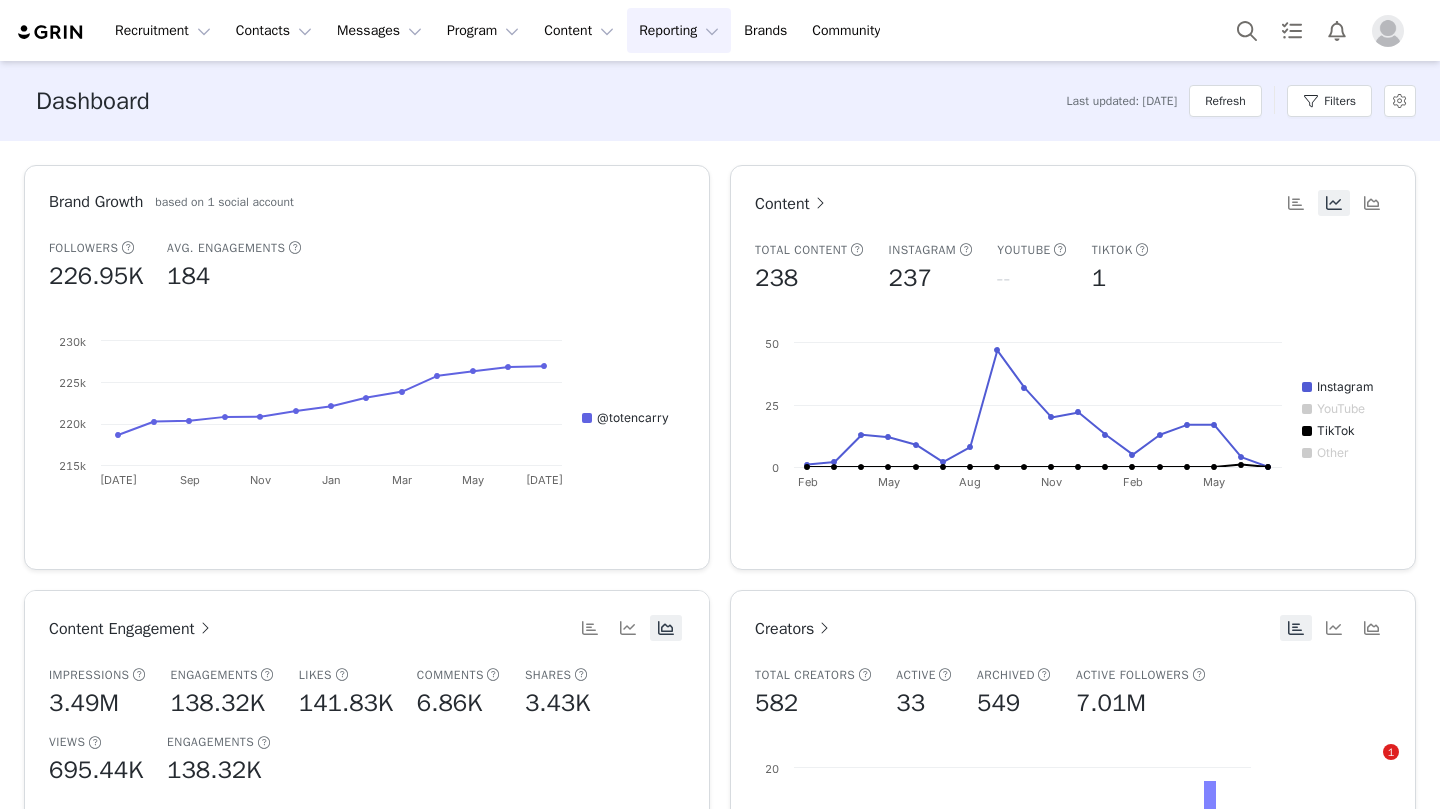 scroll, scrollTop: 0, scrollLeft: 0, axis: both 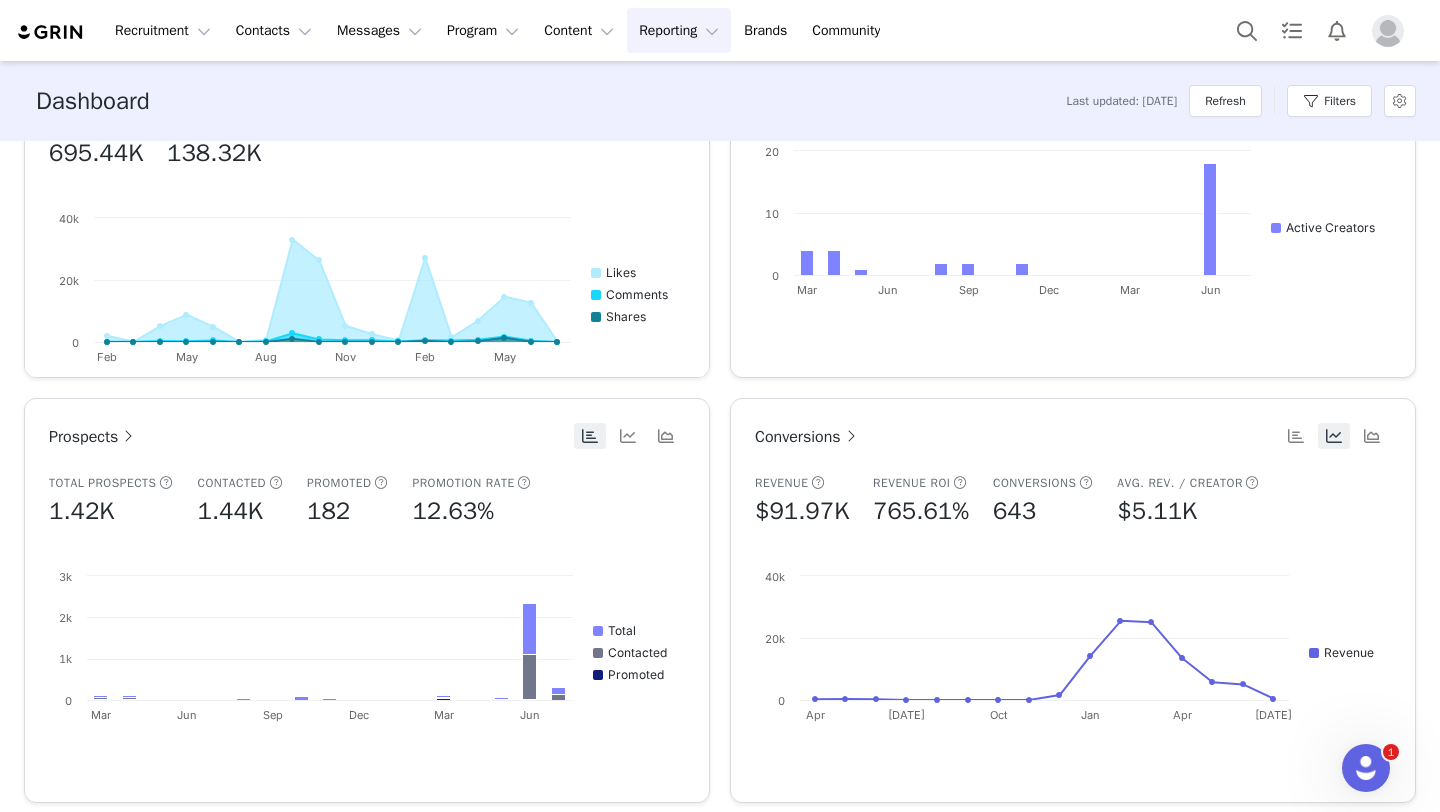 click at bounding box center (851, 436) 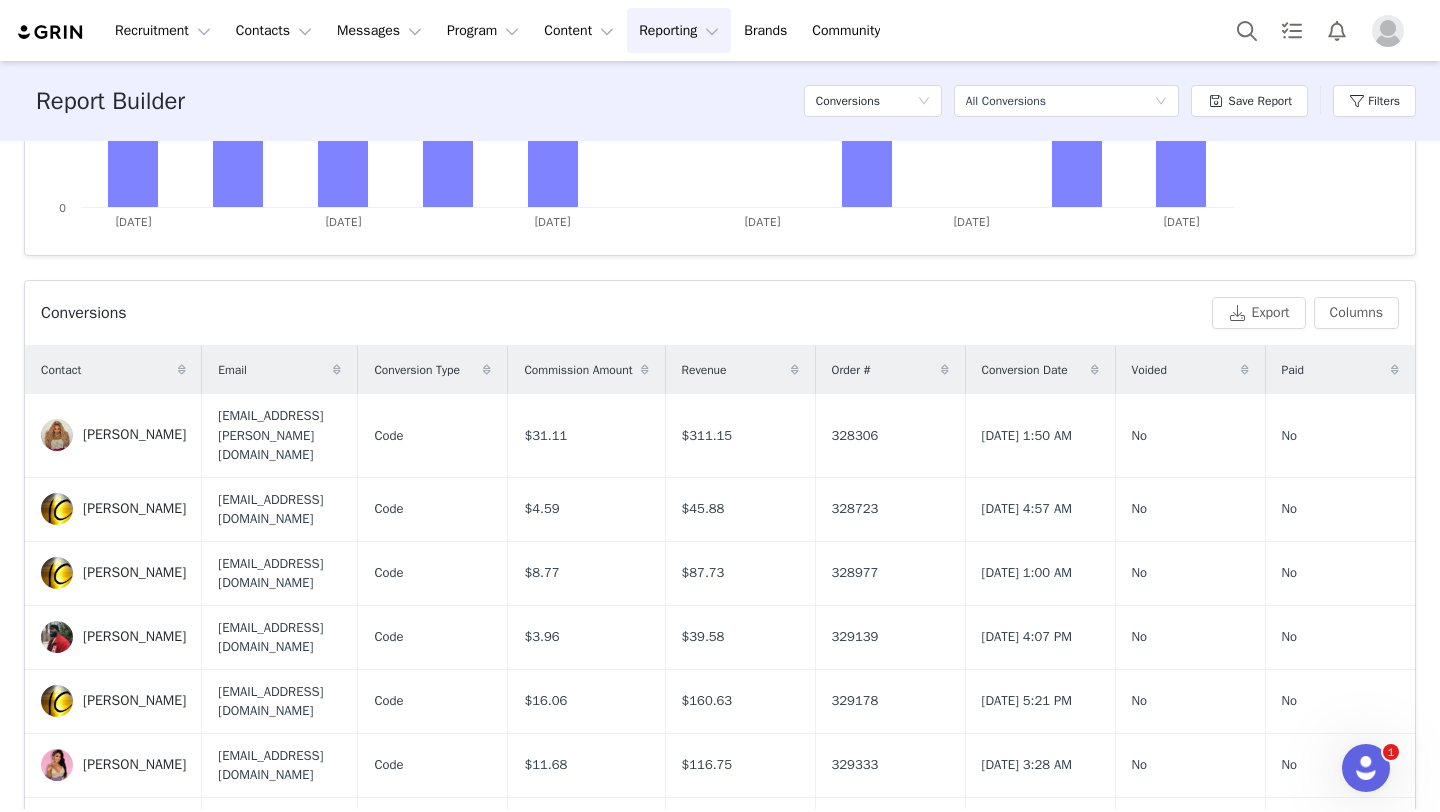 scroll, scrollTop: 633, scrollLeft: 0, axis: vertical 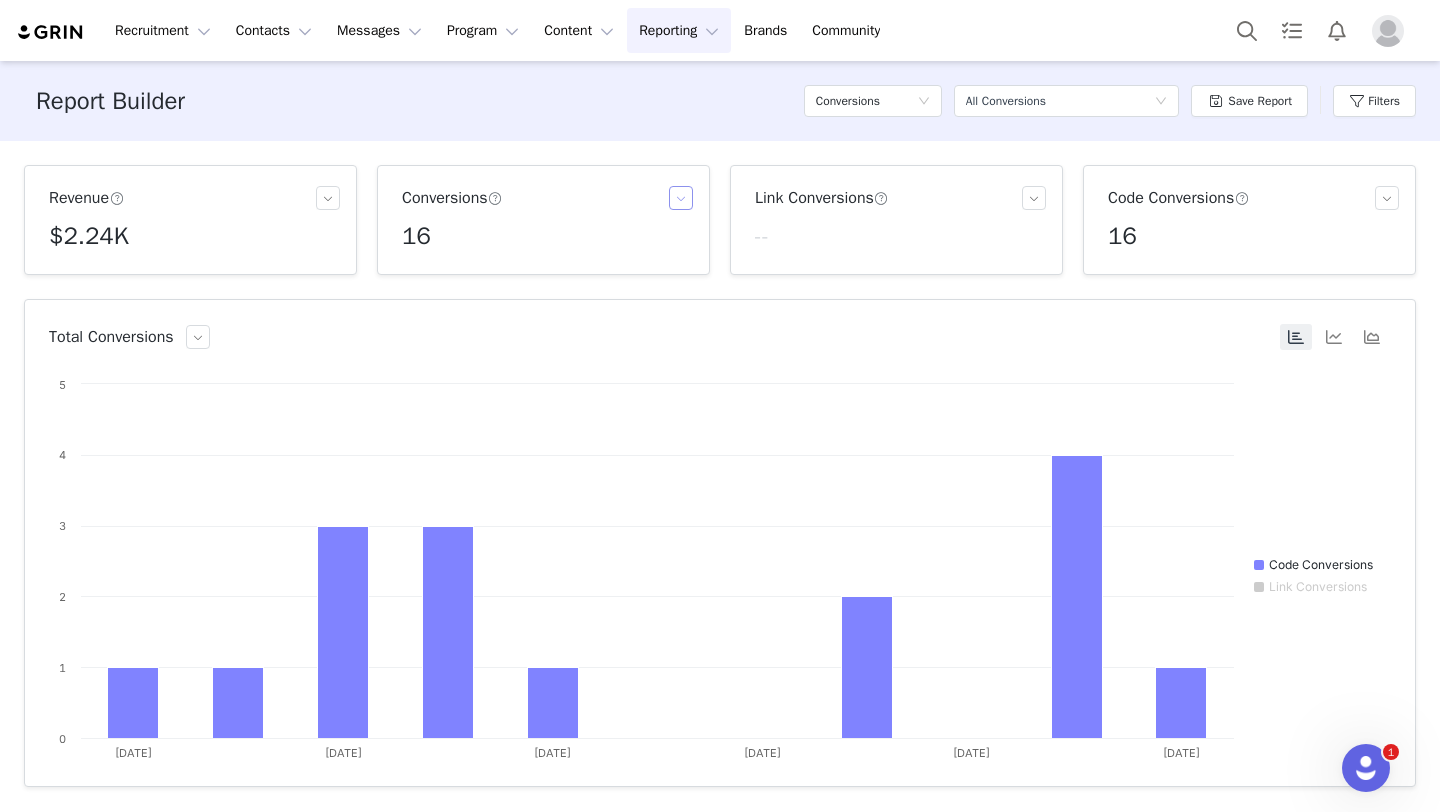 click at bounding box center [681, 198] 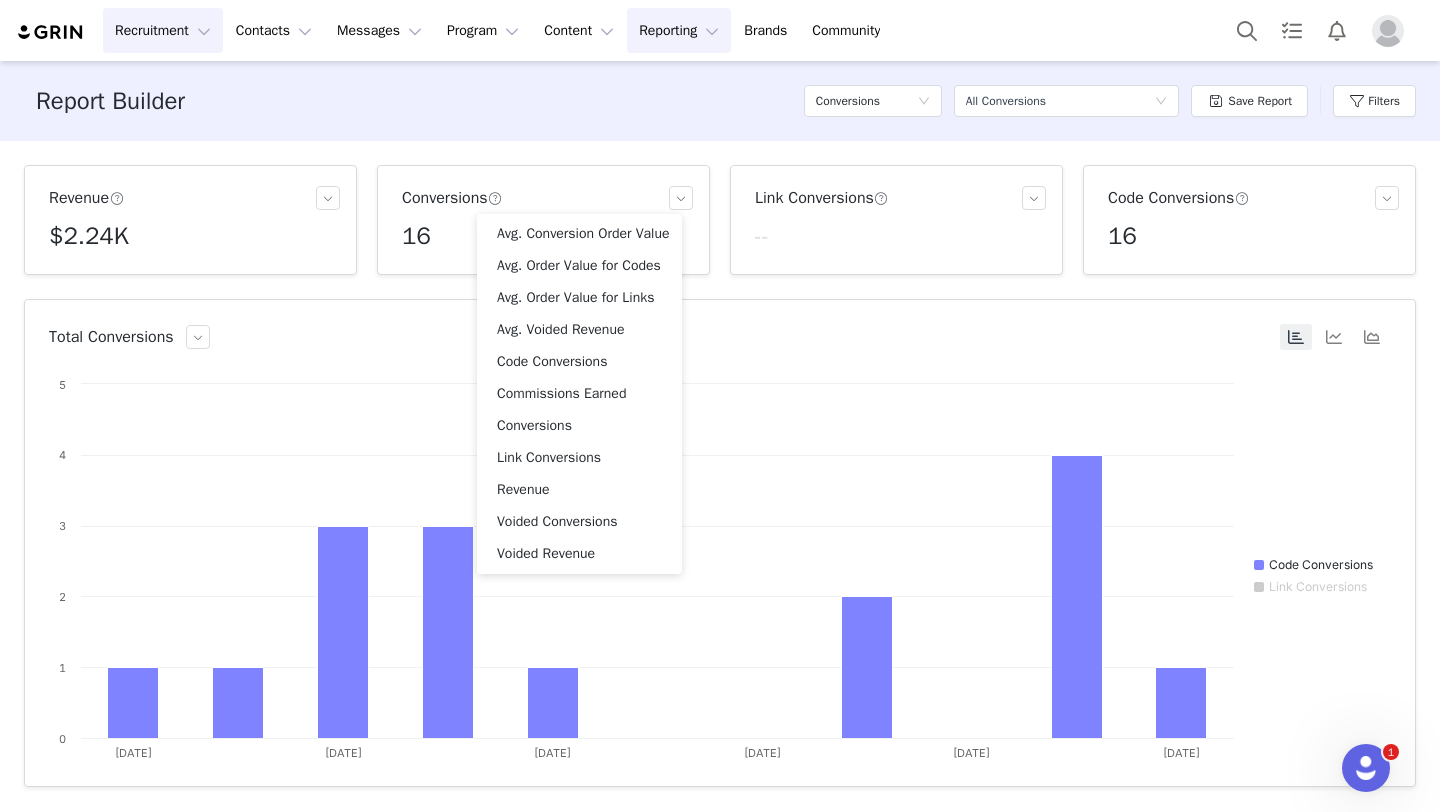 click on "Recruitment Recruitment" at bounding box center (163, 30) 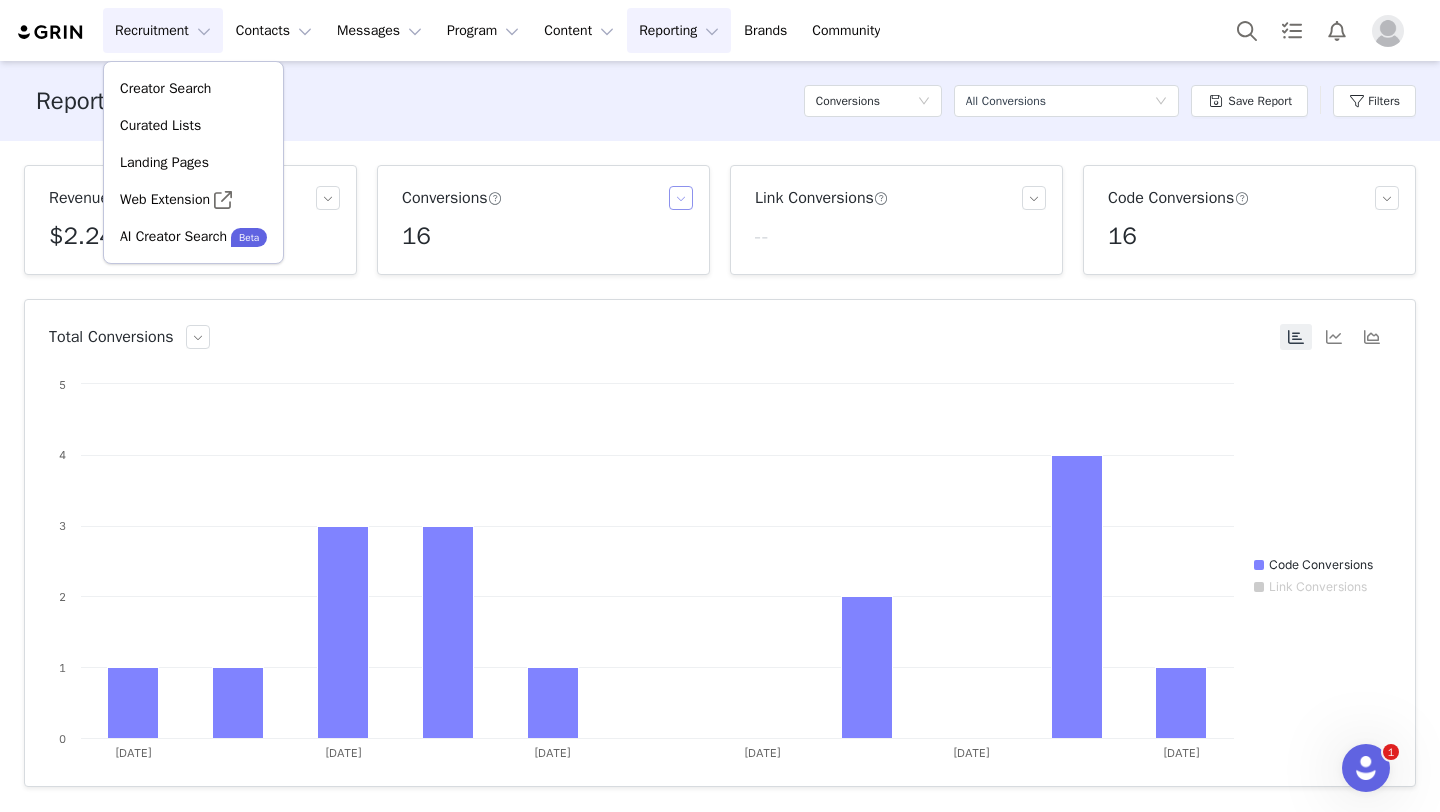 click at bounding box center (681, 198) 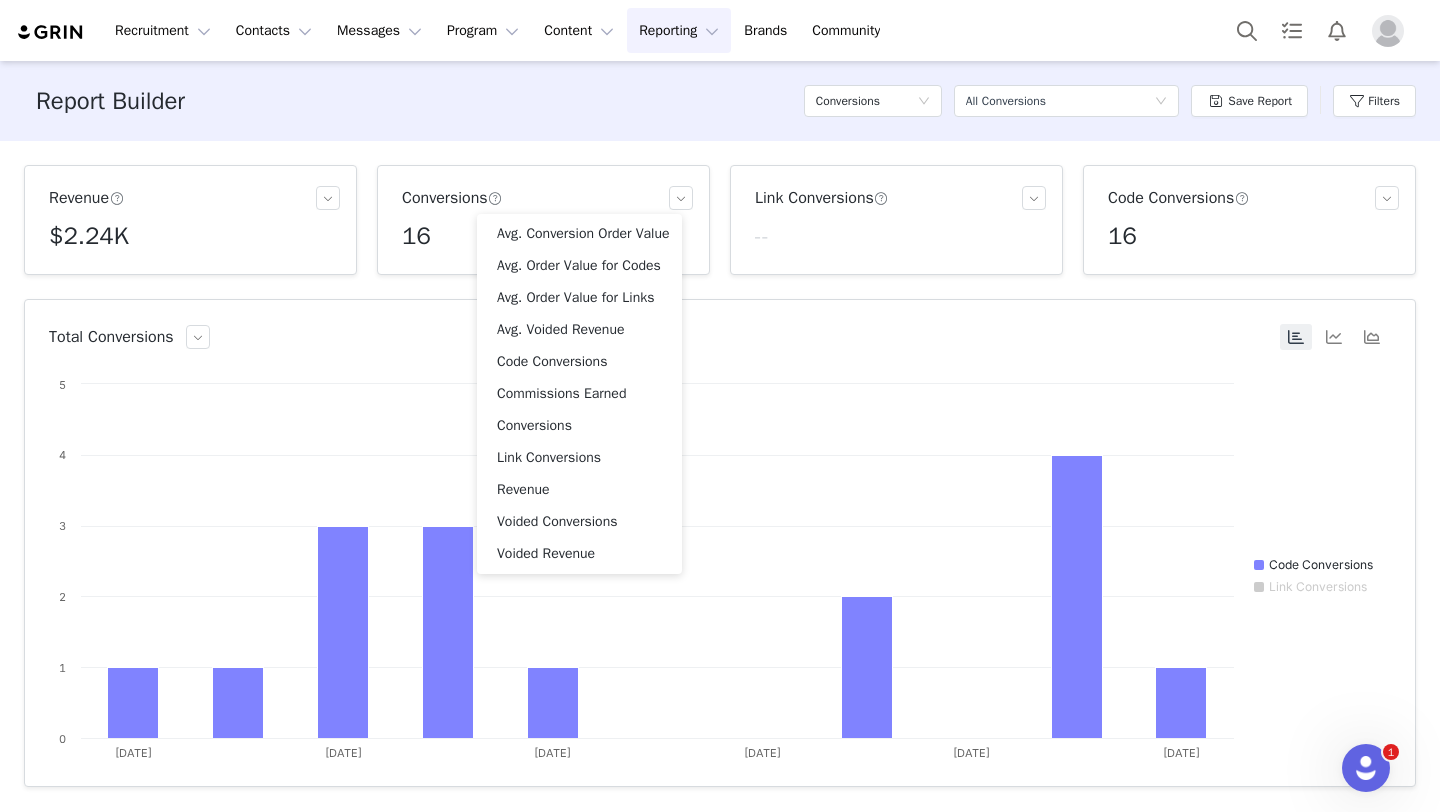 click on "Revenue        $2.24K  Conversions        16  Link Conversions        --  Code Conversions        16 Total Conversions     Created with Highcharts 9.3.3 Chart title Code Conversions Link Conversions [DATE] [DATE] [DATE] [DATE] [DATE] [DATE] 0 1 2 3 4 5  Conversions      Export     Columns  Contact   Email   Conversion Type   Commission Amount   Revenue   Order #   Conversion Date   Voided   Paid   [PERSON_NAME]  [EMAIL_ADDRESS][PERSON_NAME][DOMAIN_NAME] Code $31.11 $311.15 328306 [DATE] 1:50 AM No No  [PERSON_NAME]  [EMAIL_ADDRESS][DOMAIN_NAME] Code $4.59 $45.88 328723 [DATE] 4:57 AM No No  [PERSON_NAME]  [EMAIL_ADDRESS][DOMAIN_NAME] Code $8.77 $87.73 328977 [DATE] 1:00 AM No No  [PERSON_NAME]  [EMAIL_ADDRESS][DOMAIN_NAME] Code $3.96 $39.58 329139 [DATE] 4:07 PM No No  [PERSON_NAME]  [EMAIL_ADDRESS][DOMAIN_NAME] Code $16.06 $160.63 329178 [DATE] 5:21 PM No No  [PERSON_NAME]  [EMAIL_ADDRESS][DOMAIN_NAME] Code $11.68 $116.75 329333 [DATE] 3:28 AM No No  [PERSON_NAME]  [EMAIL_ADDRESS][DOMAIN_NAME] Code 1" at bounding box center (720, 475) 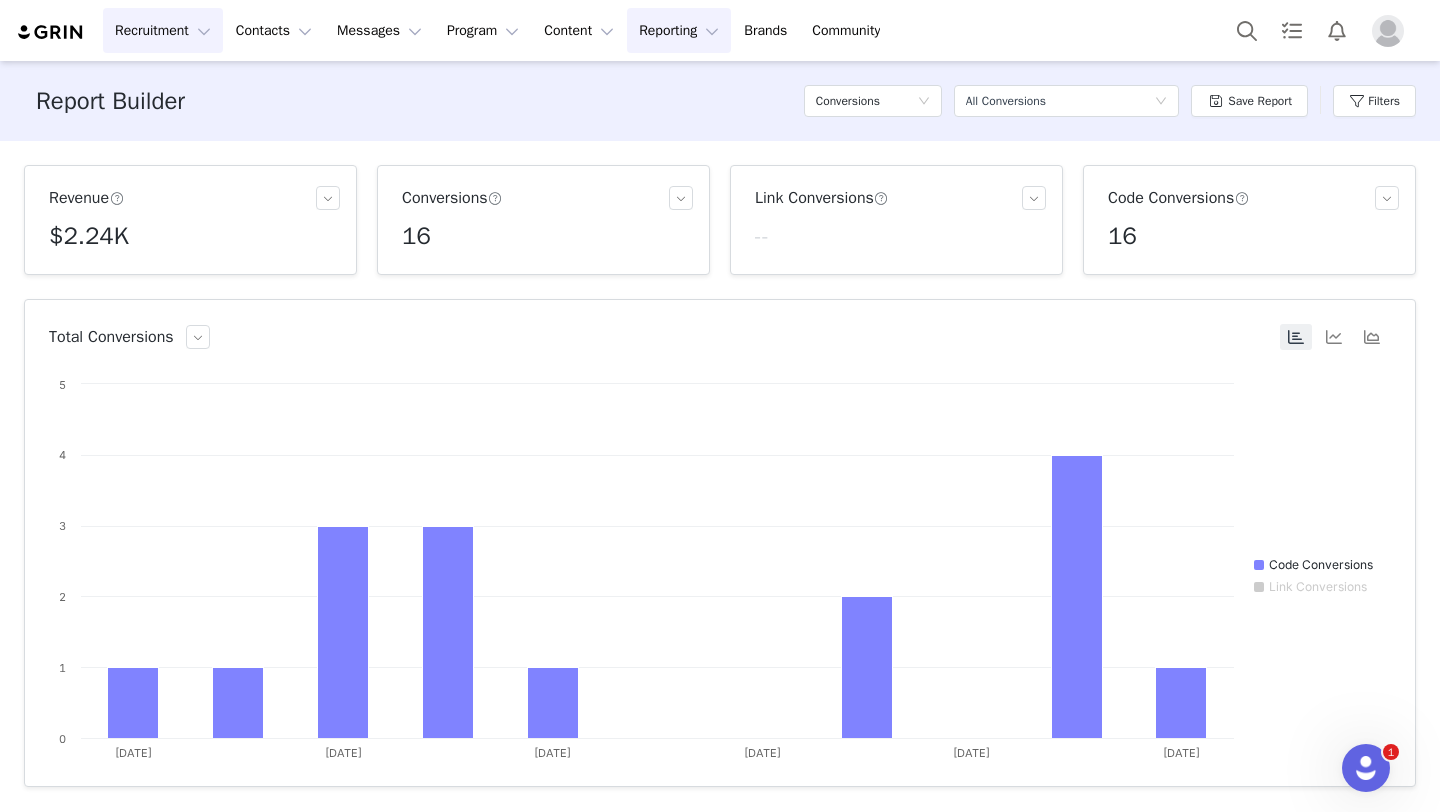 click on "Recruitment Recruitment" at bounding box center [163, 30] 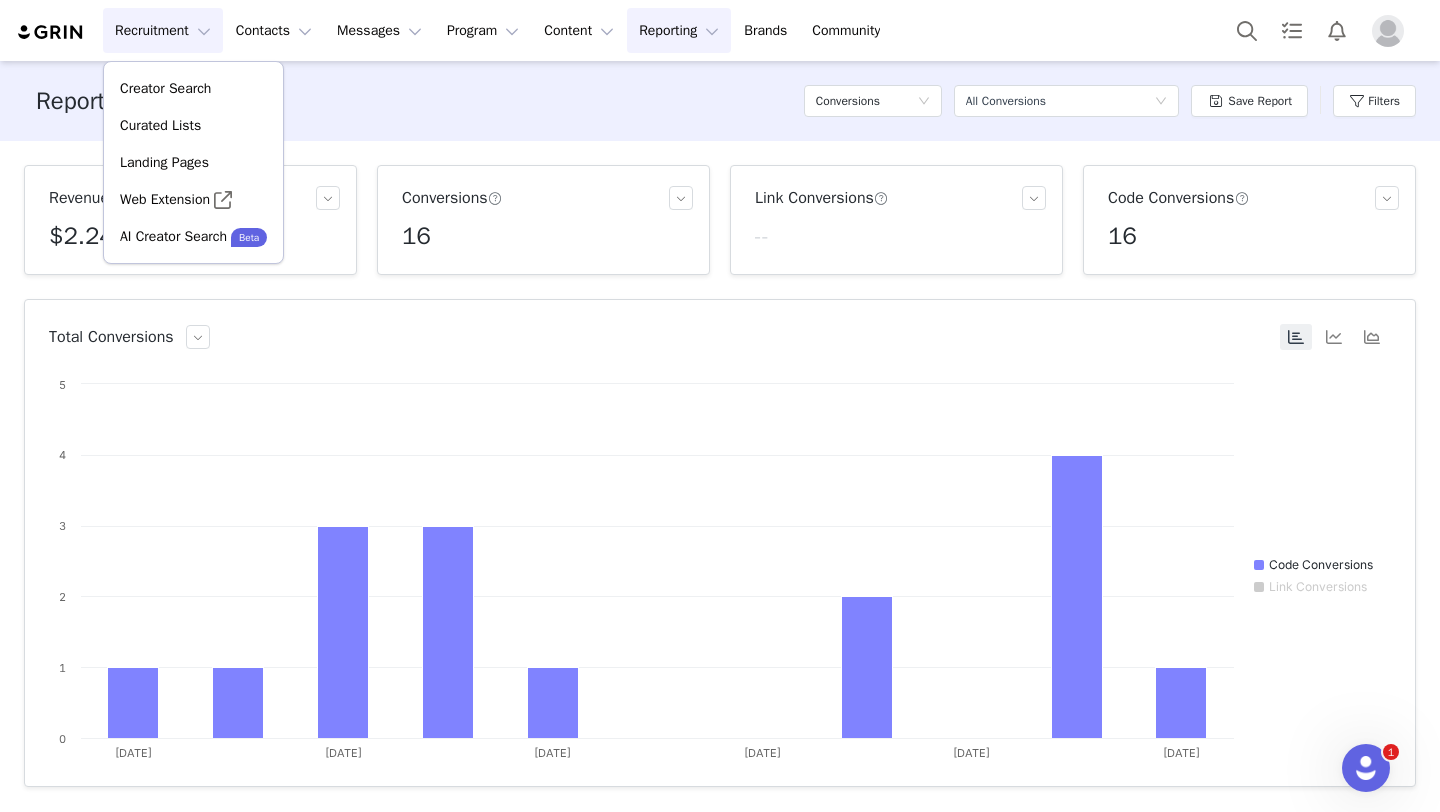 click on "Conversions        16" at bounding box center (543, 220) 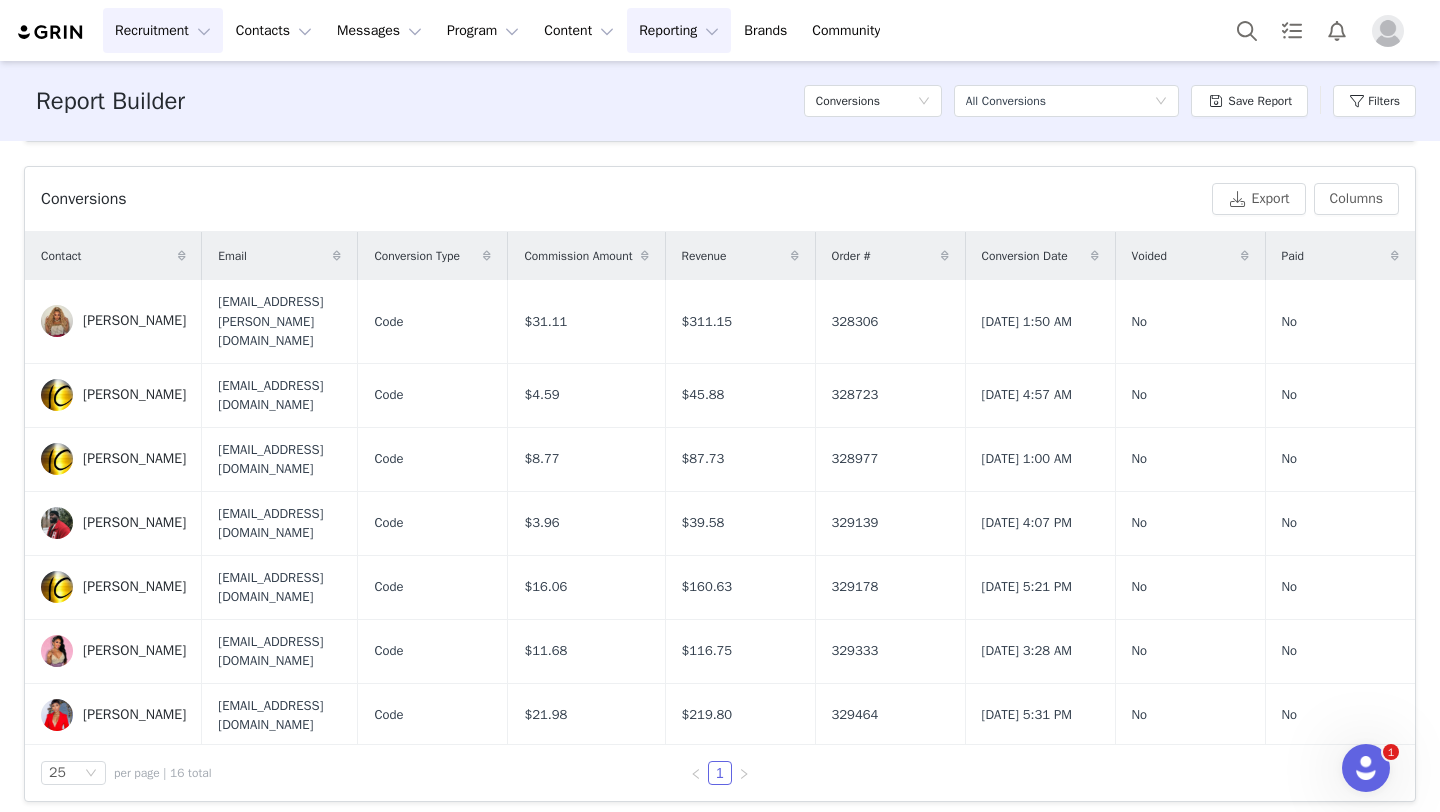 scroll, scrollTop: 648, scrollLeft: 0, axis: vertical 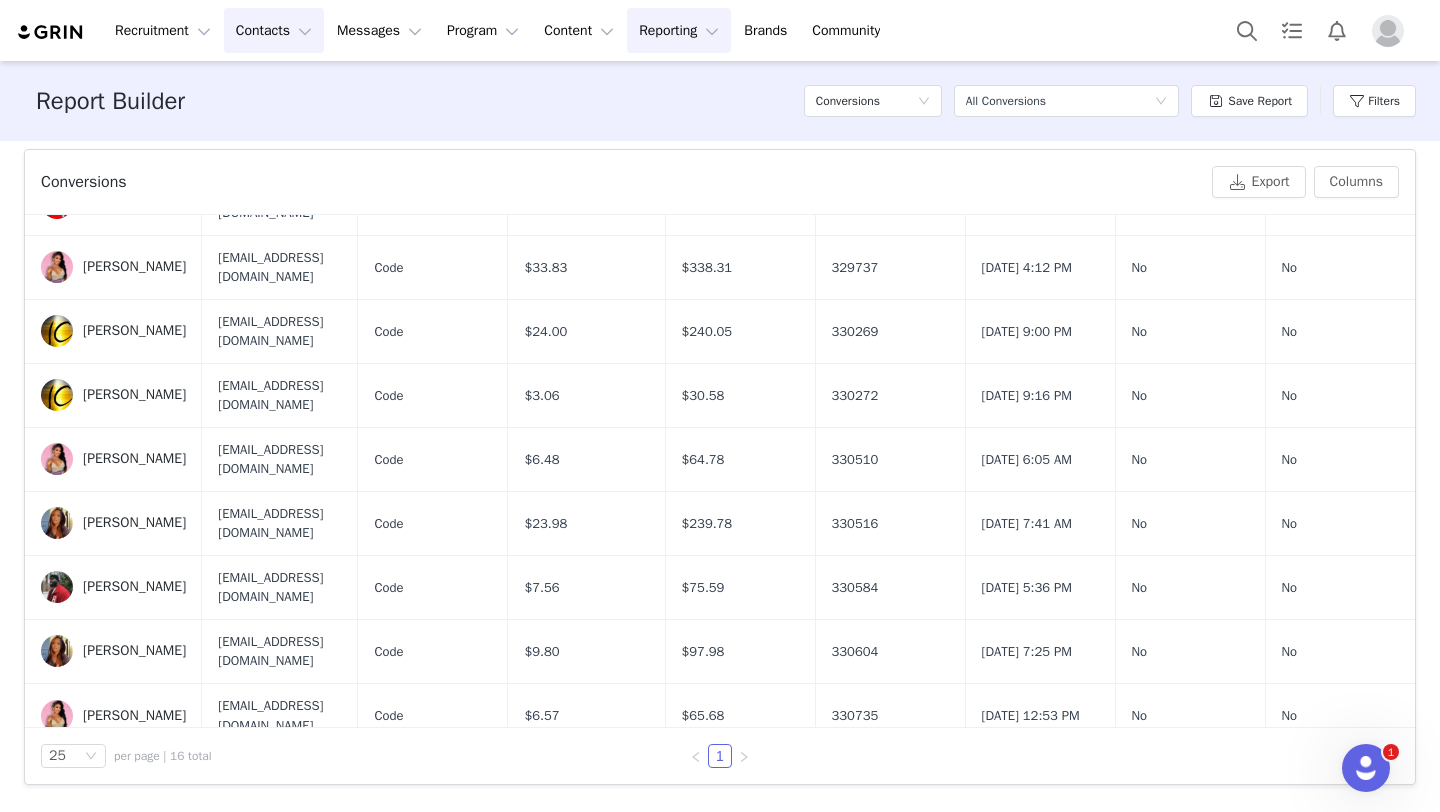 click on "Contacts Contacts" at bounding box center [274, 30] 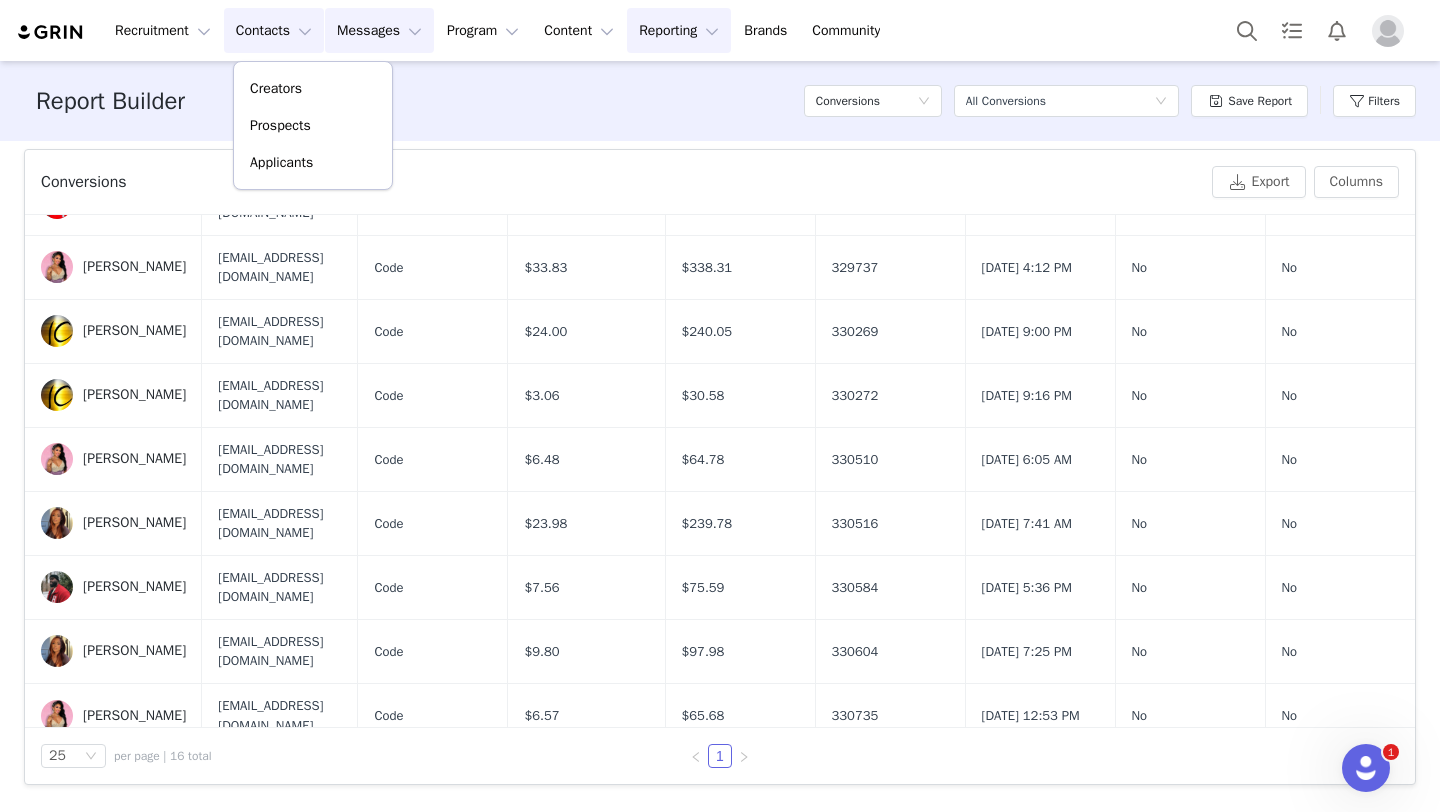 click on "Messages Messages" at bounding box center [379, 30] 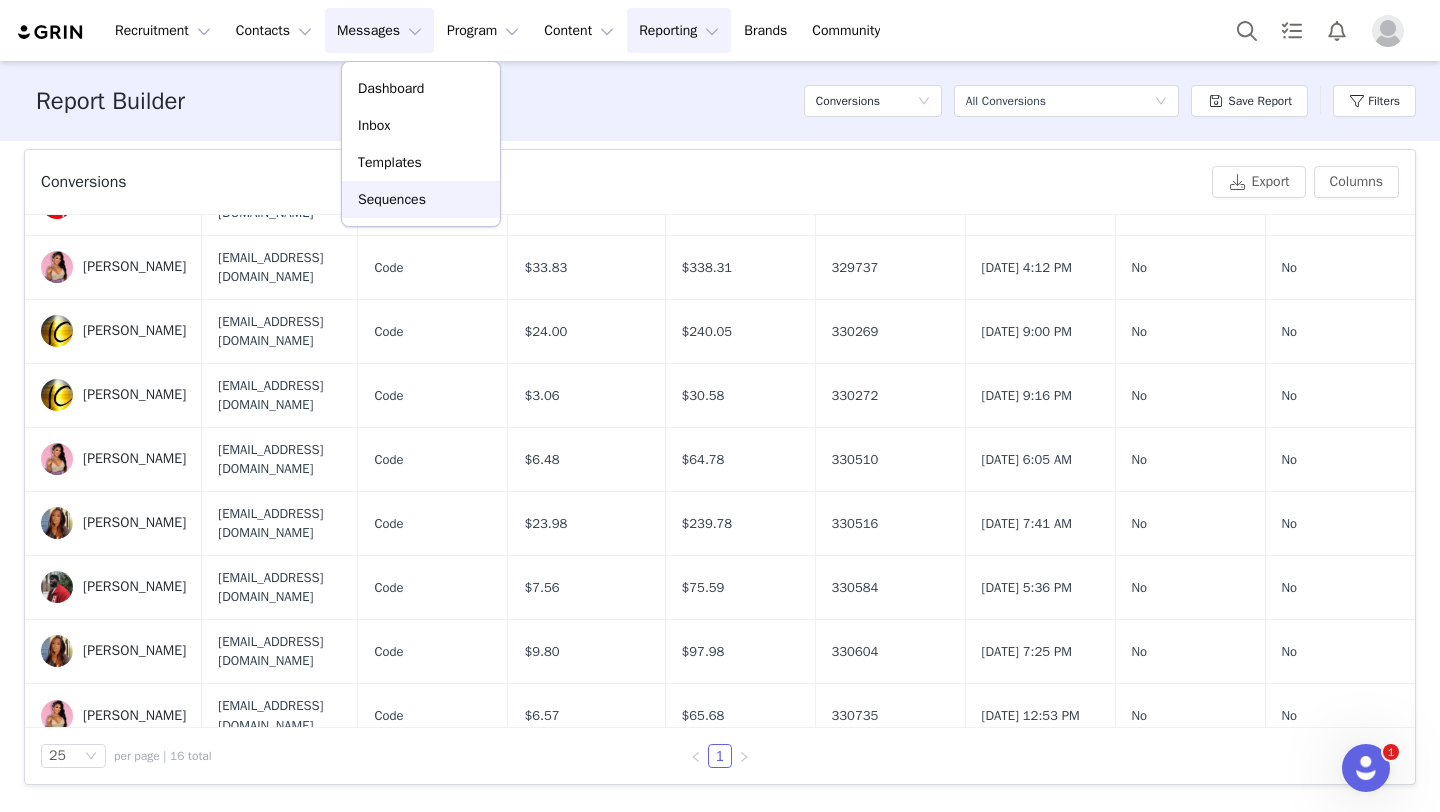 click on "Sequences" at bounding box center (421, 199) 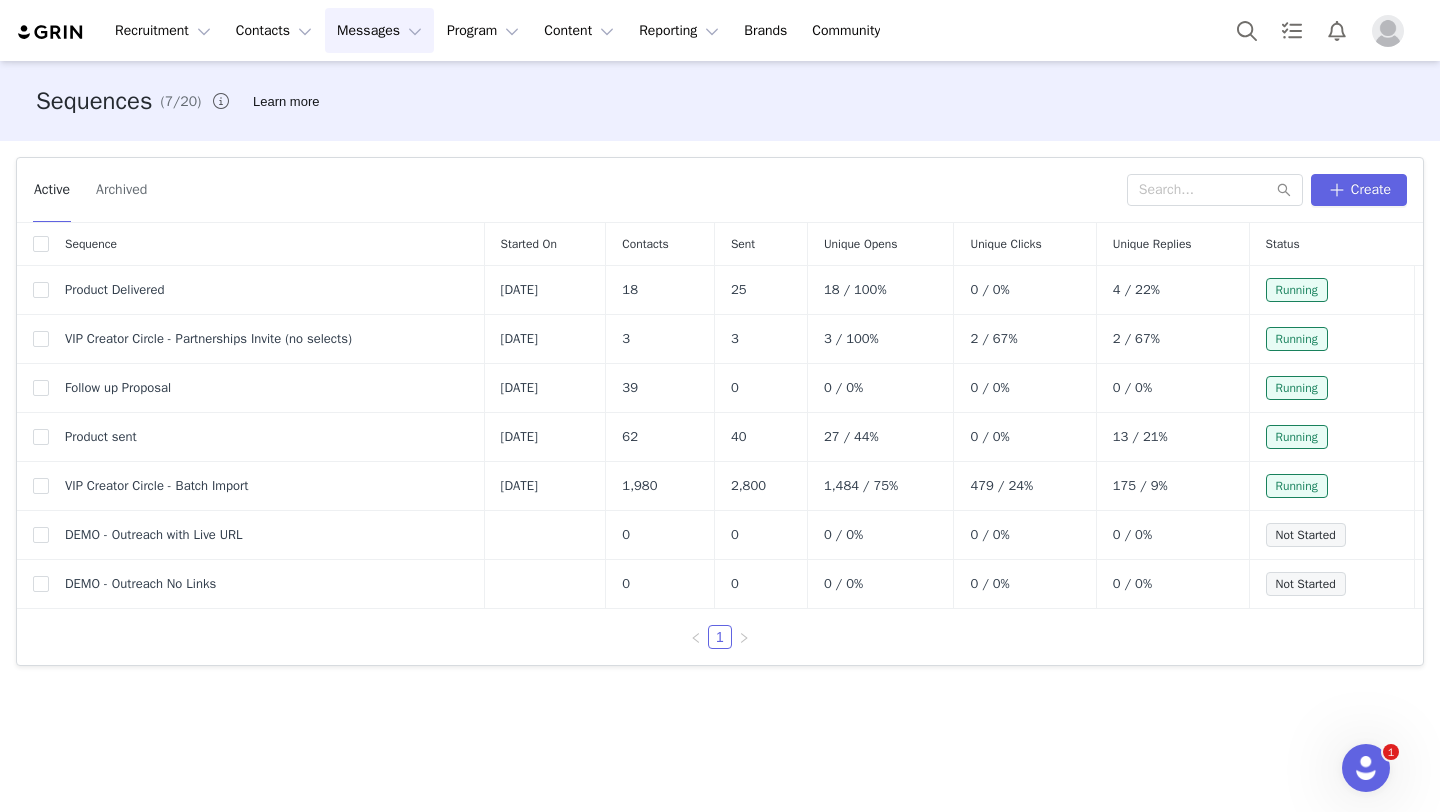 click on "Active Archived     Create" at bounding box center [720, 190] 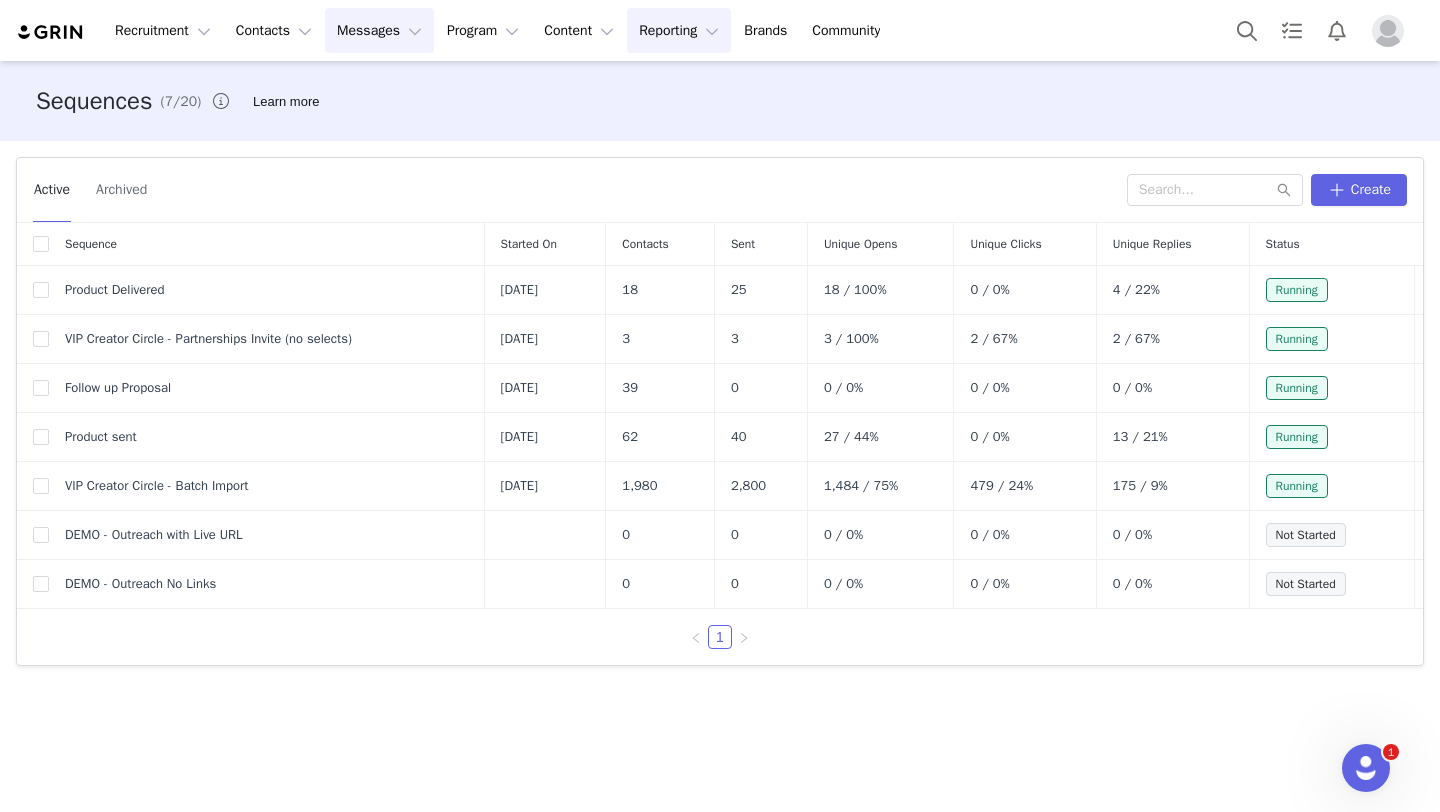 click on "Reporting Reporting" at bounding box center (679, 30) 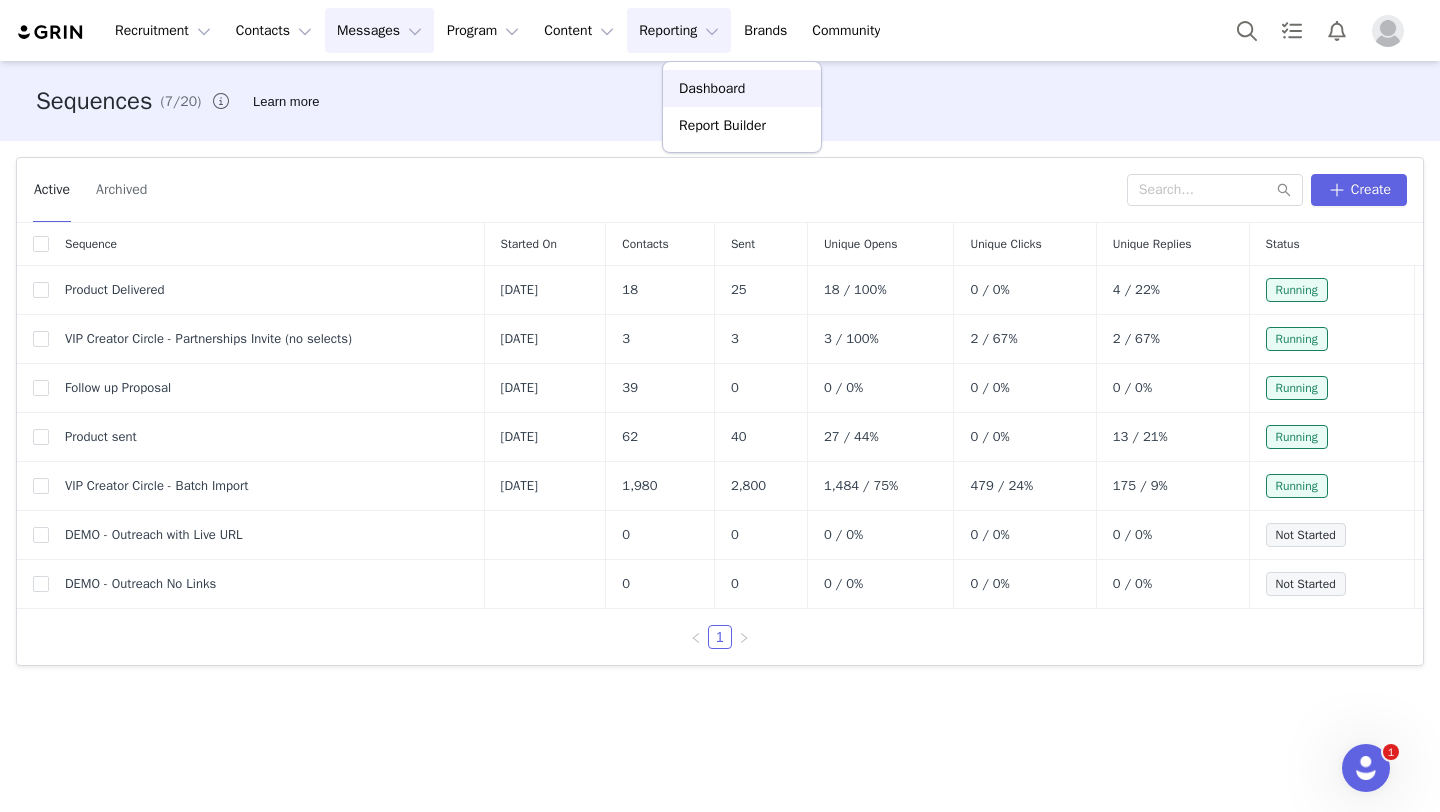 click on "Dashboard" at bounding box center [742, 88] 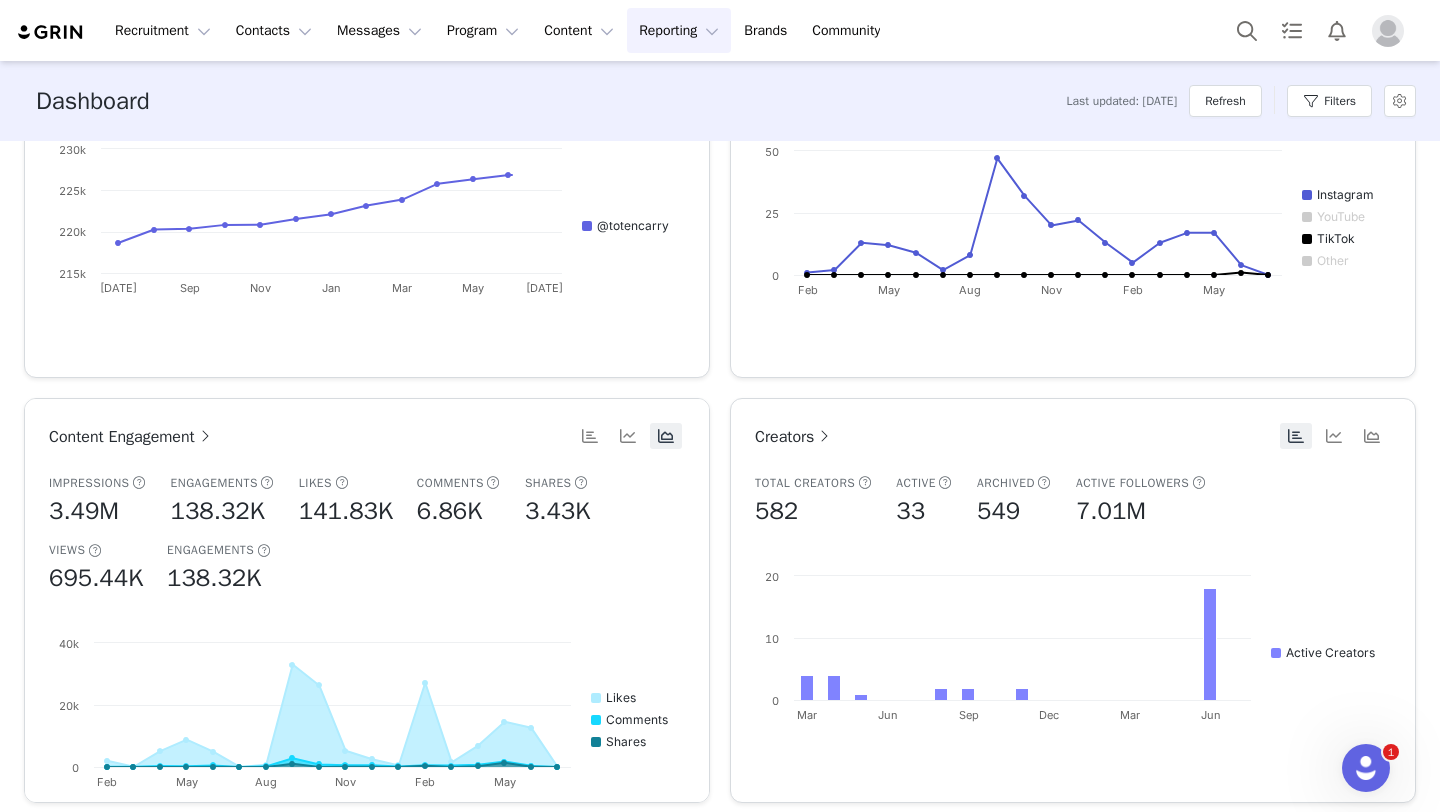 scroll, scrollTop: 249, scrollLeft: 0, axis: vertical 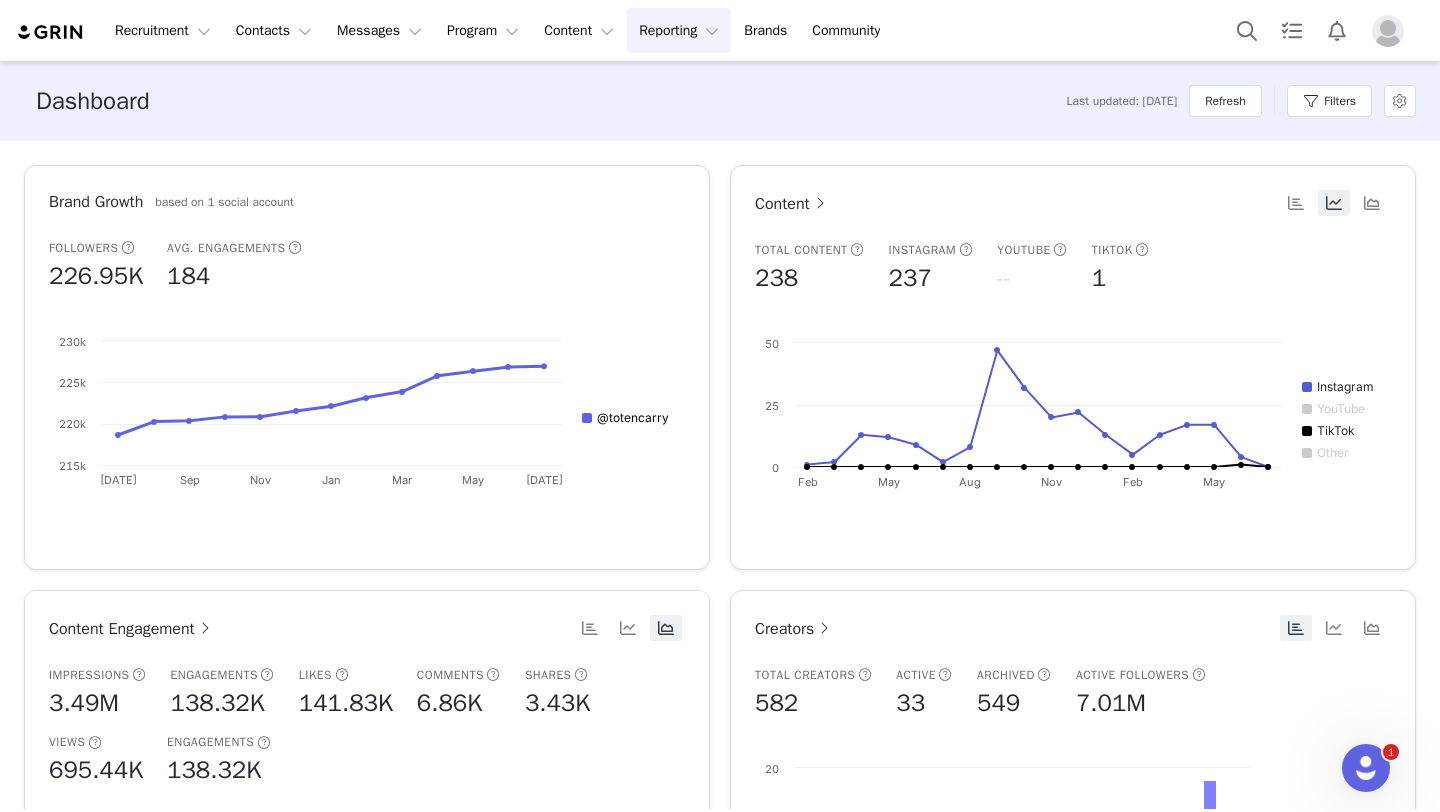 click on "@totencarry" 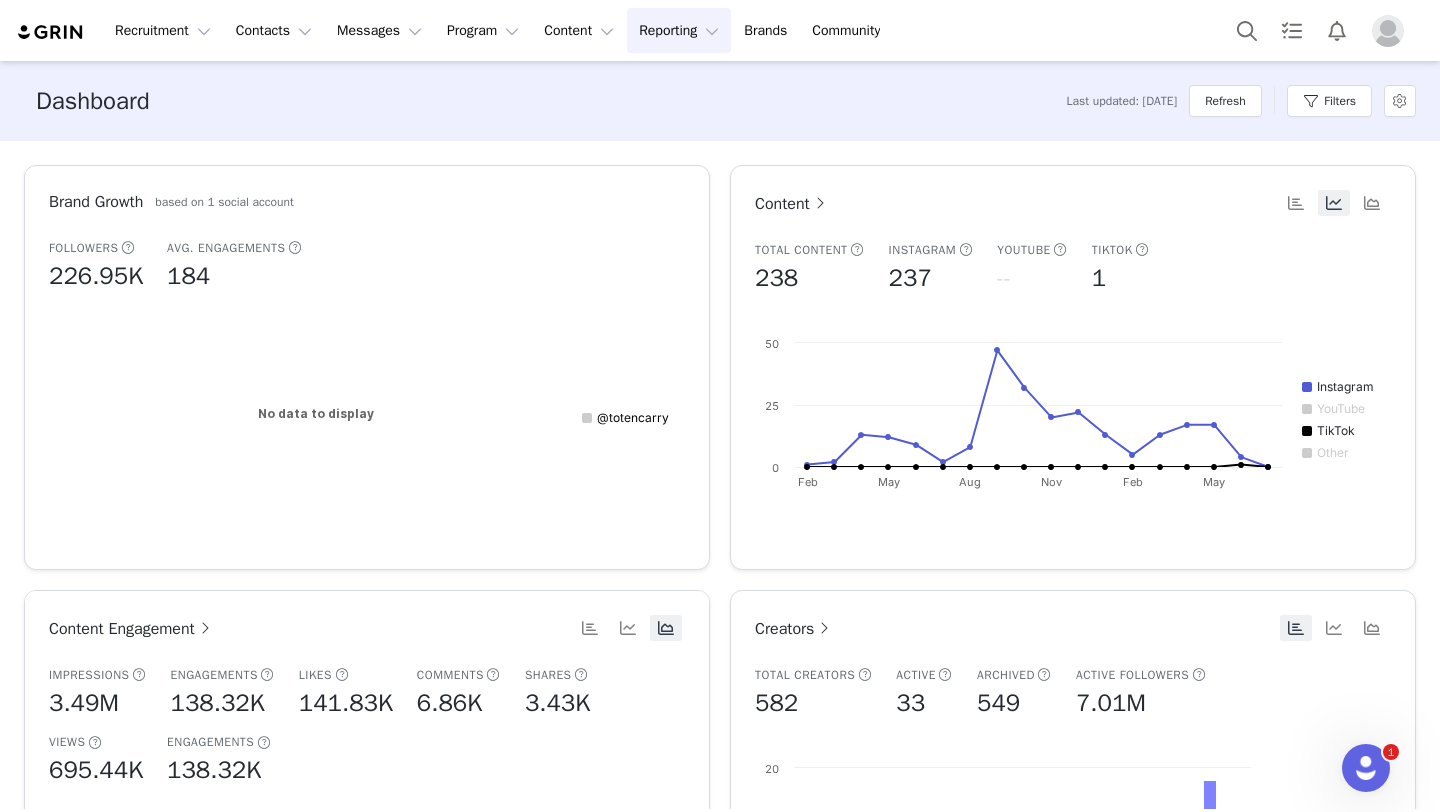 click on "@totencarry" 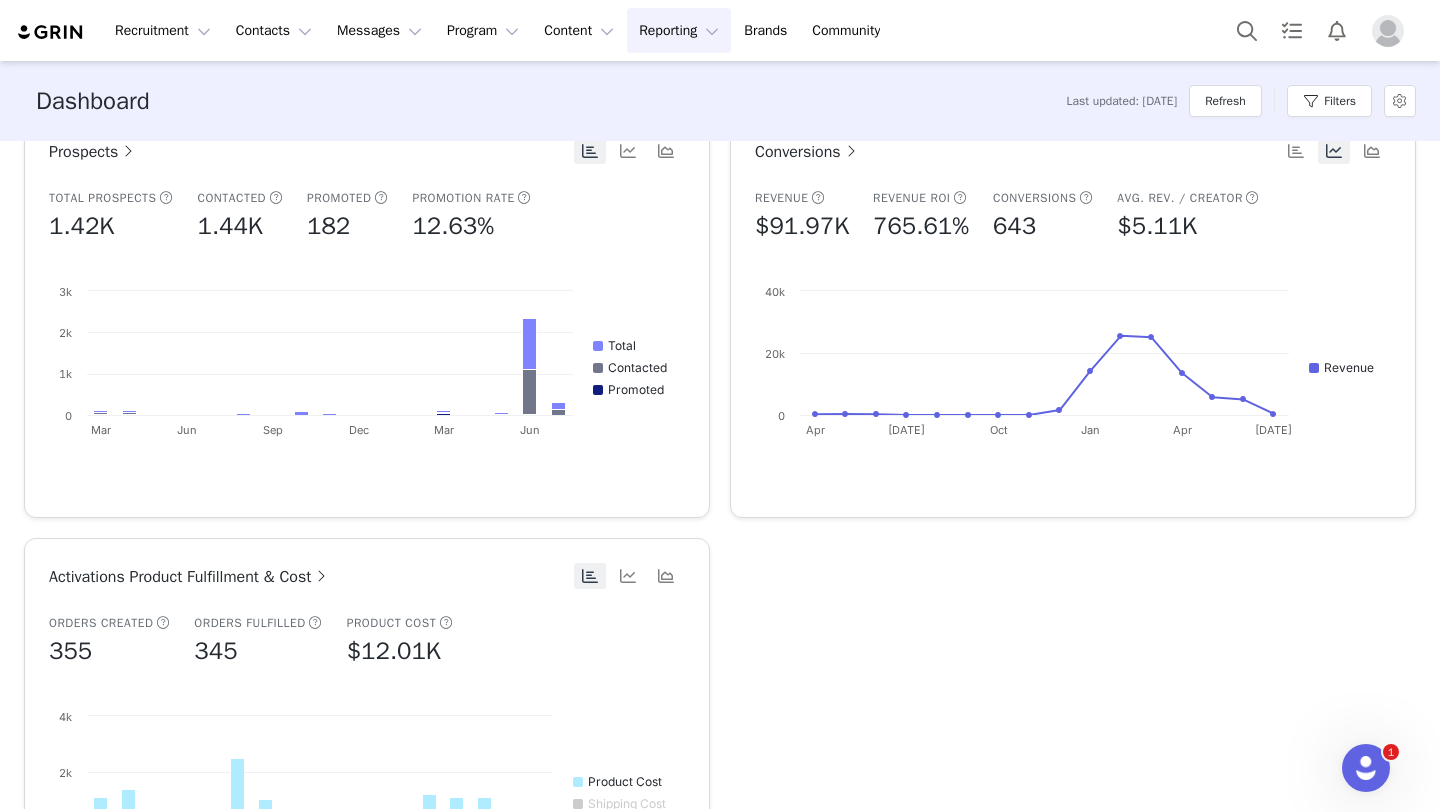 scroll, scrollTop: 1080, scrollLeft: 0, axis: vertical 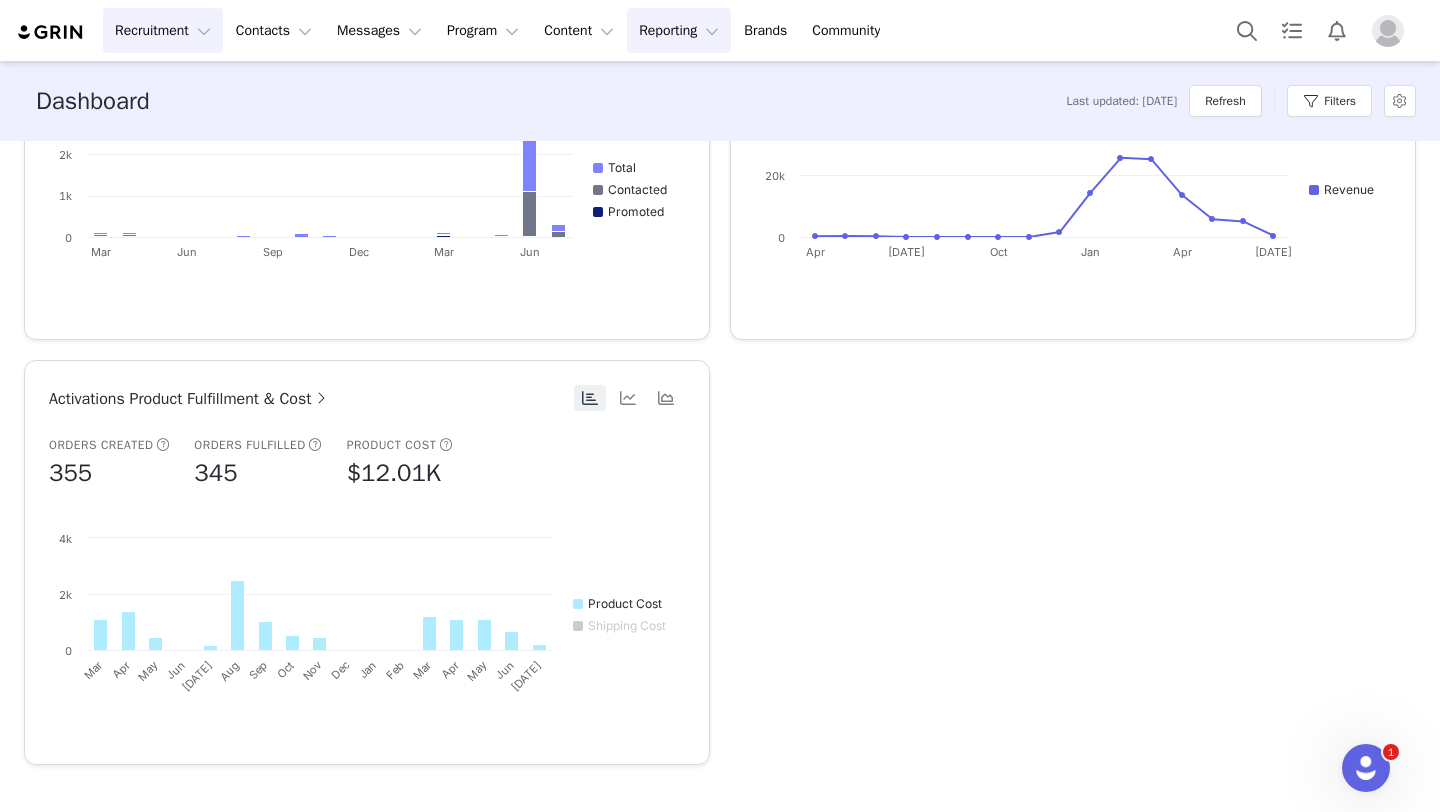 click on "Recruitment Recruitment" at bounding box center [163, 30] 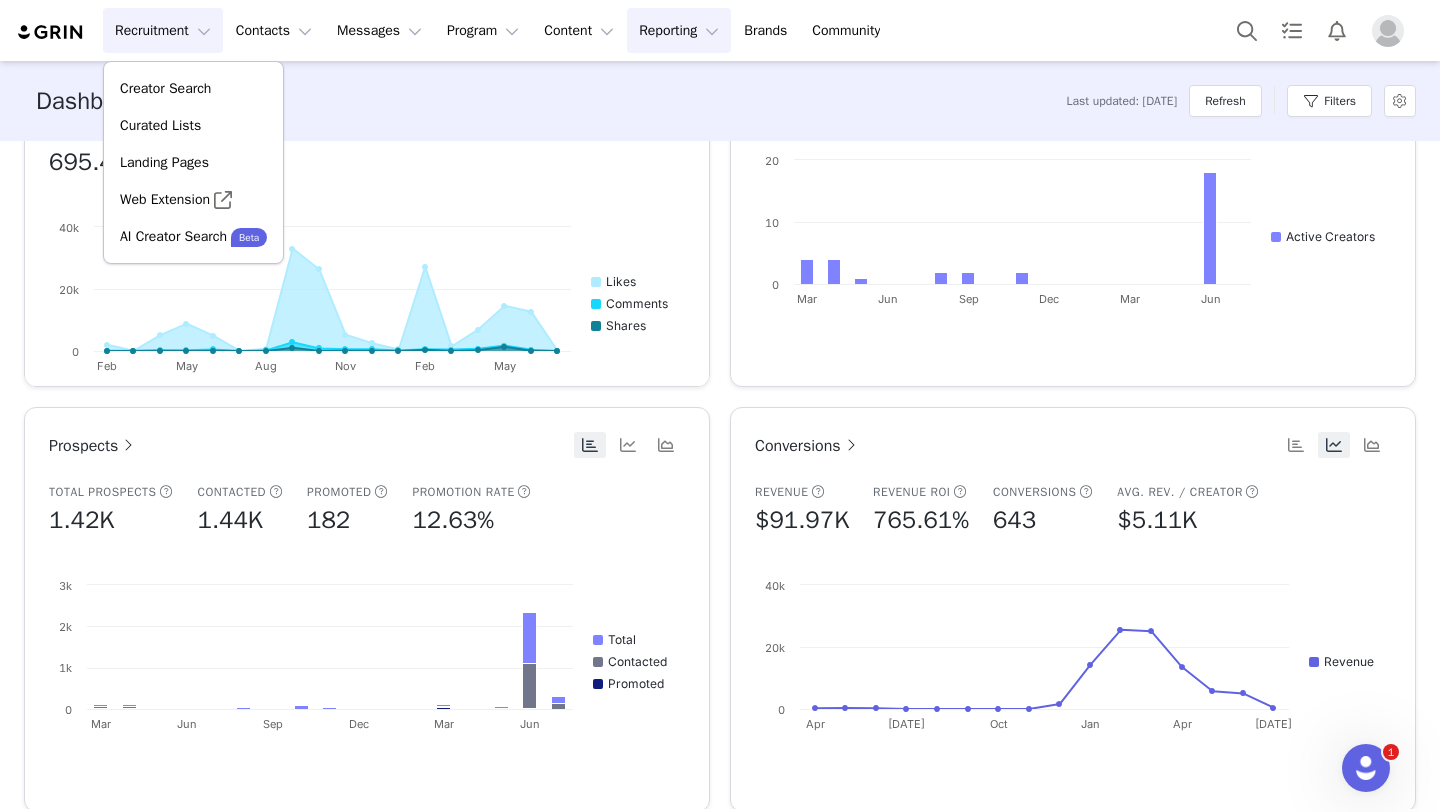 scroll, scrollTop: 609, scrollLeft: 0, axis: vertical 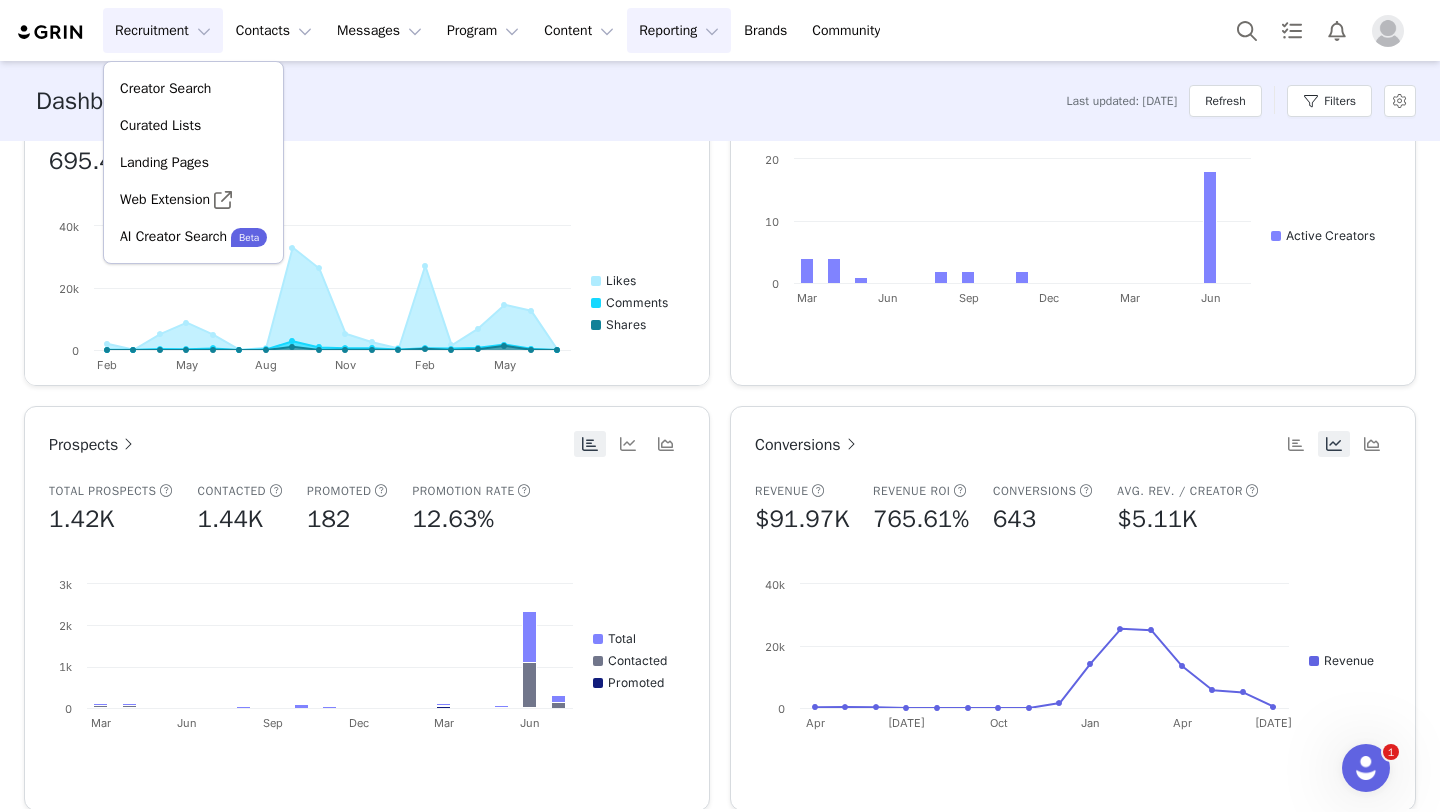 click on "Impressions     3.49M Engagements     138.32K Likes     141.83K Comments     6.86K Shares     3.43K Views     695.44K Engagements     138.32K Created with Highcharts 9.3.3 Chart title Likes Comments Shares Feb May Aug Nov Feb May 0 20k 40k" at bounding box center (367, 221) 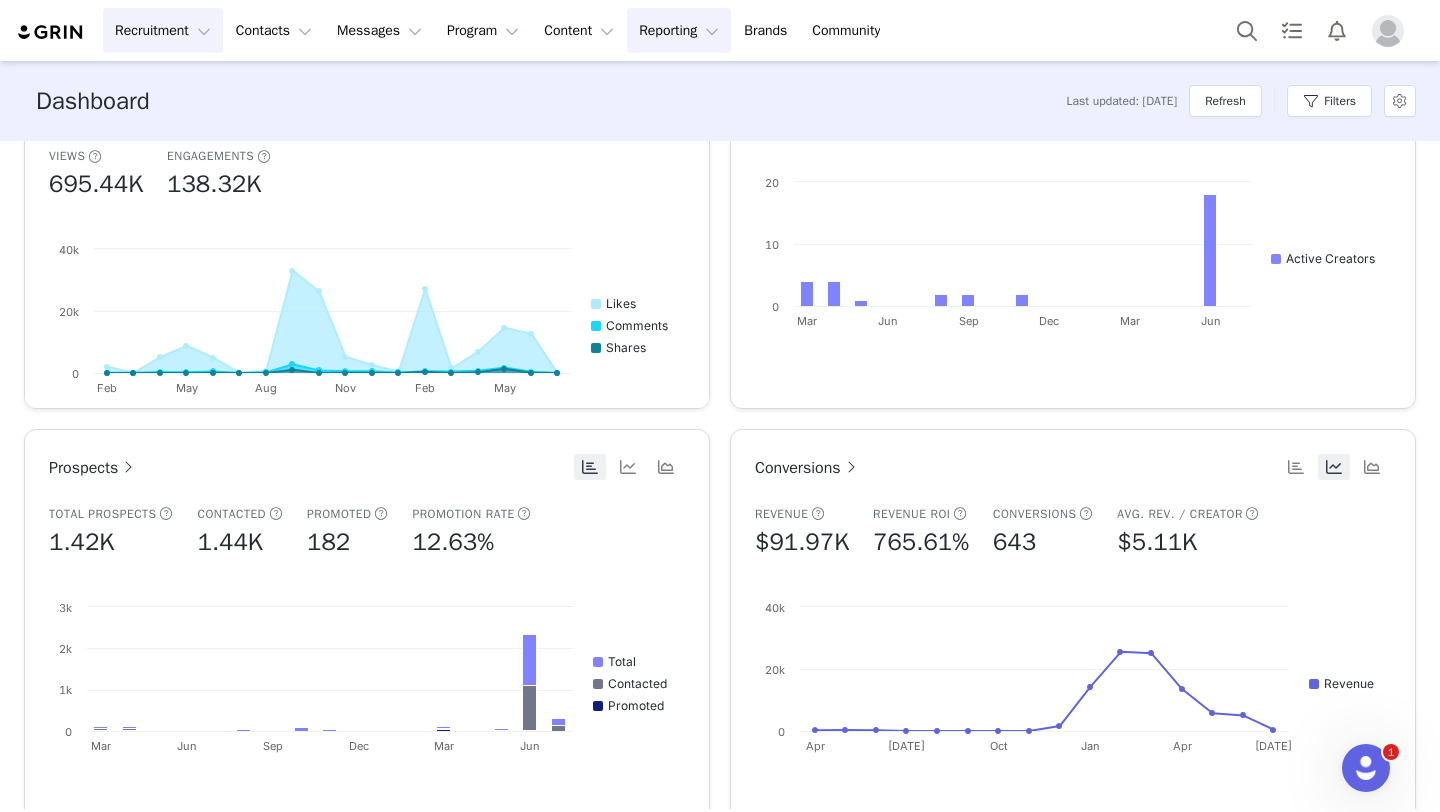 scroll, scrollTop: 578, scrollLeft: 0, axis: vertical 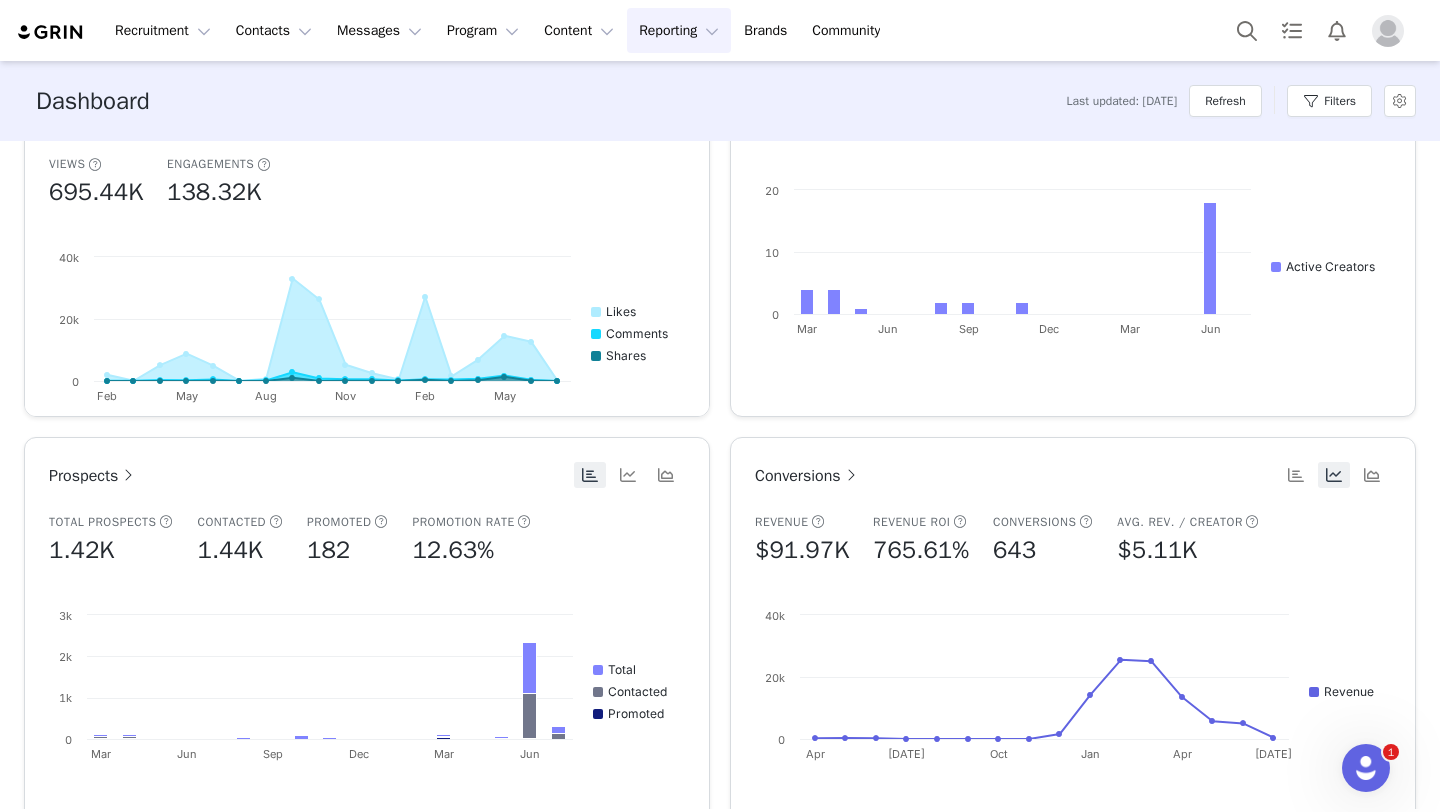 click on "Conversions" at bounding box center (808, 476) 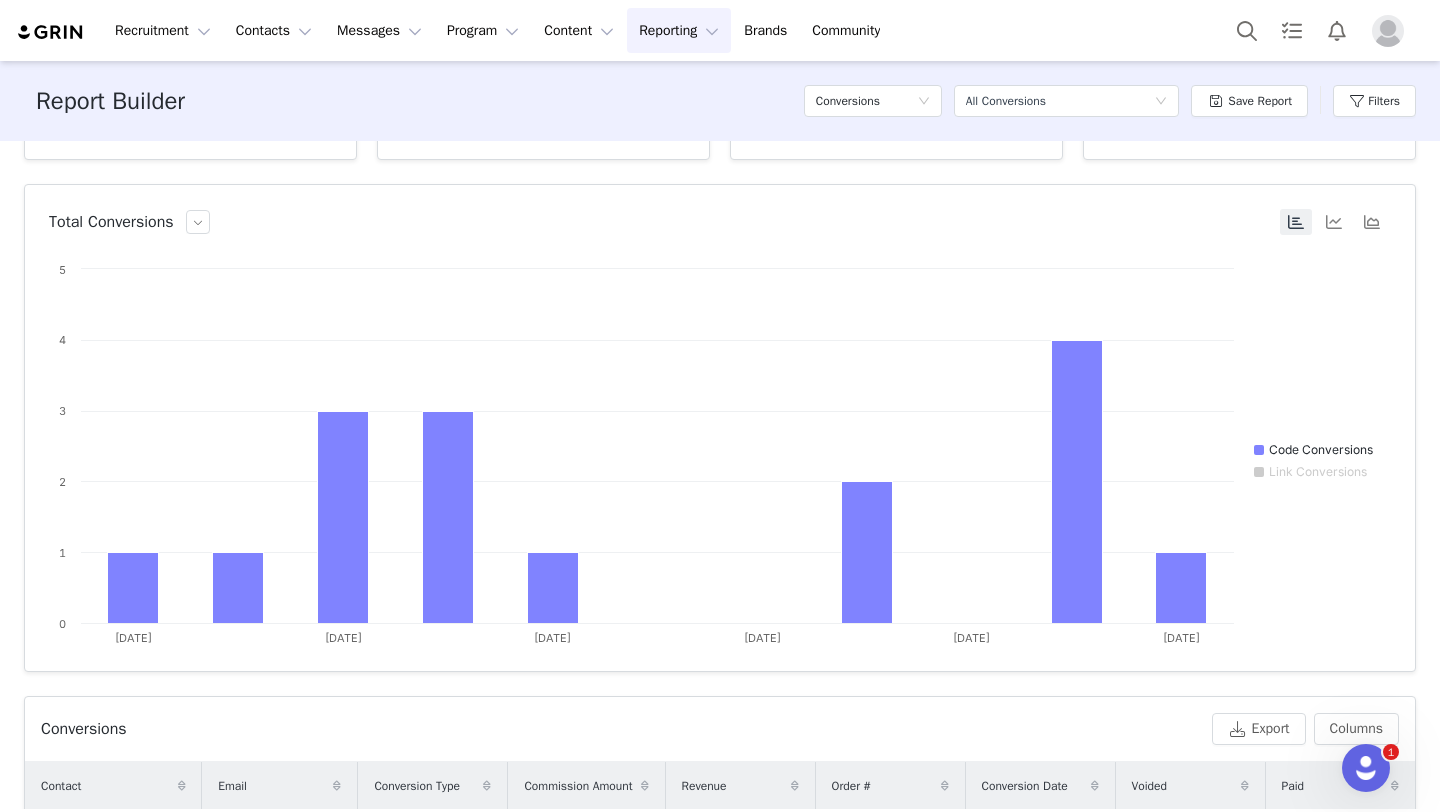 scroll, scrollTop: 0, scrollLeft: 0, axis: both 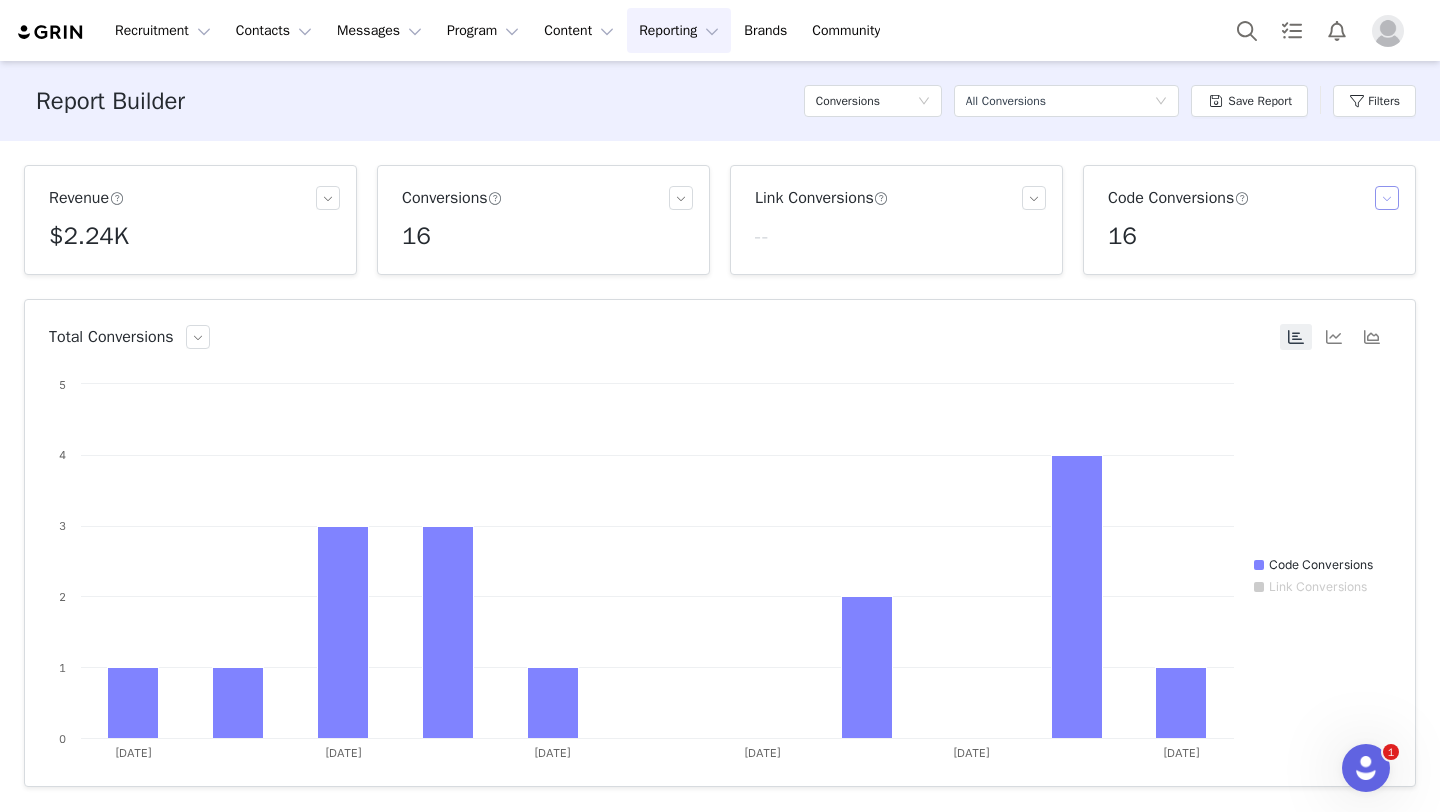 click at bounding box center (1387, 198) 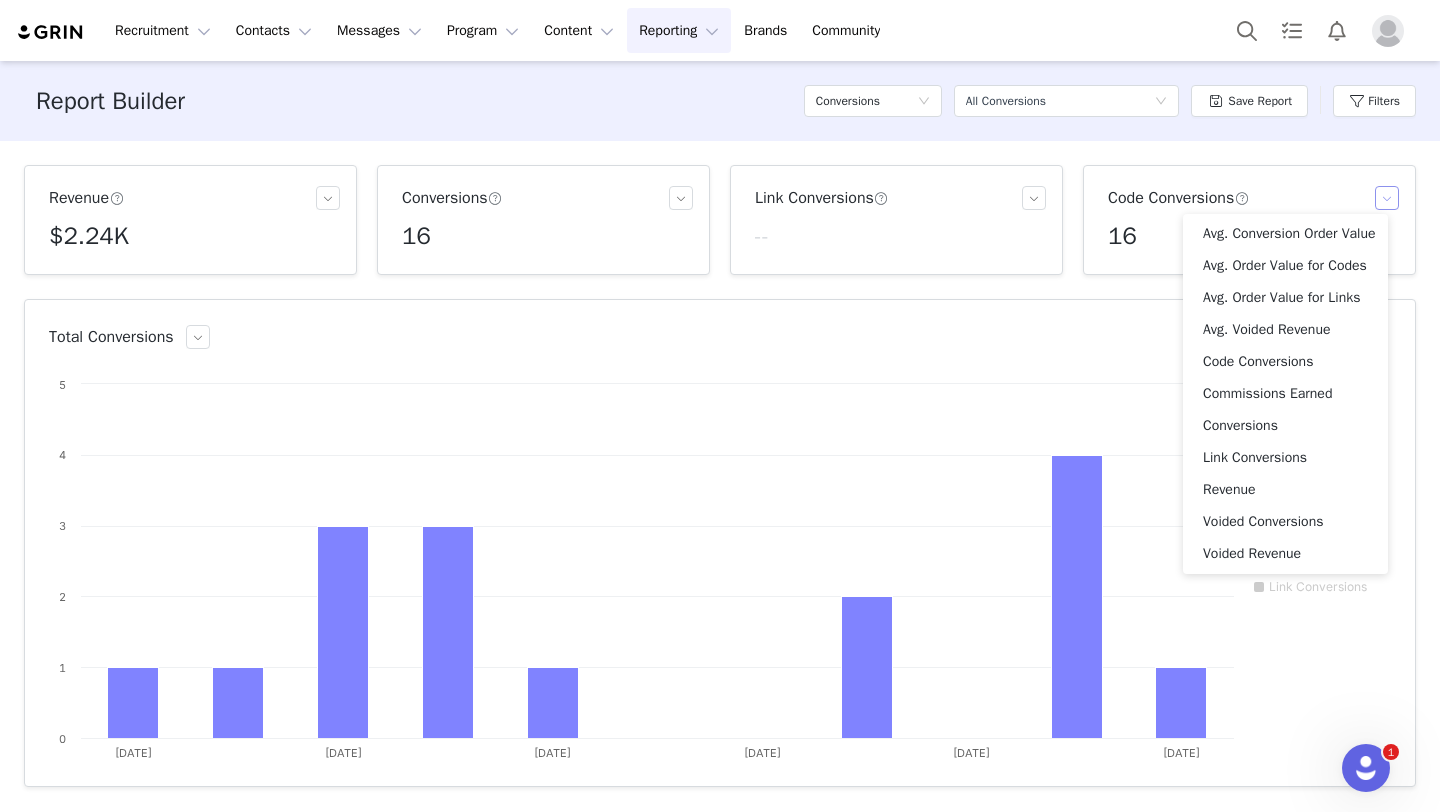 click at bounding box center (1387, 198) 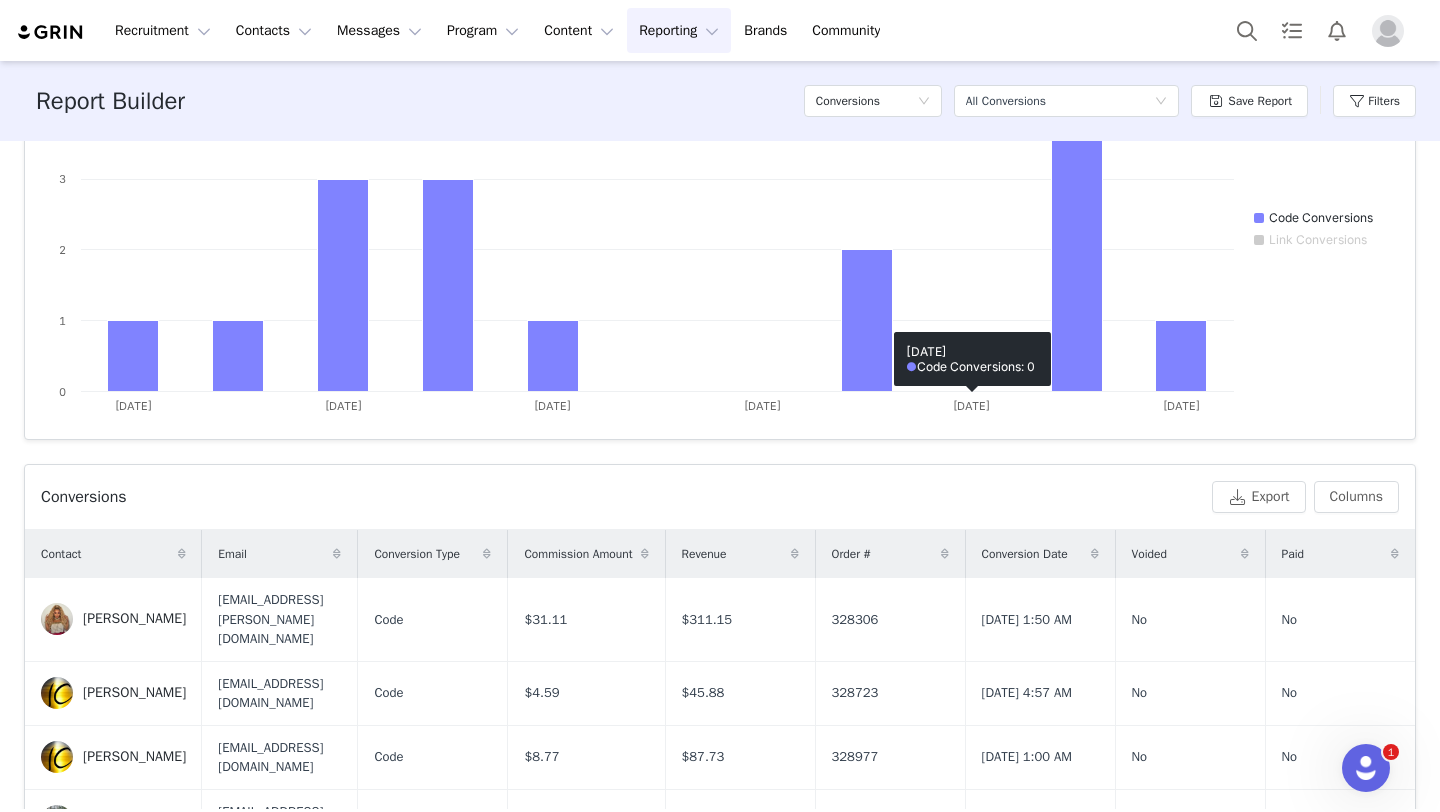 scroll, scrollTop: 481, scrollLeft: 0, axis: vertical 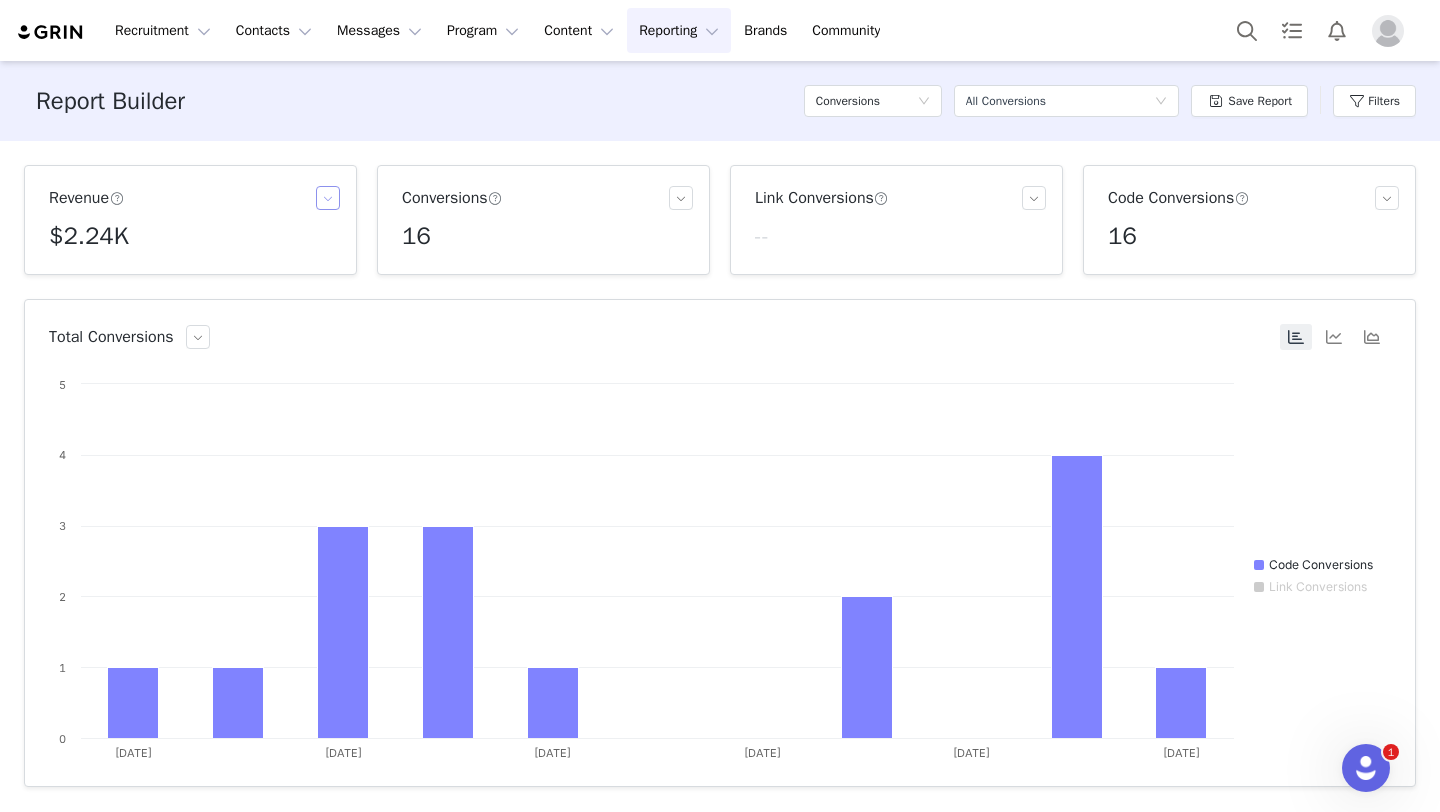 click at bounding box center (328, 198) 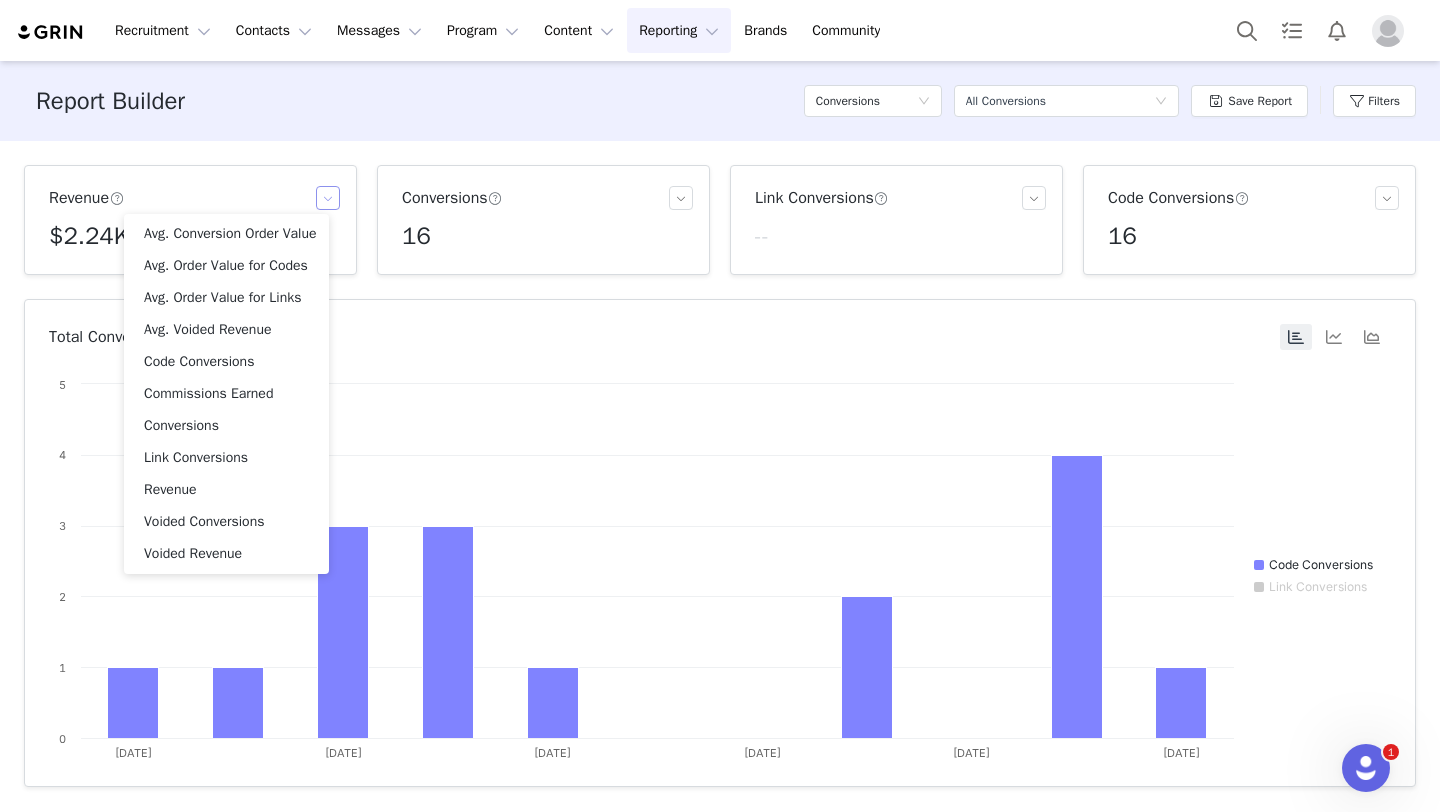 click at bounding box center [328, 198] 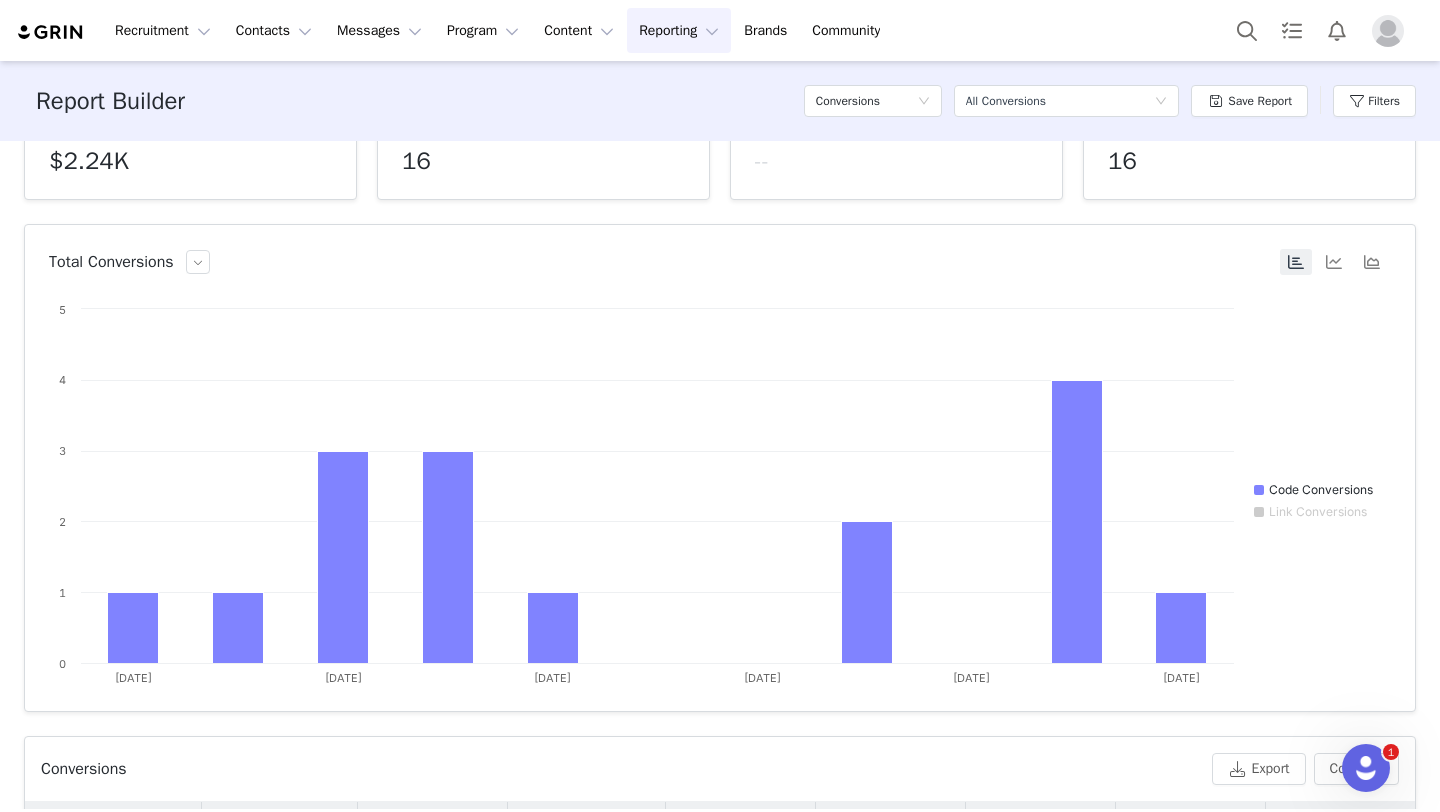 scroll, scrollTop: 0, scrollLeft: 0, axis: both 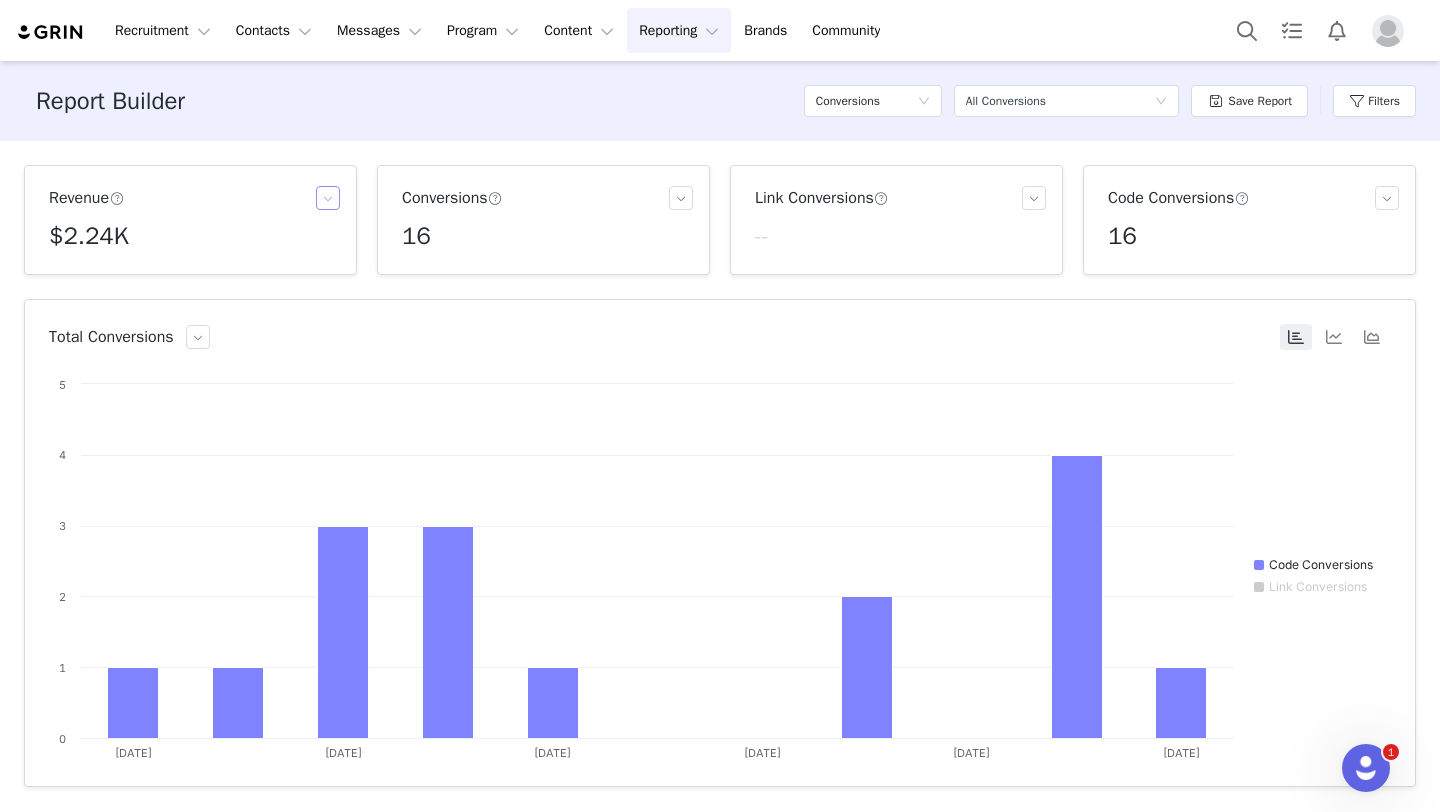click at bounding box center (328, 198) 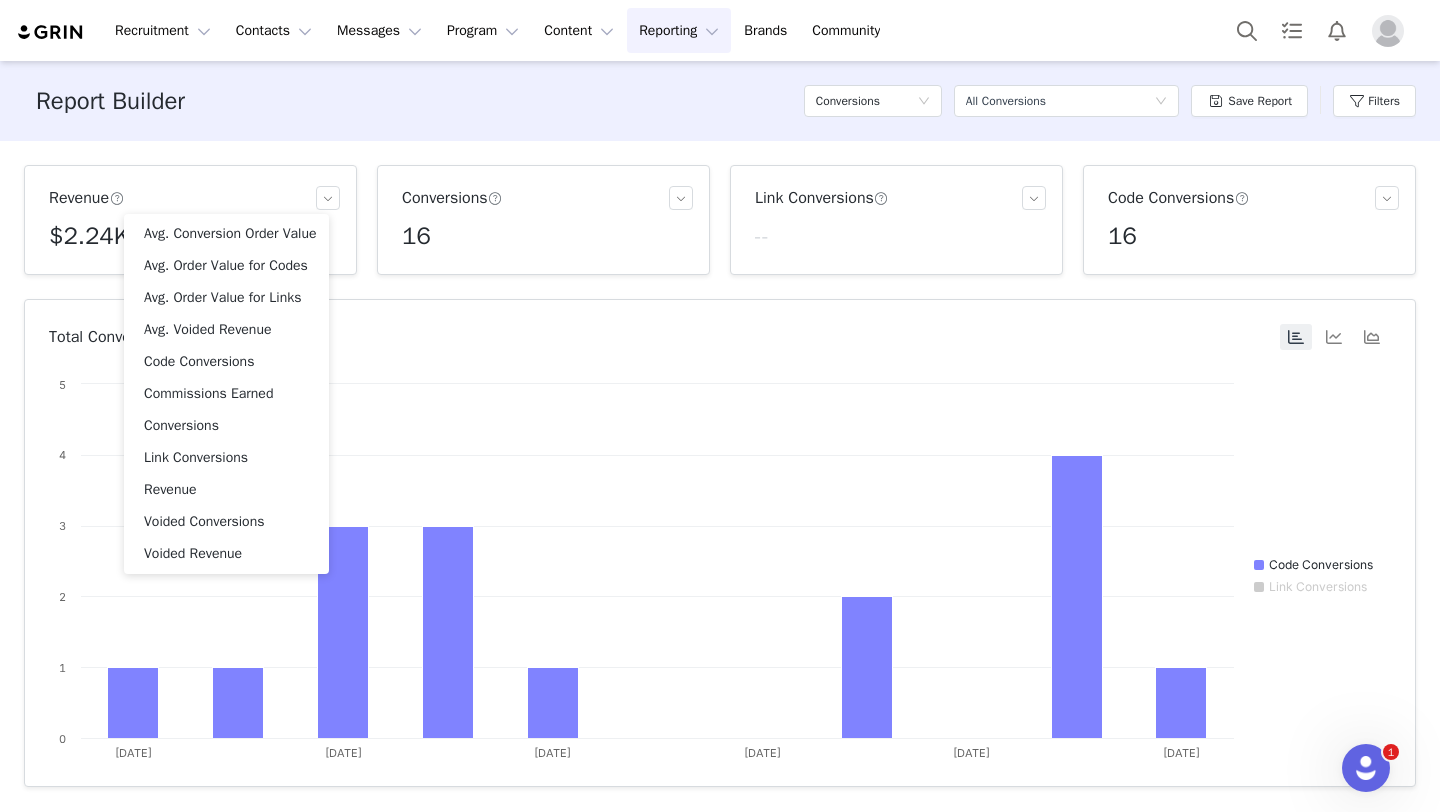 click on "Revenue        $2.24K  Conversions        16  Link Conversions        --  Code Conversions        16 Total Conversions     Created with Highcharts 9.3.3 Chart title Code Conversions Link Conversions [DATE] [DATE] [DATE] [DATE] [DATE] [DATE] 0 1 2 3 4 [DATE] 5th ​ ●   Code Conversions: 1 ​  Conversions      Export     Columns  Contact   Email   Conversion Type   Commission Amount   Revenue   Order #   Conversion Date   Voided   Paid   [PERSON_NAME]  [EMAIL_ADDRESS][PERSON_NAME][DOMAIN_NAME] Code $31.11 $311.15 328306 [DATE] 1:50 AM No No  [PERSON_NAME]  [EMAIL_ADDRESS][DOMAIN_NAME] Code $4.59 $45.88 328723 [DATE] 4:57 AM No No  [PERSON_NAME]  [EMAIL_ADDRESS][DOMAIN_NAME] Code $8.77 $87.73 328977 [DATE] 1:00 AM No No  [PERSON_NAME]  [EMAIL_ADDRESS][DOMAIN_NAME] Code $3.96 $39.58 329139 [DATE] 4:07 PM No No  [PERSON_NAME]  [EMAIL_ADDRESS][DOMAIN_NAME] Code $16.06 $160.63 329178 [DATE] 5:21 PM No No  [PERSON_NAME]  [EMAIL_ADDRESS][DOMAIN_NAME] Code $11.68 $116.75 329333 [DATE] 3:28 AM No No Code" at bounding box center [720, 475] 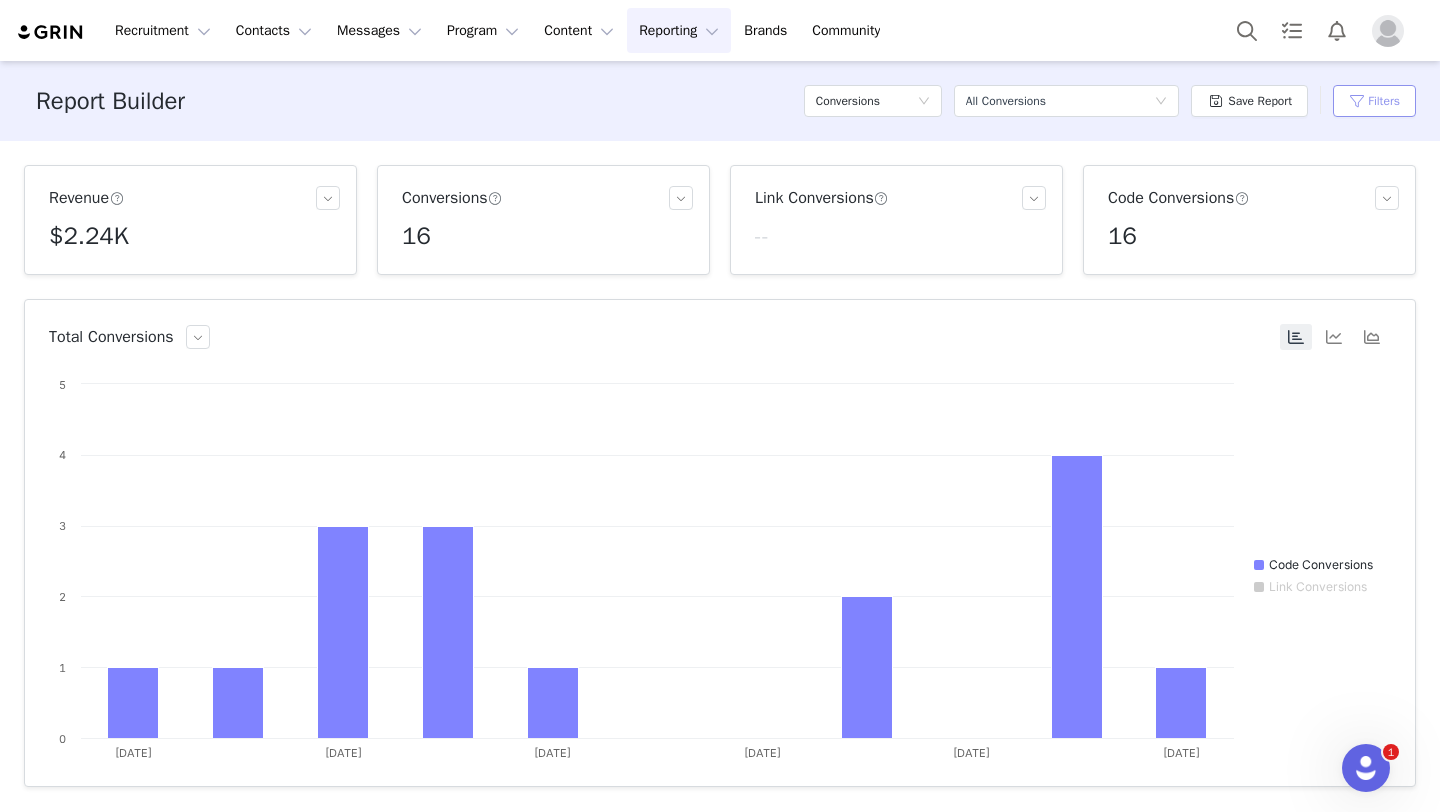 click on "Filters" at bounding box center (1374, 101) 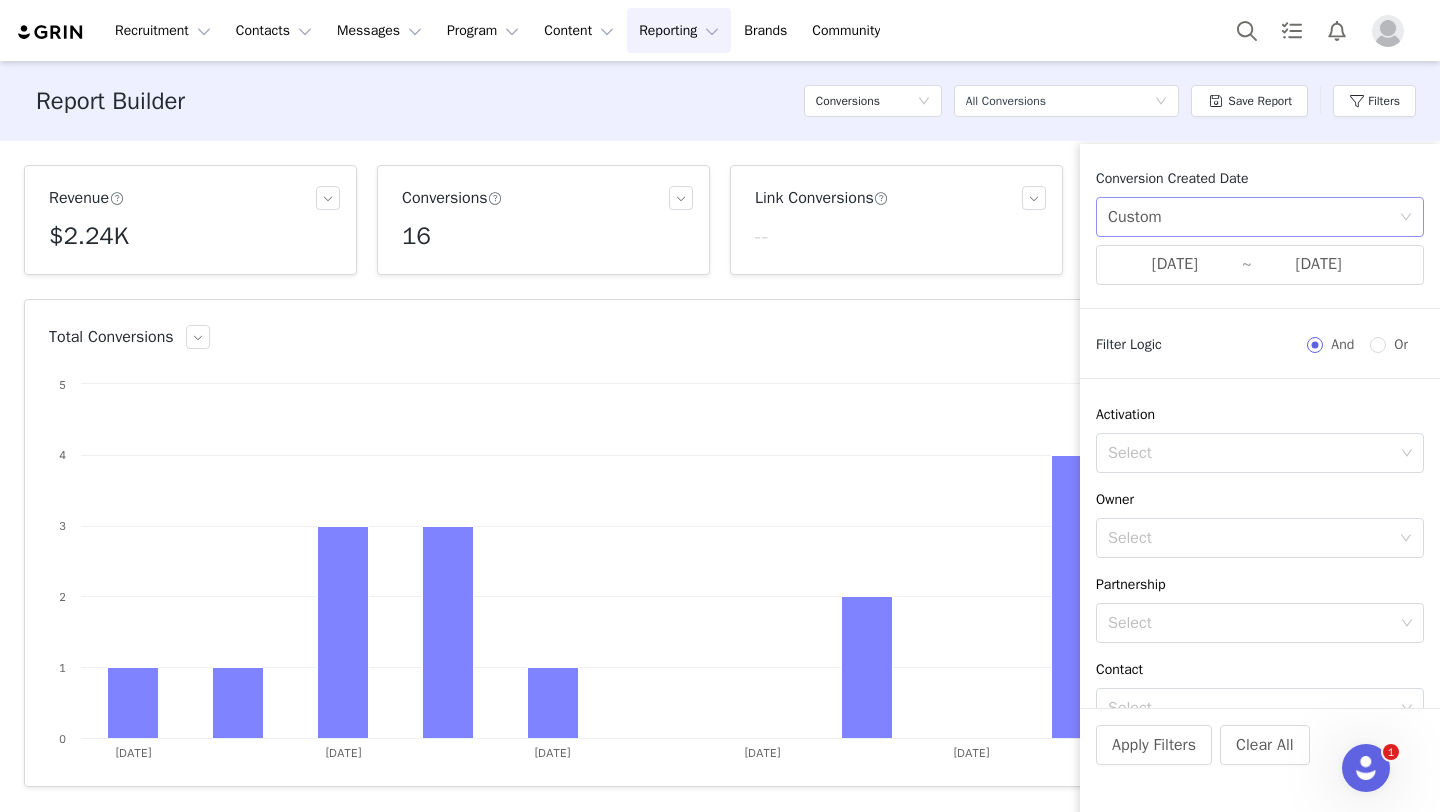 click on "Custom" at bounding box center [1253, 217] 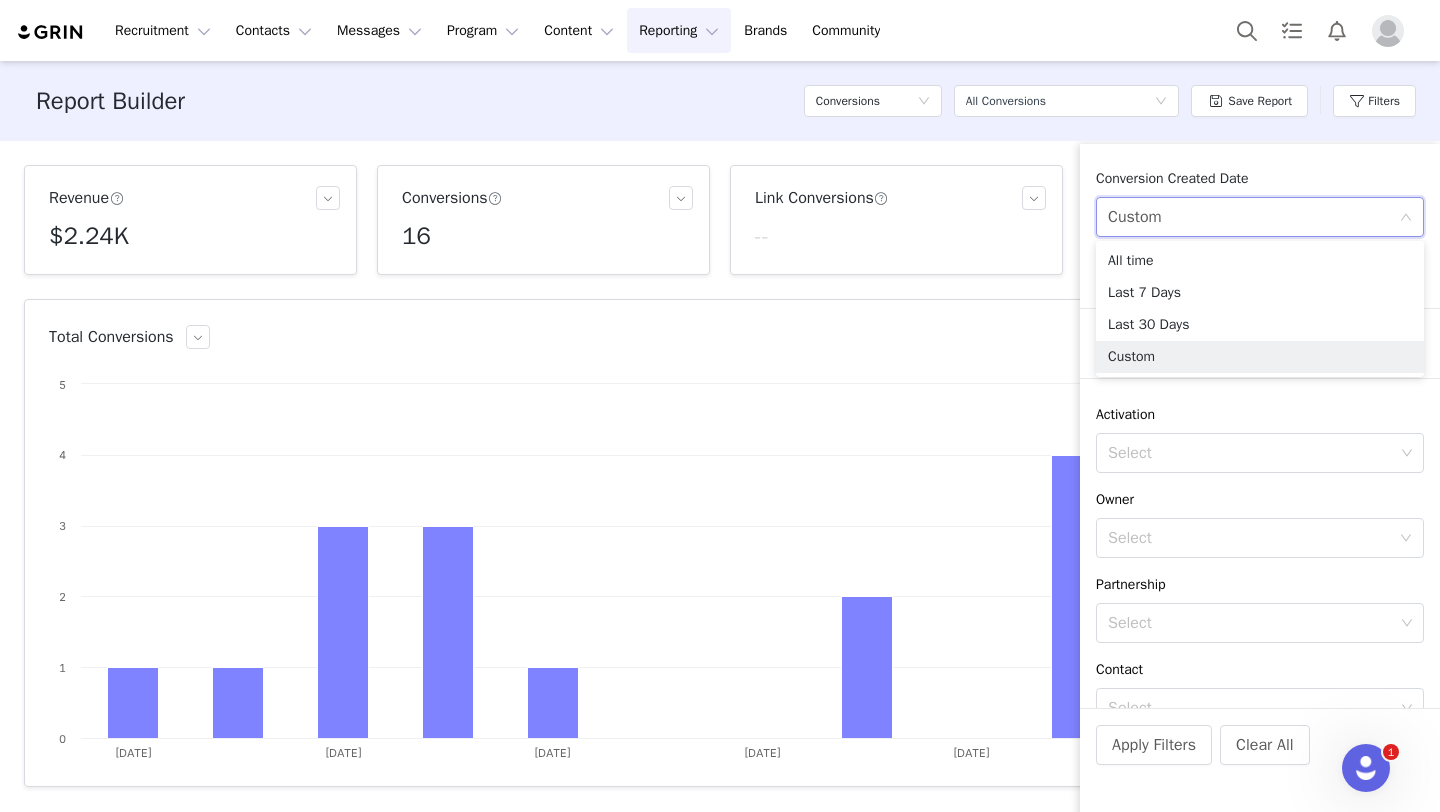 click on "Custom" at bounding box center [1253, 217] 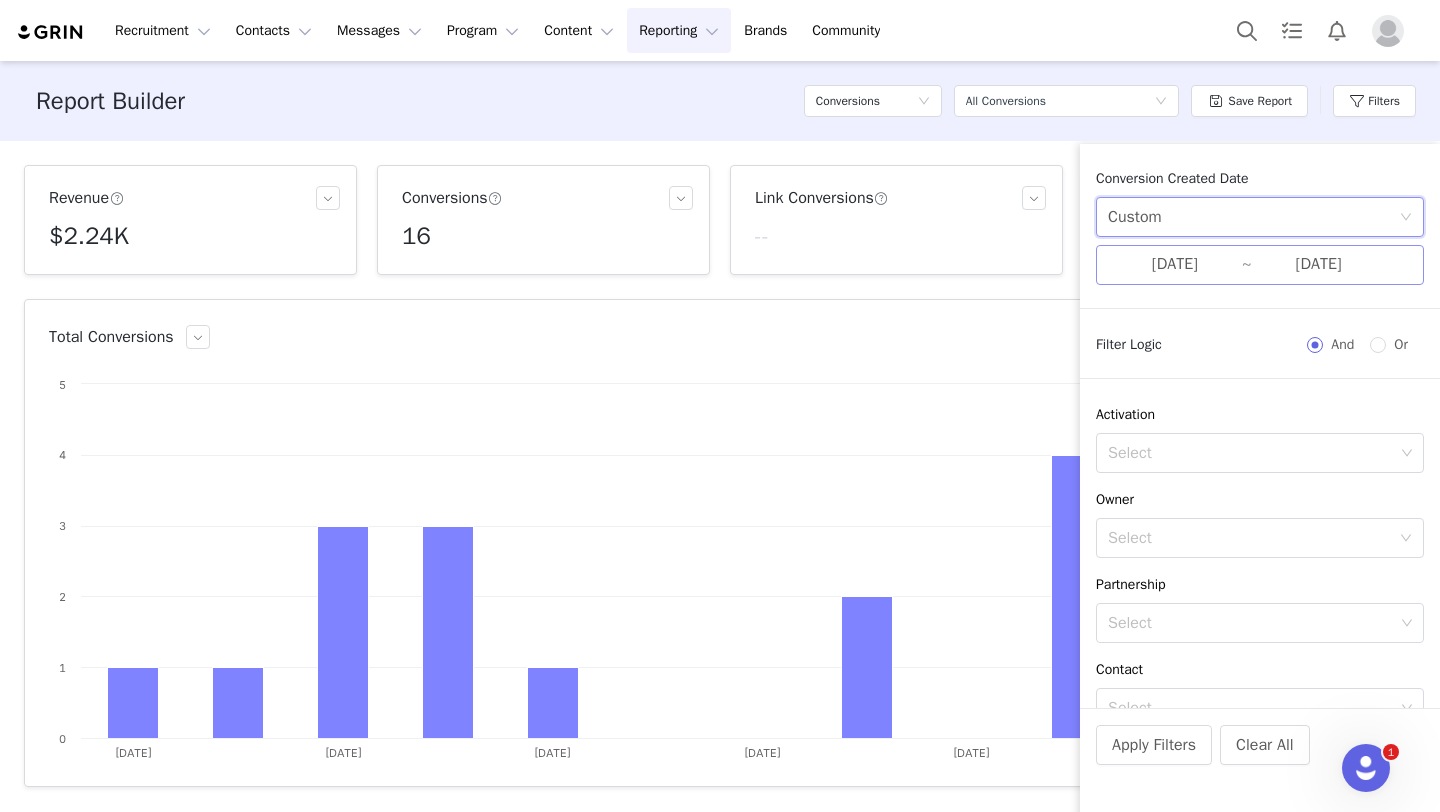 click on "[DATE]" at bounding box center [1175, 265] 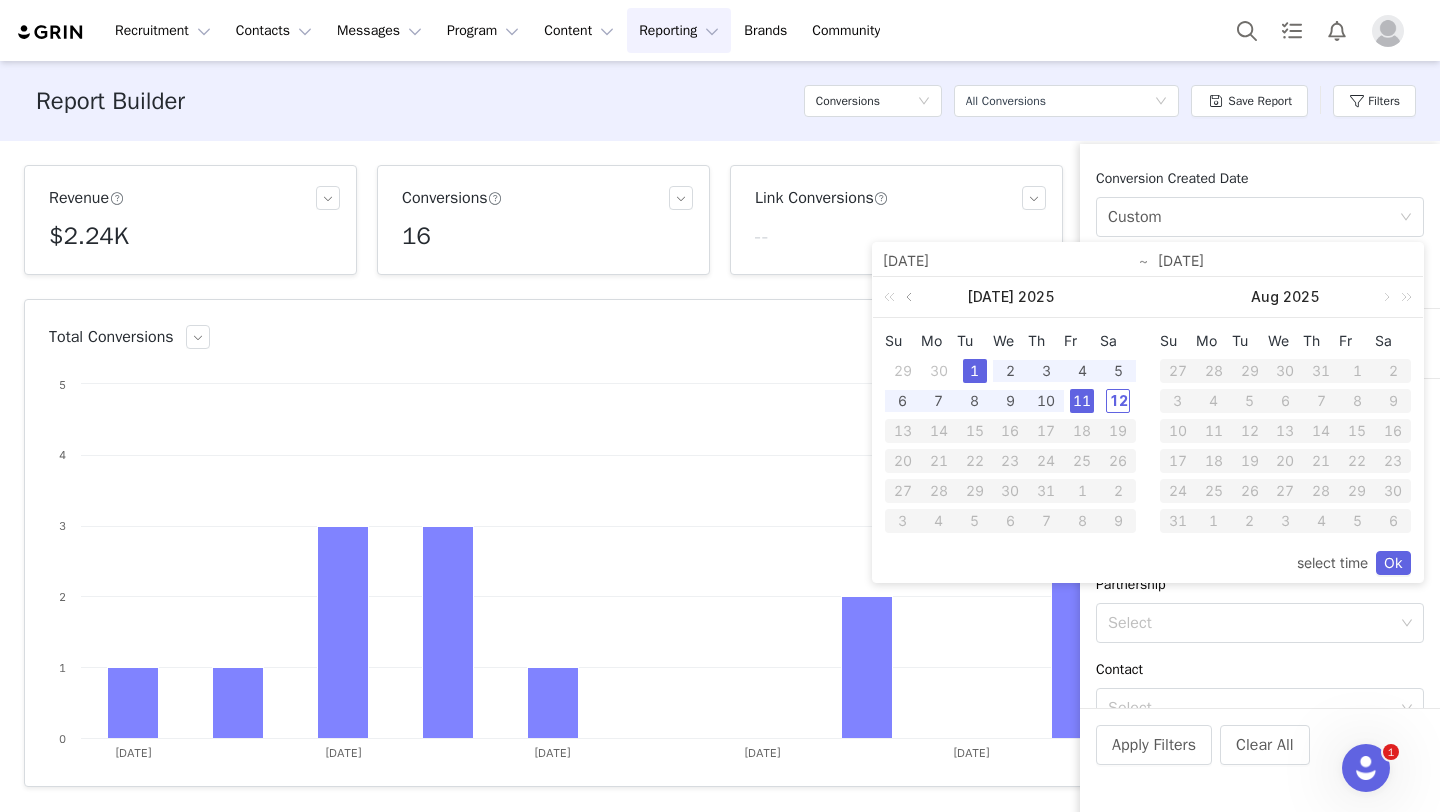 click at bounding box center [911, 297] 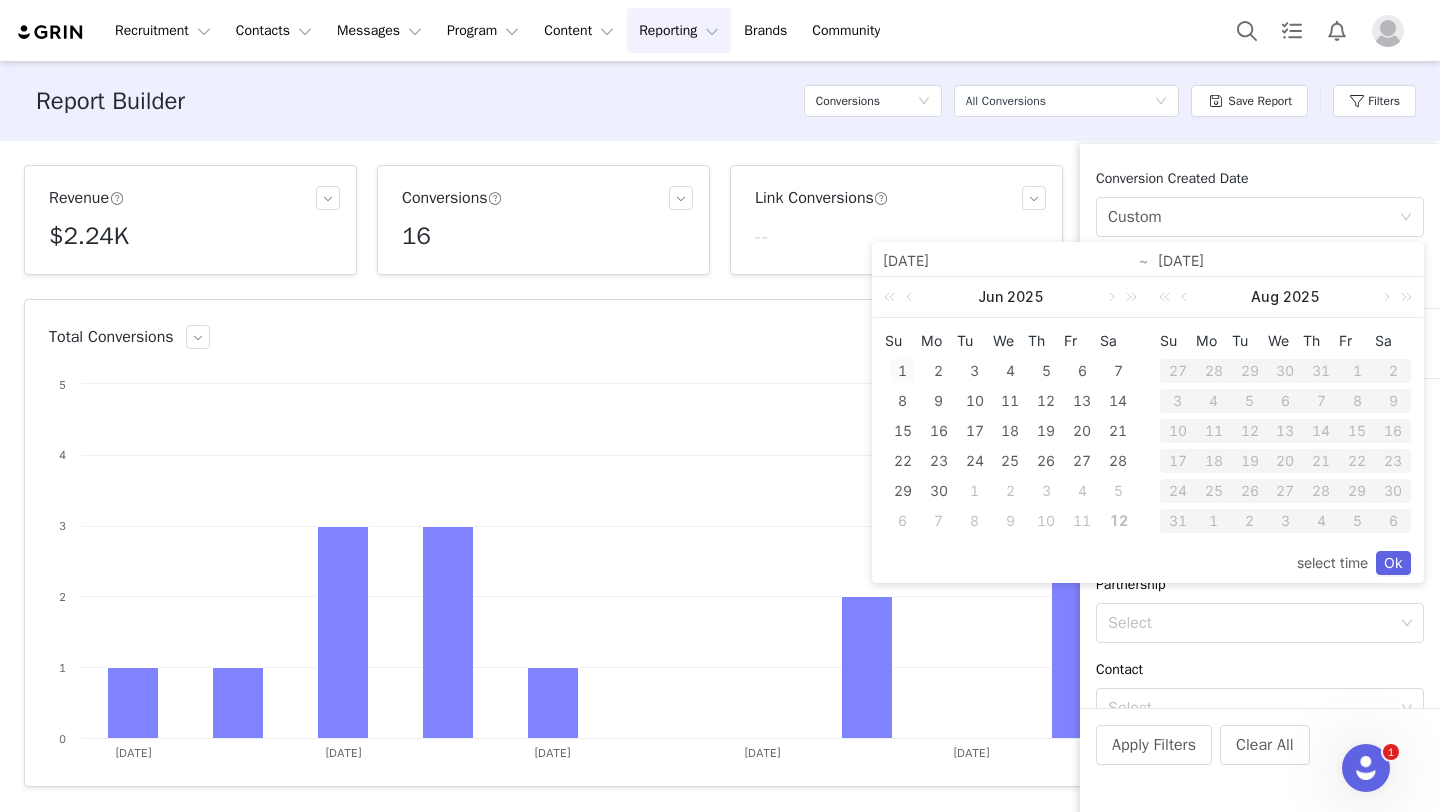 click on "1" at bounding box center (903, 371) 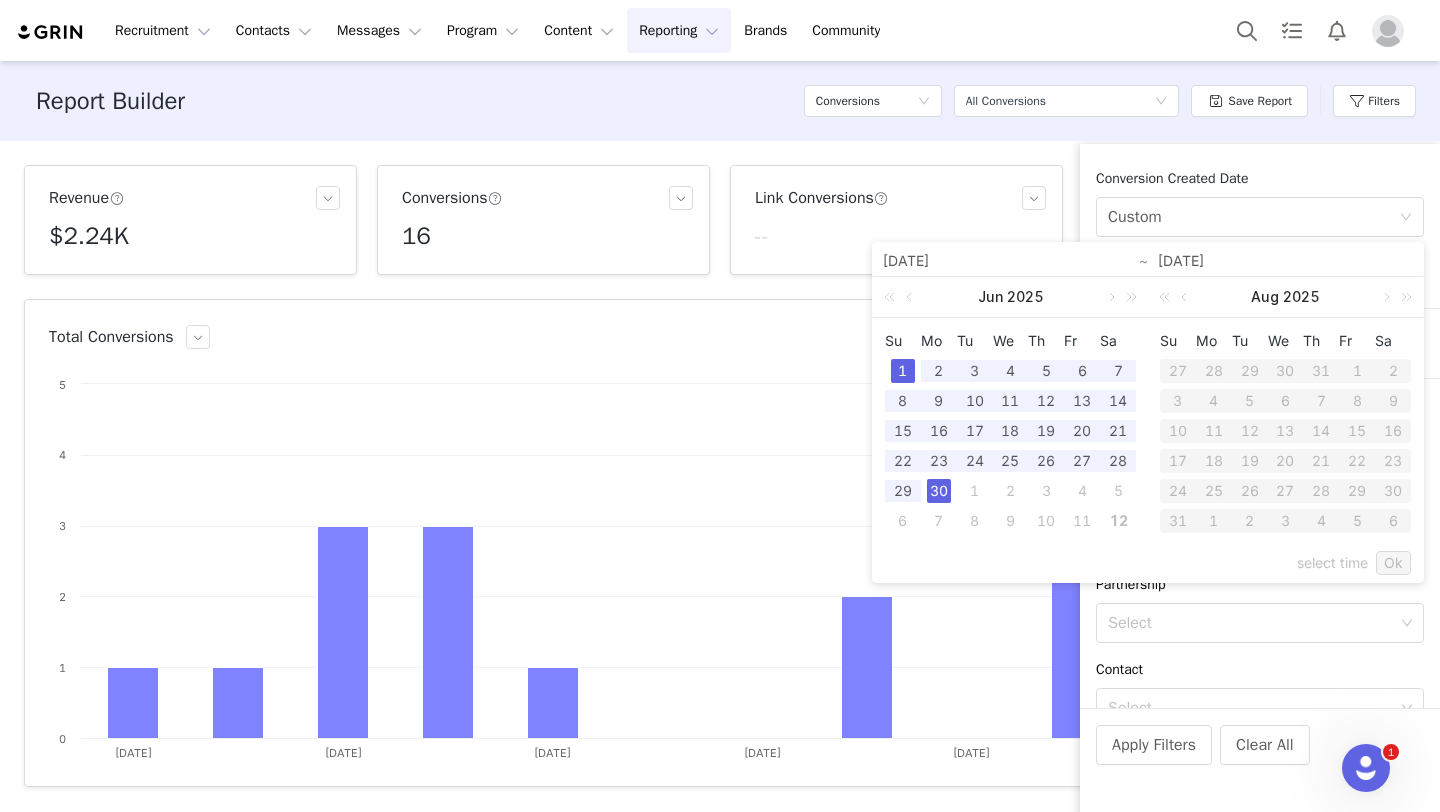 click on "30" at bounding box center [939, 491] 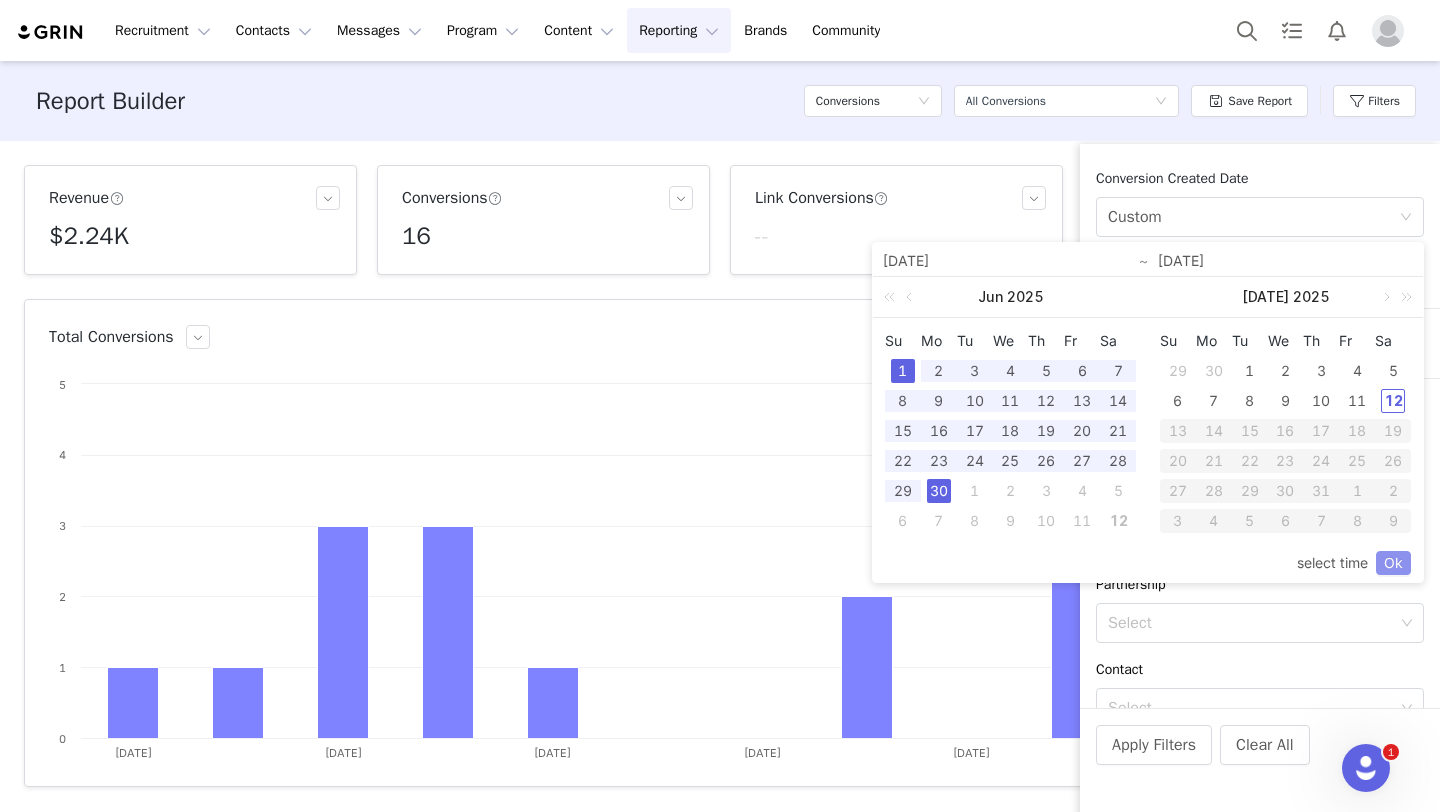 click on "Ok" at bounding box center [1393, 563] 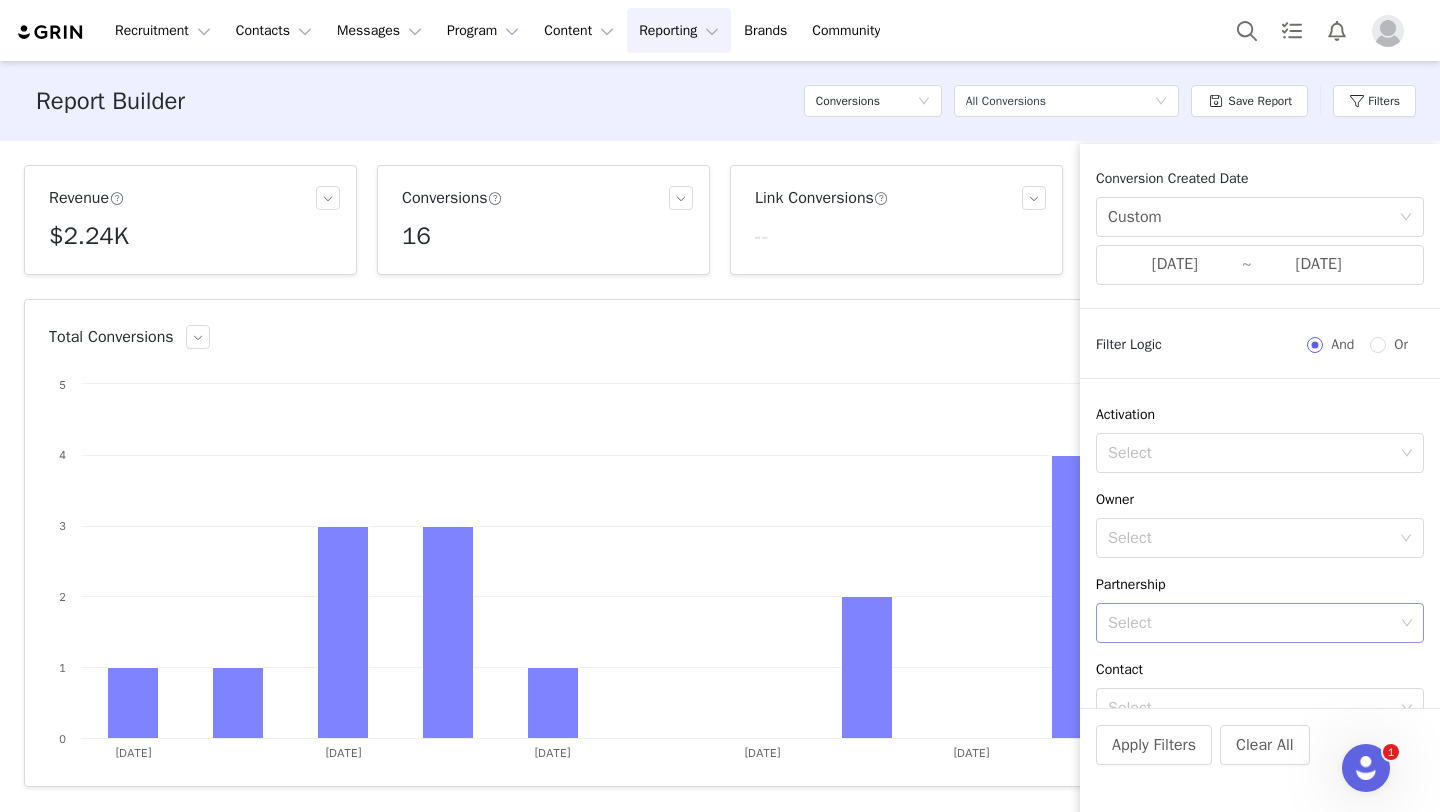 scroll, scrollTop: 101, scrollLeft: 0, axis: vertical 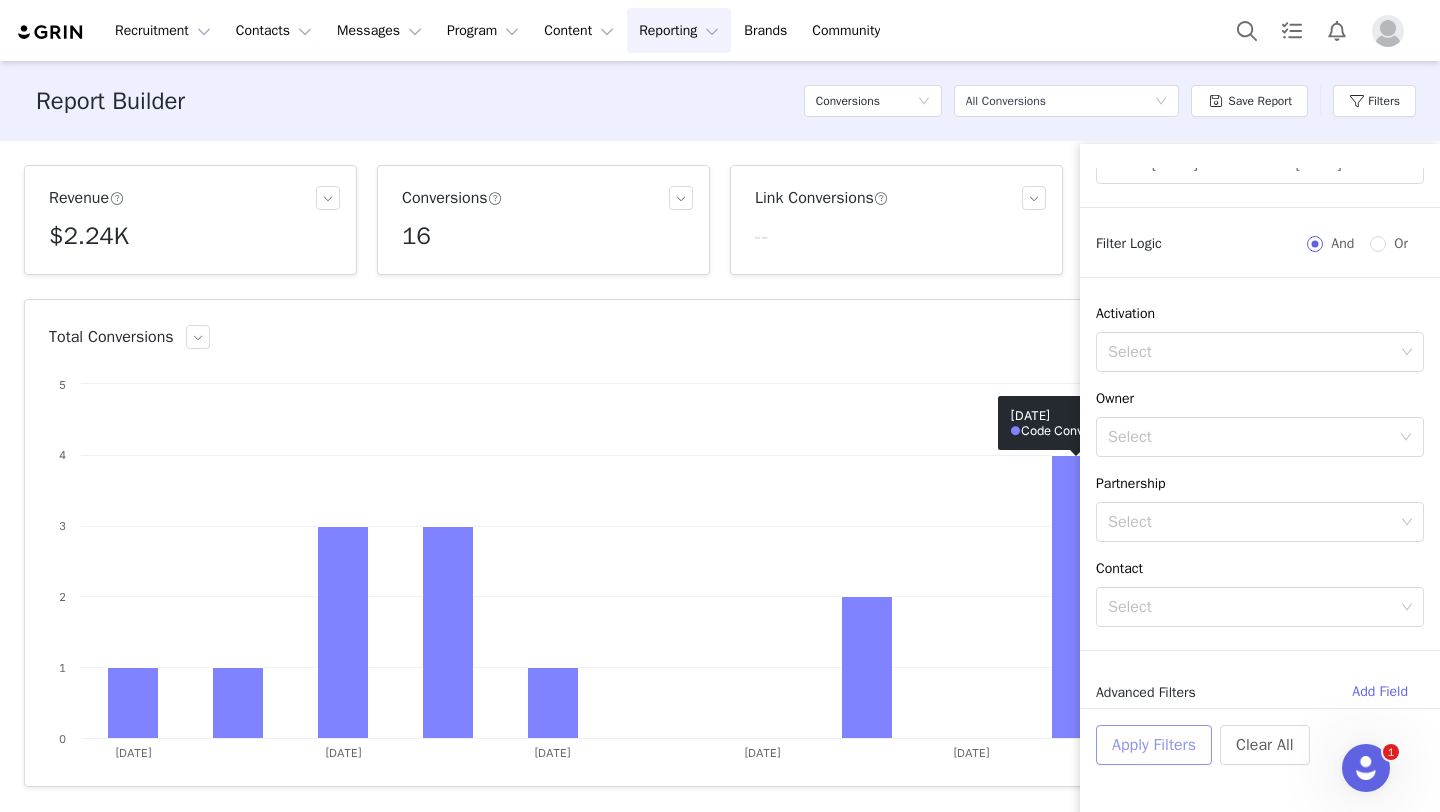 click on "Apply Filters" at bounding box center (1154, 745) 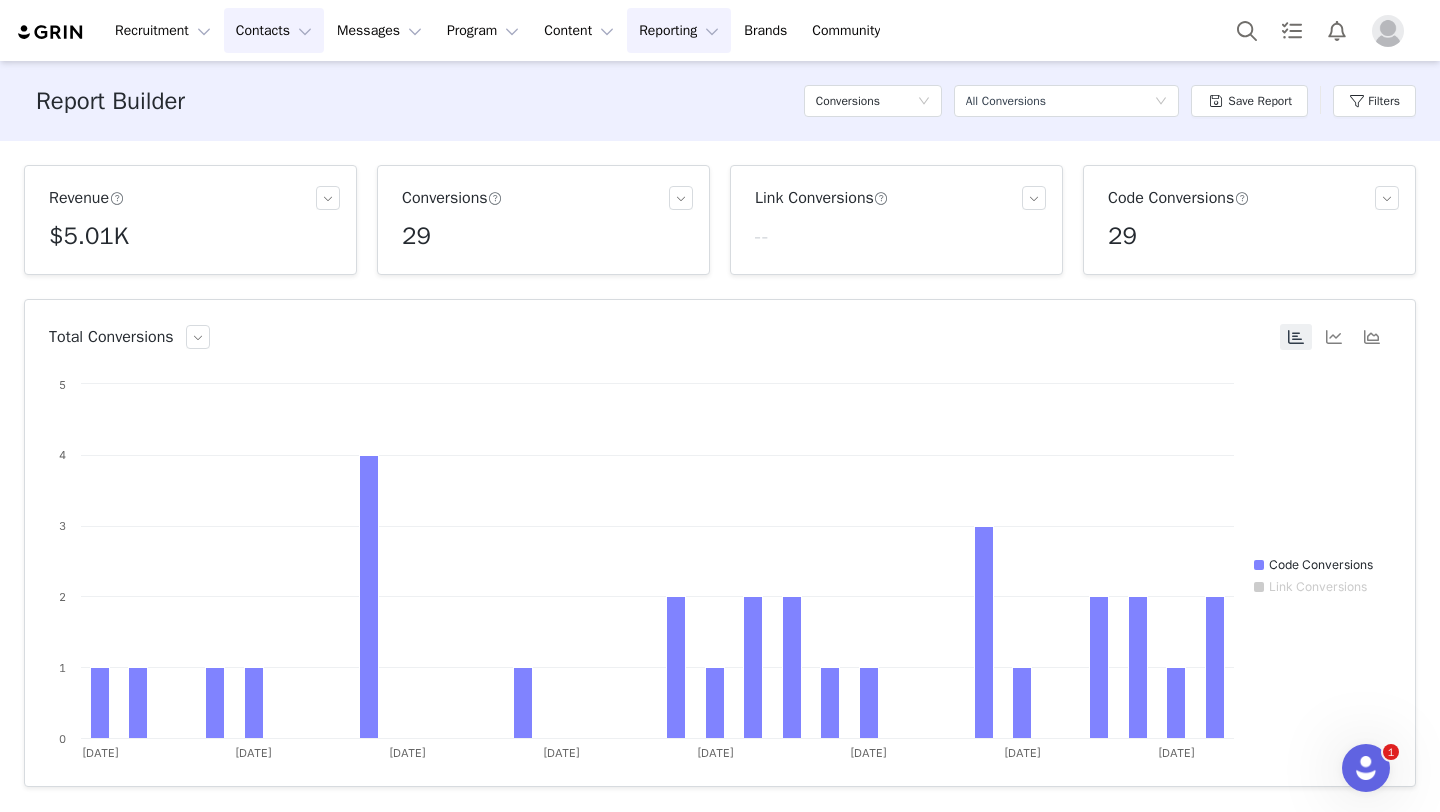 click on "Contacts Contacts" at bounding box center [274, 30] 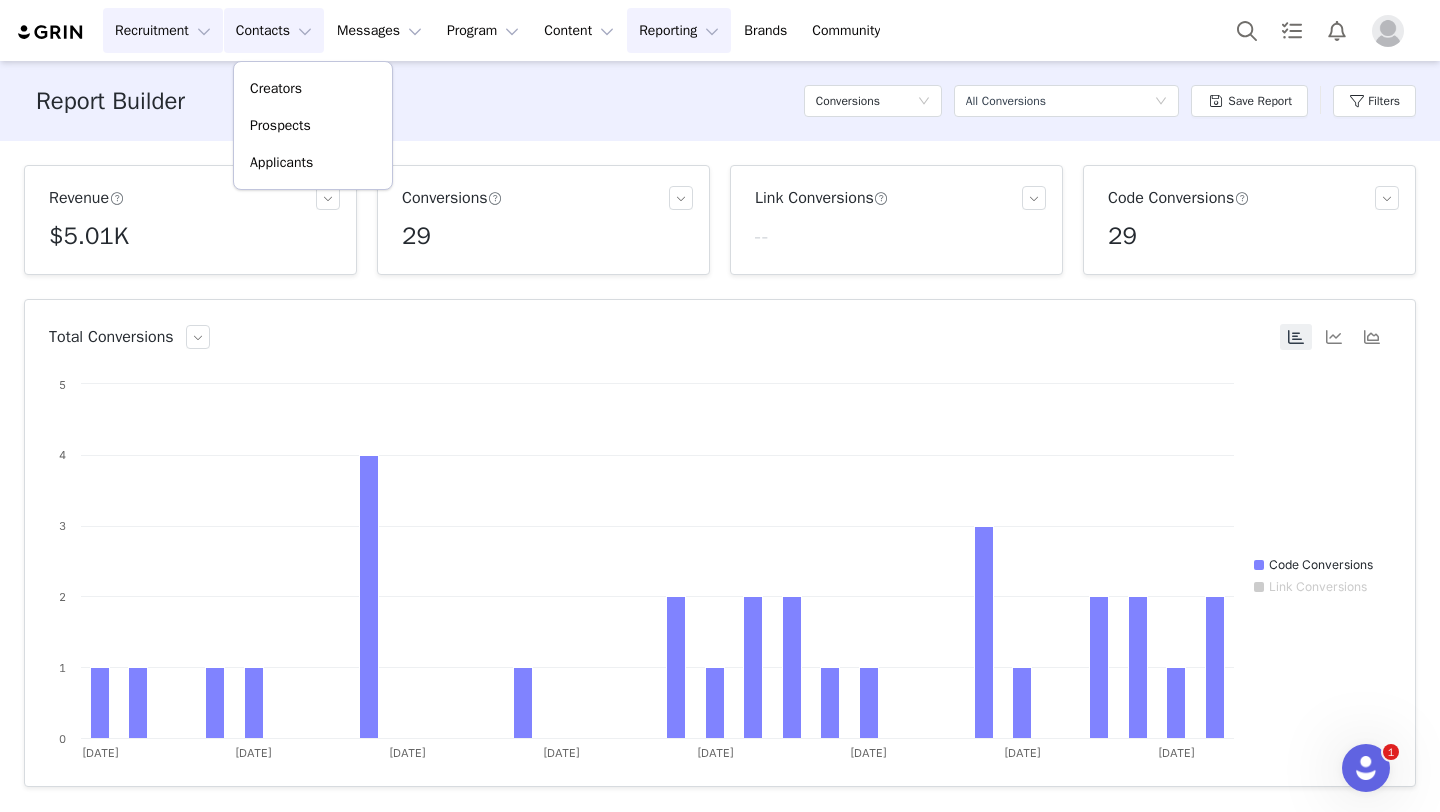 click on "Recruitment Recruitment" at bounding box center [163, 30] 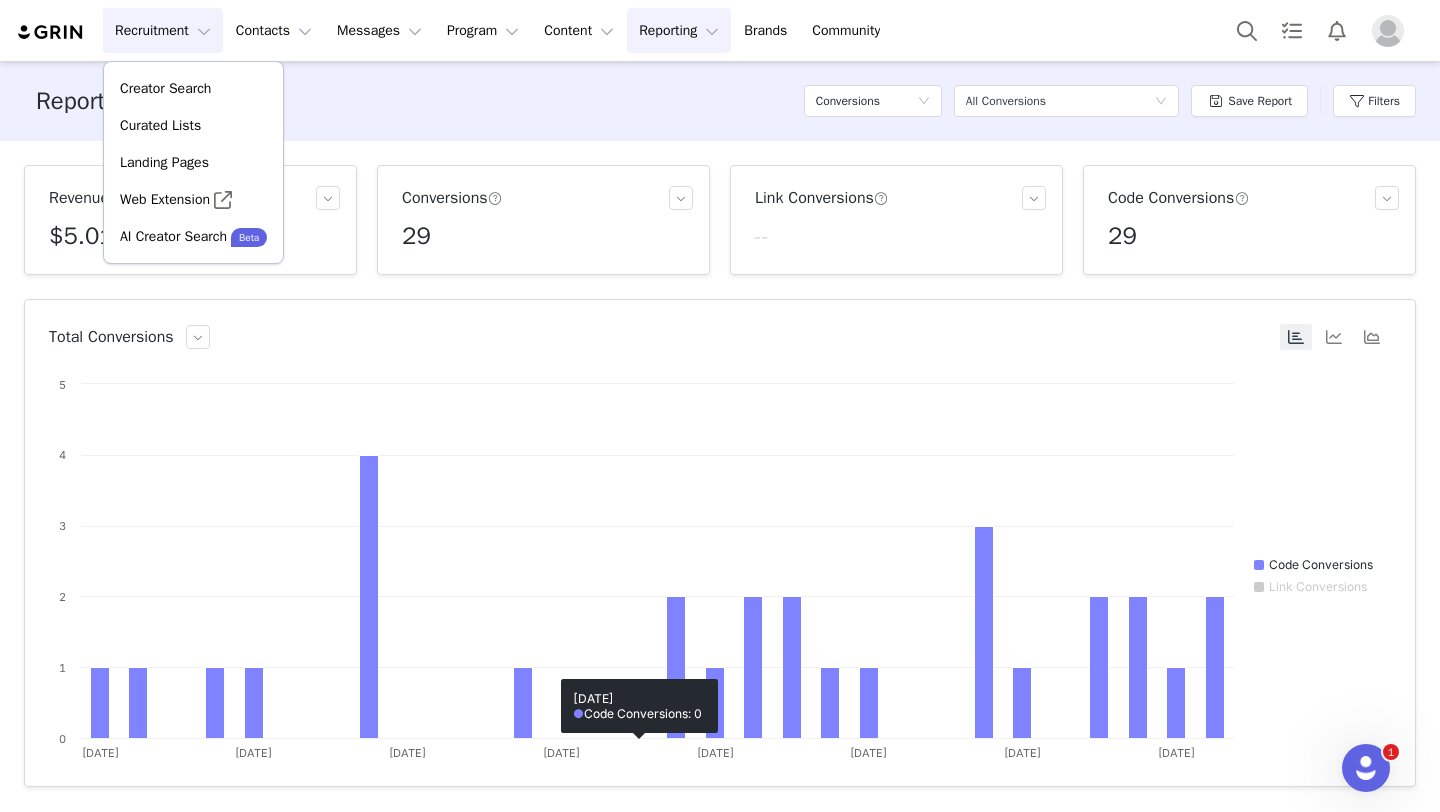 scroll, scrollTop: 662, scrollLeft: 0, axis: vertical 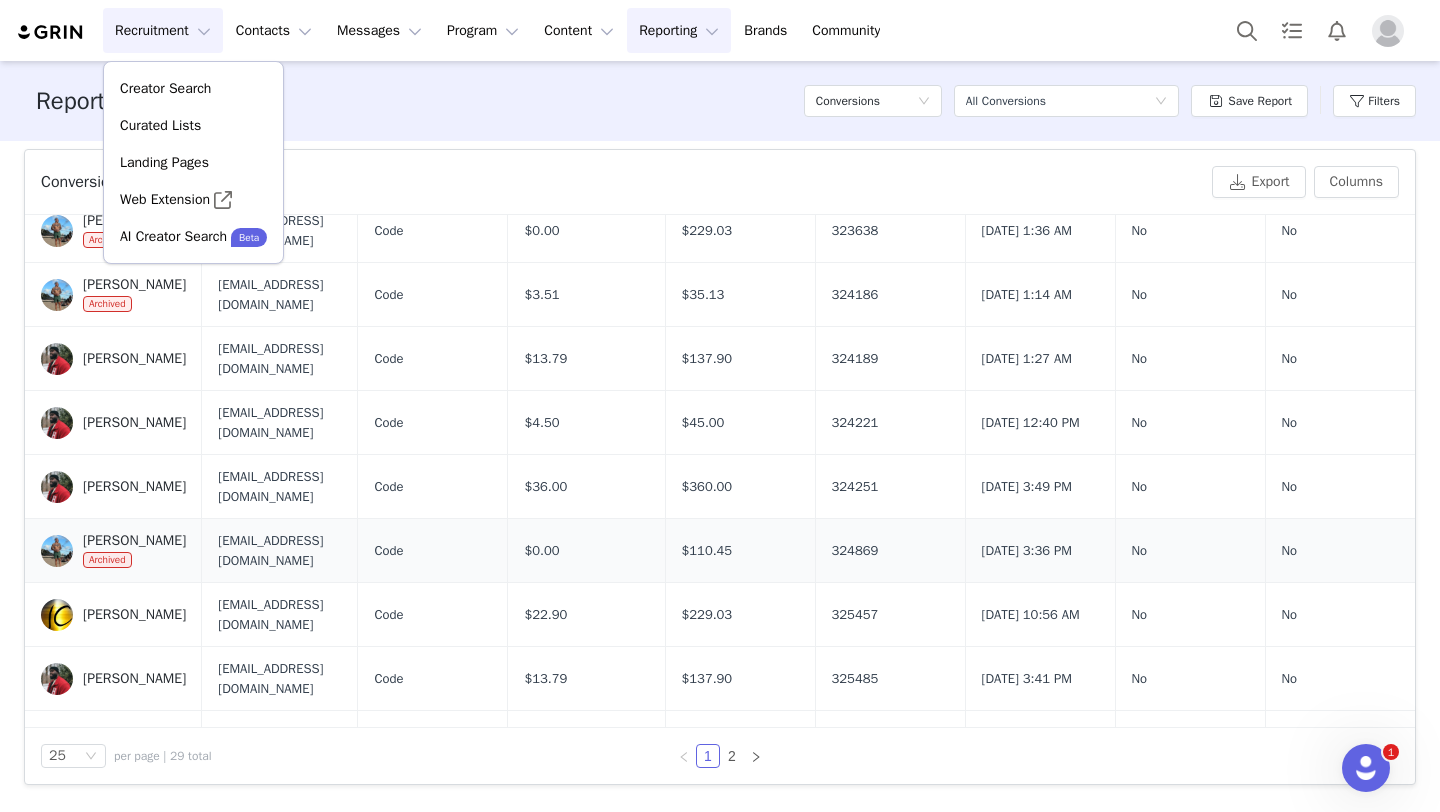 click on "[PERSON_NAME]   Archived" at bounding box center [113, 551] 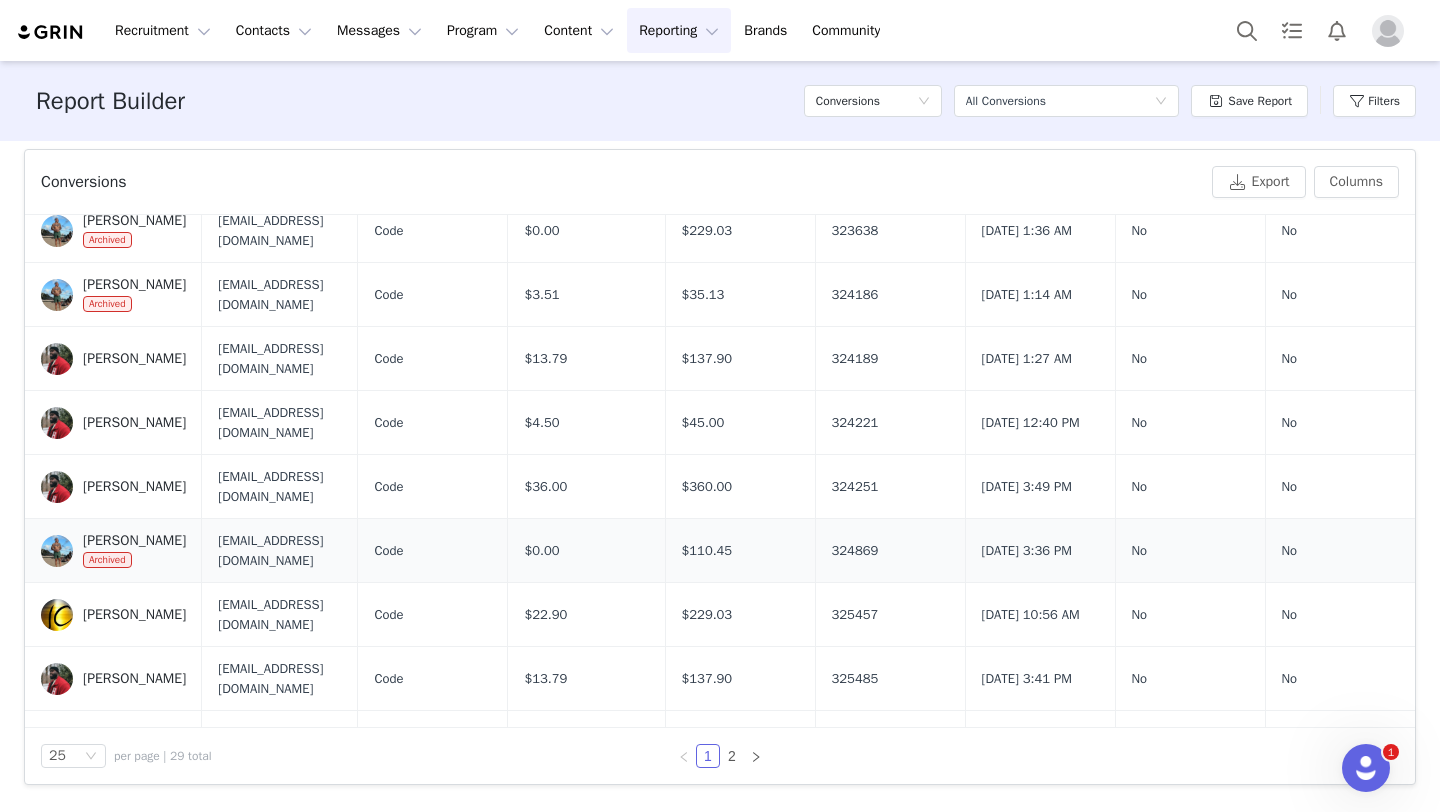click on "[PERSON_NAME]" at bounding box center (134, 541) 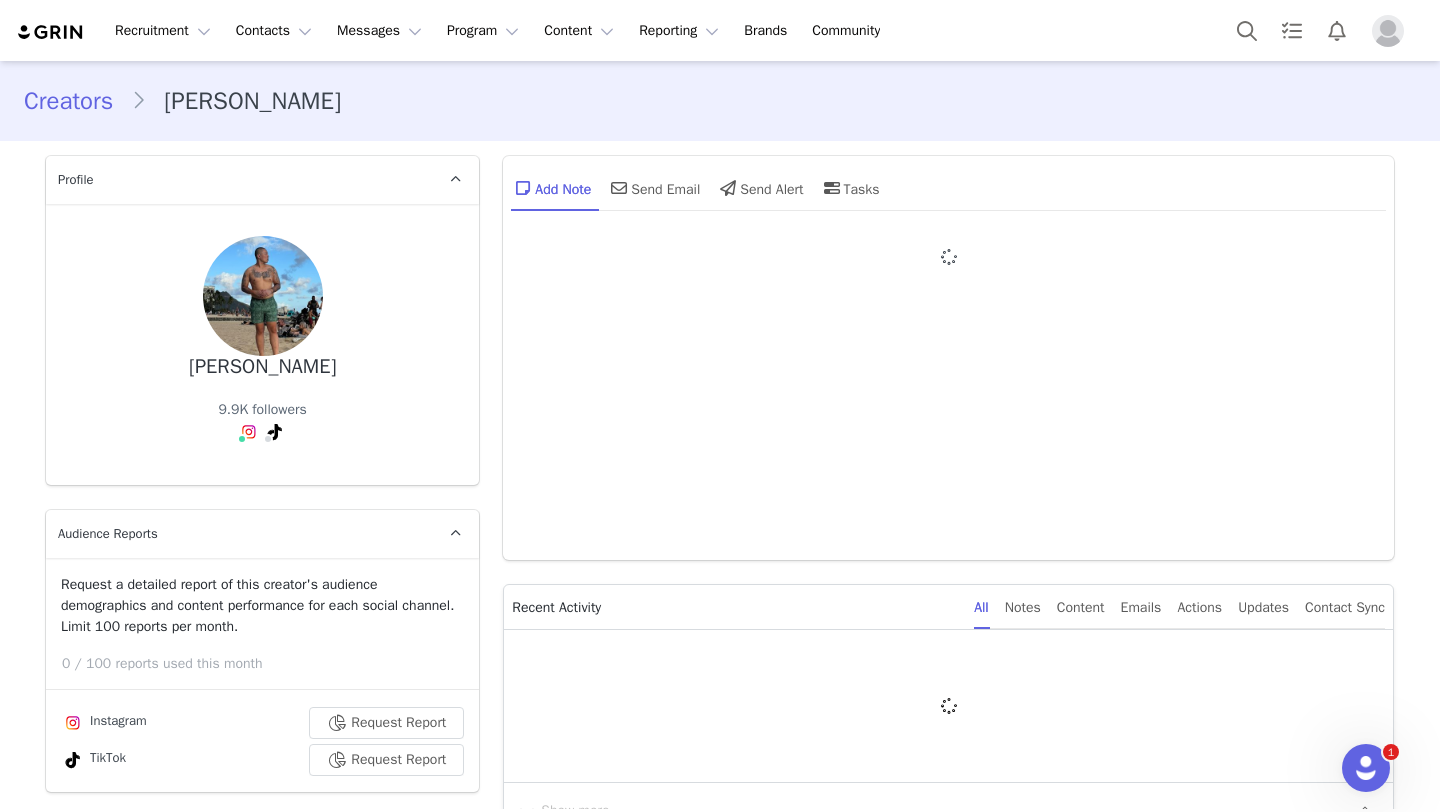 type on "+1 ([GEOGRAPHIC_DATA])" 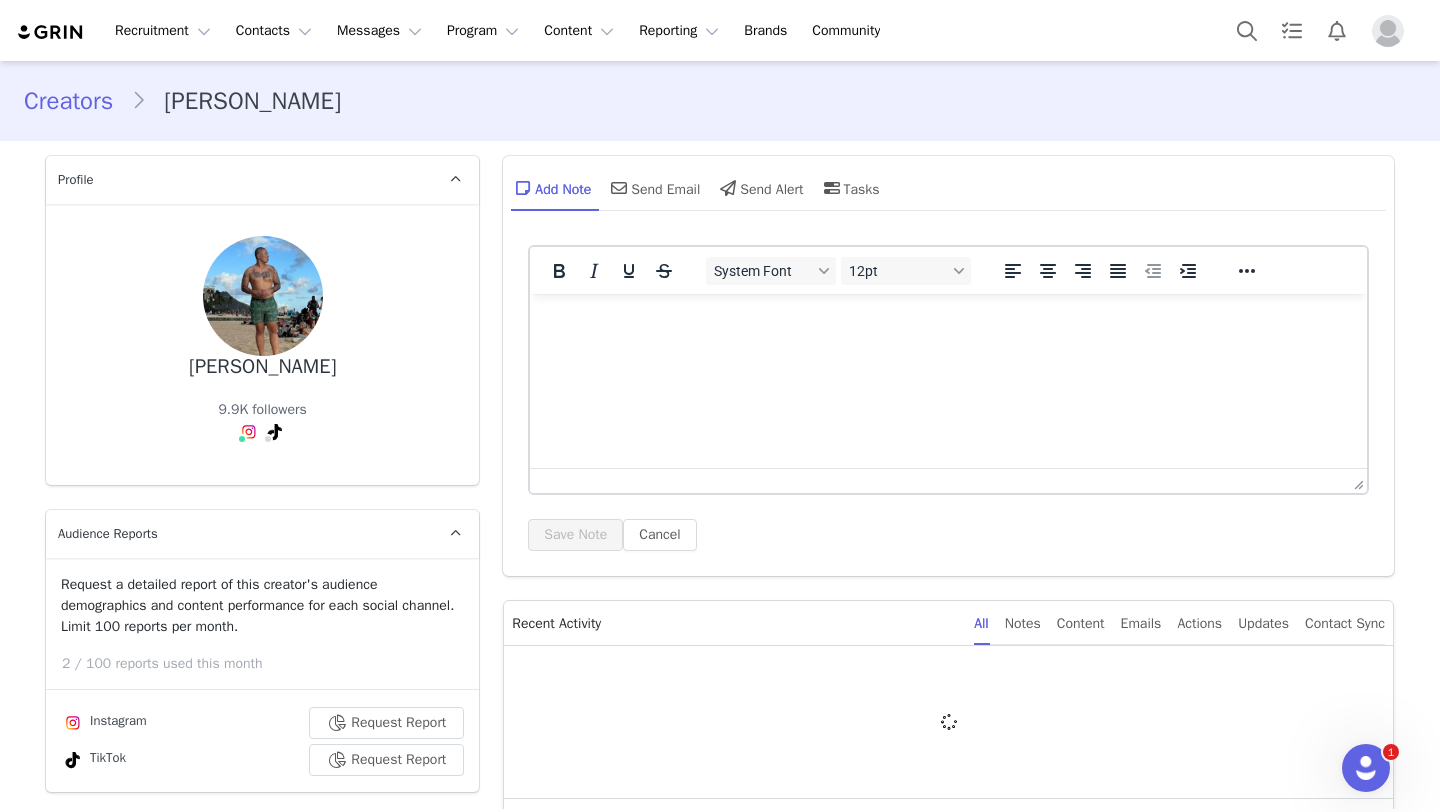 scroll, scrollTop: 0, scrollLeft: 0, axis: both 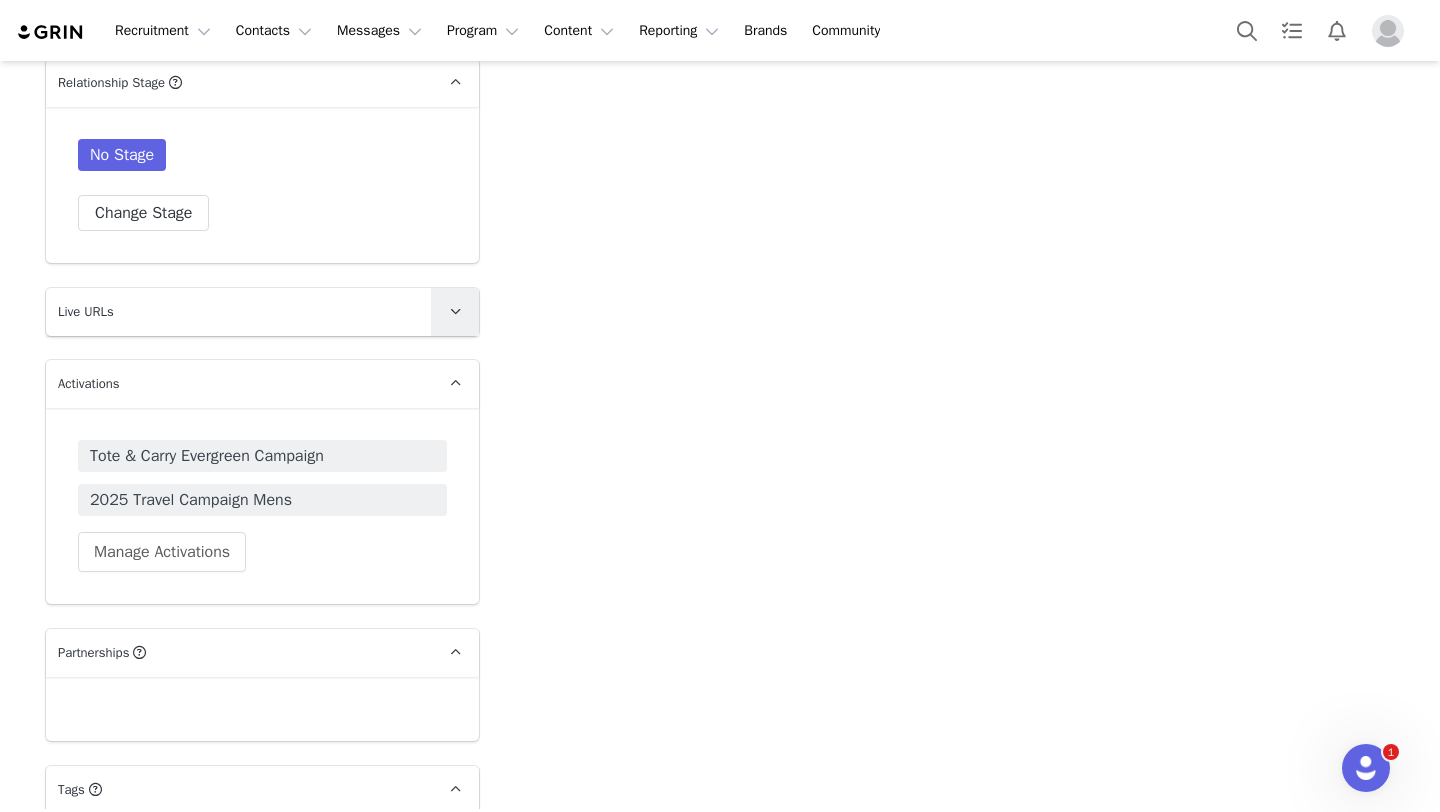 click at bounding box center [455, 312] 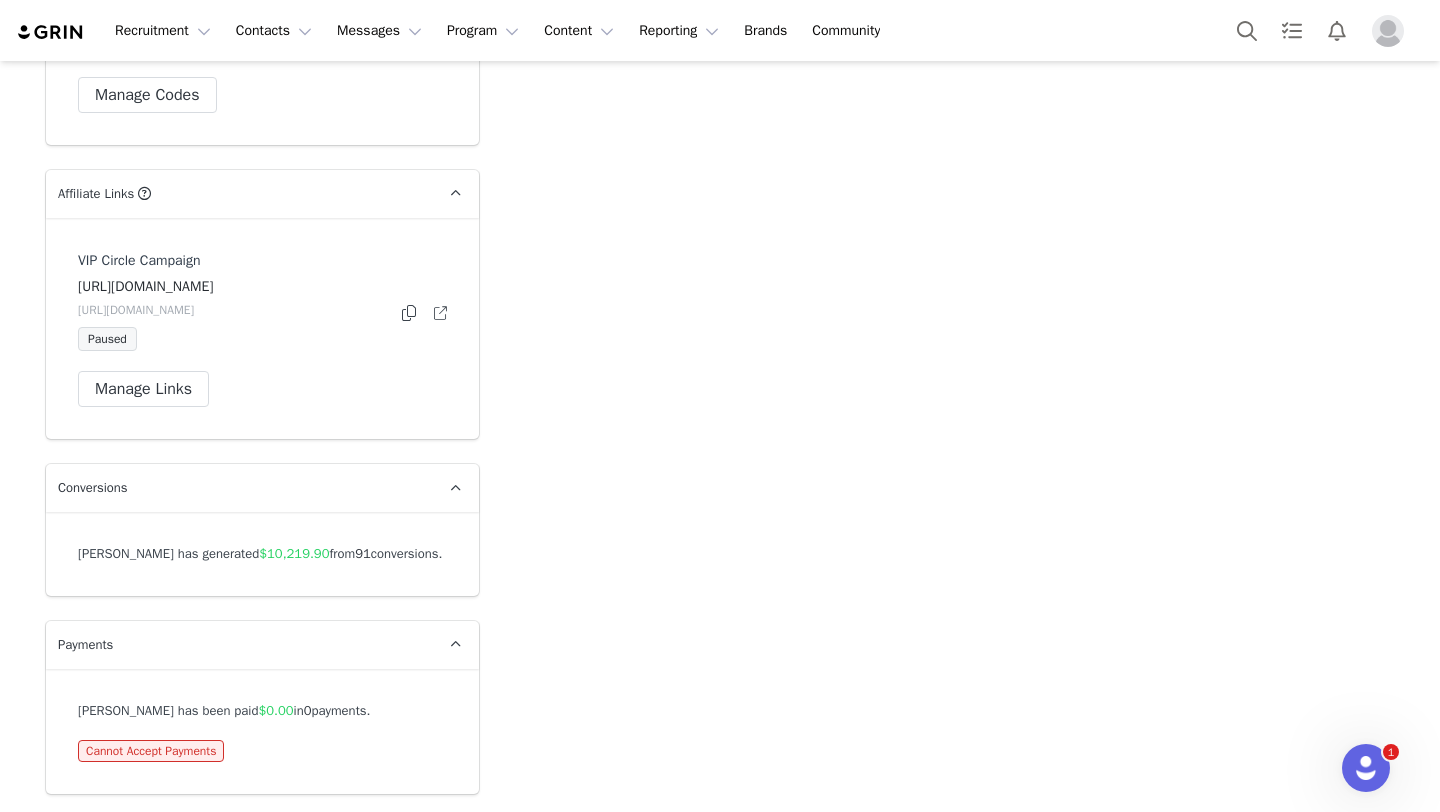 scroll, scrollTop: 5435, scrollLeft: 0, axis: vertical 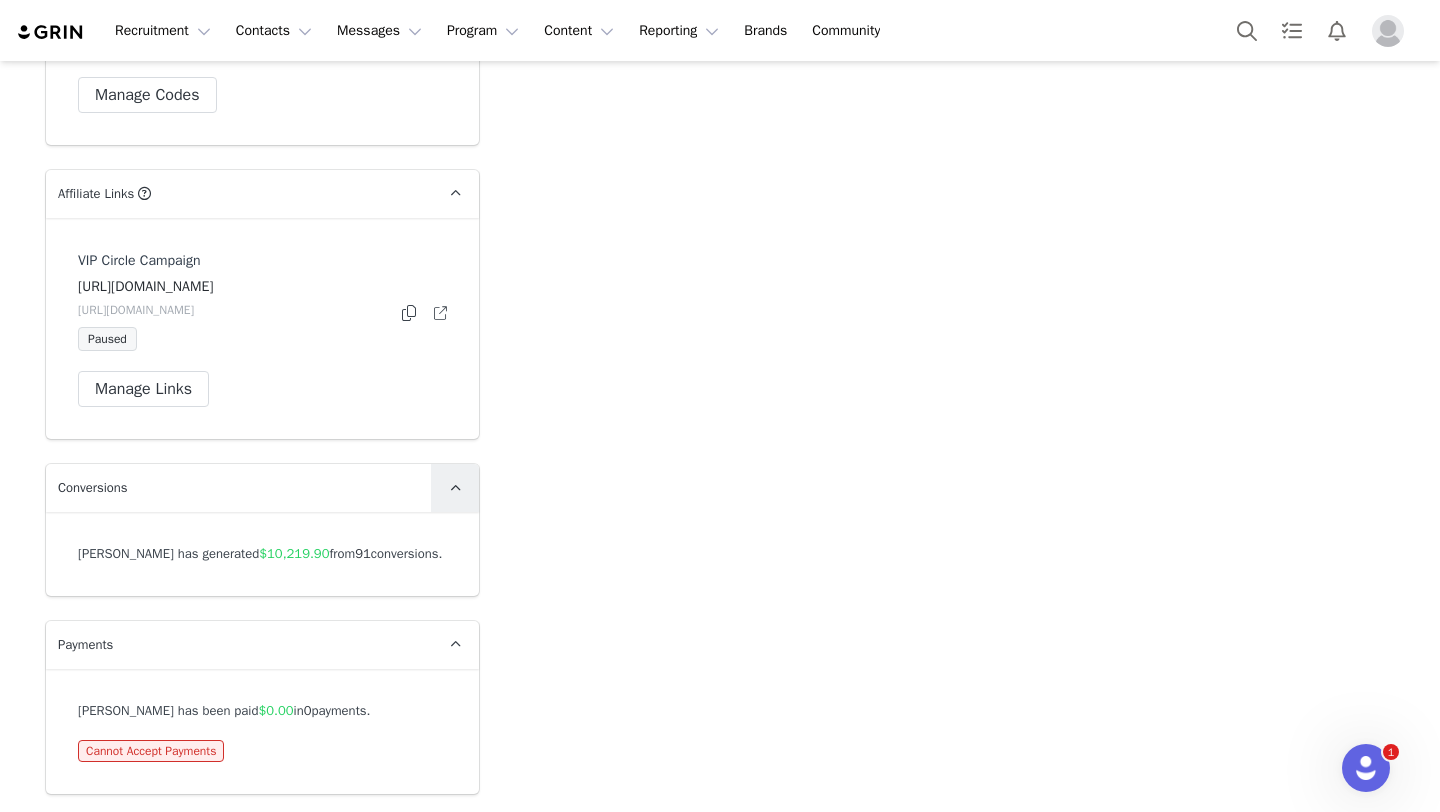 click at bounding box center (455, 488) 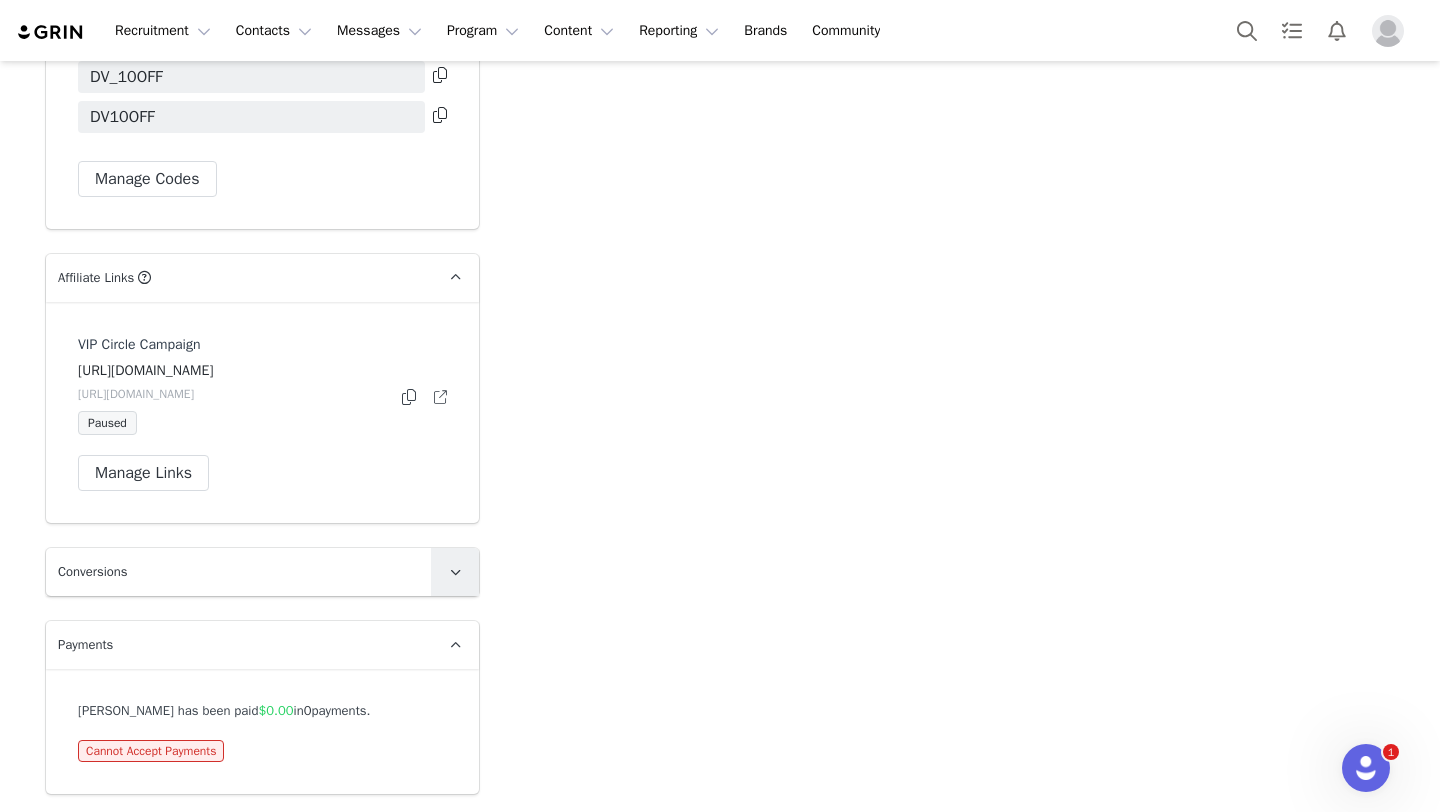 click at bounding box center (455, 572) 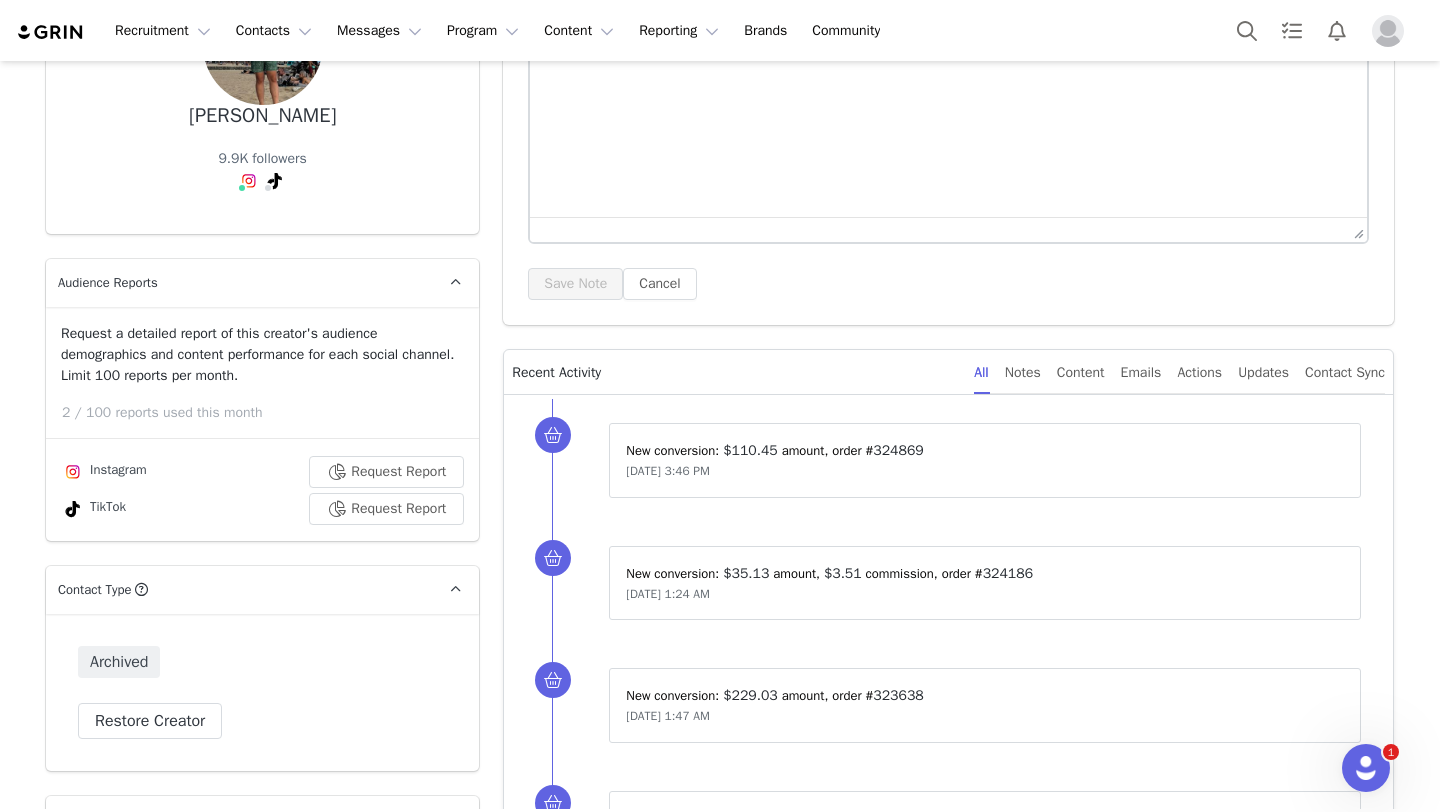 scroll, scrollTop: 0, scrollLeft: 0, axis: both 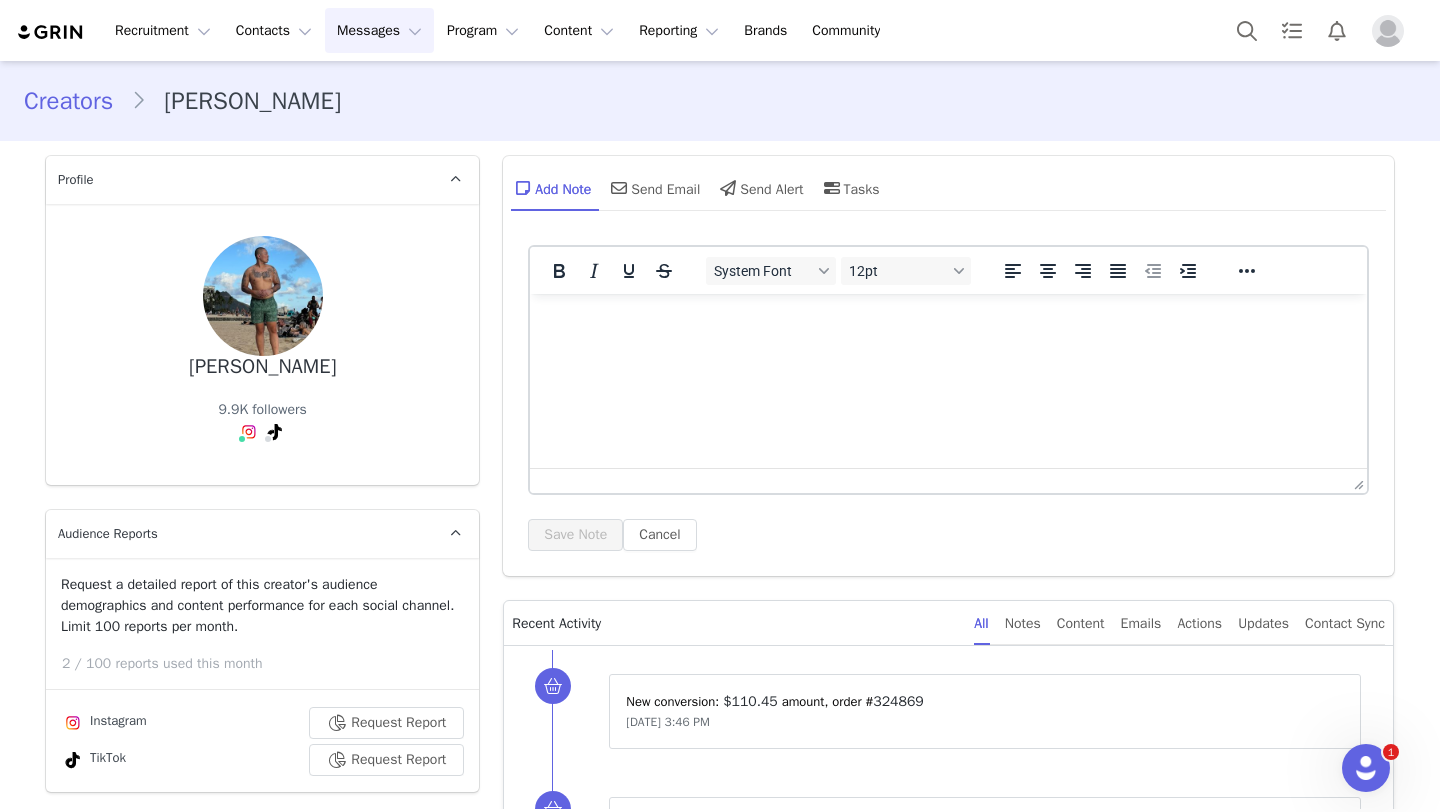 click on "Messages Messages" at bounding box center (379, 30) 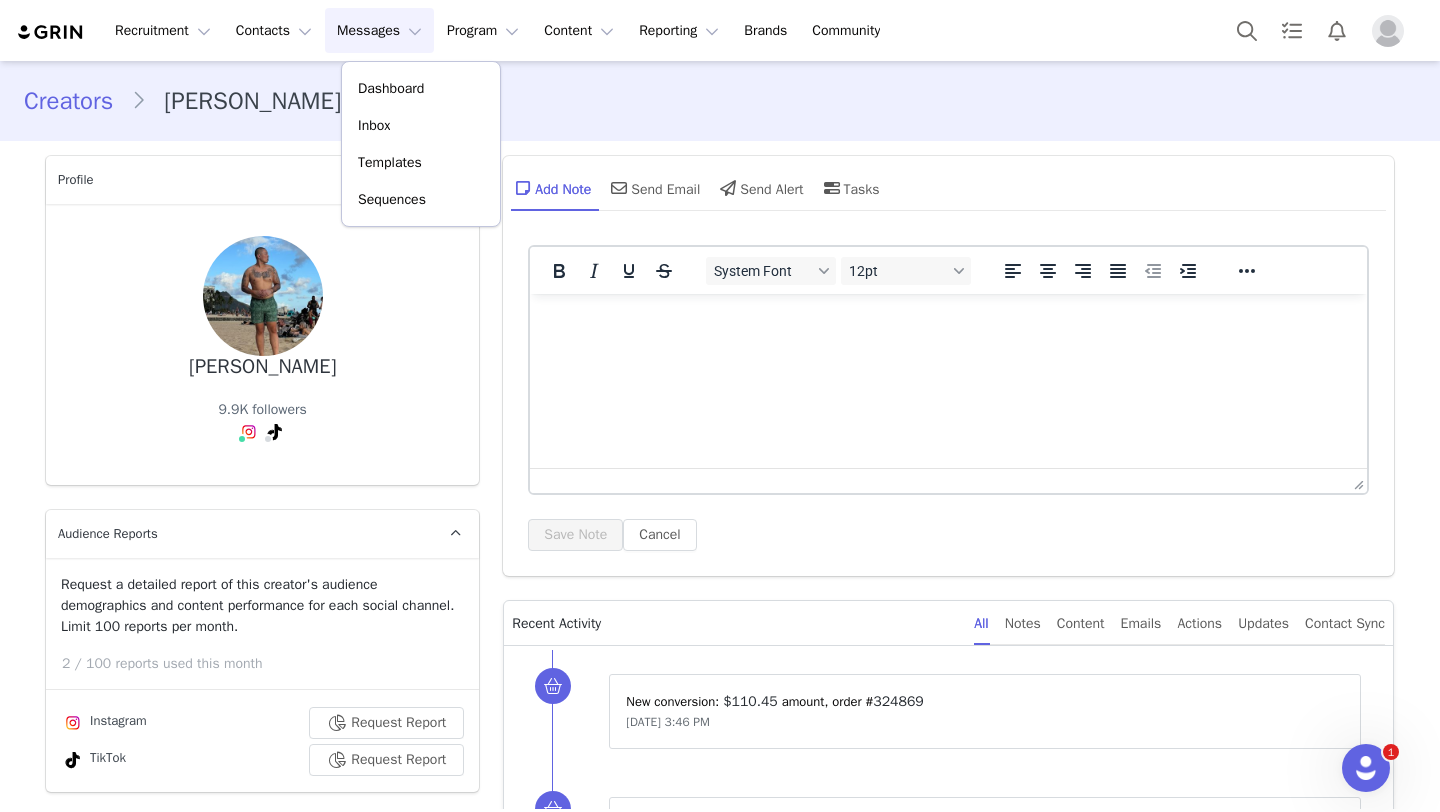 click on "Creators [PERSON_NAME]" at bounding box center (720, 101) 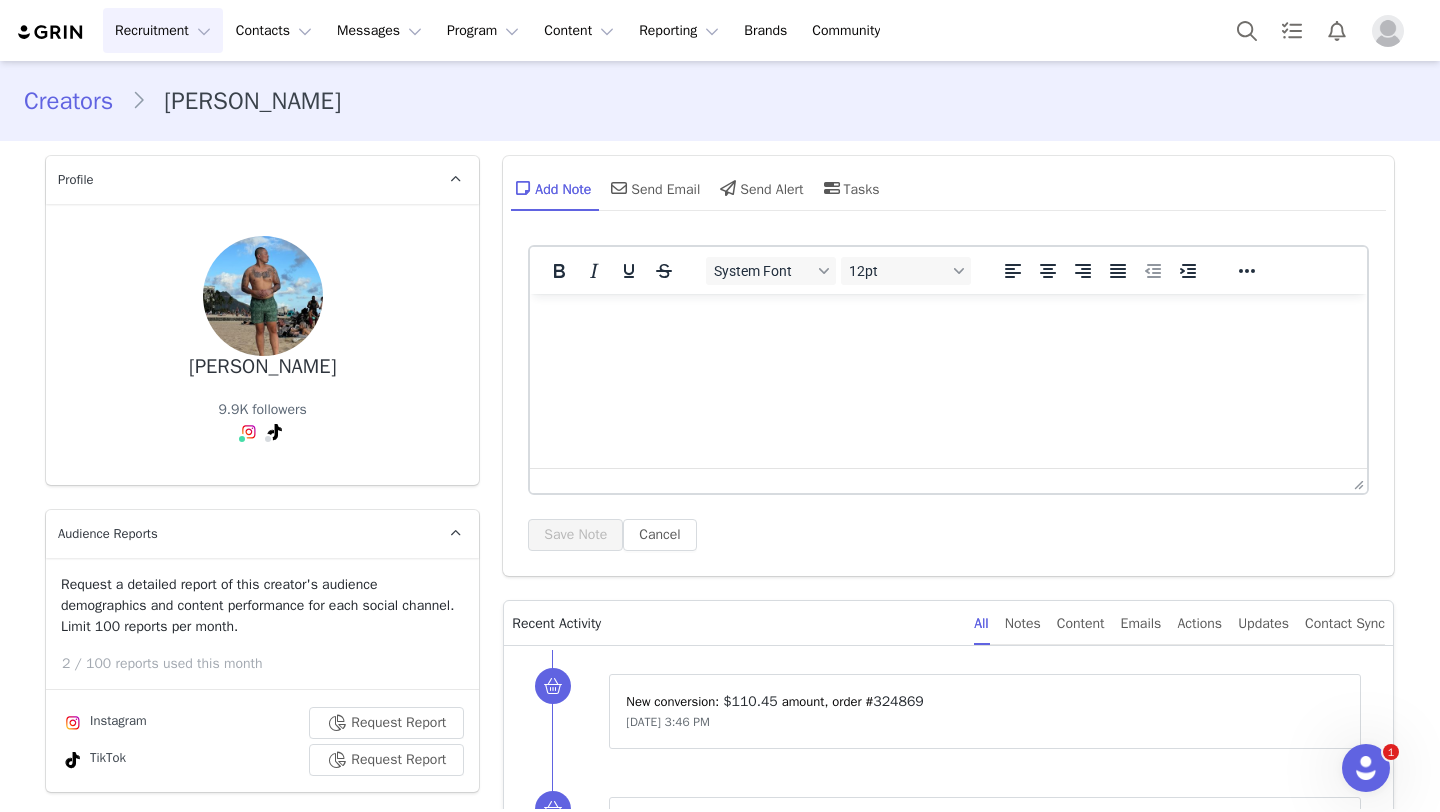 click on "Recruitment Recruitment" at bounding box center (163, 30) 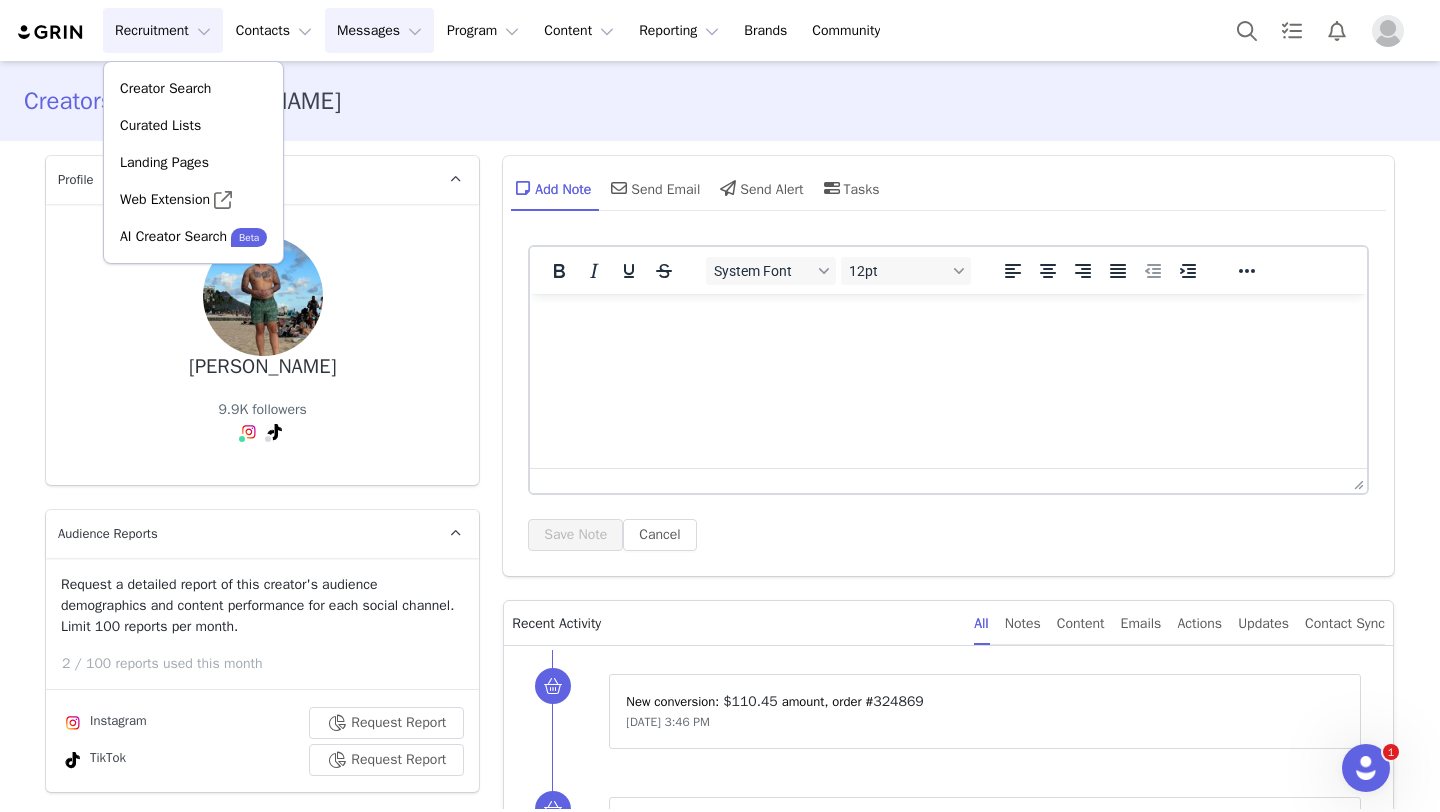 click on "Messages Messages" at bounding box center [379, 30] 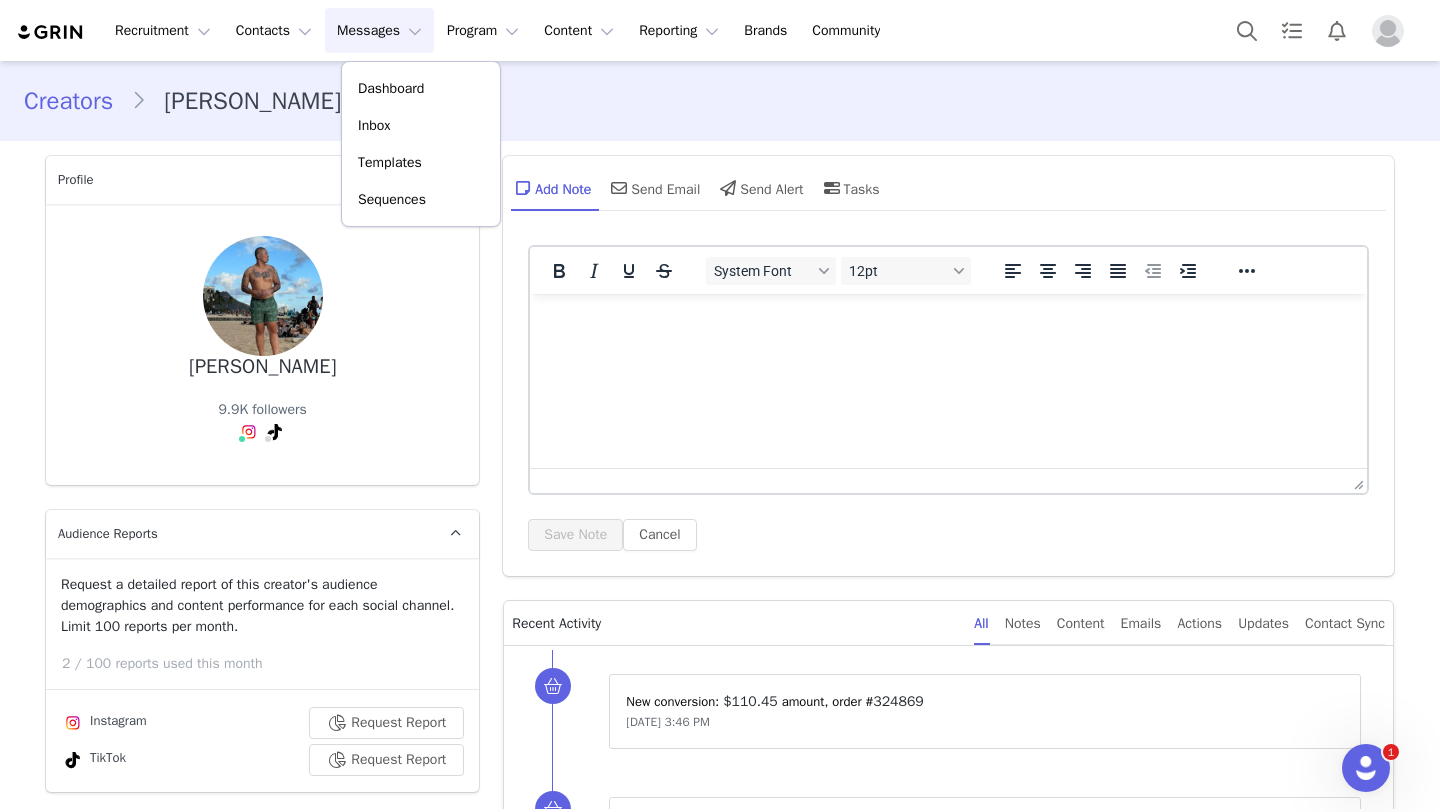 click on "Recruitment Recruitment Creator Search Curated Lists Landing Pages Web Extension AI Creator Search Beta Contacts Contacts Creators Prospects Applicants Messages Messages Dashboard Inbox Templates Sequences Program Program Activations Partnerships Payments Affiliates Content Content Creator Content Reporting Reporting Dashboard Report Builder Brands Brands Community Community" at bounding box center [720, 30] 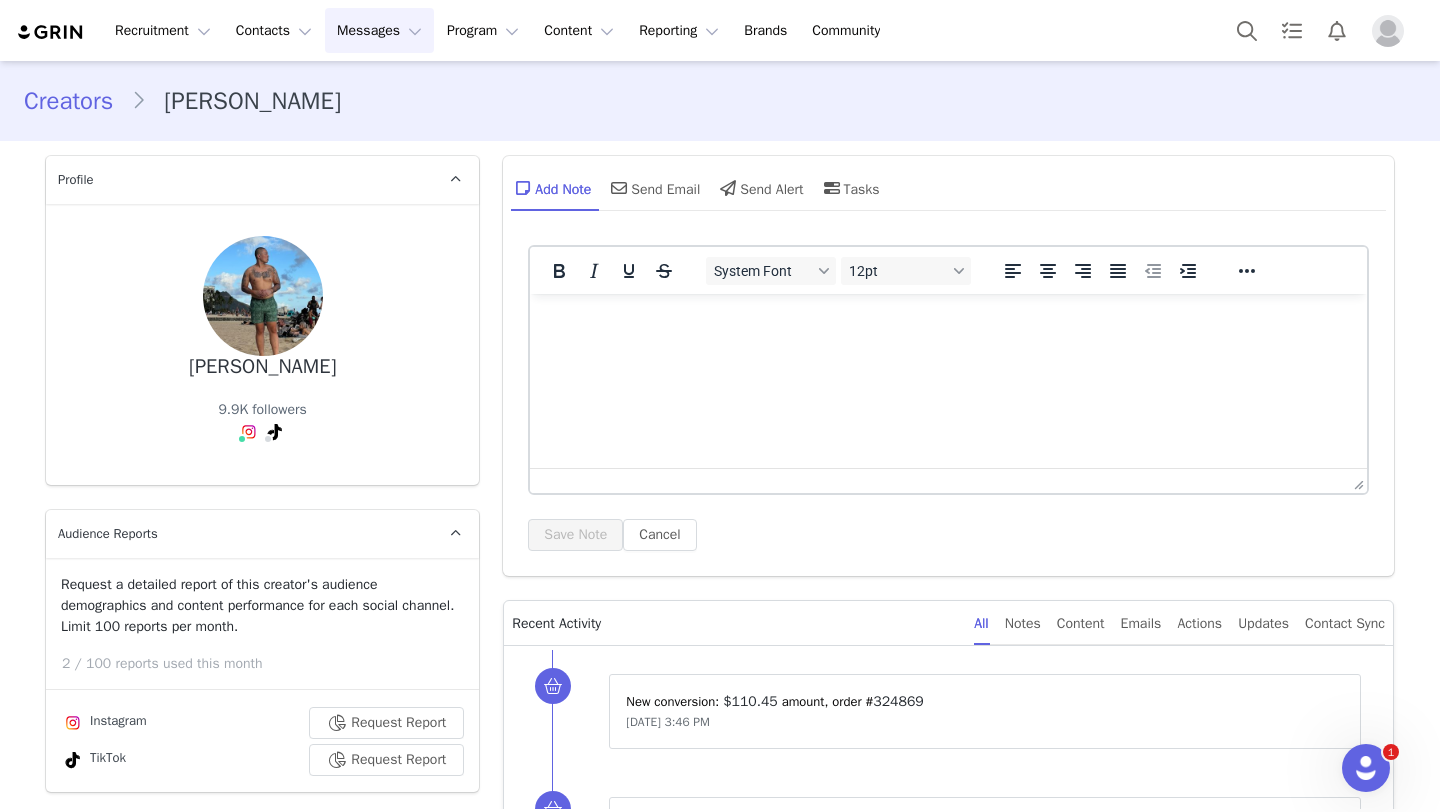 click on "Messages Messages" at bounding box center [379, 30] 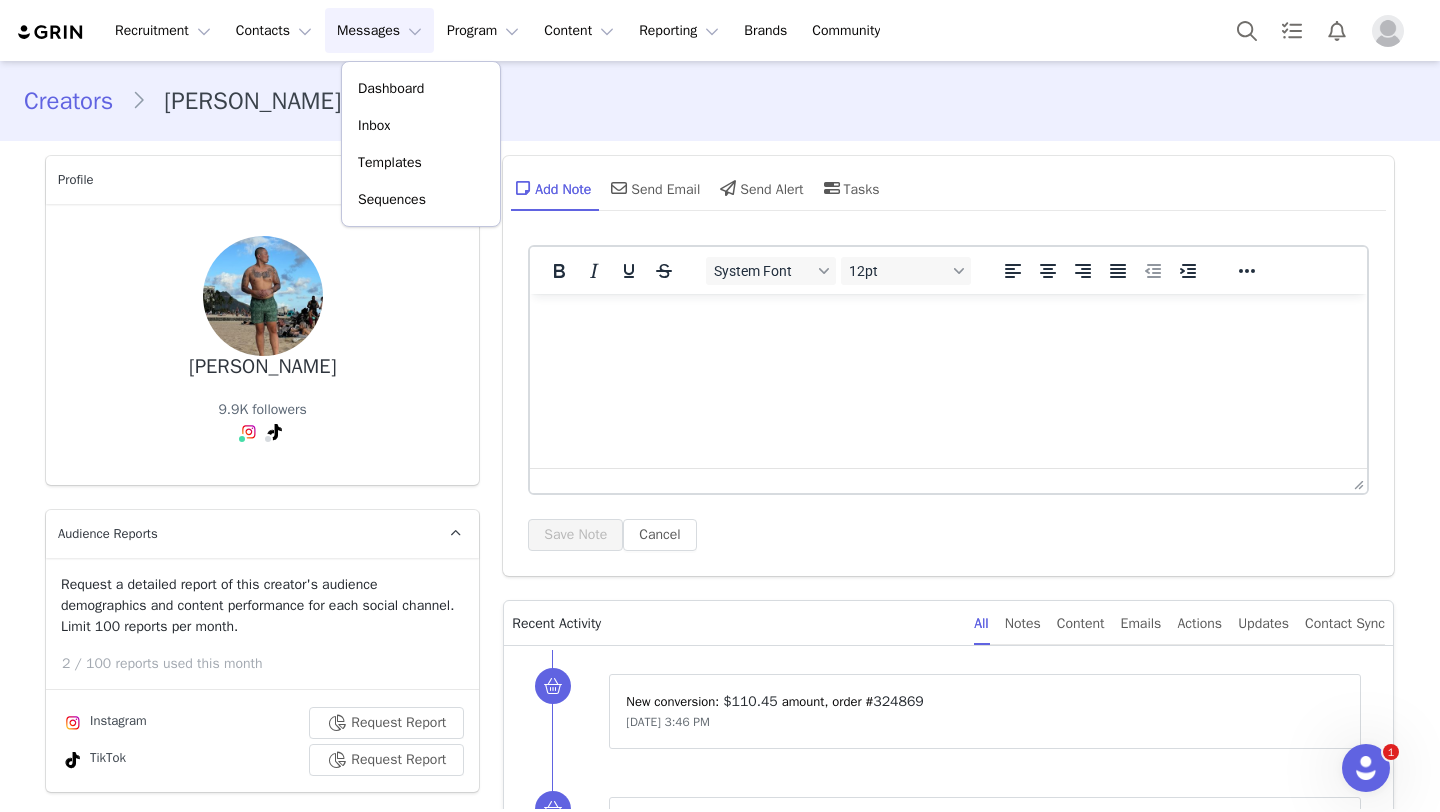 click on "Creators [PERSON_NAME]" at bounding box center (720, 101) 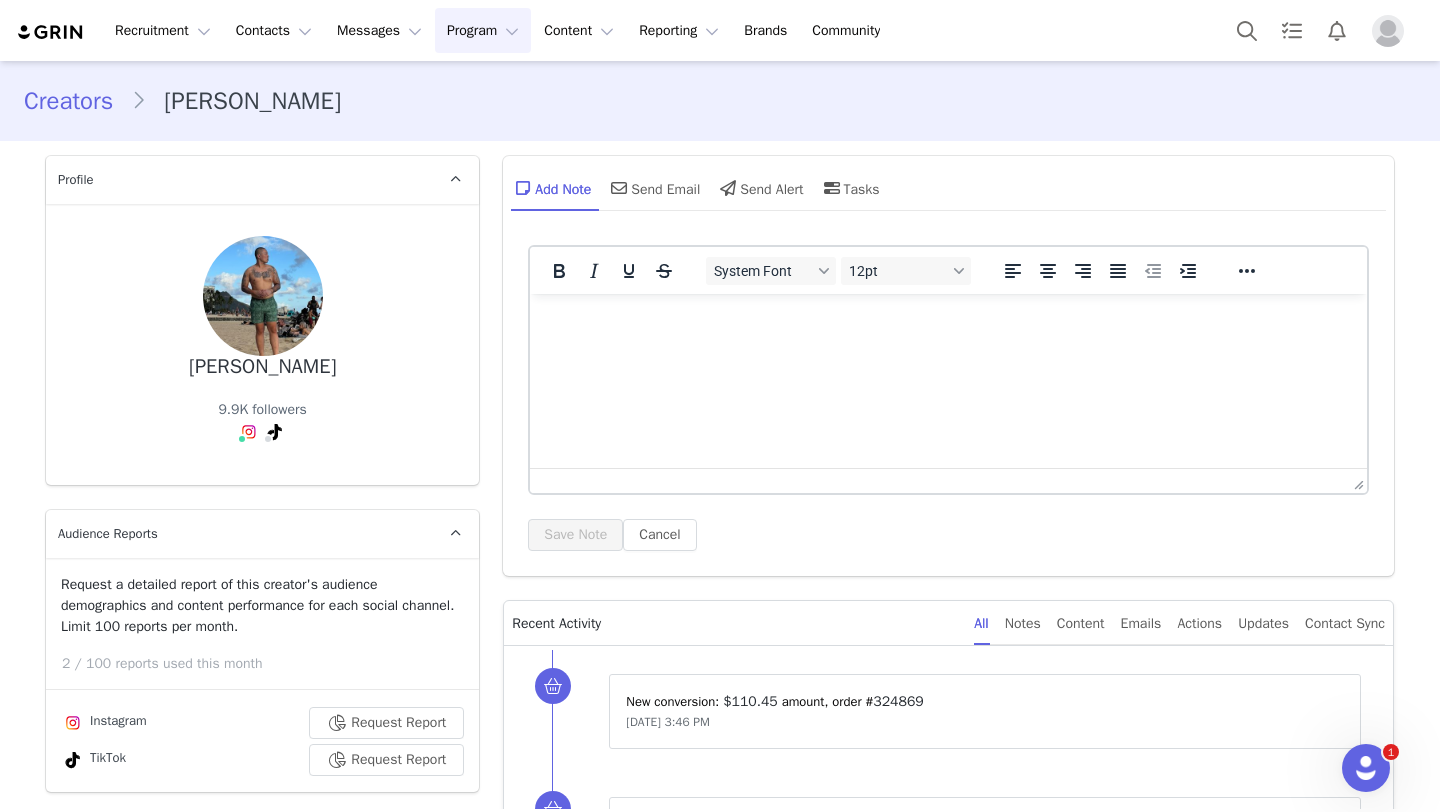 click on "Program Program" at bounding box center [483, 30] 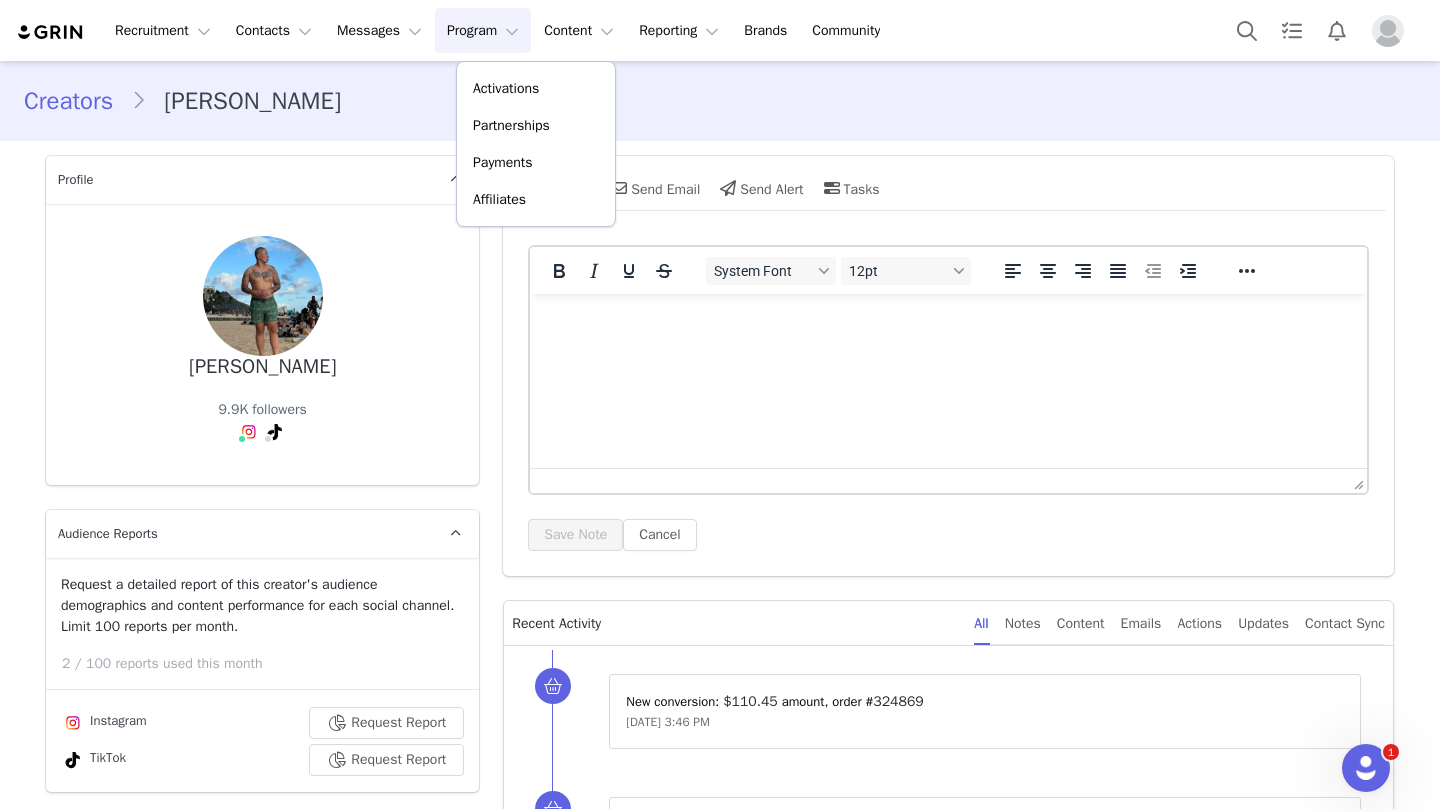 click on "Creators [PERSON_NAME]" at bounding box center [720, 101] 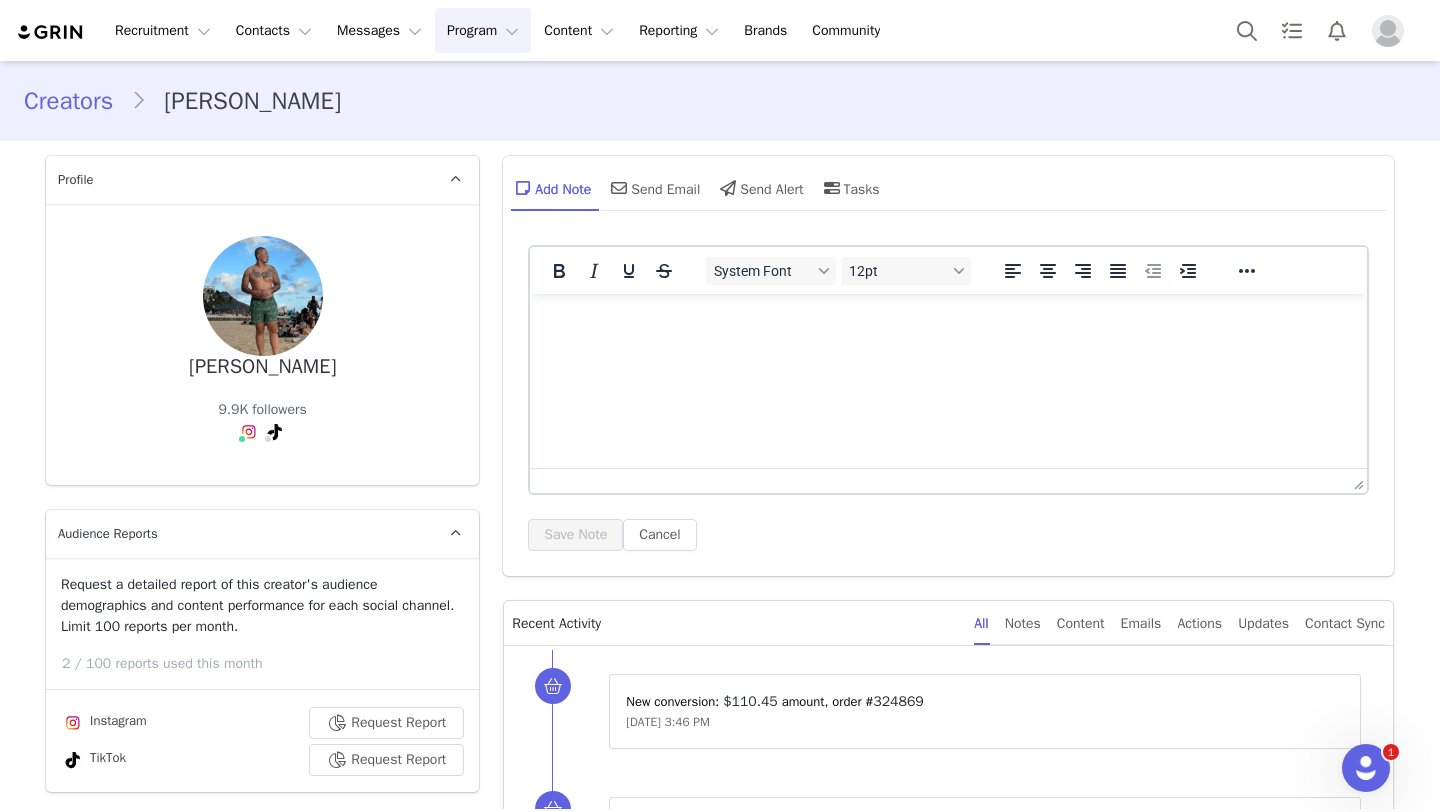 click on "Program Program" at bounding box center (483, 30) 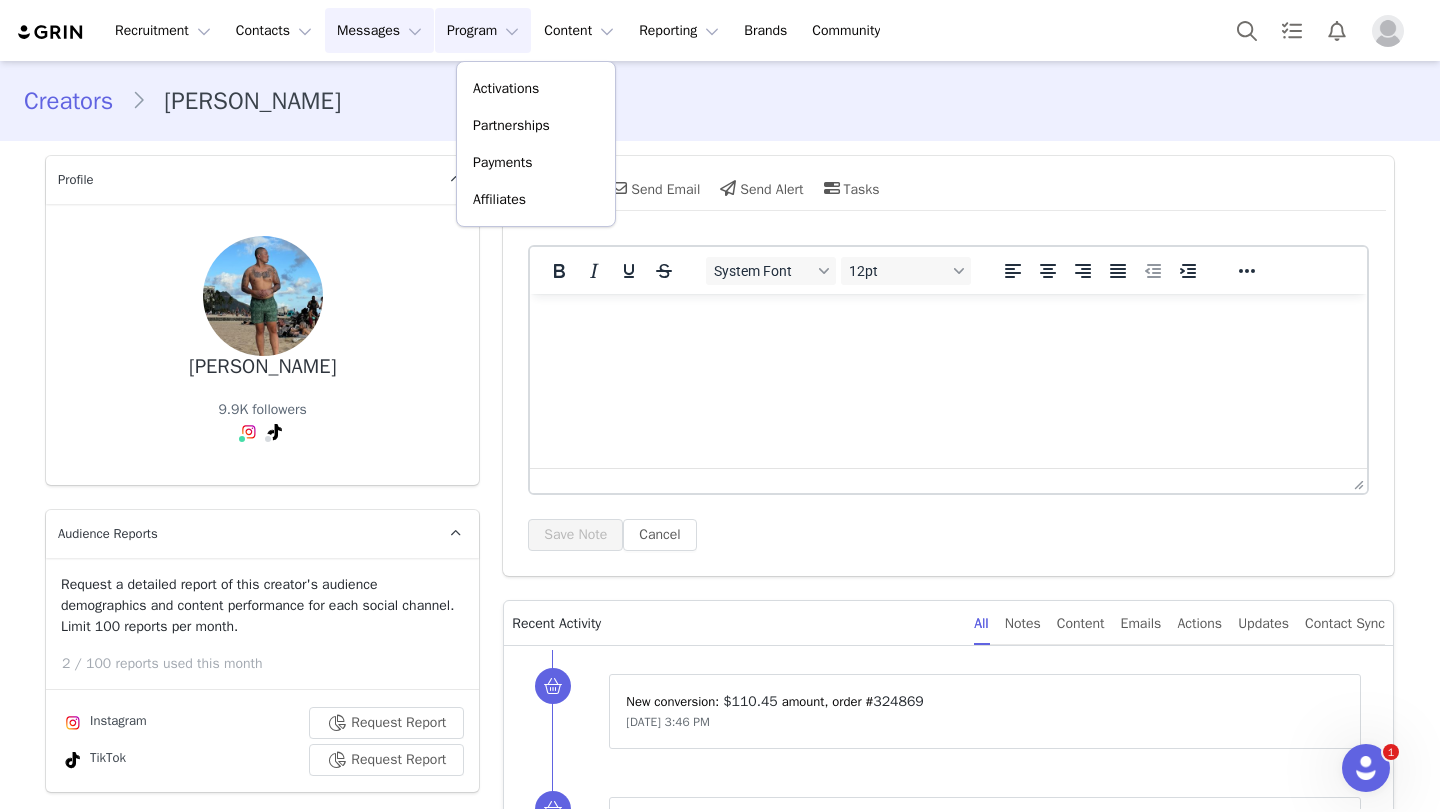 click on "Messages Messages" at bounding box center (379, 30) 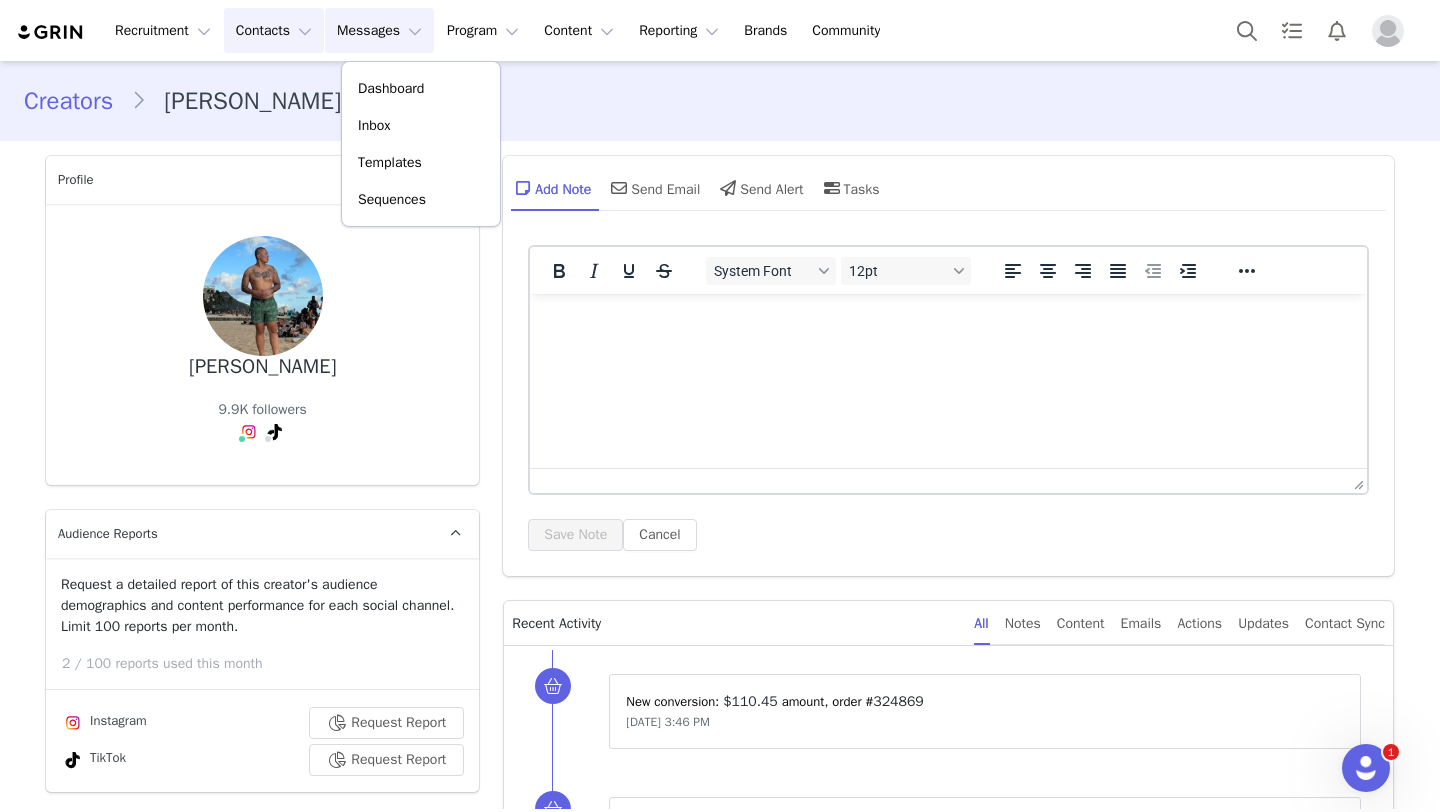 click on "Contacts Contacts" at bounding box center (274, 30) 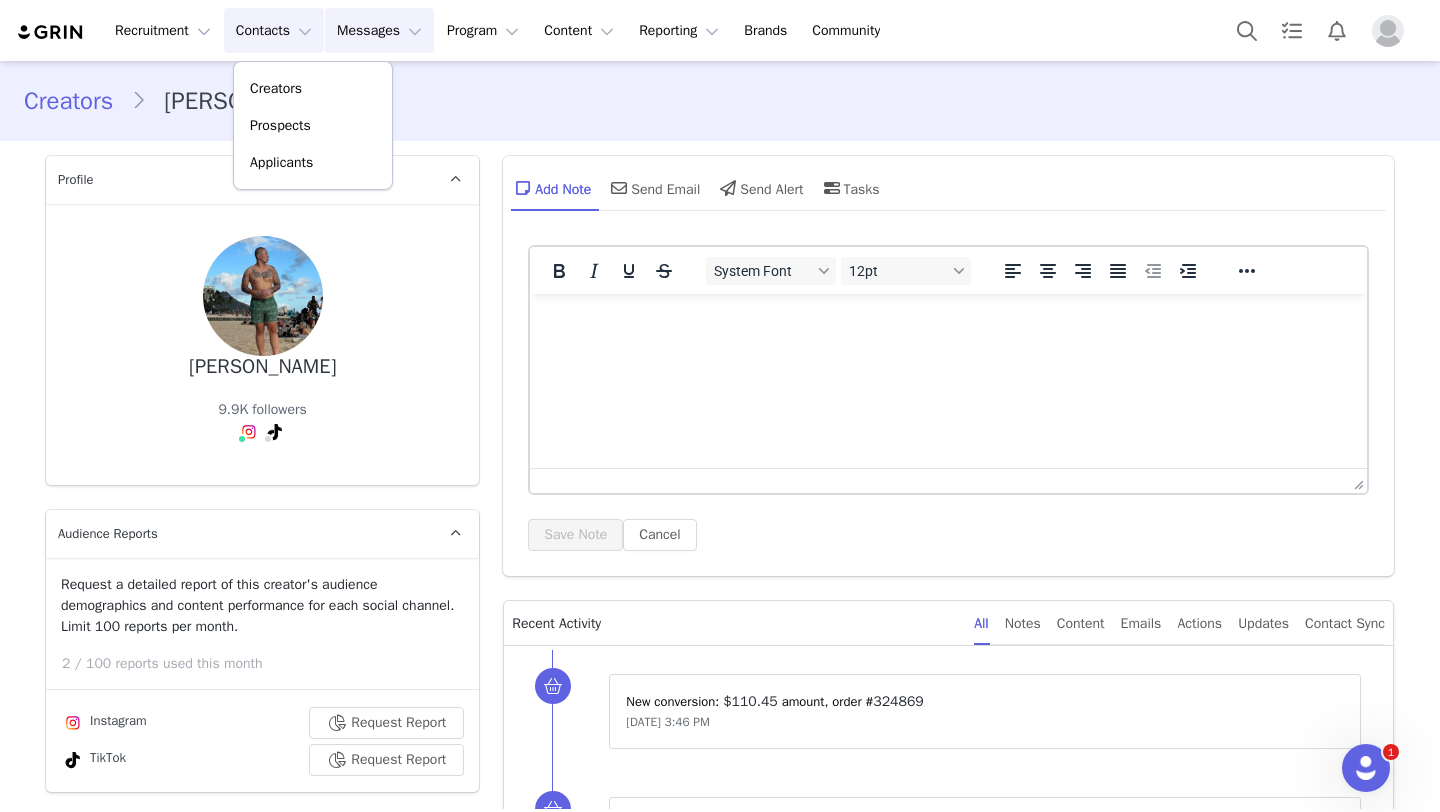 click on "Messages Messages" at bounding box center (379, 30) 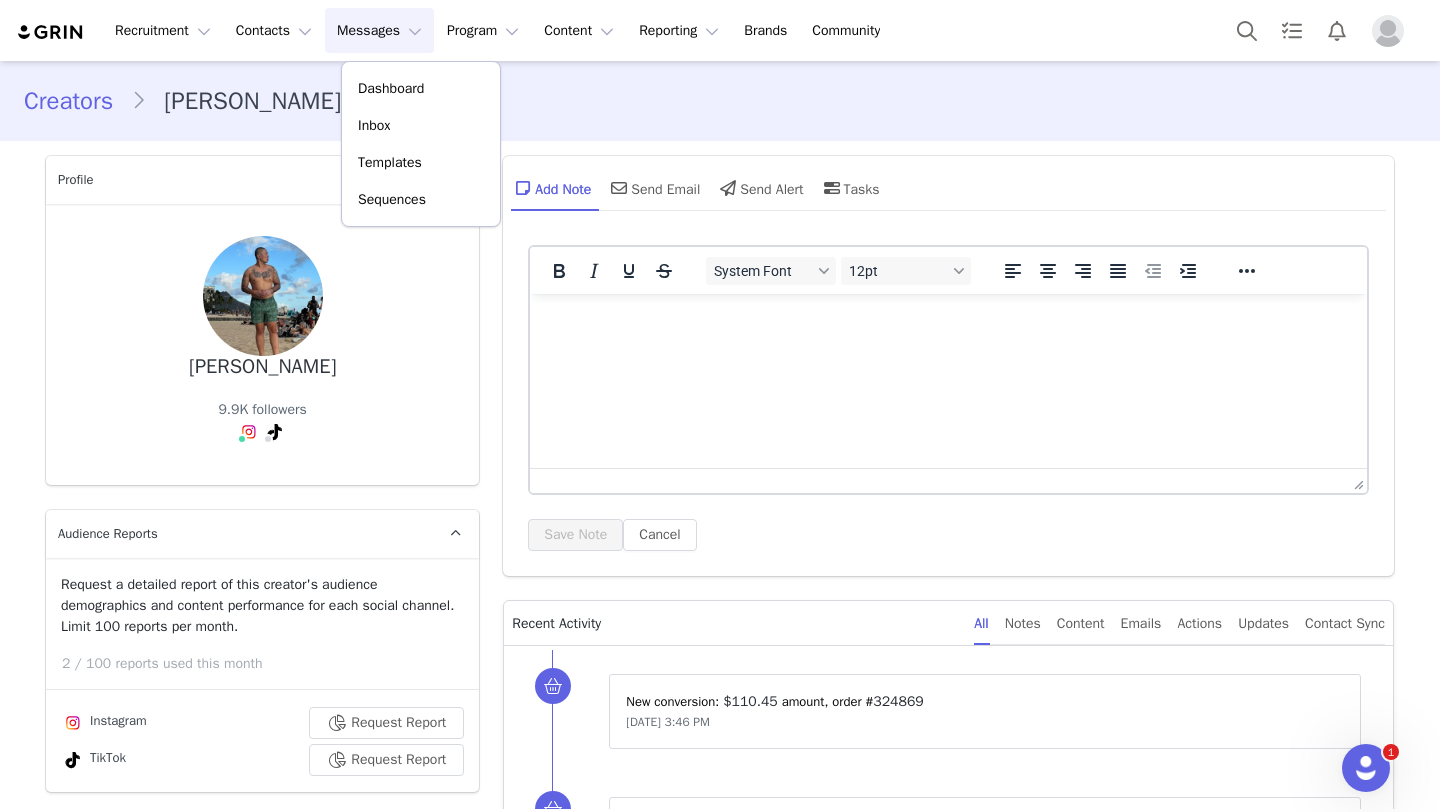 click on "Recruitment Recruitment Creator Search Curated Lists Landing Pages Web Extension AI Creator Search Beta Contacts Contacts Creators Prospects Applicants Messages Messages Dashboard Inbox Templates Sequences Program Program Activations Partnerships Payments Affiliates Content Content Creator Content Reporting Reporting Dashboard Report Builder Brands Brands Community Community" at bounding box center (720, 30) 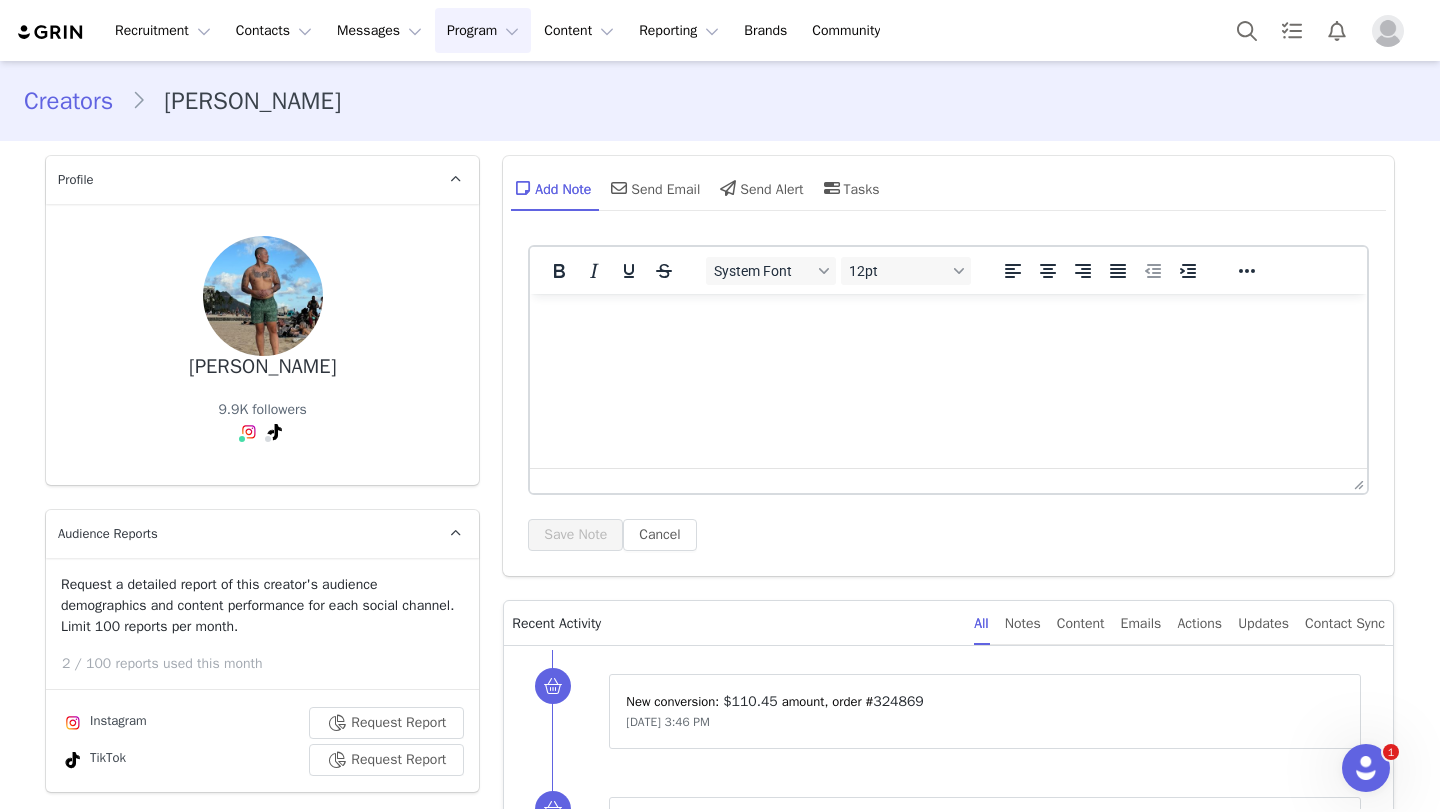 click on "Program Program" at bounding box center (483, 30) 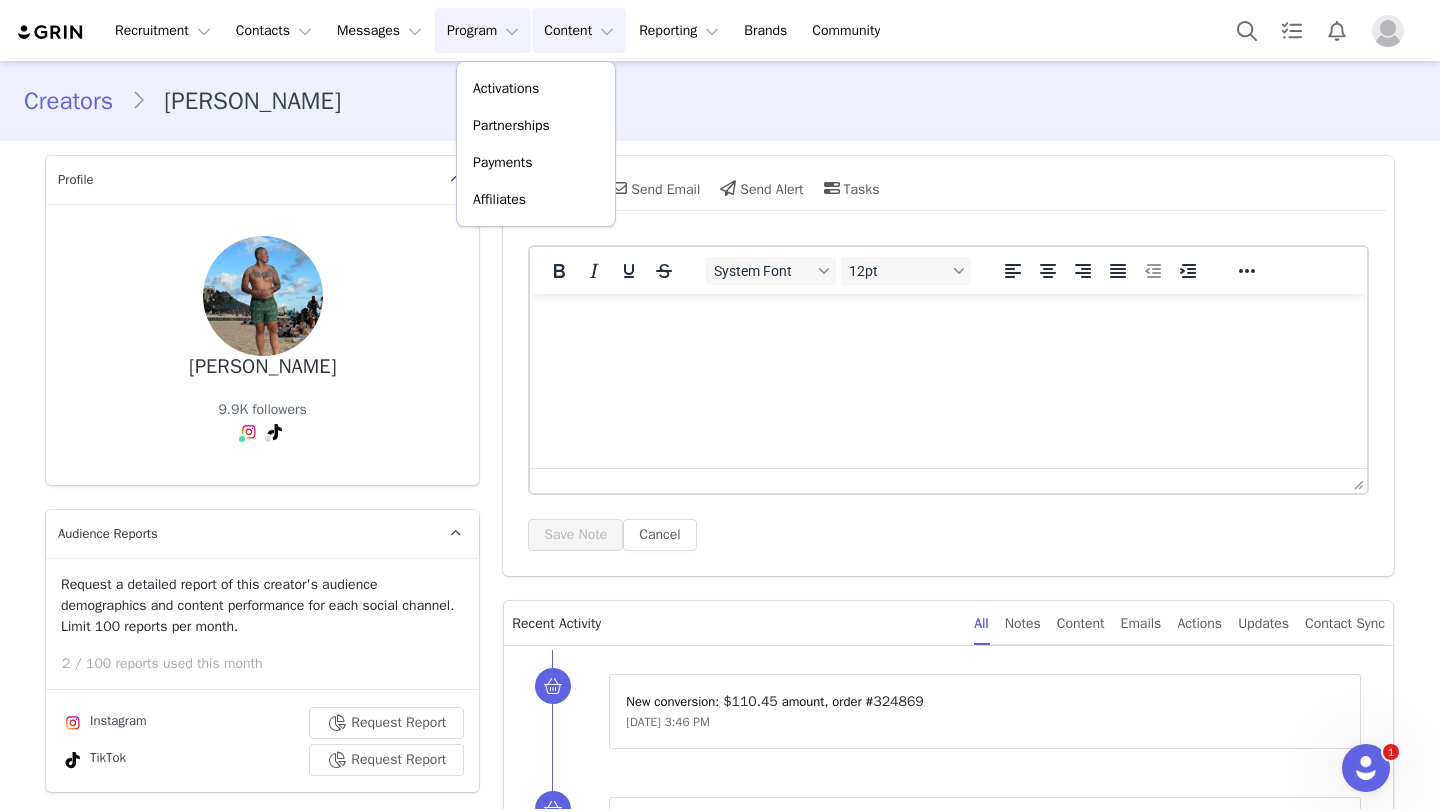 click on "Content Content" at bounding box center (579, 30) 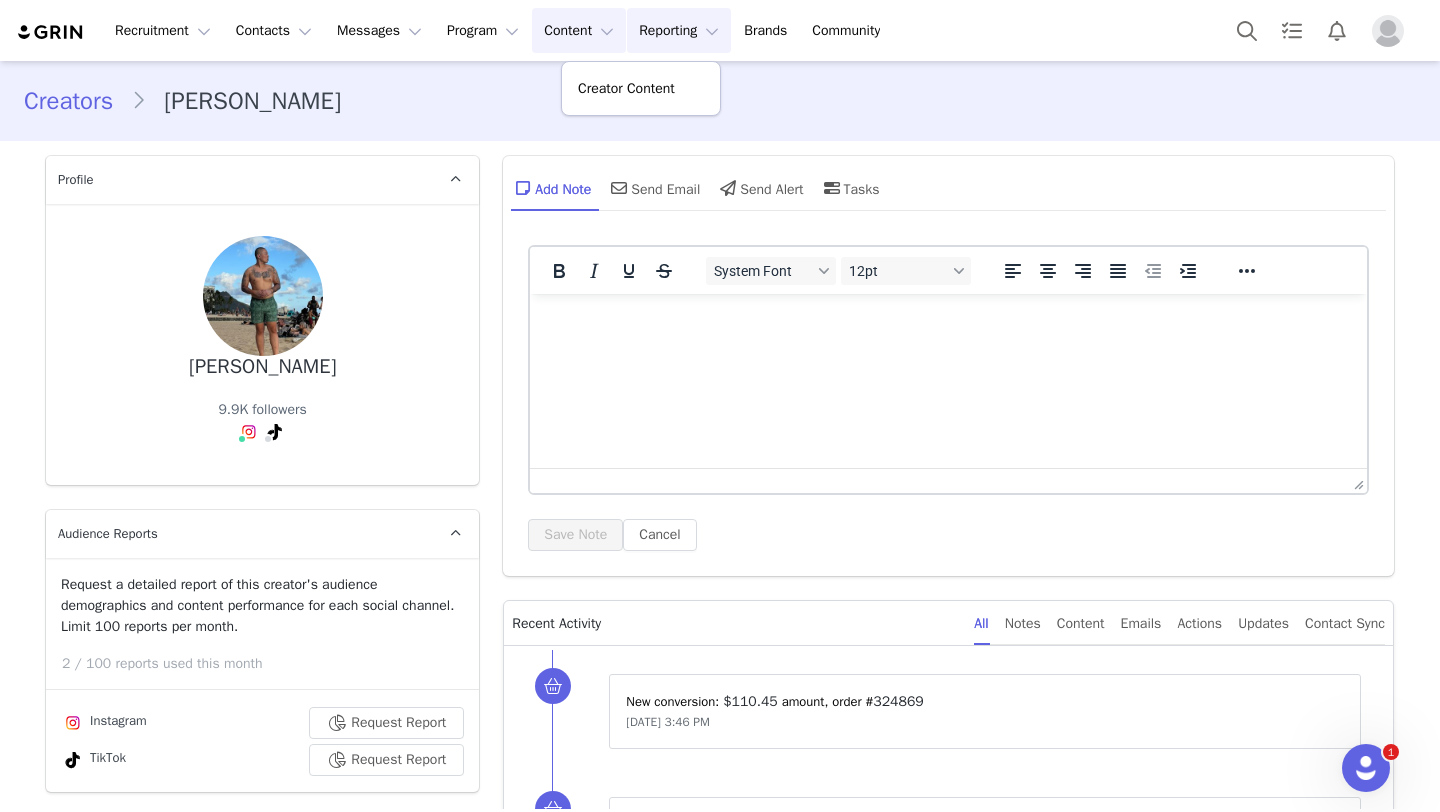 click on "Reporting Reporting" at bounding box center [679, 30] 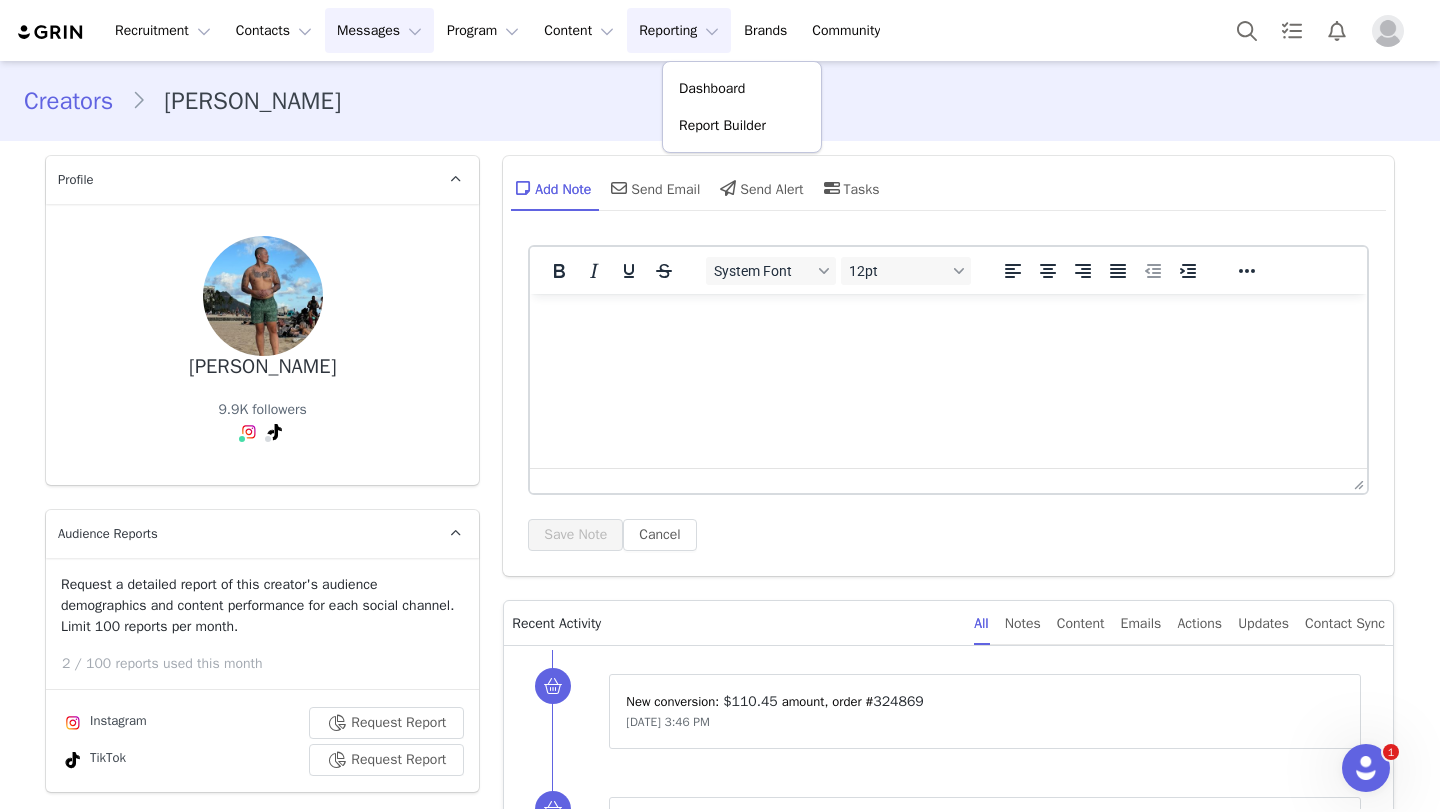 click on "Messages Messages" at bounding box center (379, 30) 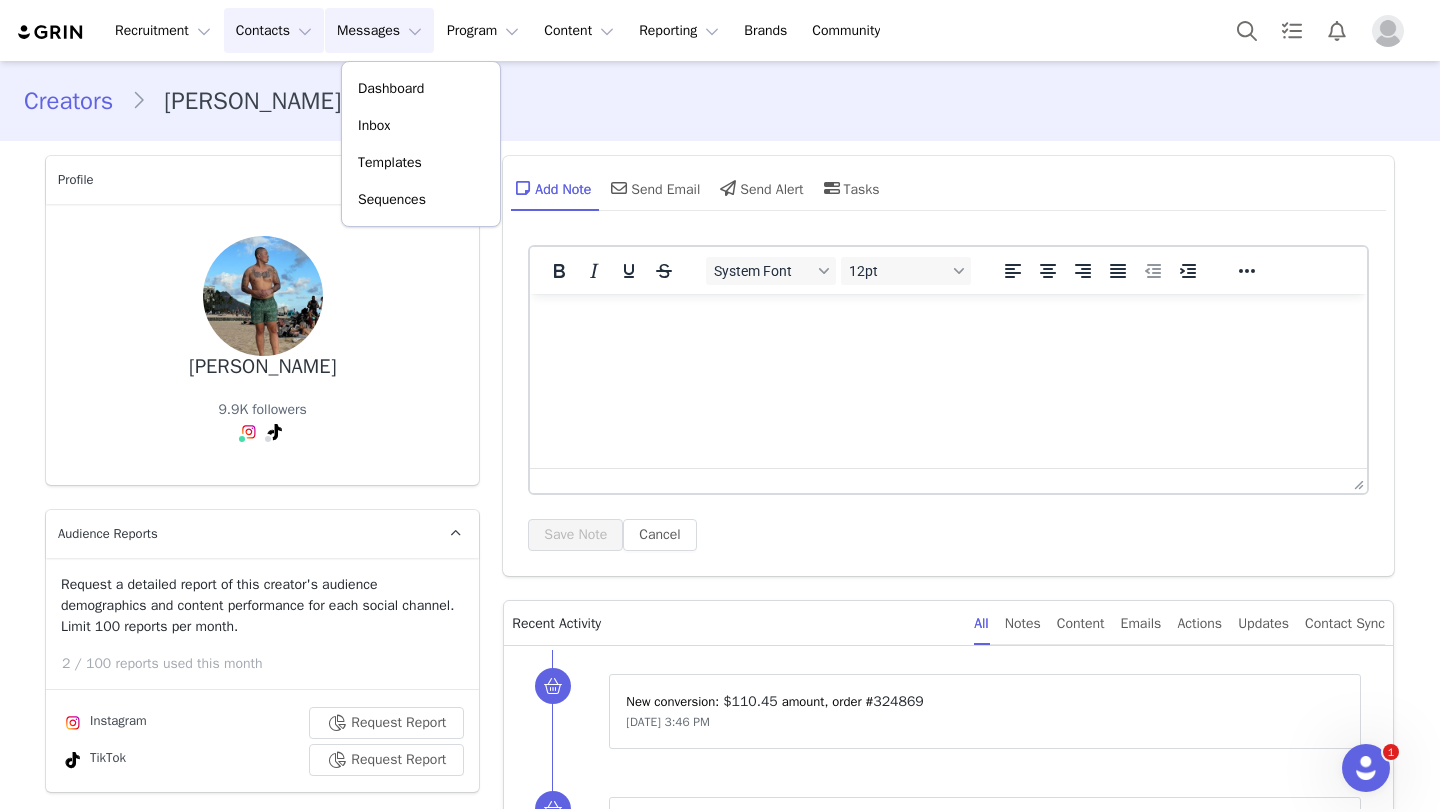 click on "Contacts Contacts" at bounding box center [274, 30] 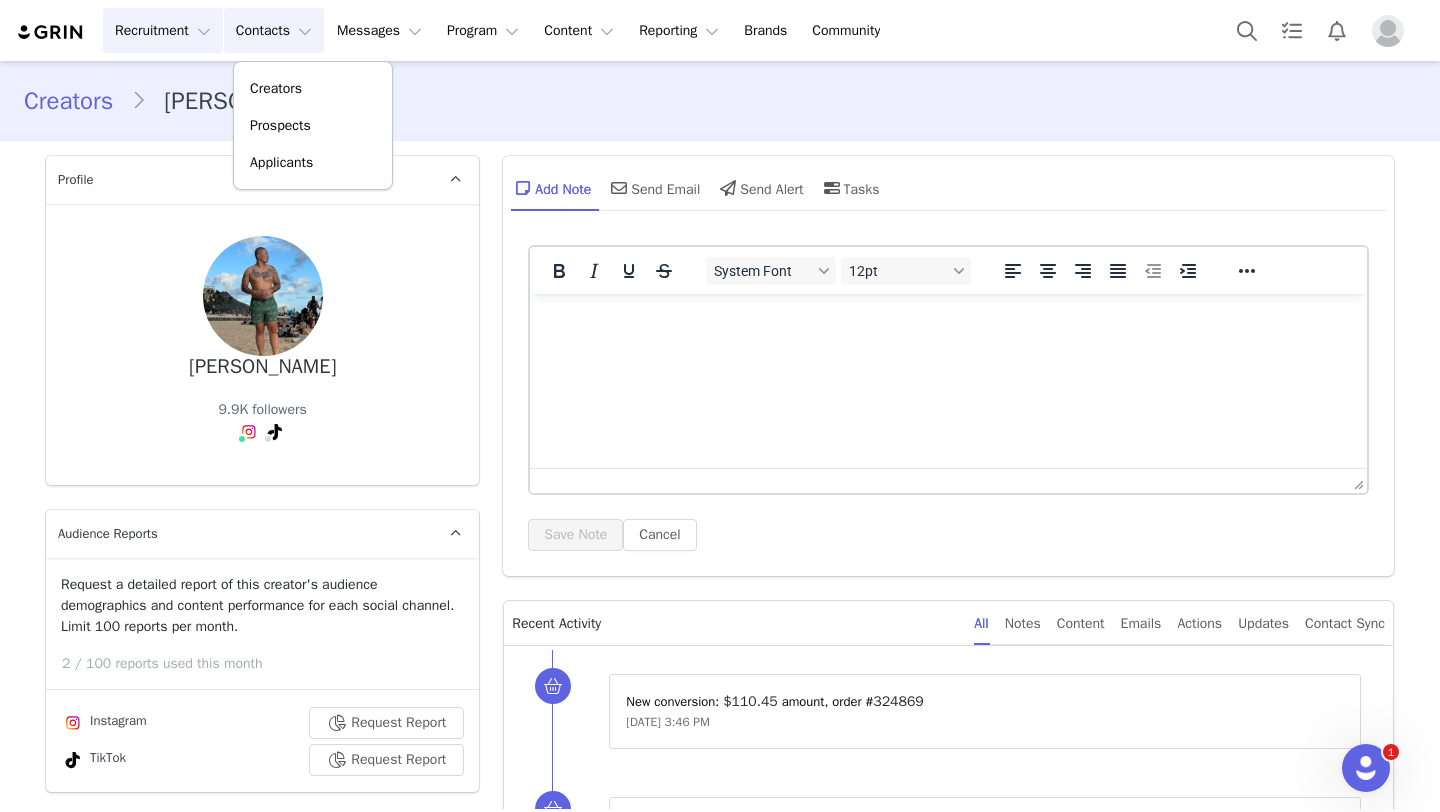 click on "Recruitment Recruitment" at bounding box center [163, 30] 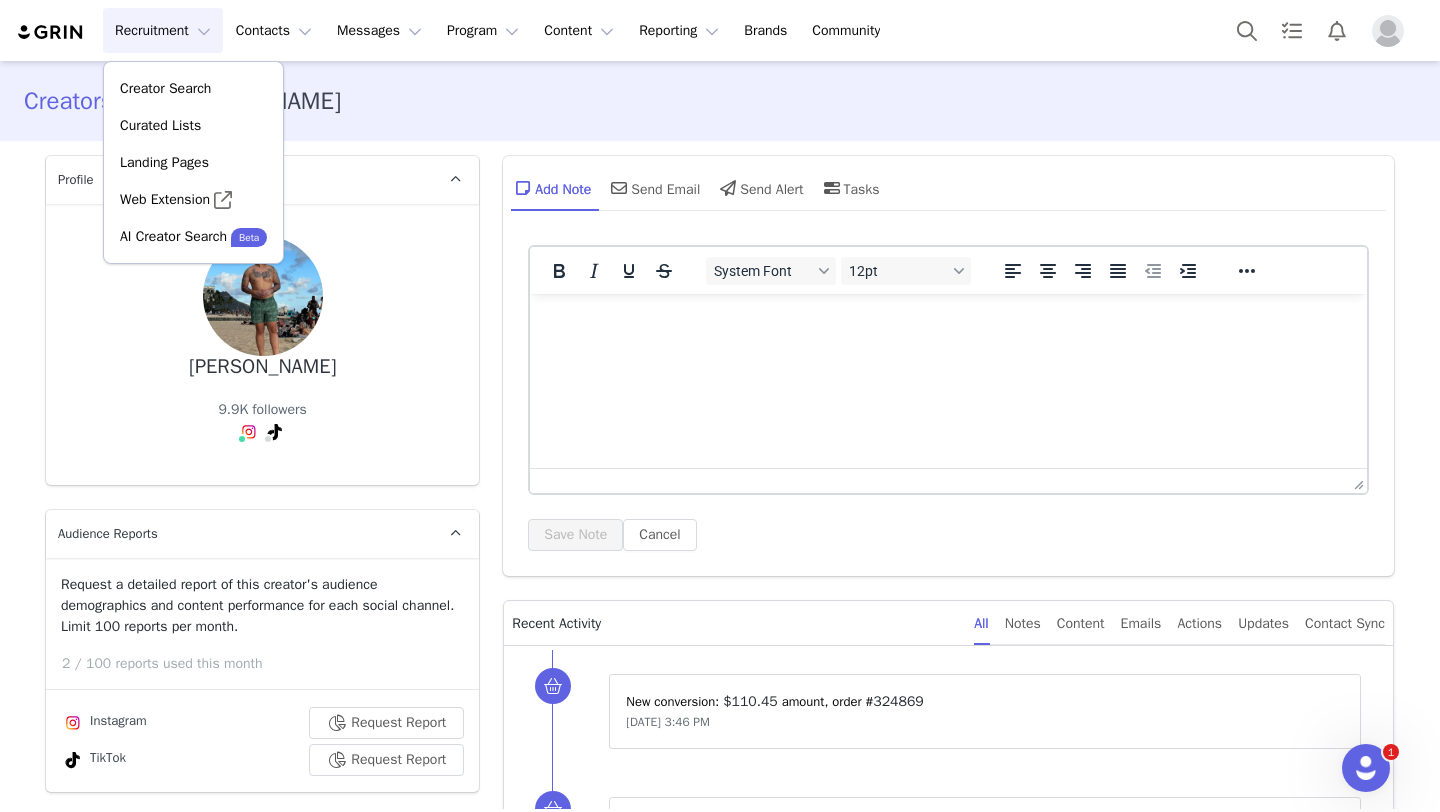 click on "Profile  [PERSON_NAME]      9.9K followers  Audience Reports  Request a detailed report of this creator's audience demographics and content performance for each social channel. Limit 100 reports per month.  2 / 100 reports used this month  Instagram          Request Report  TikTok          Request Report Contact Type  Contact type can be Creator, Prospect, Application, or Manager.   Archived   Restore Creator  Contact Information  First Name  [PERSON_NAME] Name  [PERSON_NAME] Email Address [EMAIL_ADDRESS][DOMAIN_NAME]  Phone Number  +1 ([GEOGRAPHIC_DATA]) +93 ([GEOGRAPHIC_DATA]) +358 ([GEOGRAPHIC_DATA]) +355 ([GEOGRAPHIC_DATA]) +213 ([GEOGRAPHIC_DATA]) +376 ([GEOGRAPHIC_DATA]) +244 ([GEOGRAPHIC_DATA]) +1264 ([GEOGRAPHIC_DATA]) +1268 ([GEOGRAPHIC_DATA]) +54 ([GEOGRAPHIC_DATA]) +374 ([GEOGRAPHIC_DATA]) +297 ([GEOGRAPHIC_DATA]) +61 ([GEOGRAPHIC_DATA]) +43 ([GEOGRAPHIC_DATA]) +994 ([GEOGRAPHIC_DATA]) +1242 ([GEOGRAPHIC_DATA]) +973 ([GEOGRAPHIC_DATA]) +880 ([GEOGRAPHIC_DATA]) +1246 ([GEOGRAPHIC_DATA]) +375 ([GEOGRAPHIC_DATA]) +32 ([GEOGRAPHIC_DATA]) +501 ([GEOGRAPHIC_DATA]) +229 ([GEOGRAPHIC_DATA]) +1441 ([GEOGRAPHIC_DATA]) +975 ([GEOGRAPHIC_DATA]) +591 ([GEOGRAPHIC_DATA]) +599 ([GEOGRAPHIC_DATA]) +387 ([GEOGRAPHIC_DATA]) +55 ([GEOGRAPHIC_DATA])" at bounding box center (262, 3172) 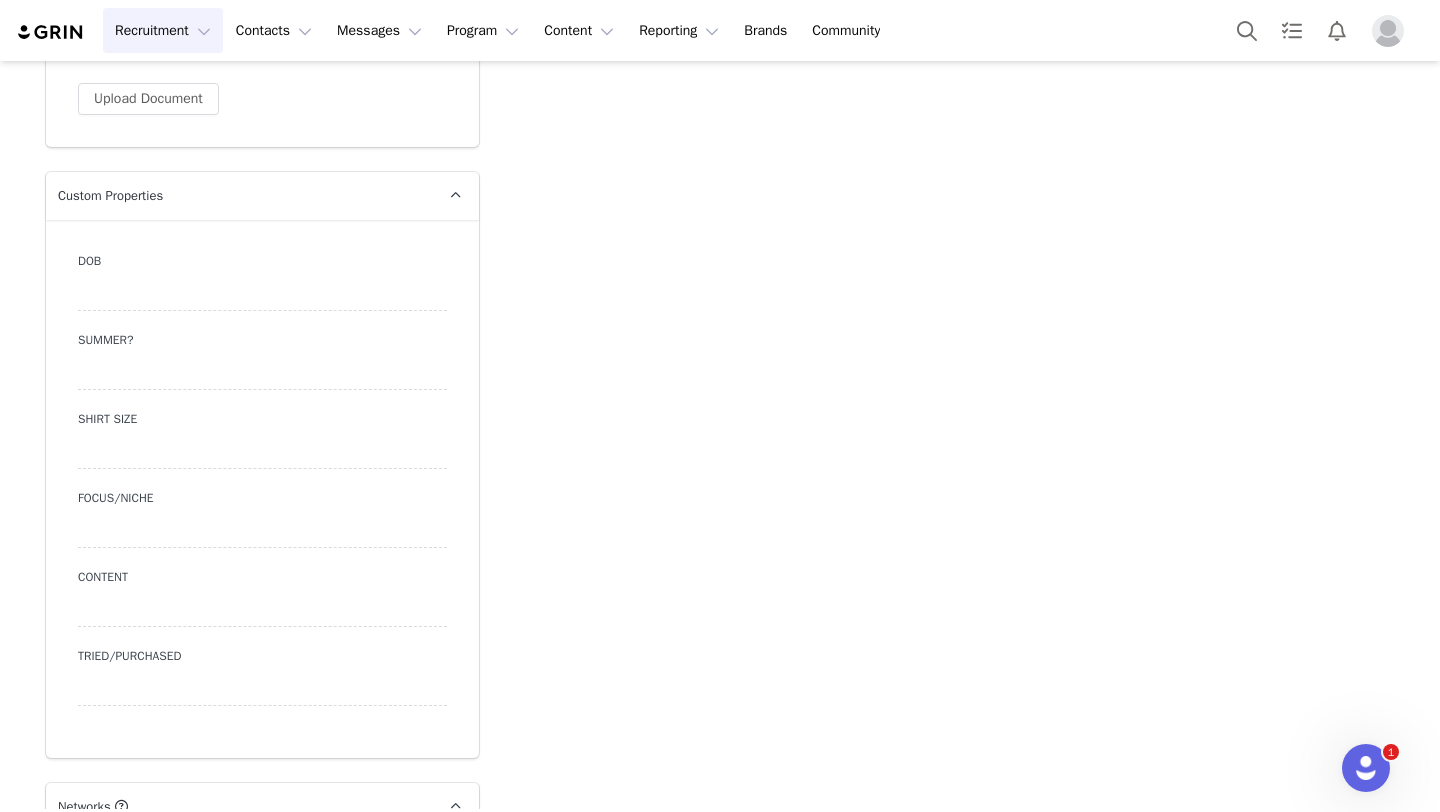 scroll, scrollTop: 1687, scrollLeft: 0, axis: vertical 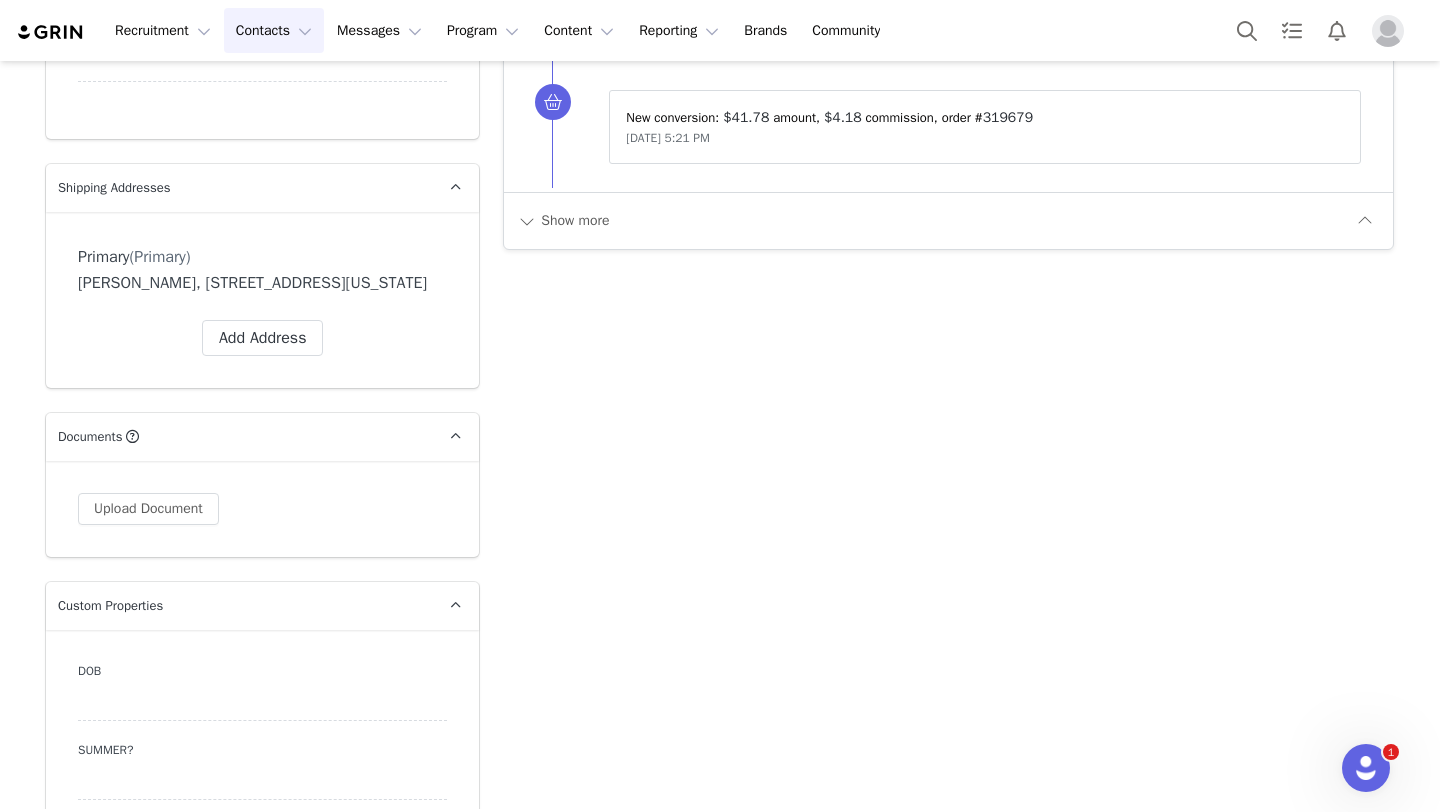 click on "Contacts Contacts" at bounding box center [274, 30] 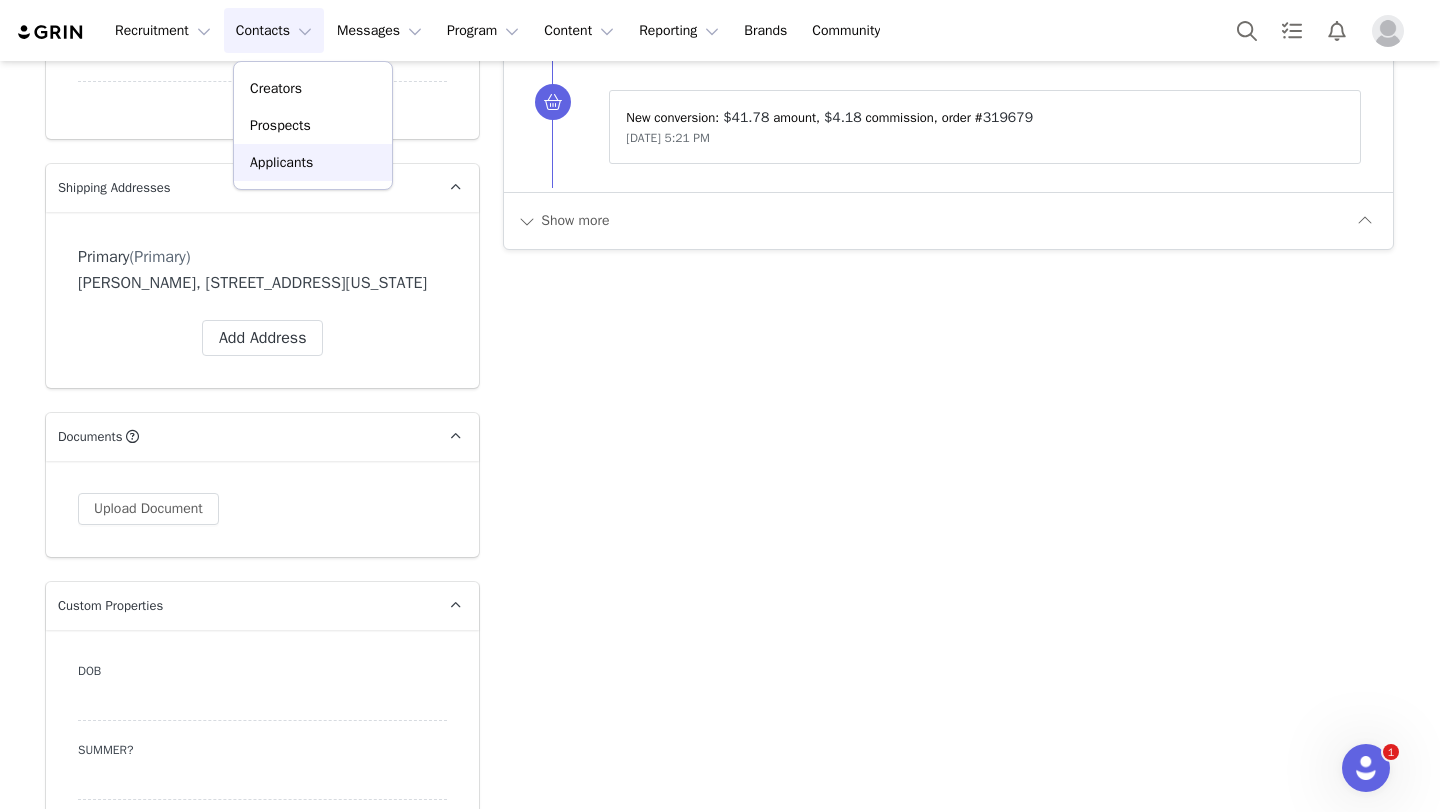 click on "Applicants" at bounding box center [313, 162] 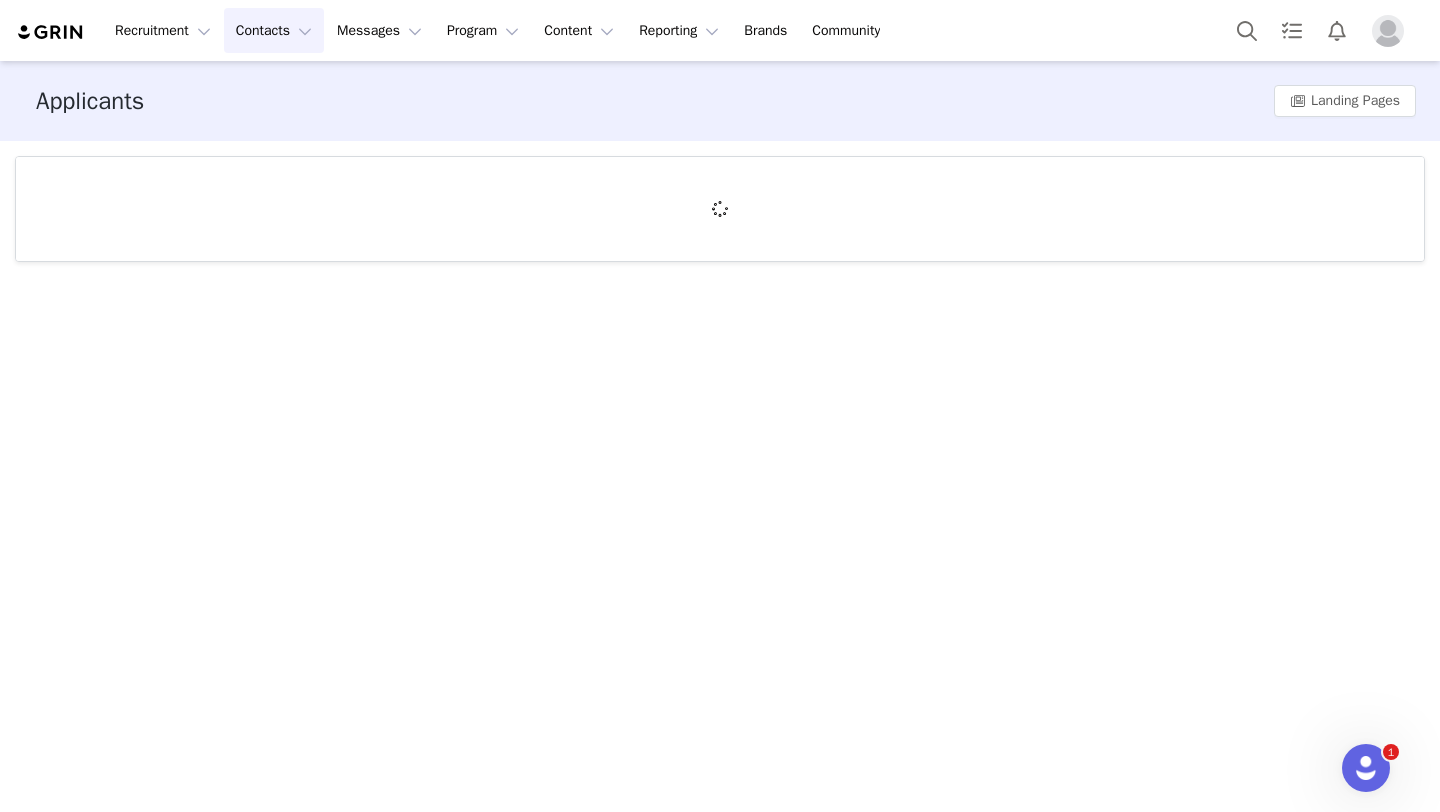 scroll, scrollTop: 0, scrollLeft: 0, axis: both 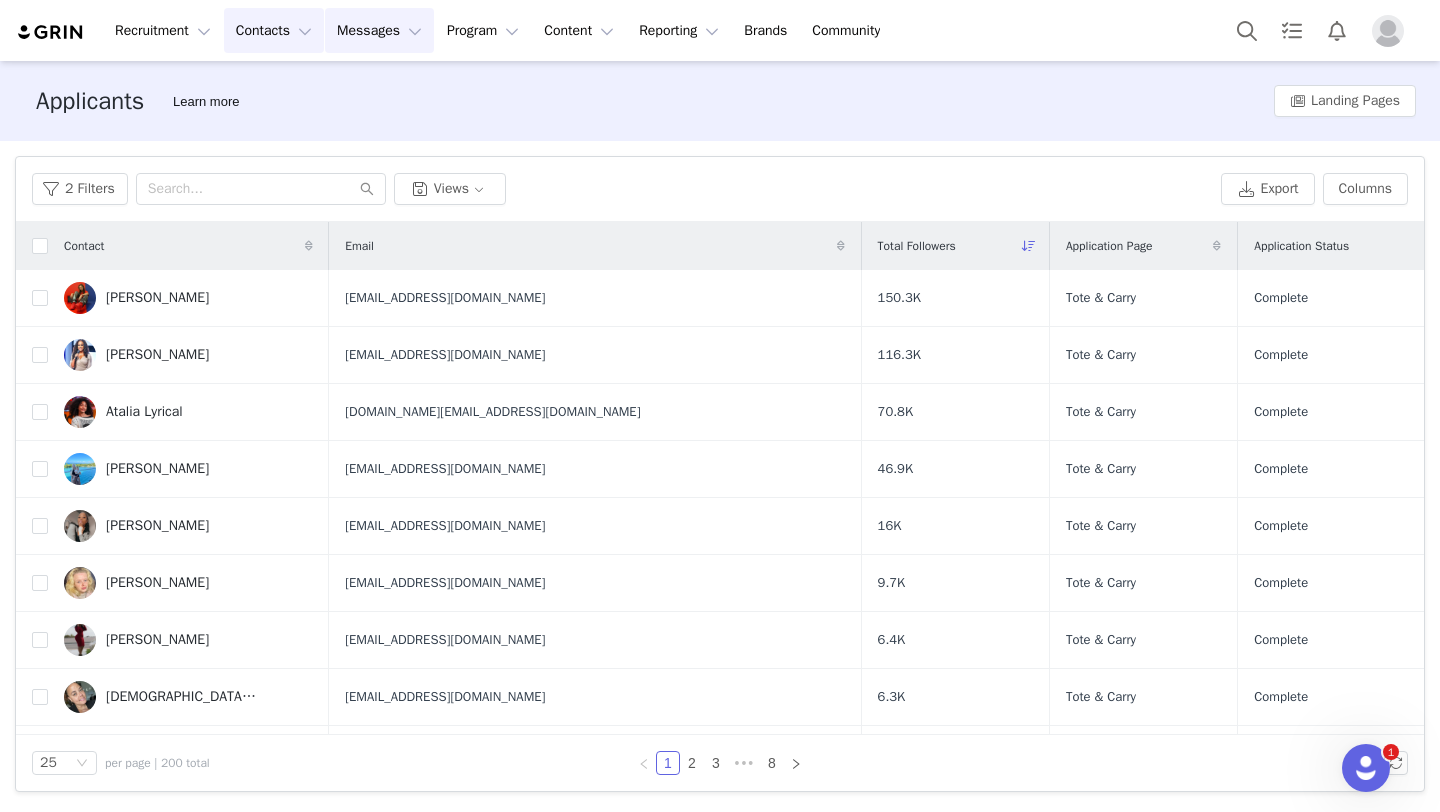click on "Messages Messages" at bounding box center (379, 30) 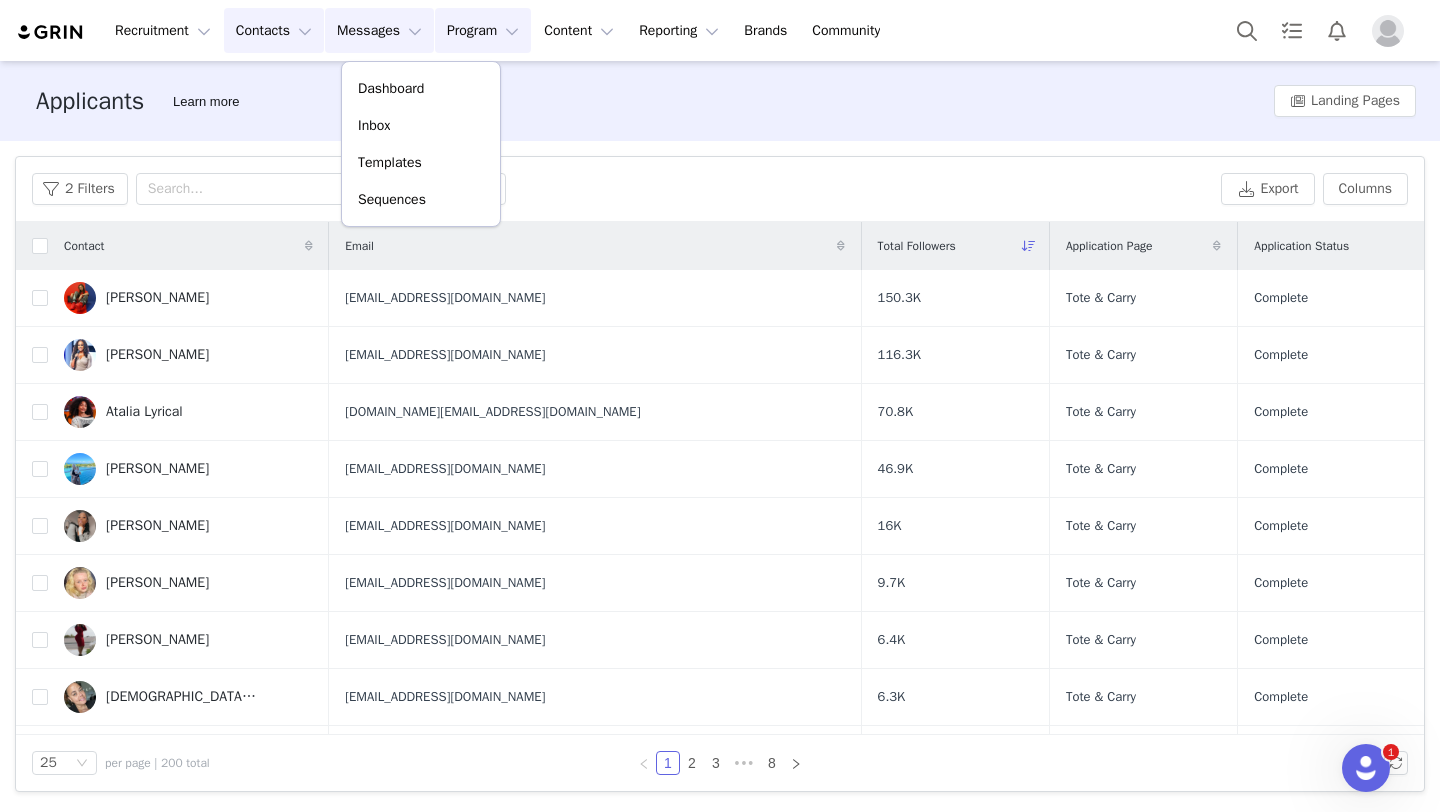 click on "Program Program" at bounding box center [483, 30] 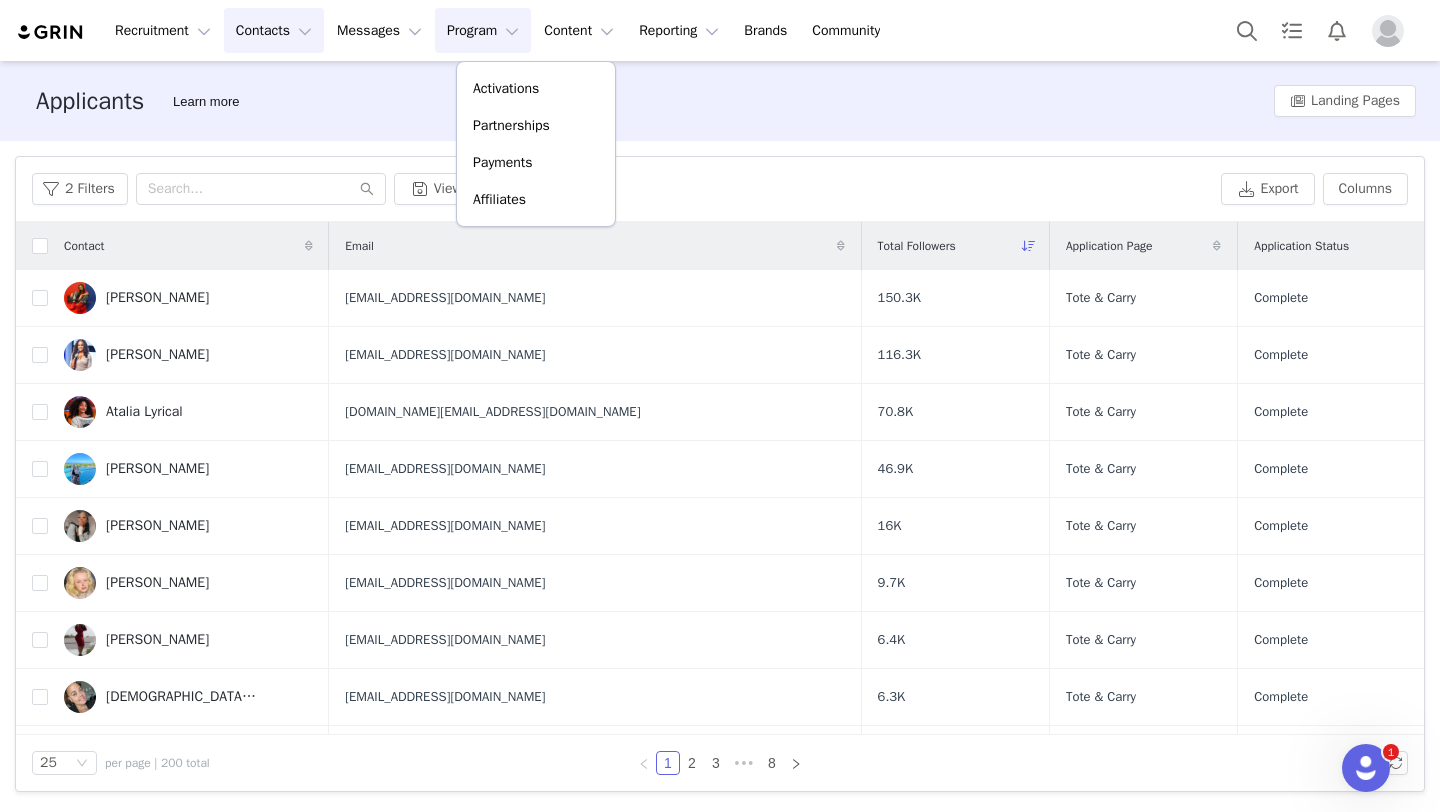click on "Program Program" at bounding box center (483, 30) 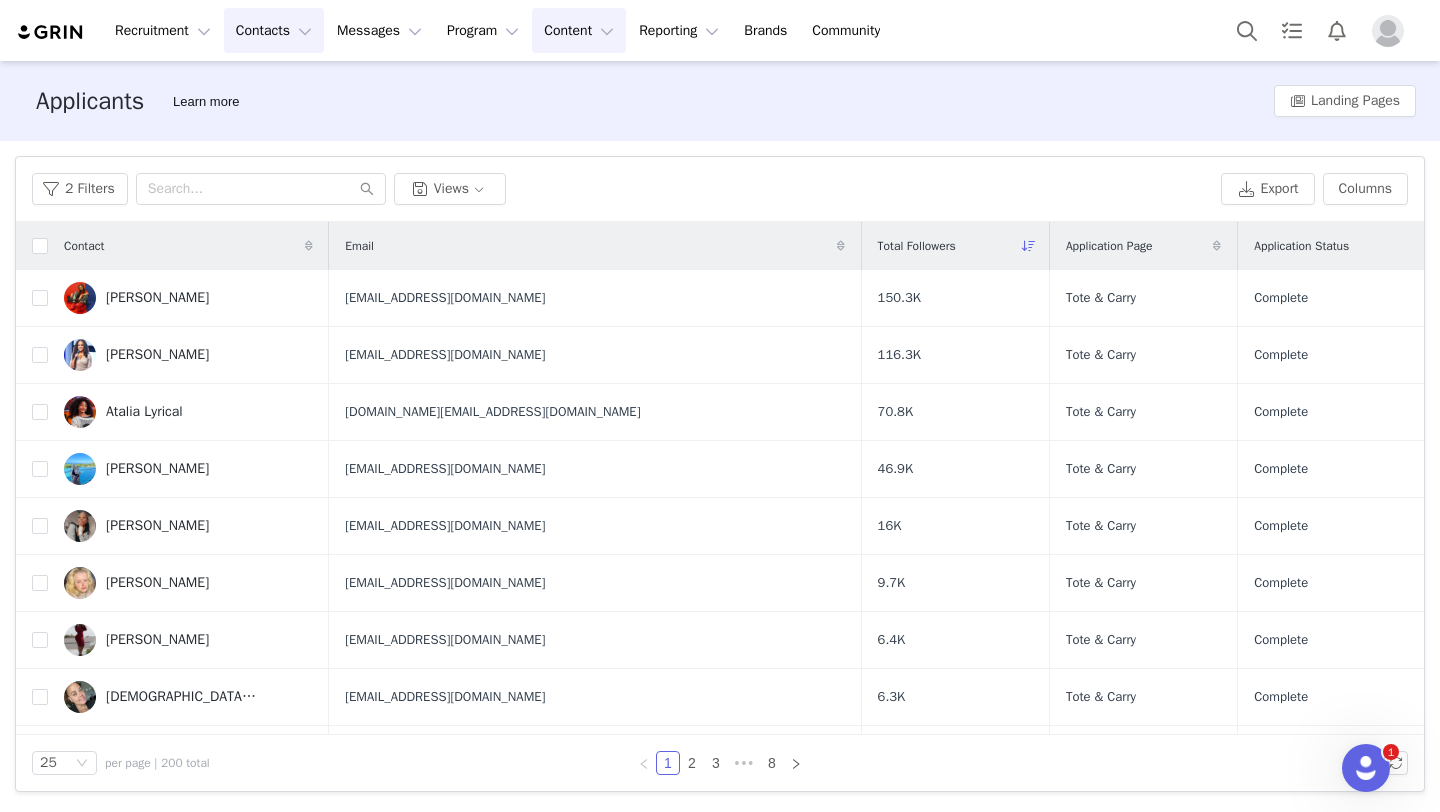click on "Content Content" at bounding box center [579, 30] 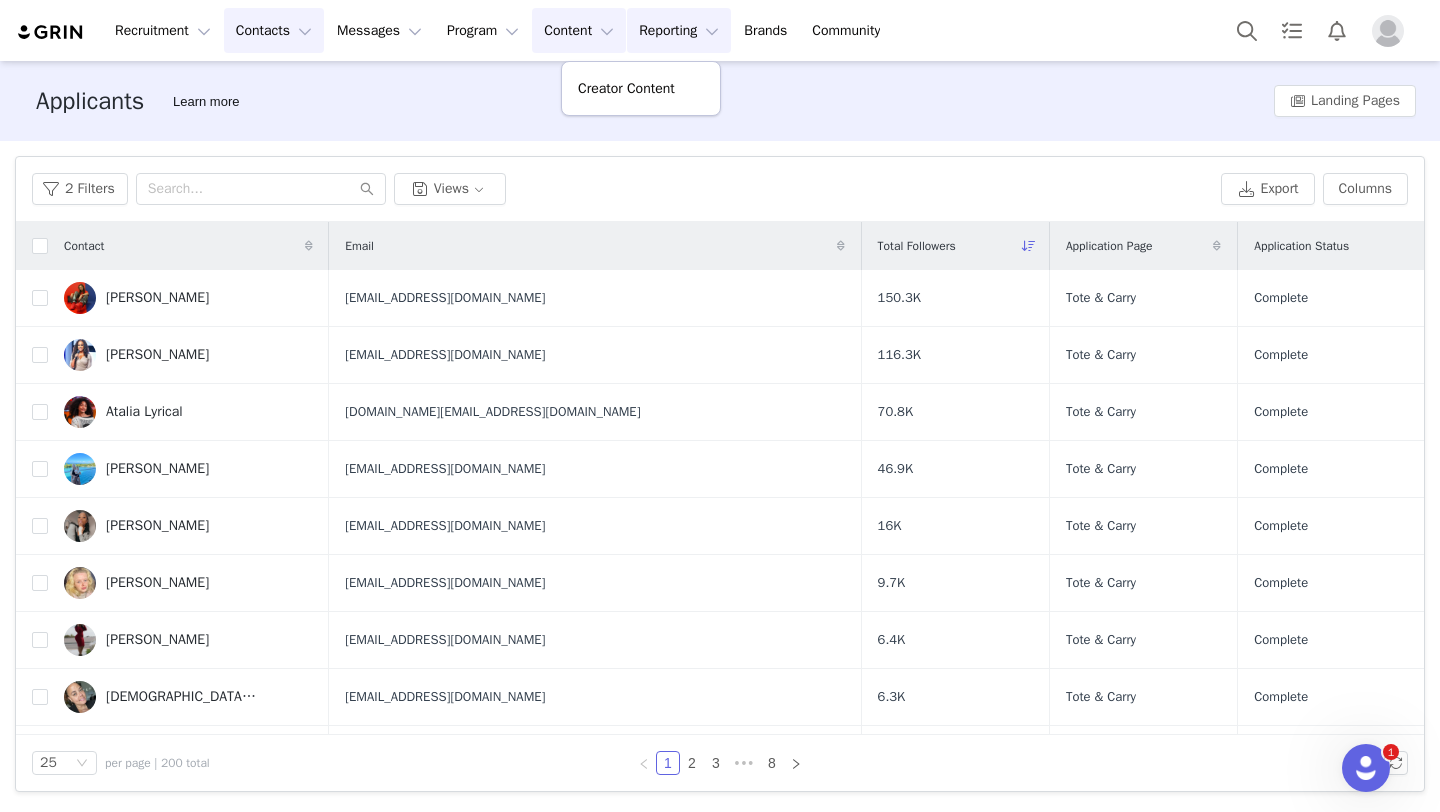 click on "Reporting Reporting" at bounding box center [679, 30] 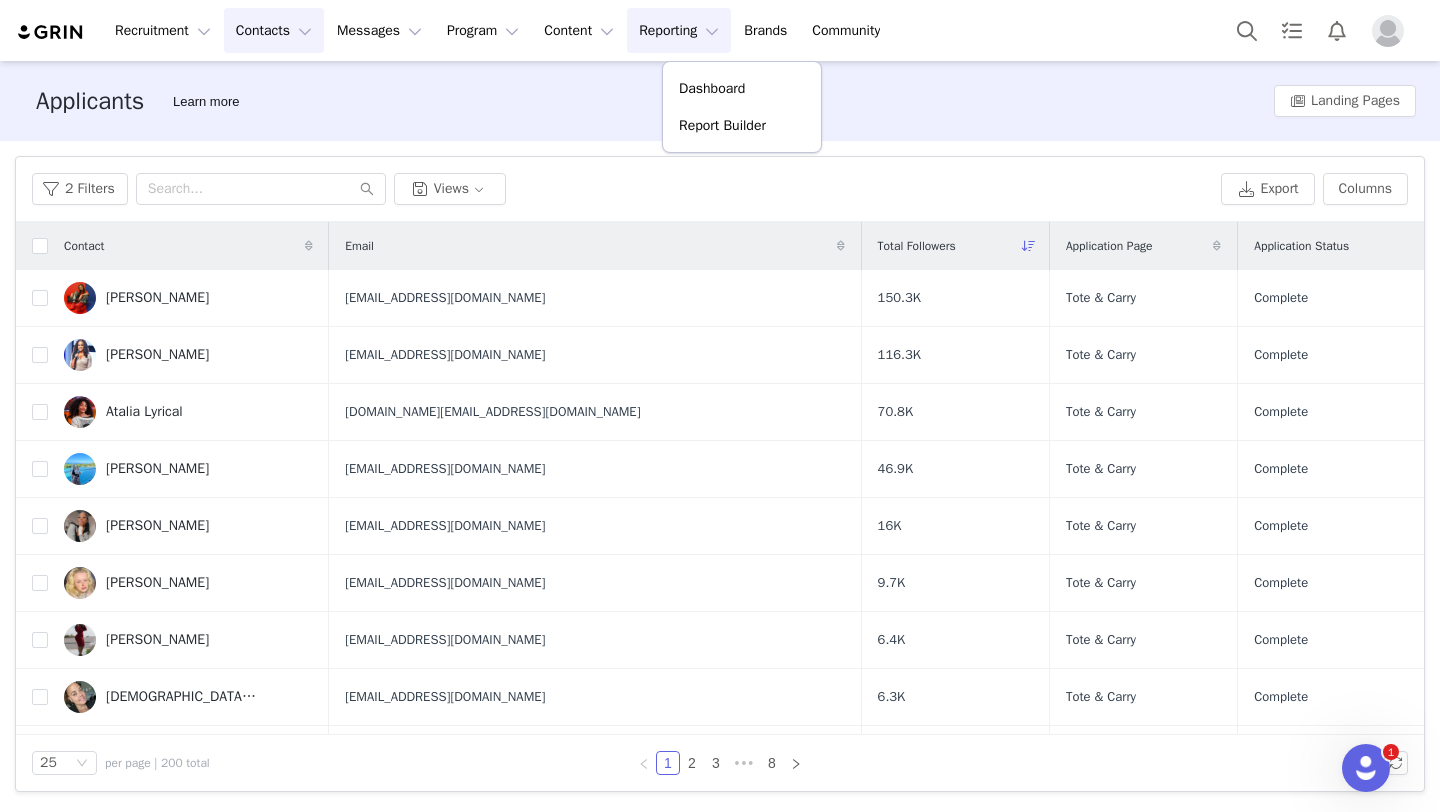 click on "Applicants     Learn more Landing Pages" at bounding box center [720, 101] 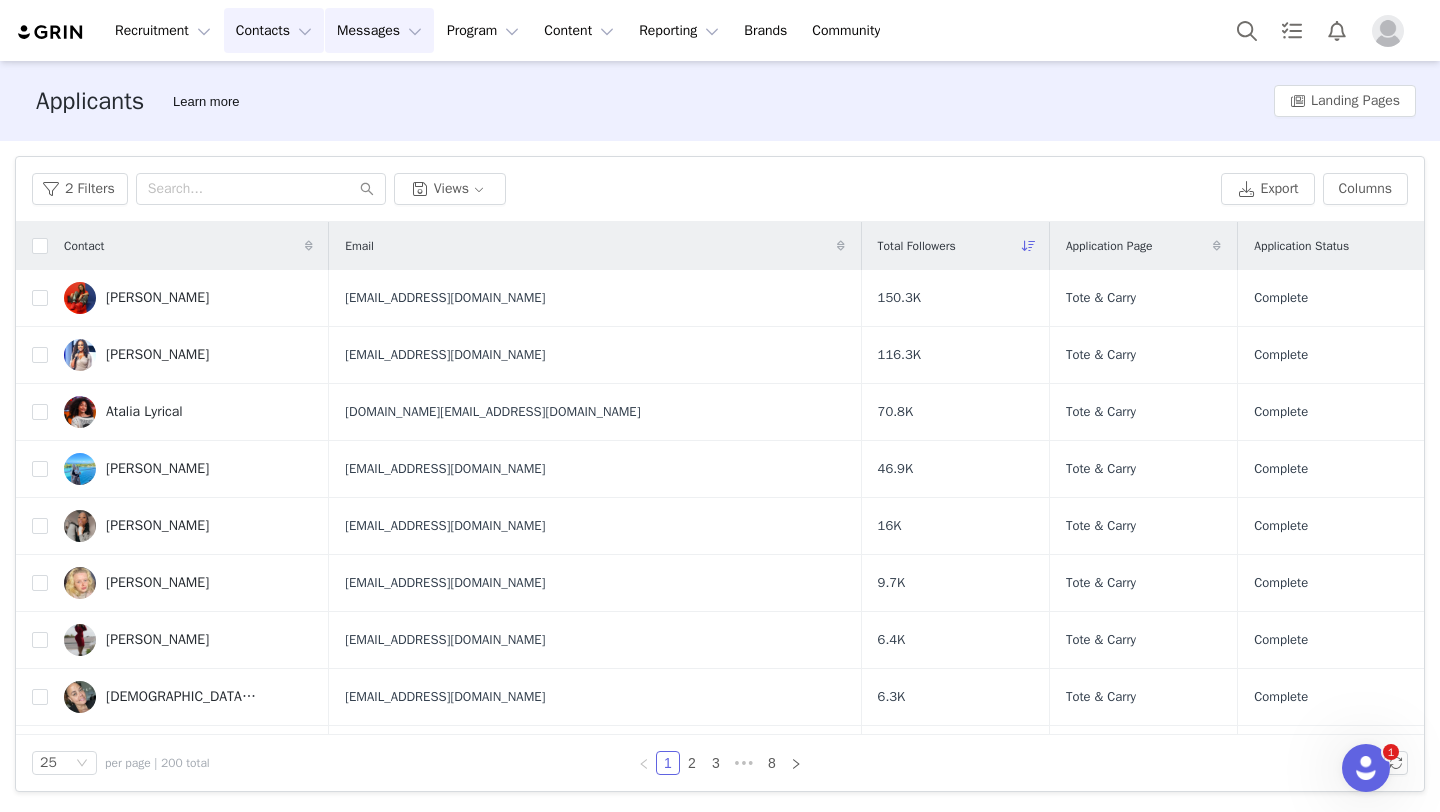 click on "Messages Messages" at bounding box center (379, 30) 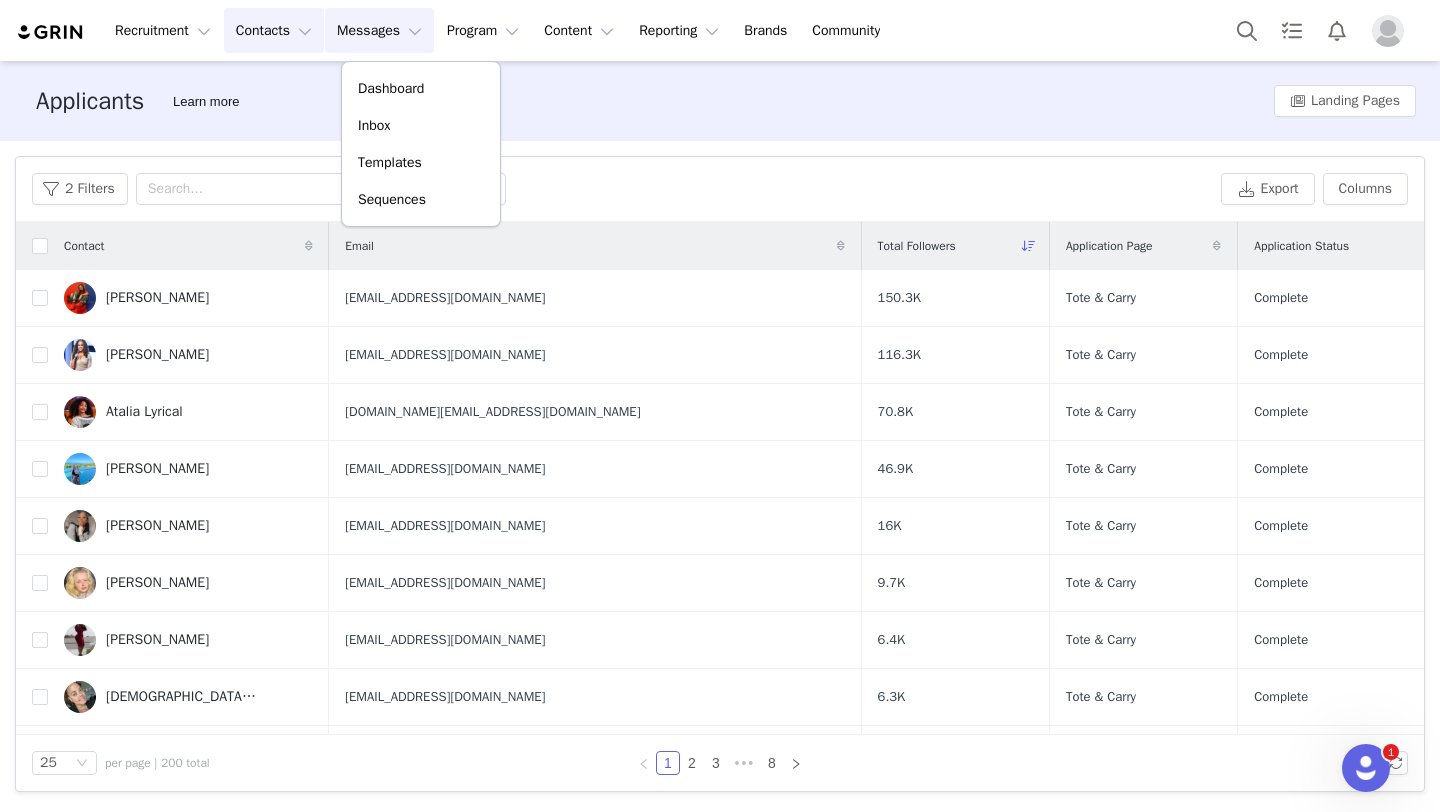 click on "Messages Messages" at bounding box center [379, 30] 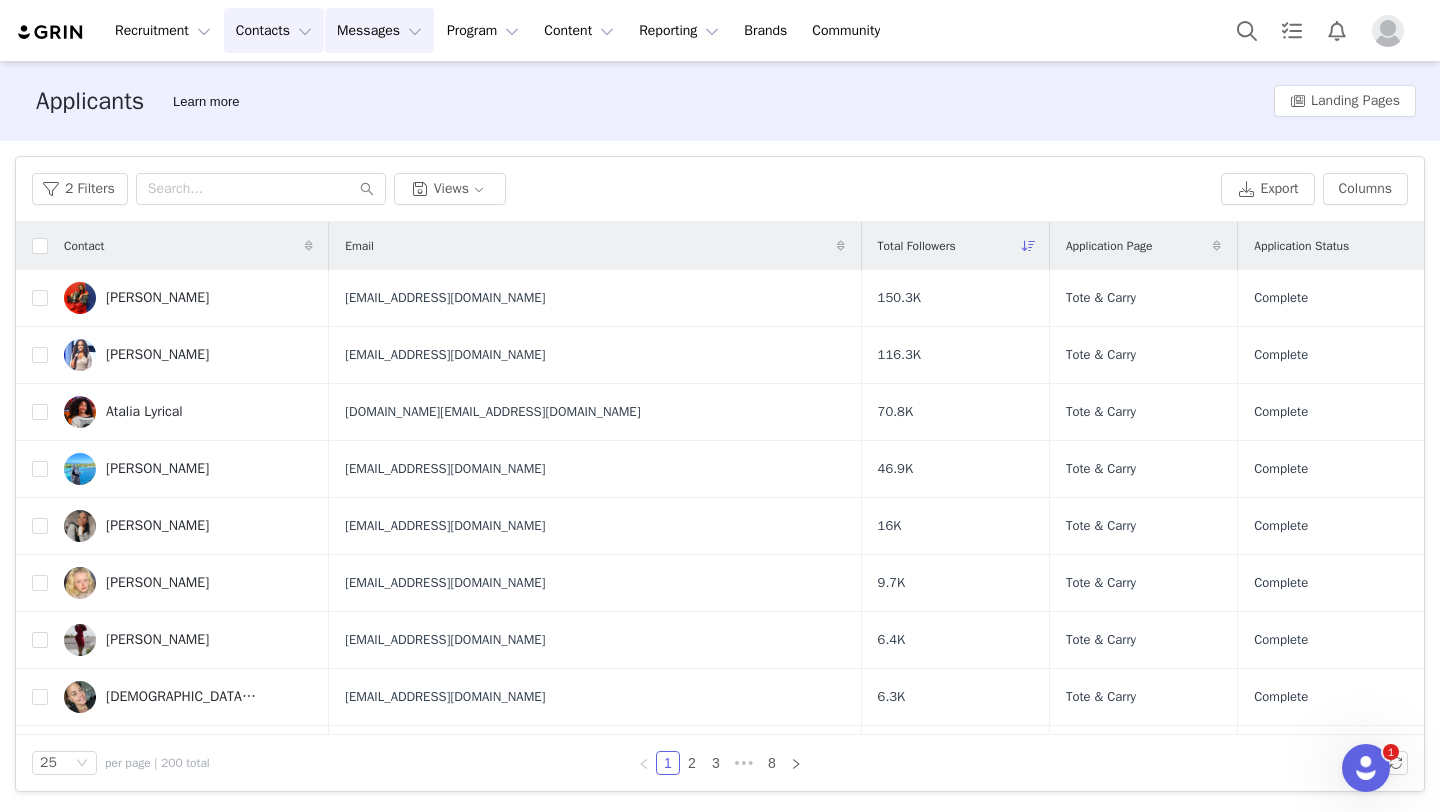 click on "Messages Messages" at bounding box center [379, 30] 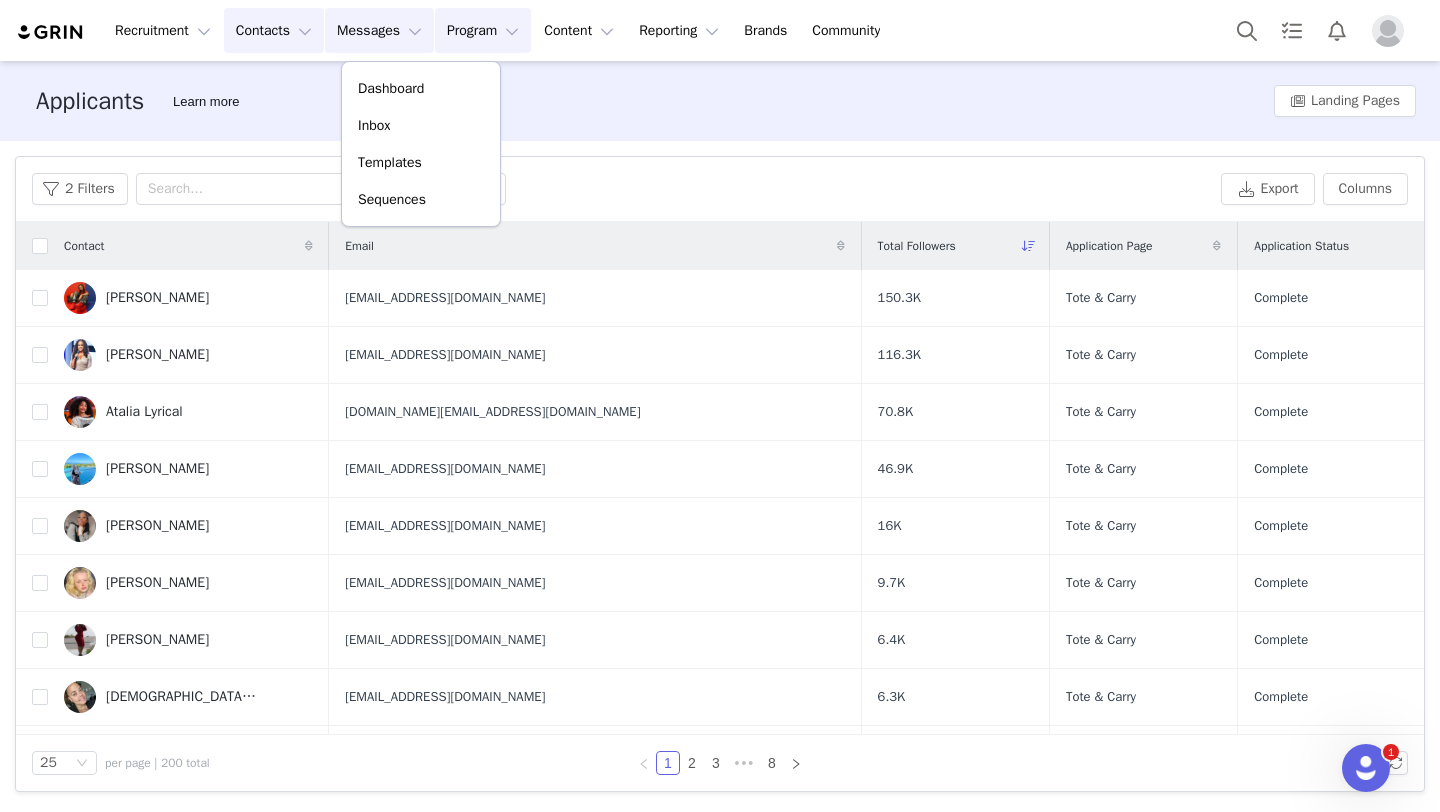 click on "Program Program" at bounding box center (483, 30) 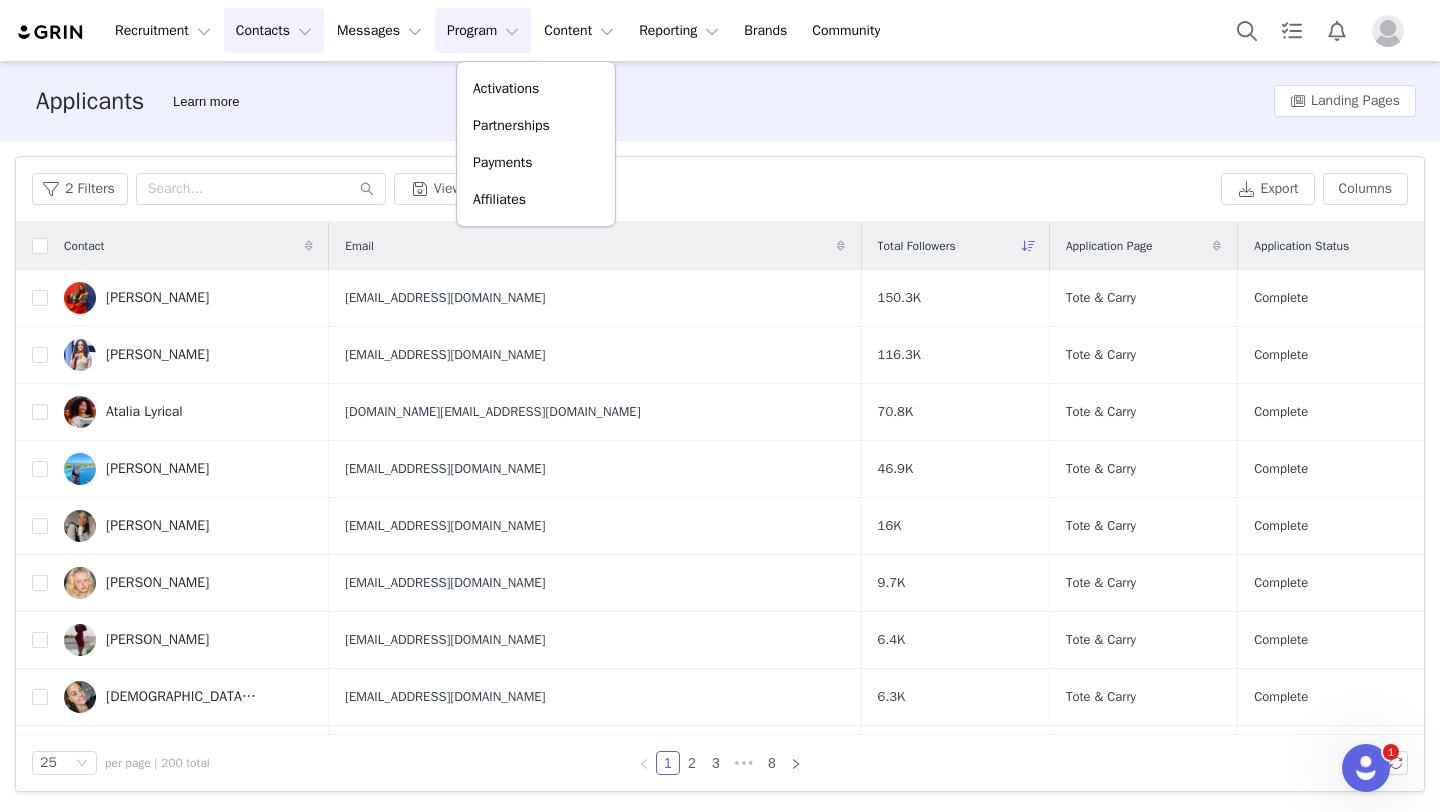 click on "Applicants     Learn more Landing Pages" at bounding box center (720, 101) 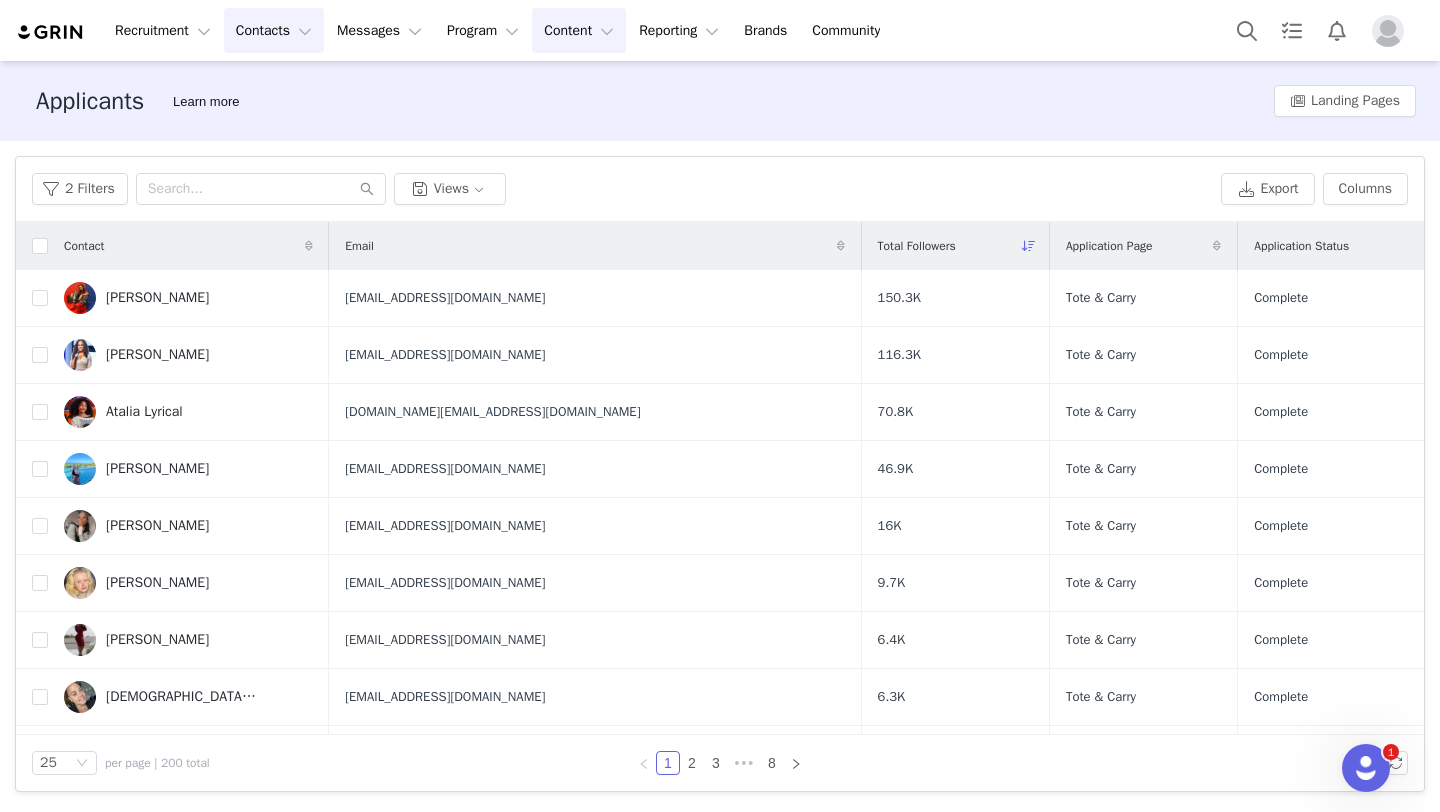 click on "Content Content" at bounding box center [579, 30] 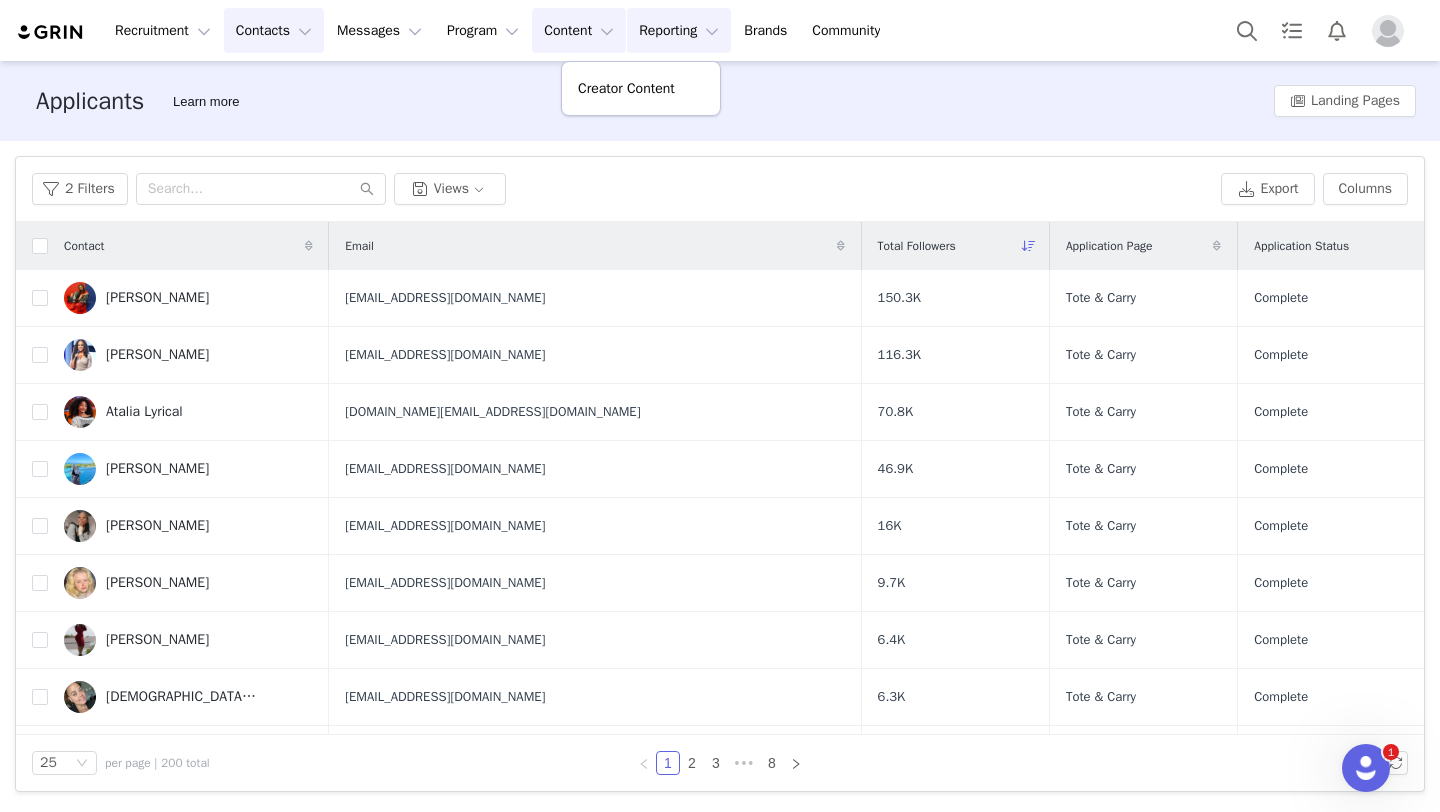 click on "Reporting Reporting" at bounding box center [679, 30] 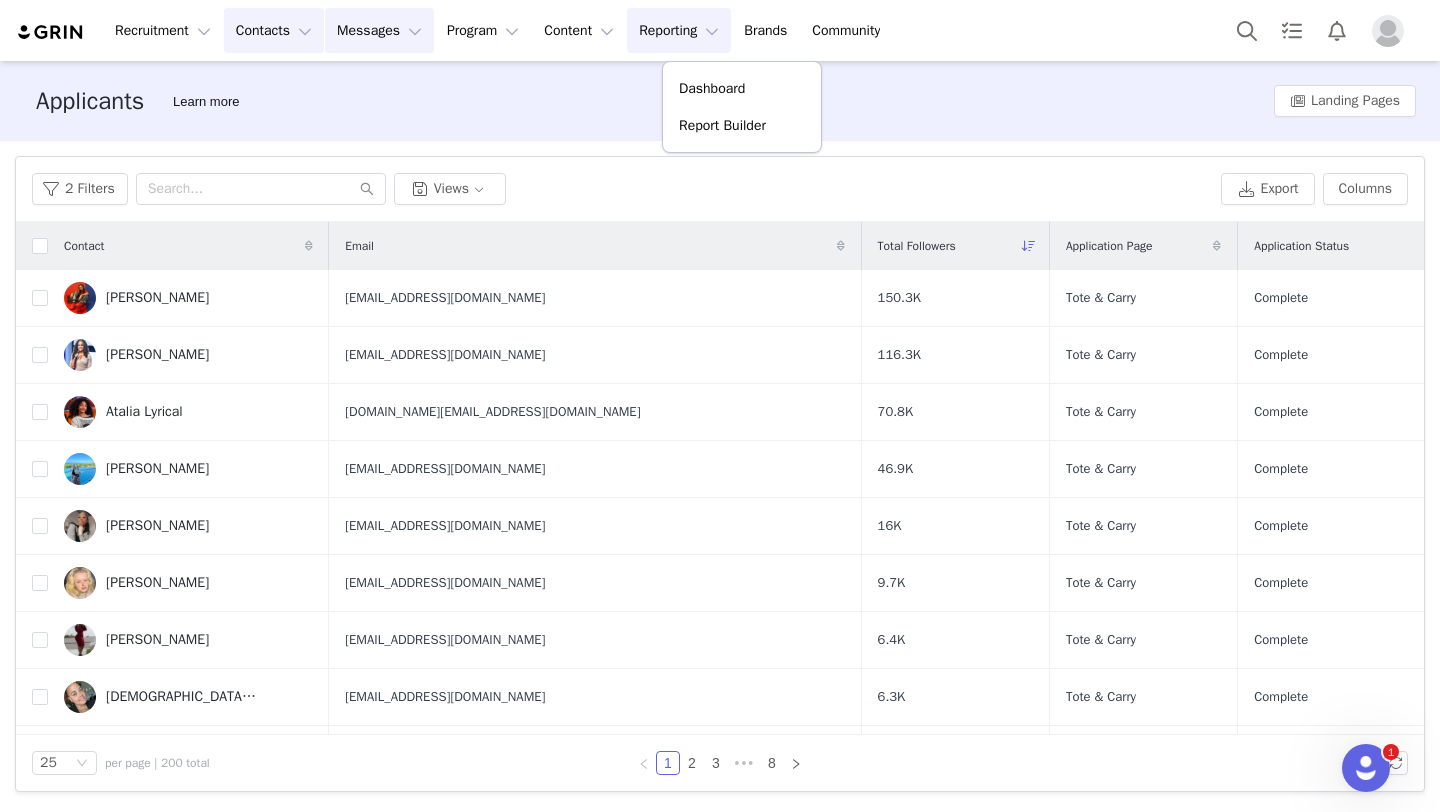 click on "Messages Messages" at bounding box center (379, 30) 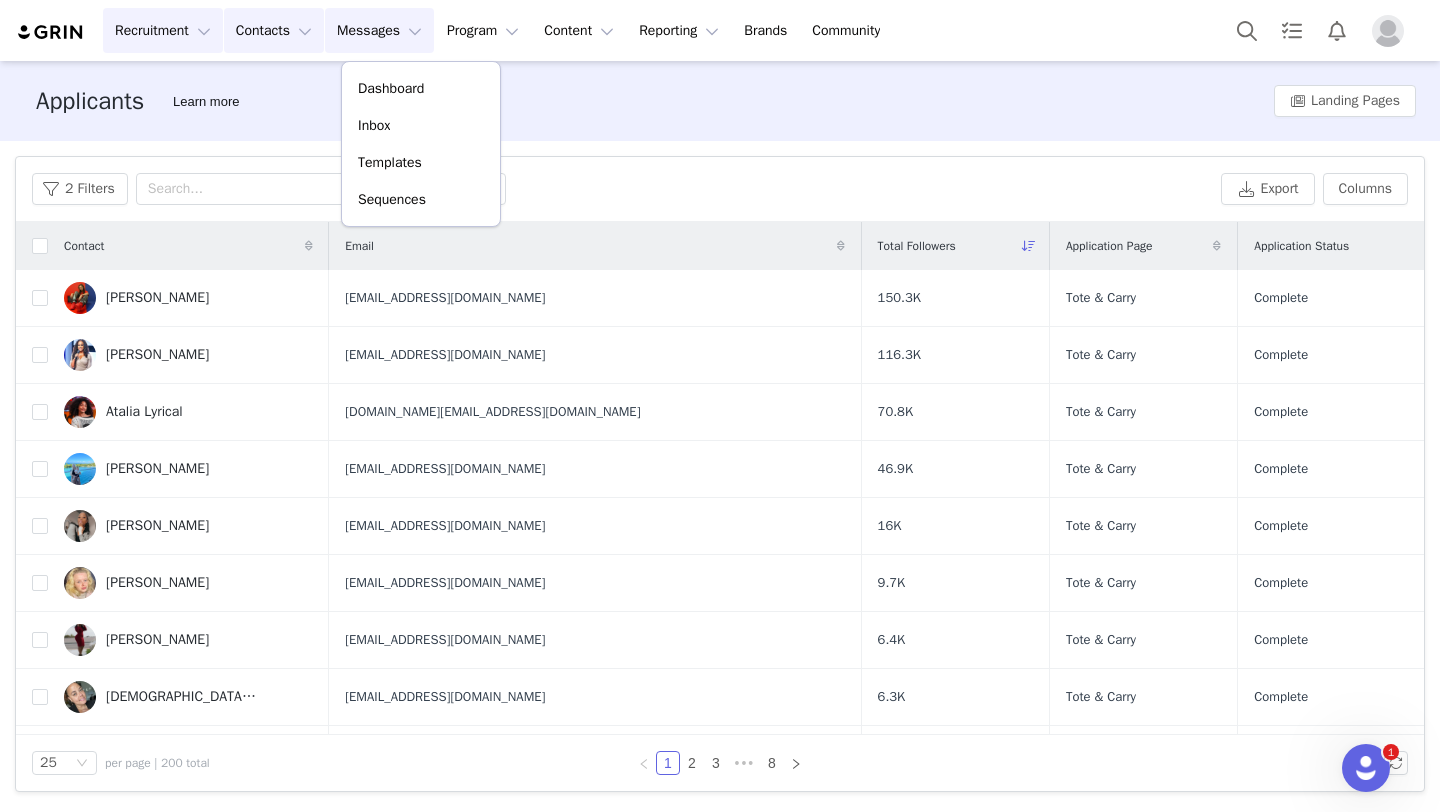 click on "Recruitment Recruitment" at bounding box center (163, 30) 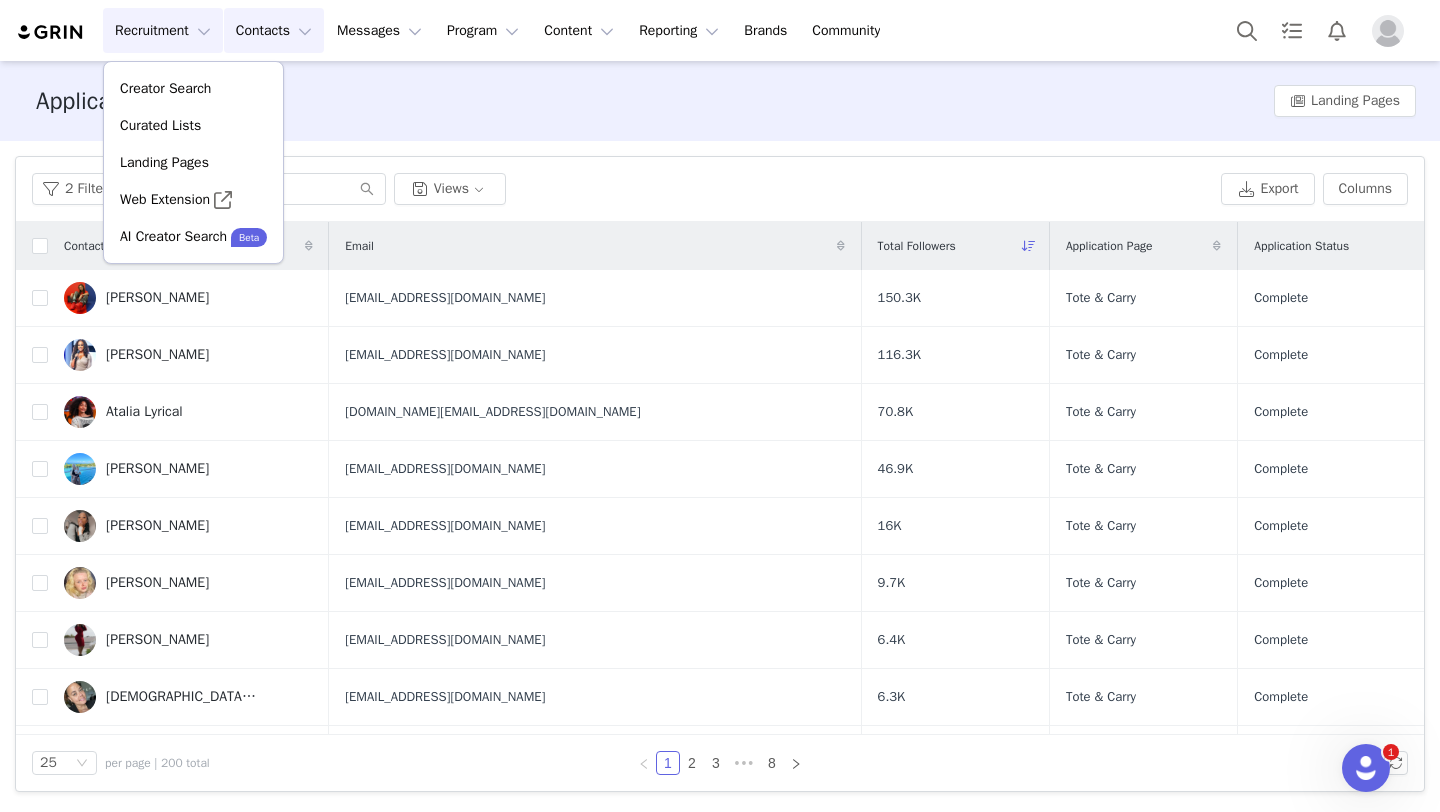 click on "Contacts Contacts" at bounding box center (274, 30) 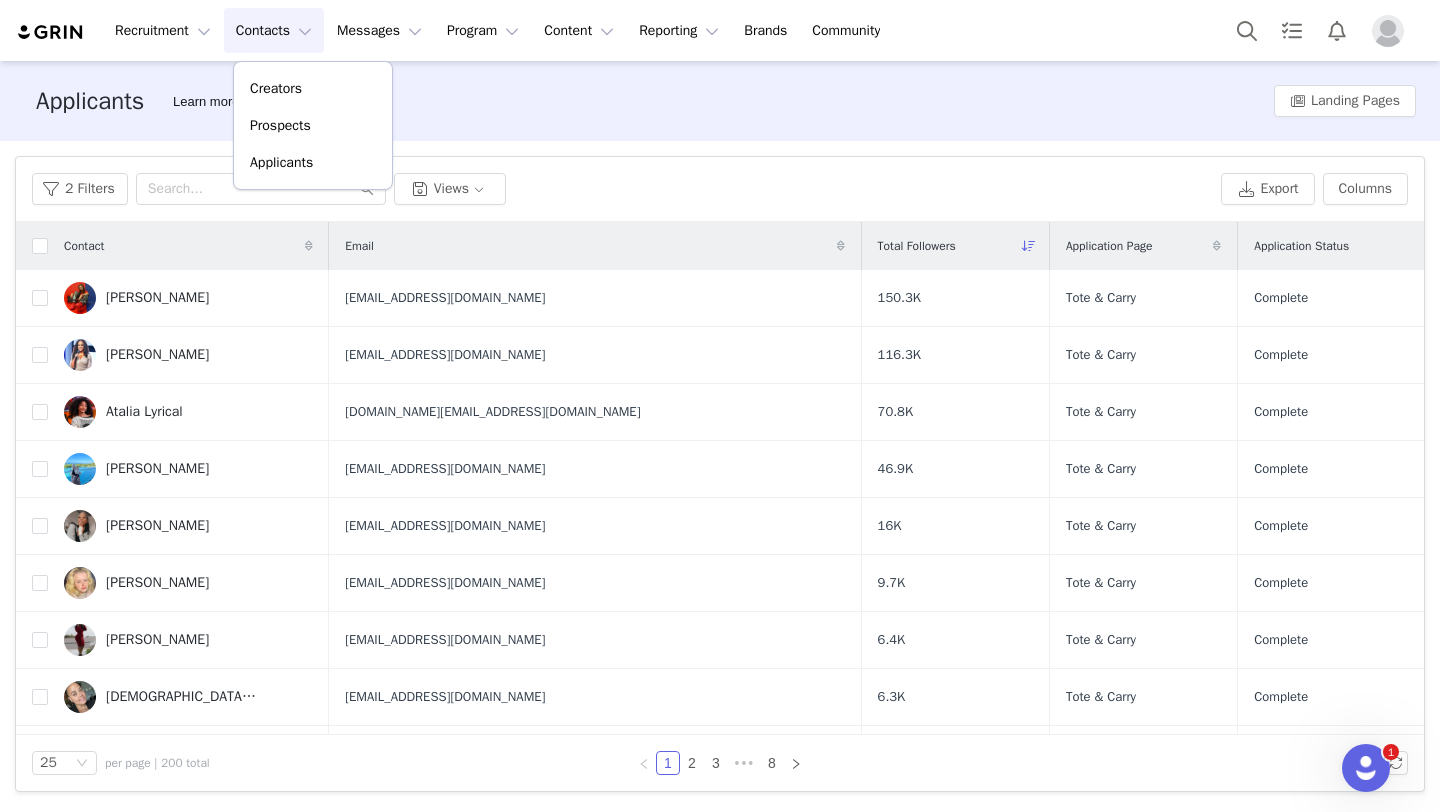 click on "Contacts Contacts" at bounding box center (274, 30) 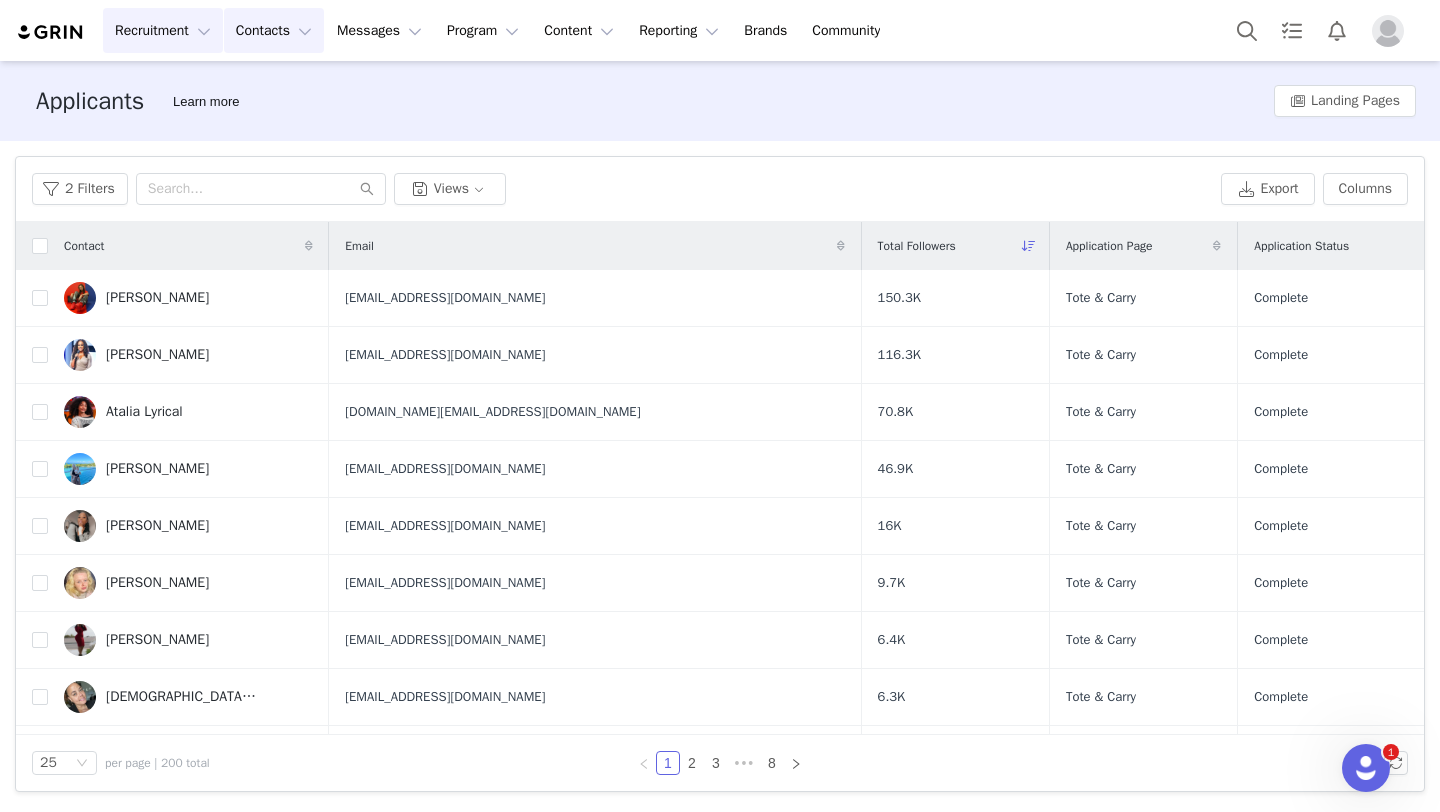 click on "Recruitment Recruitment" at bounding box center (163, 30) 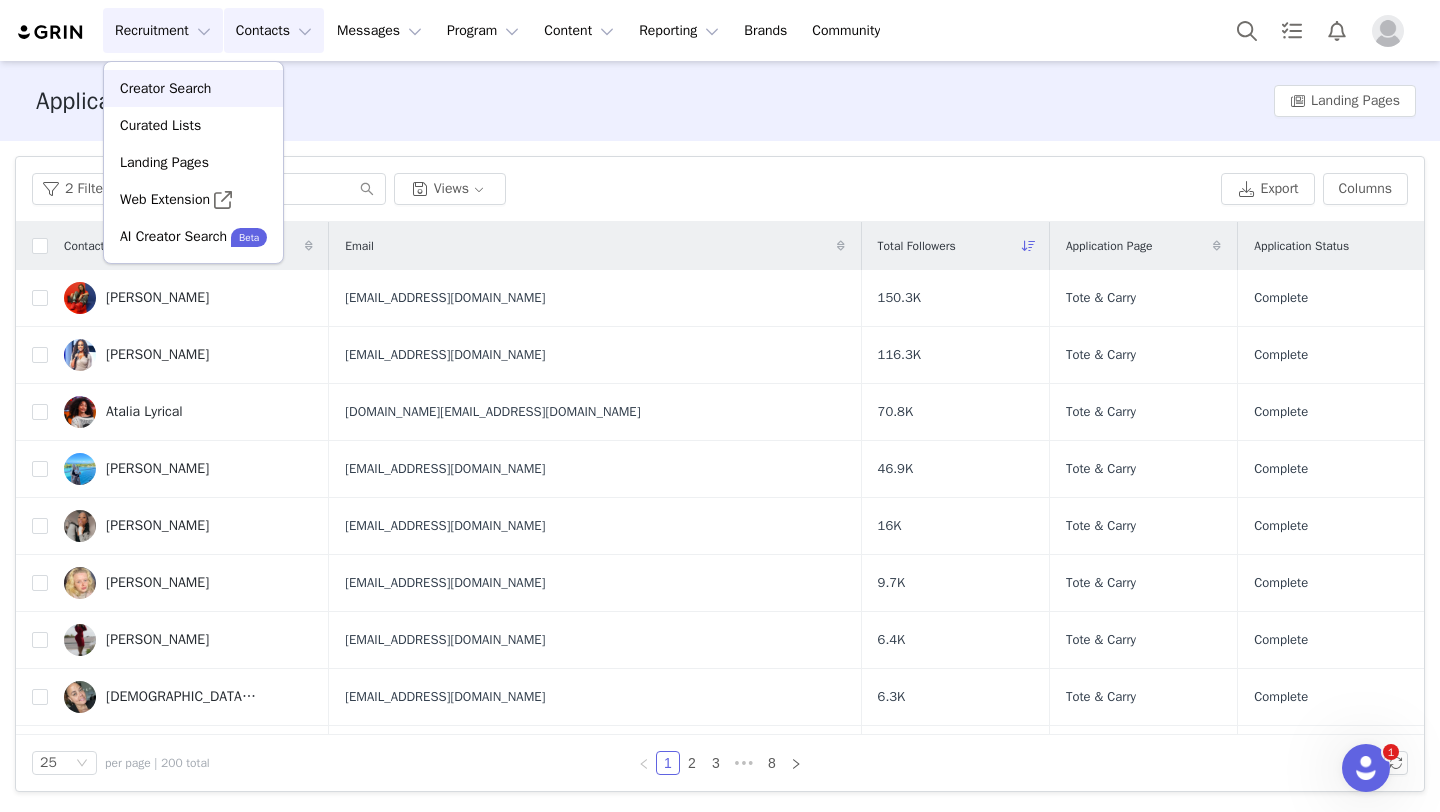 click on "Creator Search" at bounding box center [165, 88] 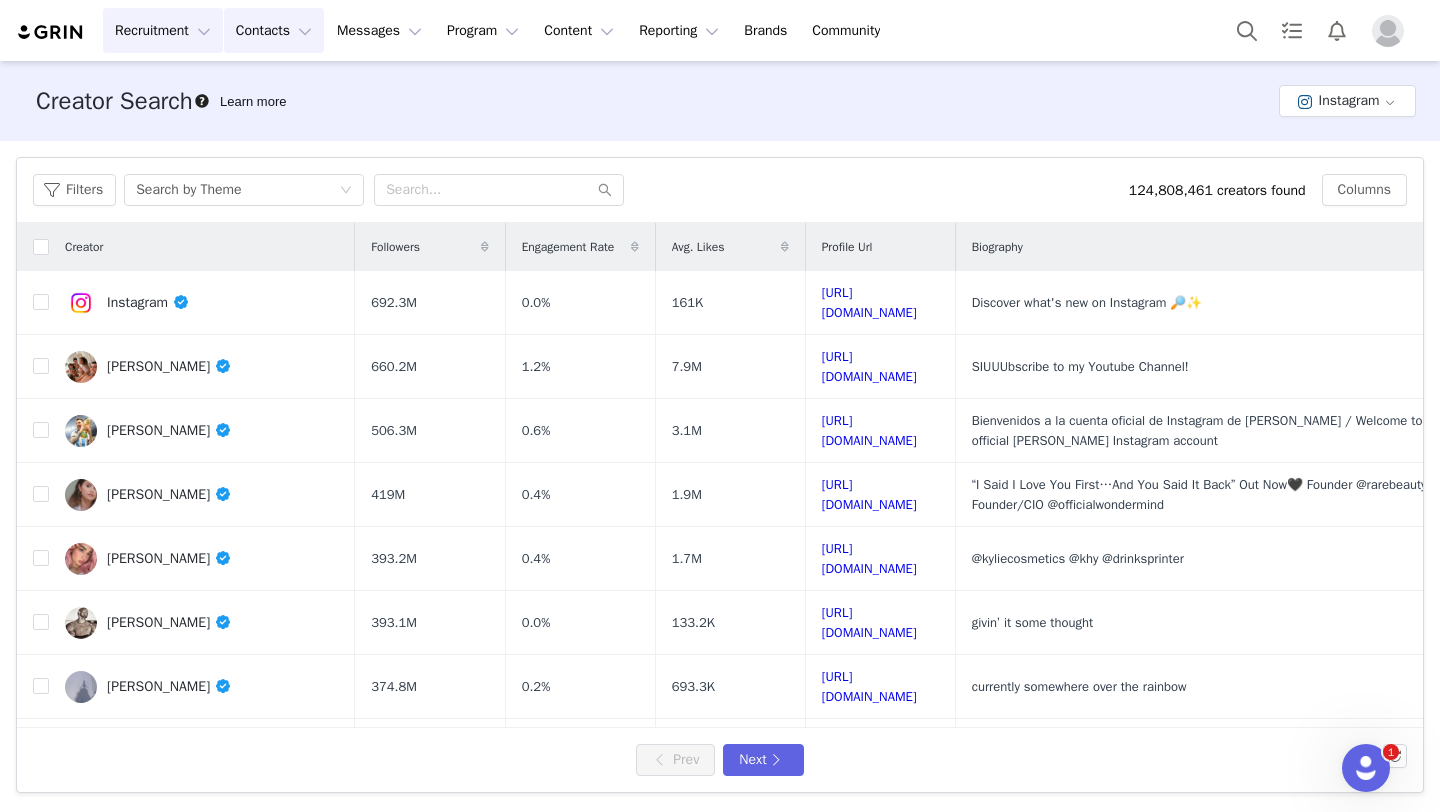 click on "Contacts Contacts" at bounding box center (274, 30) 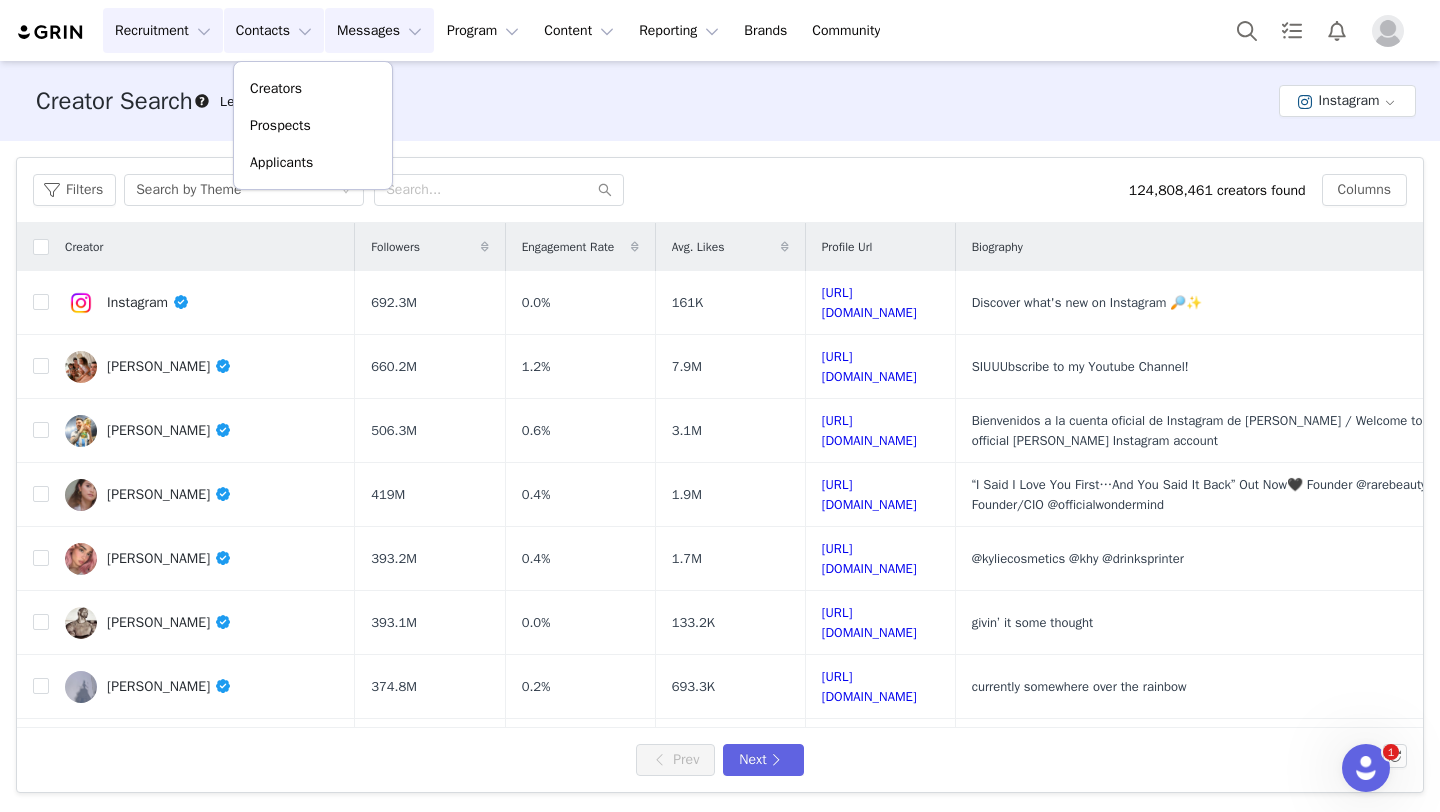 click on "Messages Messages" at bounding box center [379, 30] 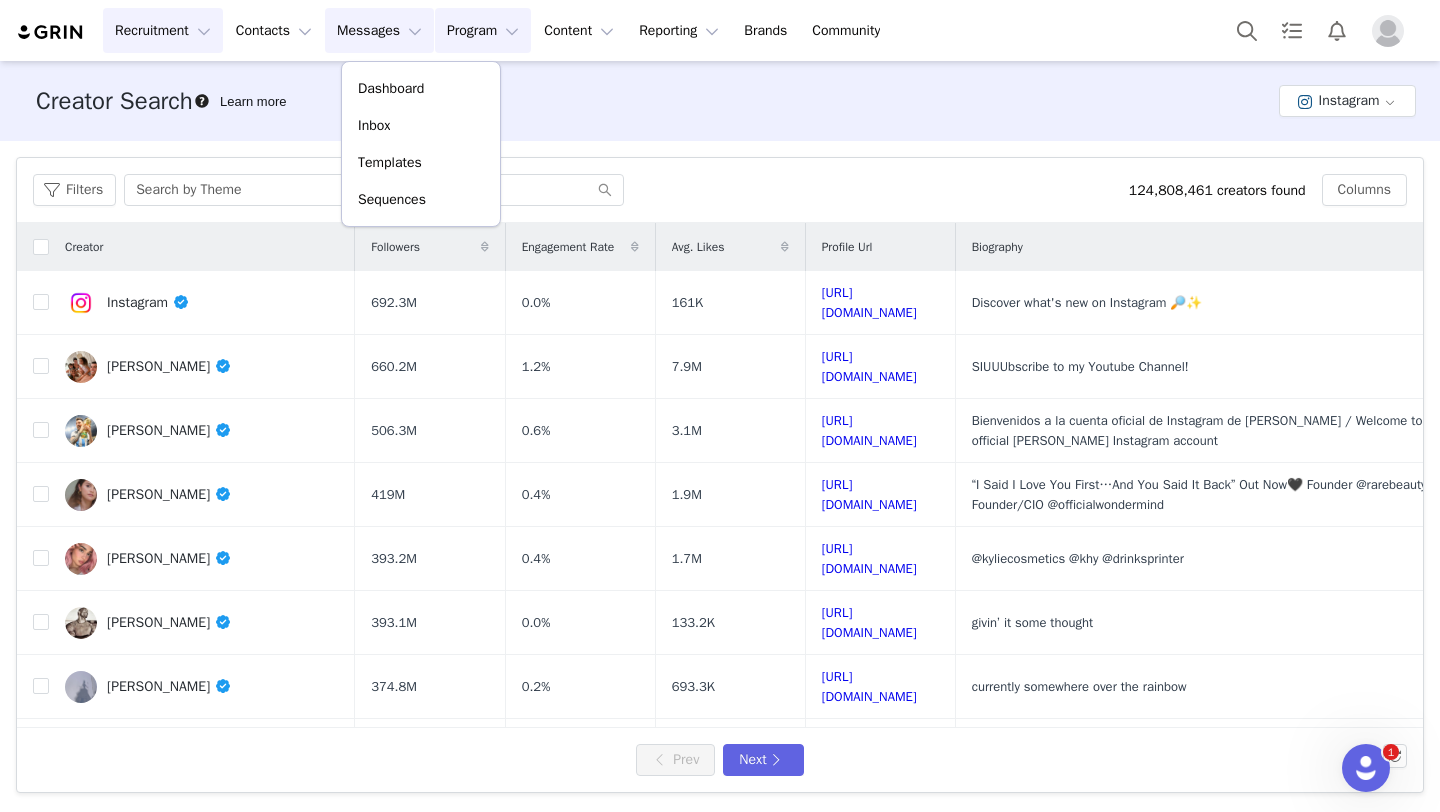 click on "Program Program" at bounding box center (483, 30) 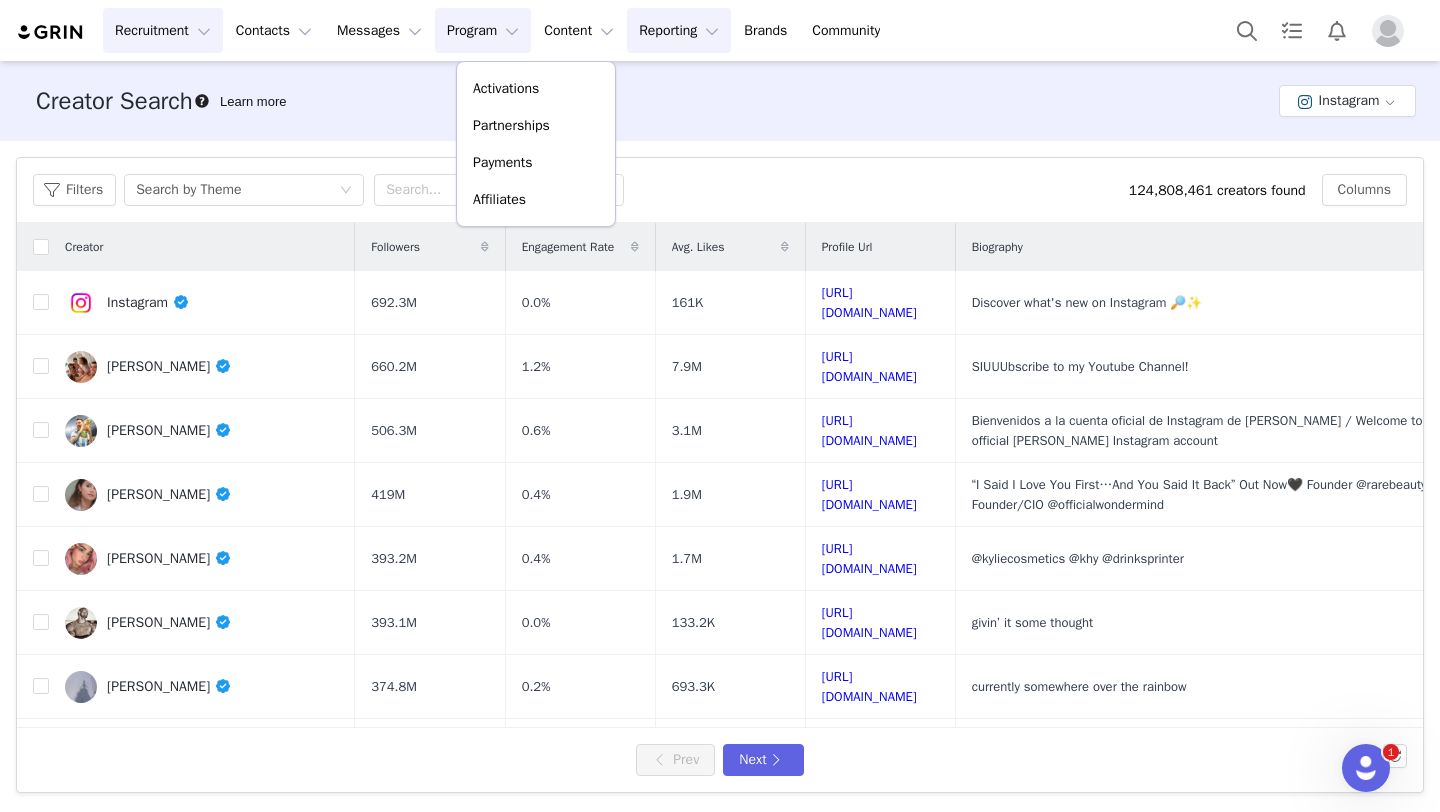 click on "Reporting Reporting" at bounding box center (679, 30) 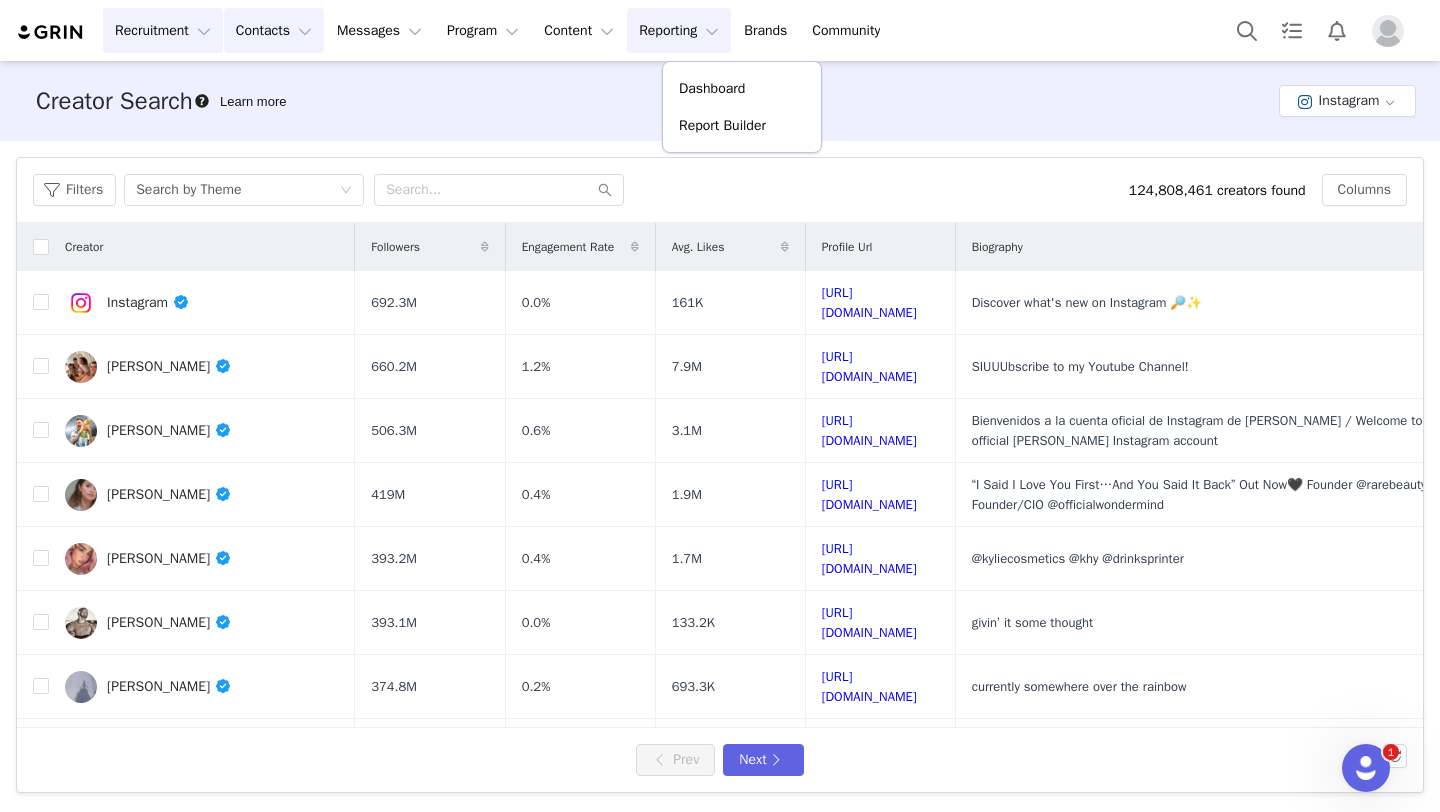 click on "Contacts Contacts" at bounding box center [274, 30] 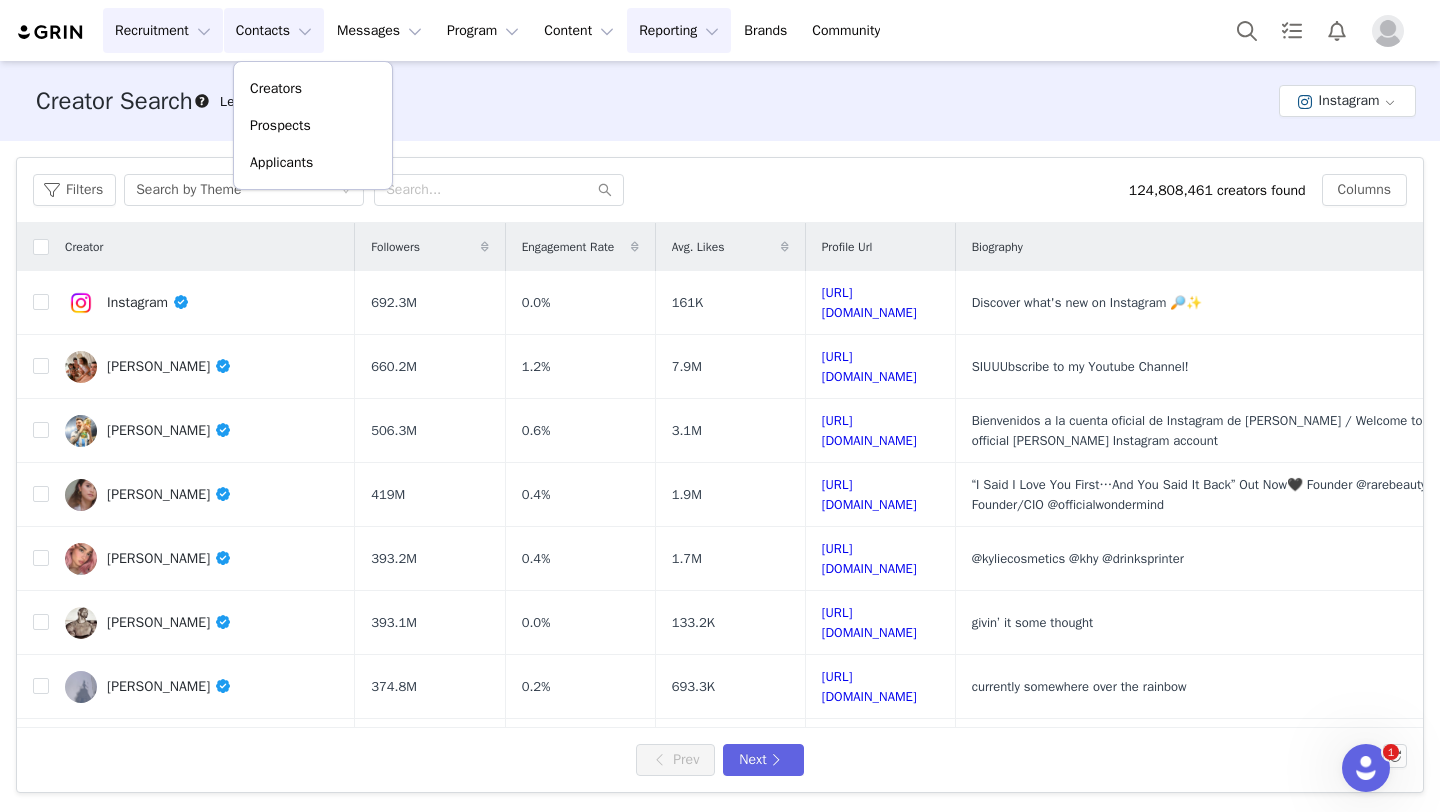 click on "Reporting Reporting" at bounding box center [679, 30] 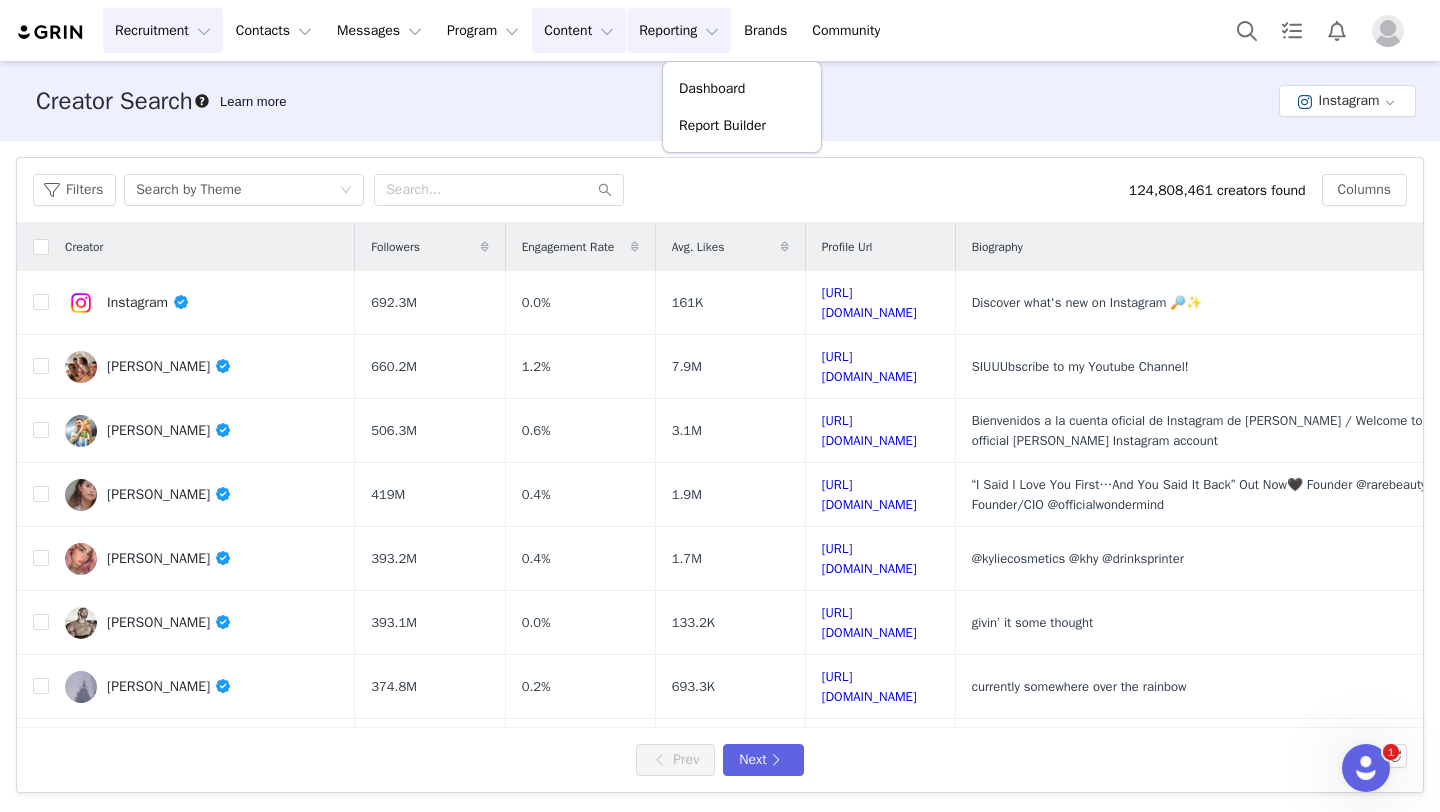 click on "Content Content" at bounding box center [579, 30] 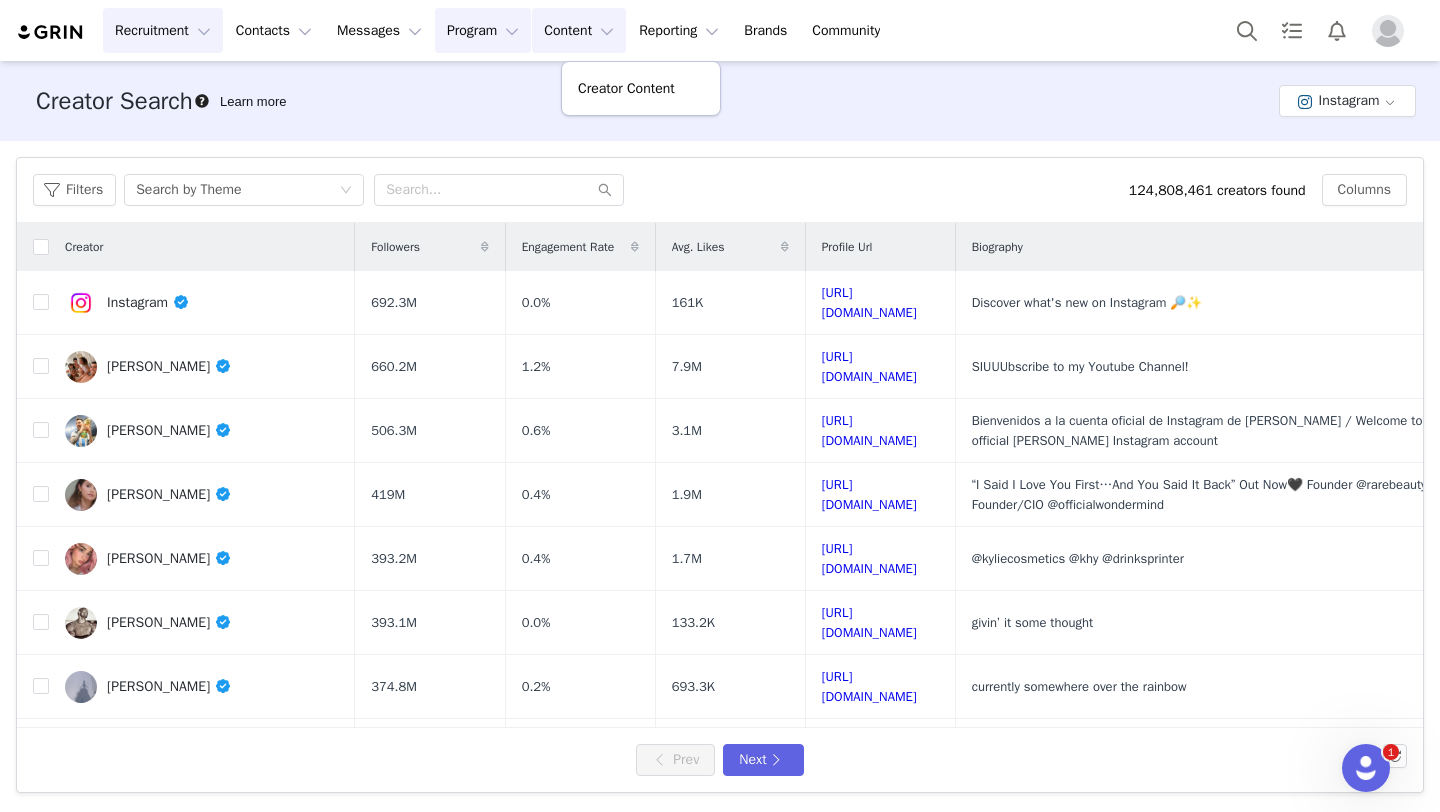 click on "Program Program" at bounding box center [483, 30] 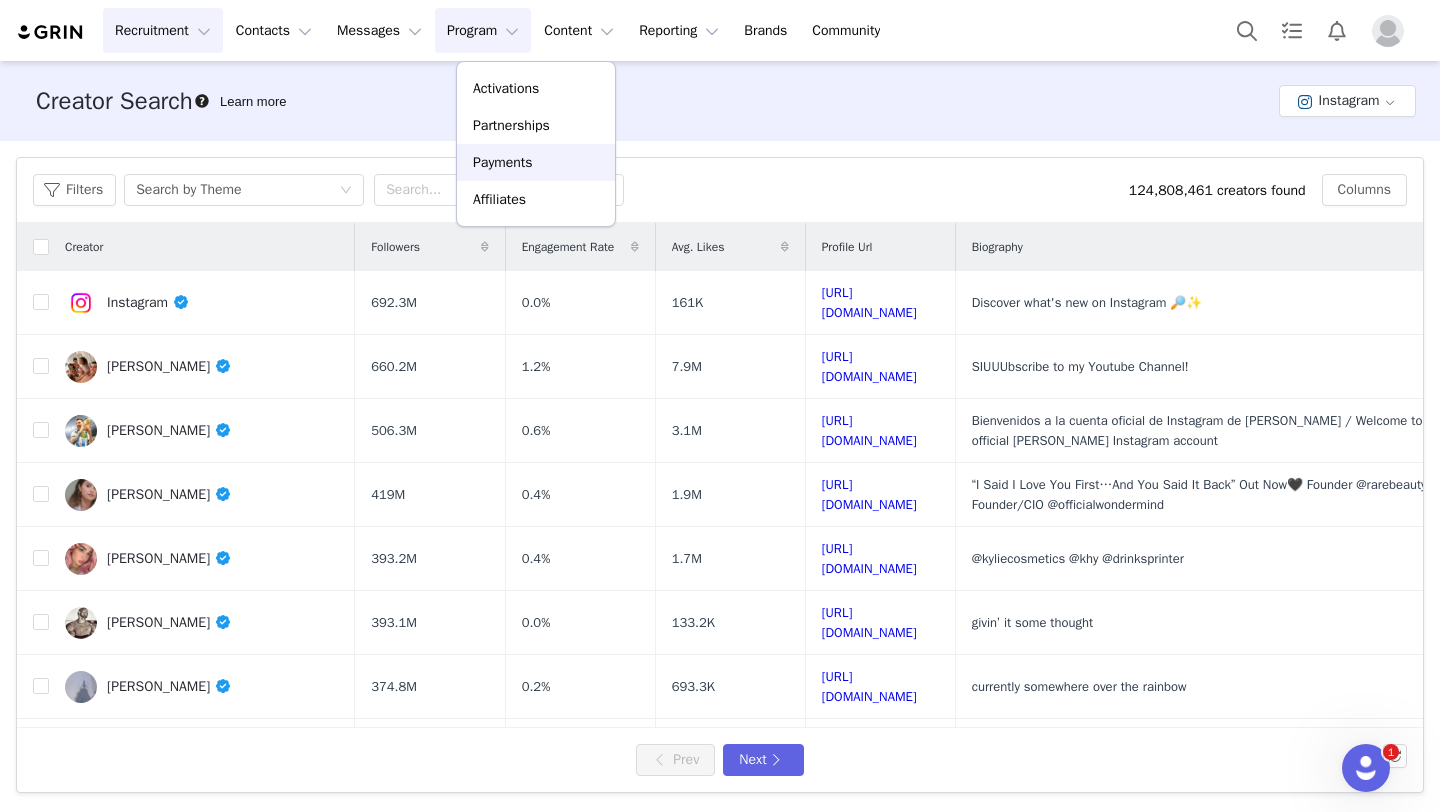 click on "Payments" at bounding box center [536, 162] 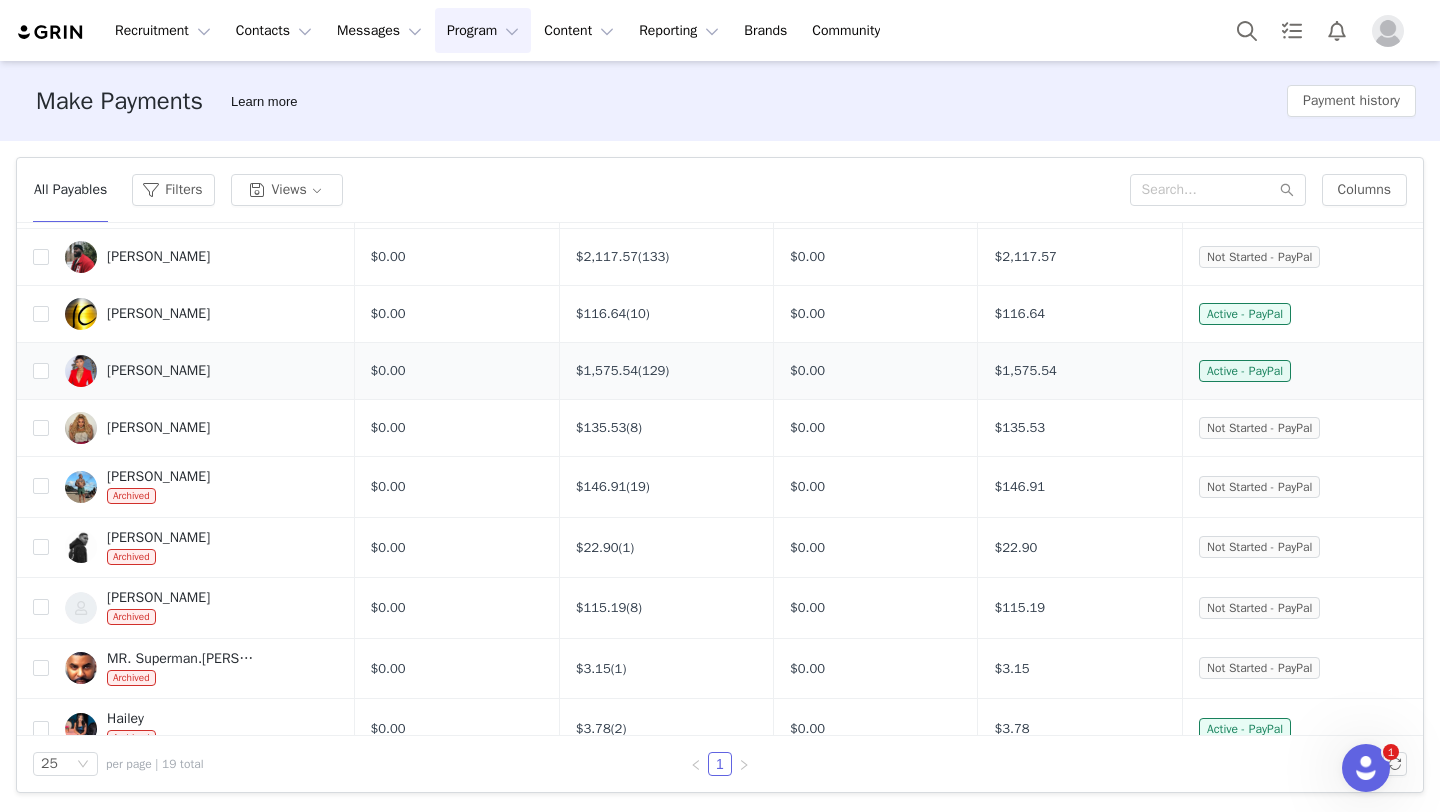 scroll, scrollTop: 178, scrollLeft: 0, axis: vertical 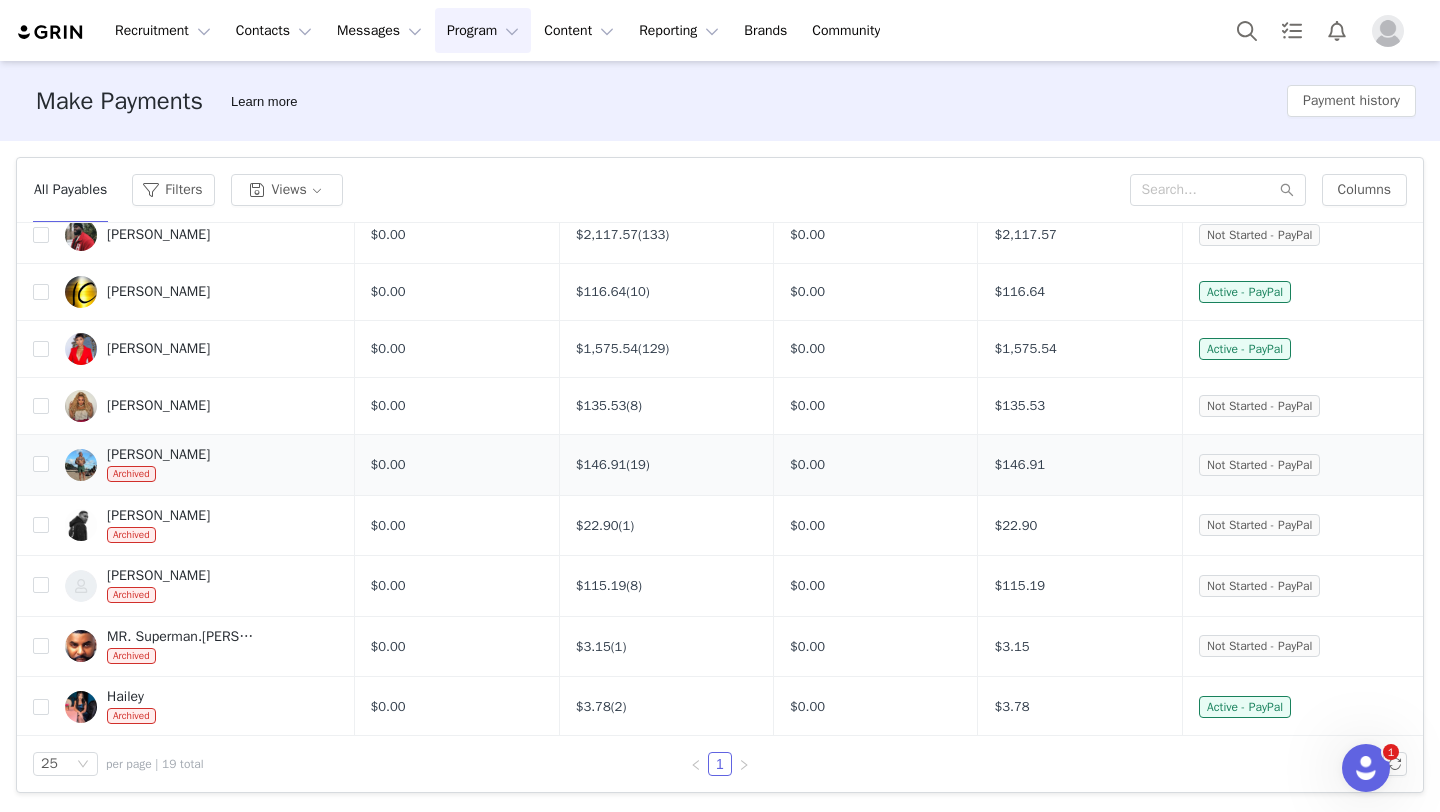click on "[PERSON_NAME]" at bounding box center [158, 455] 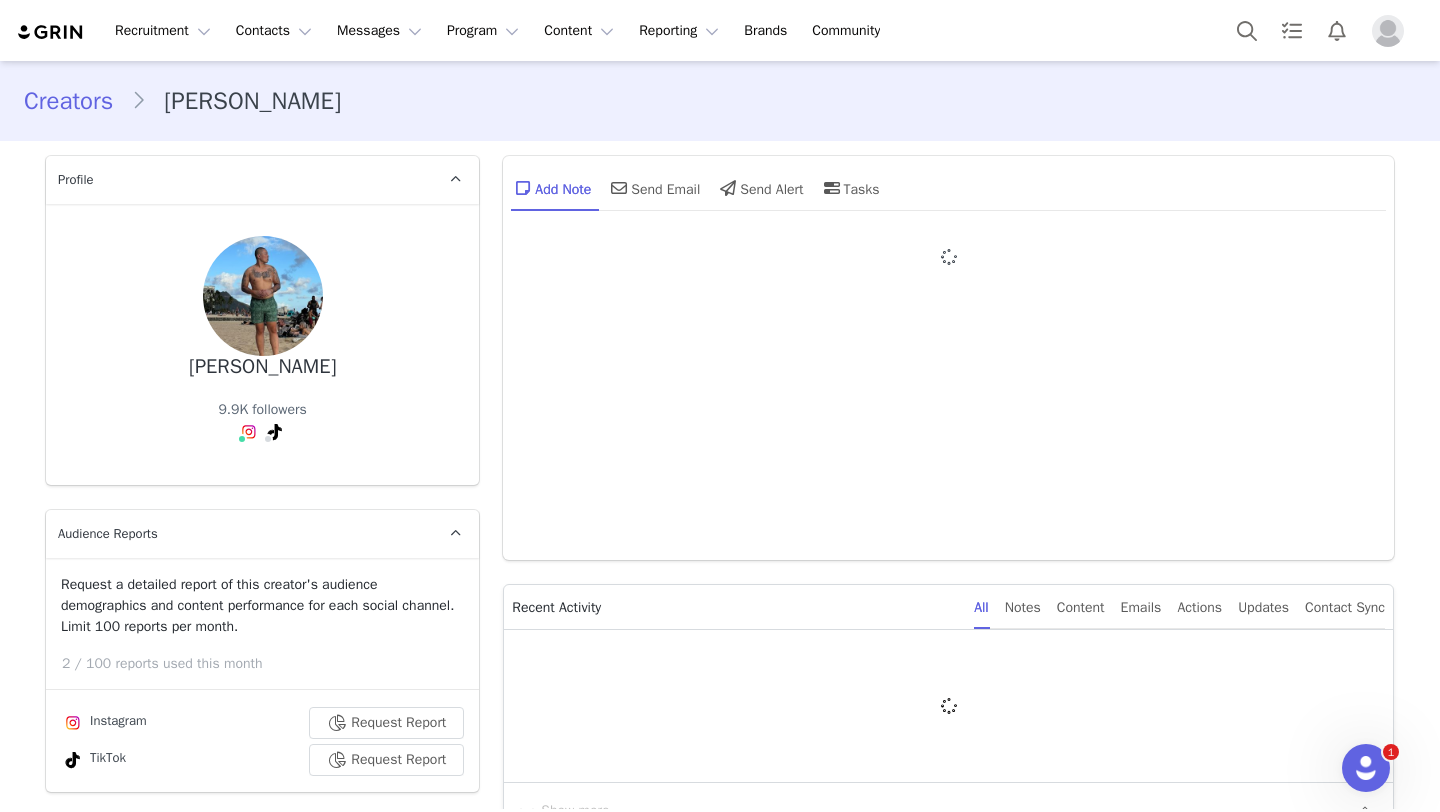 type on "+1 ([GEOGRAPHIC_DATA])" 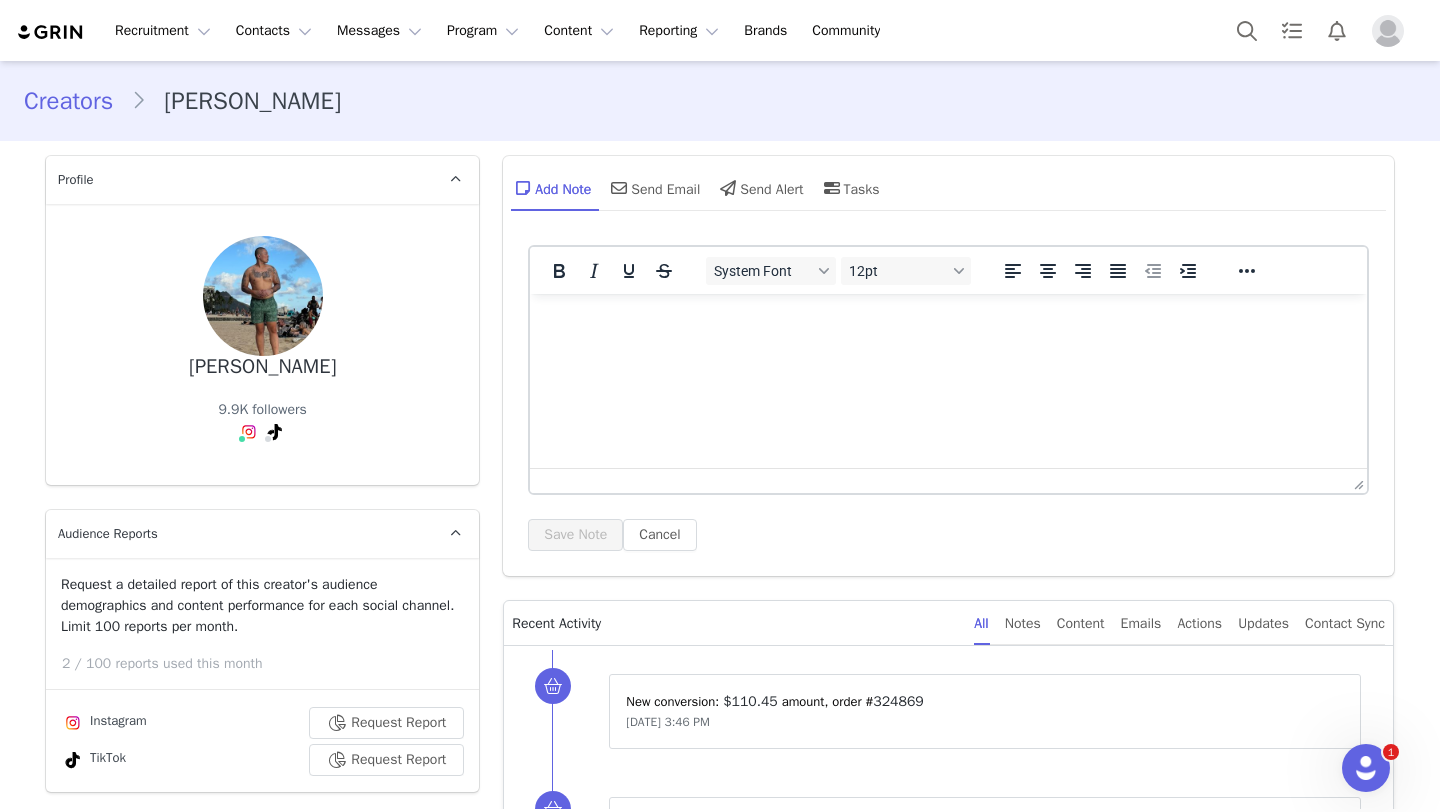 scroll, scrollTop: 0, scrollLeft: 0, axis: both 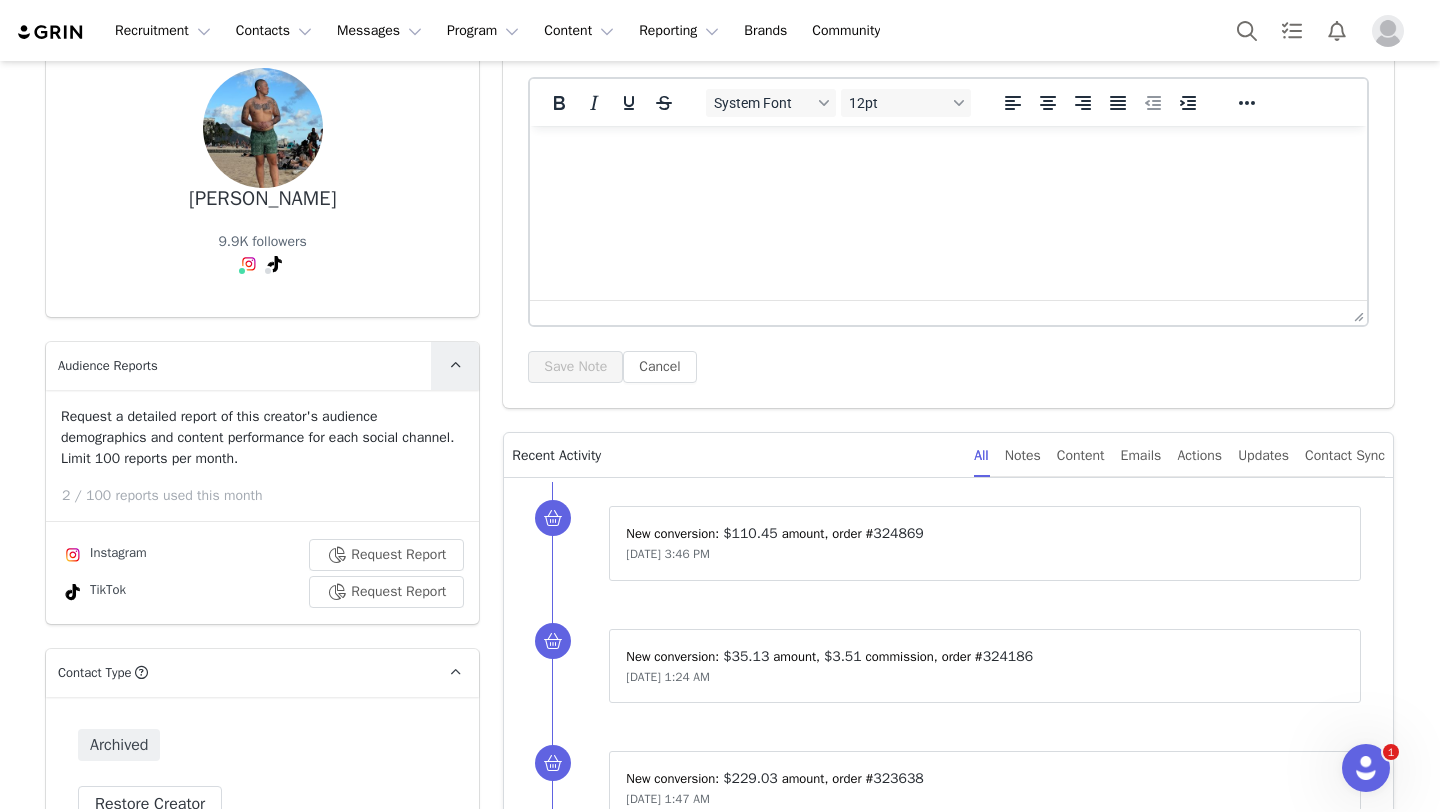 click at bounding box center [455, 366] 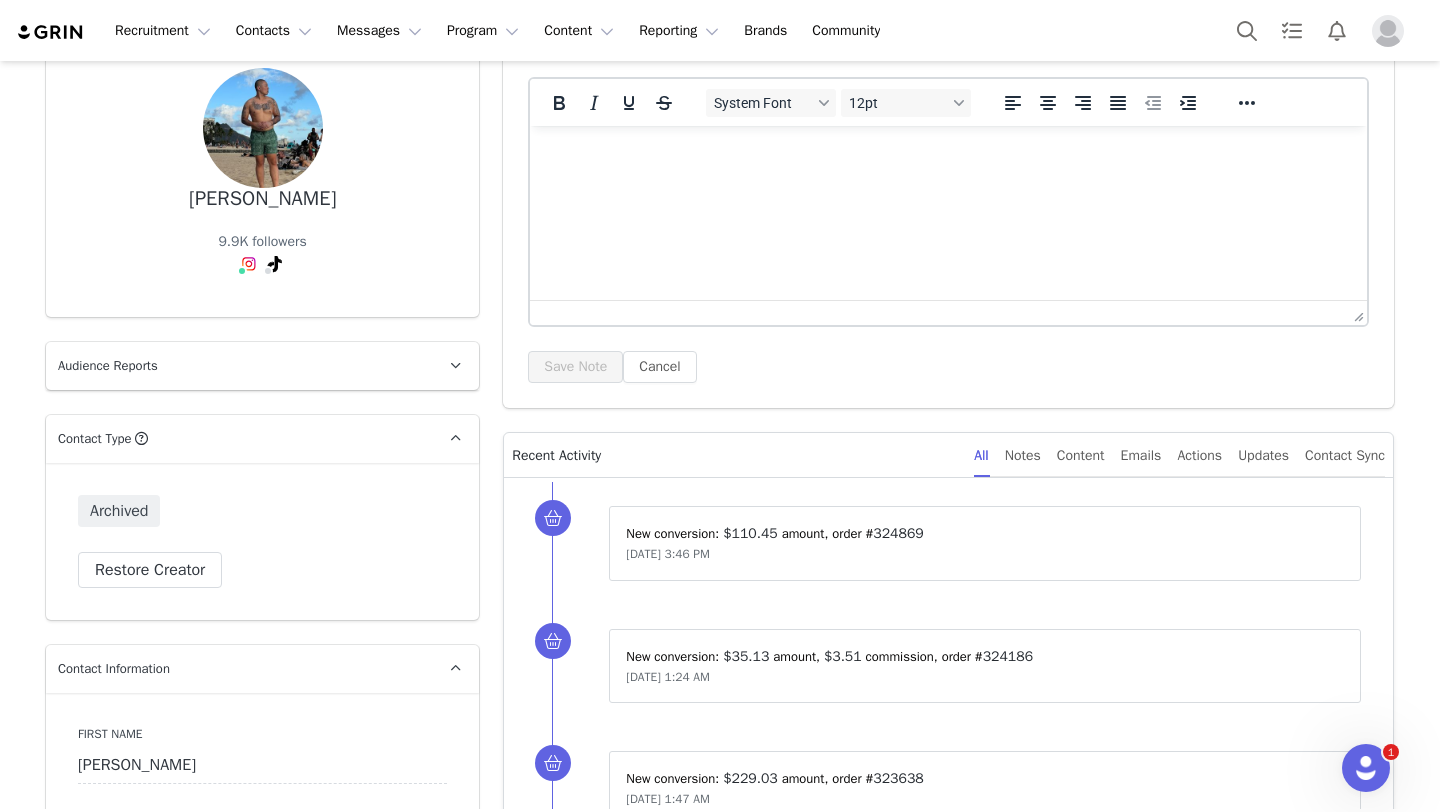 scroll, scrollTop: 0, scrollLeft: 0, axis: both 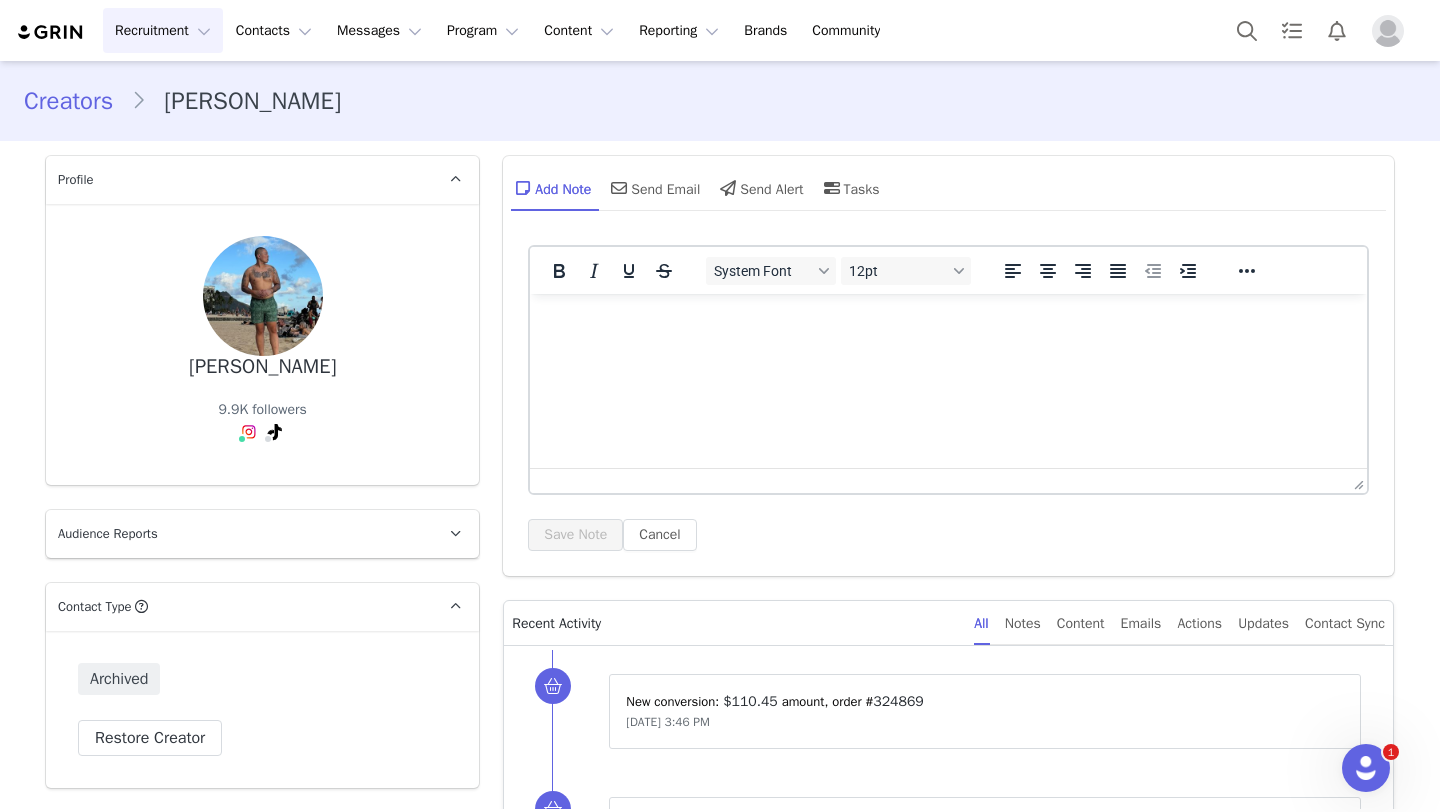 click on "Recruitment Recruitment" at bounding box center [163, 30] 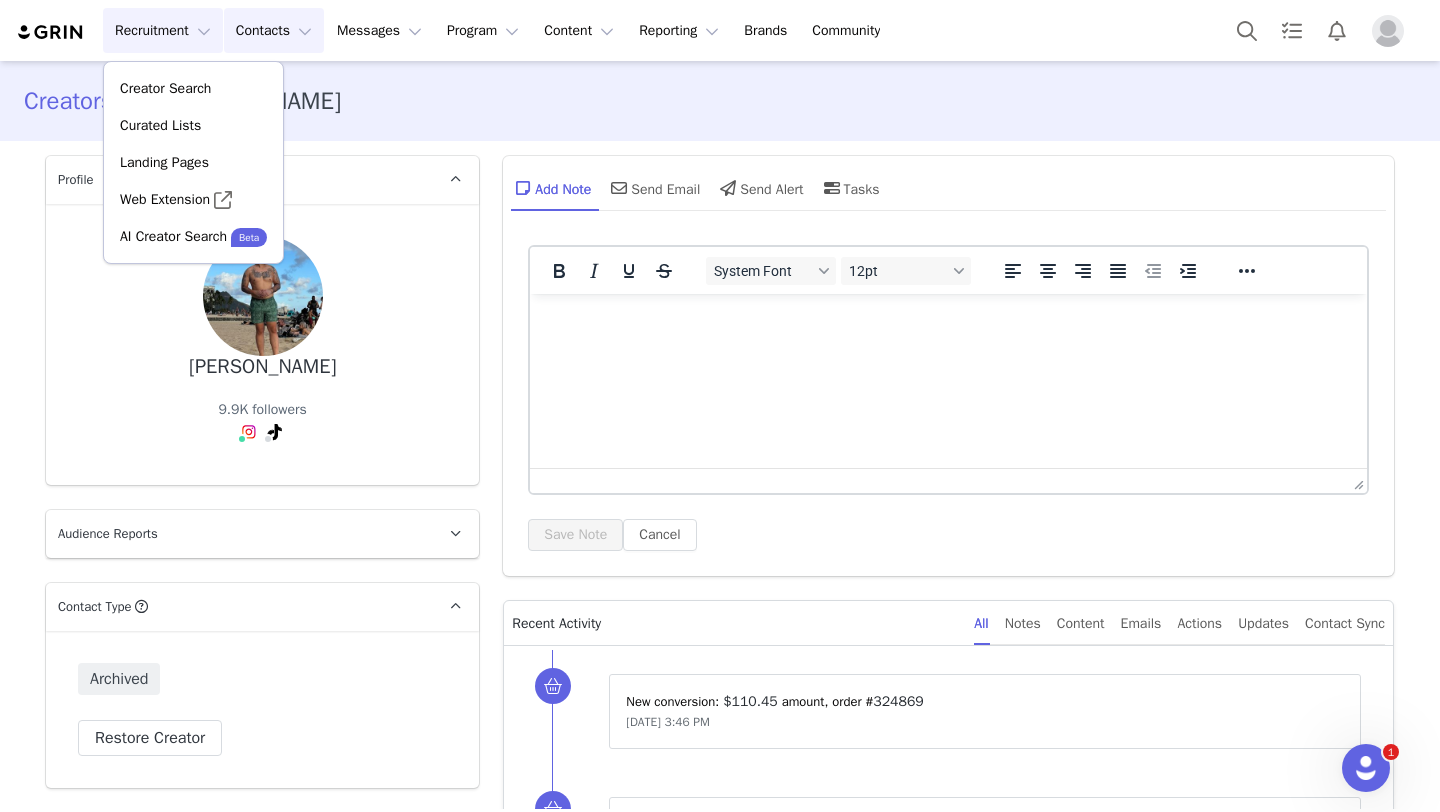 click on "Contacts Contacts" at bounding box center [274, 30] 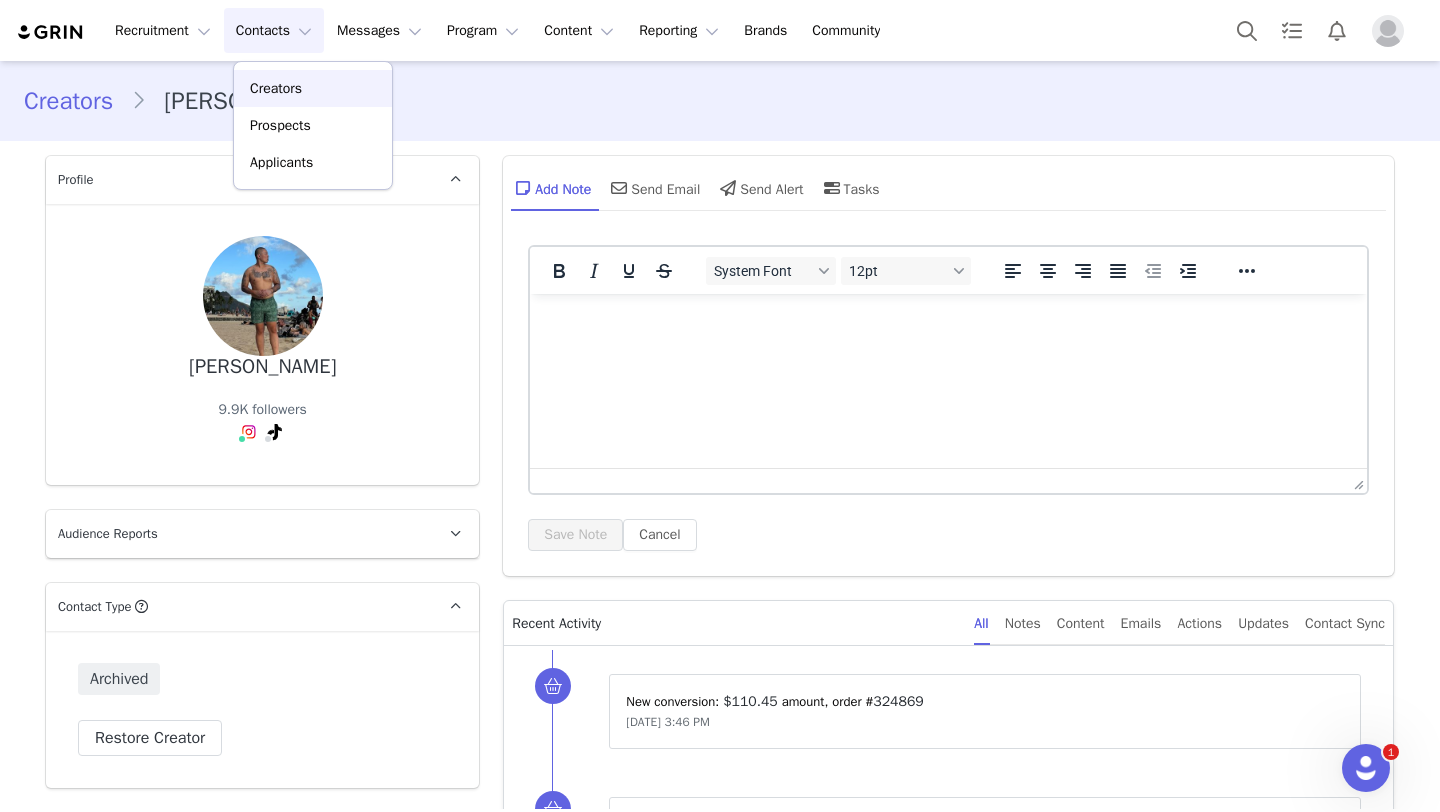 click on "Creators" at bounding box center (276, 88) 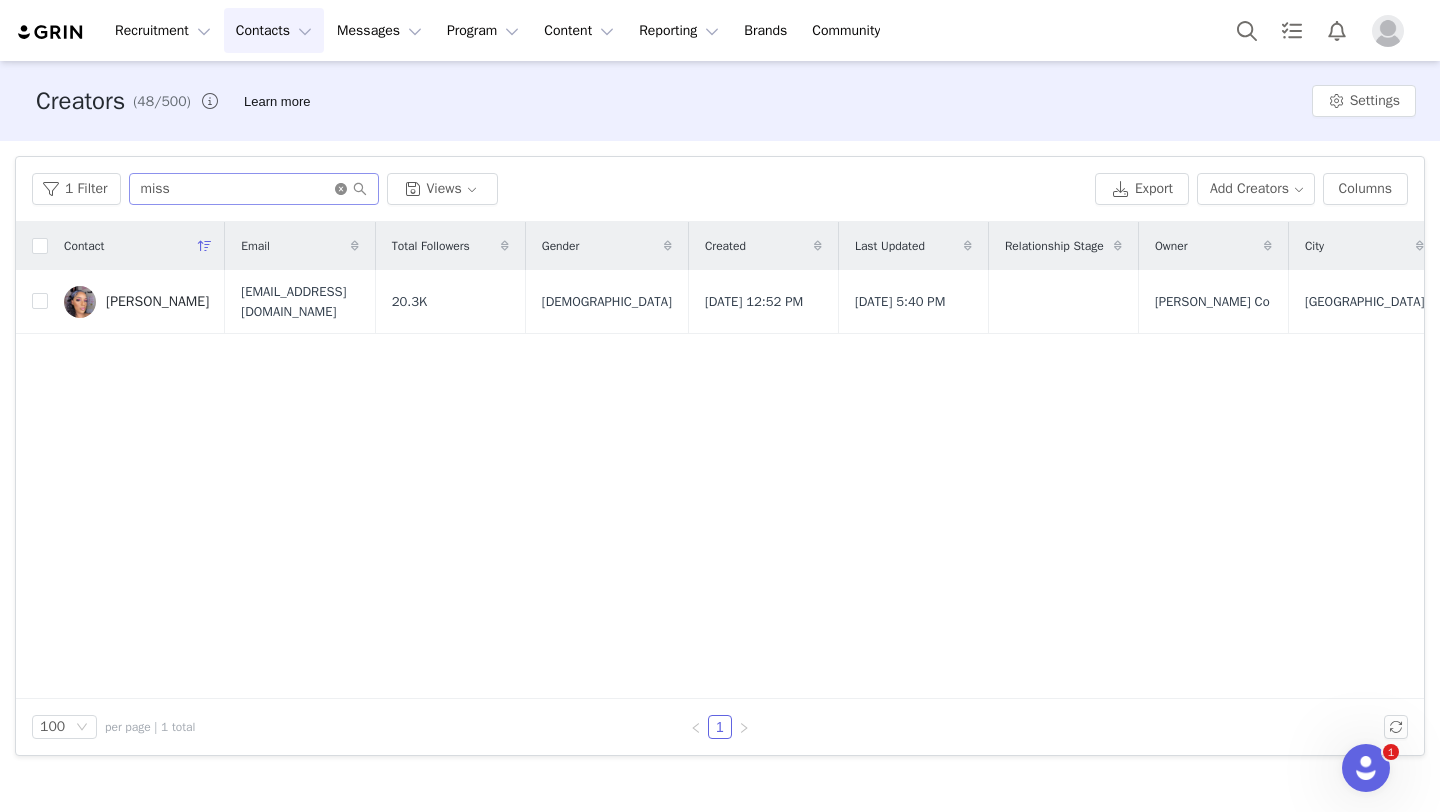 click 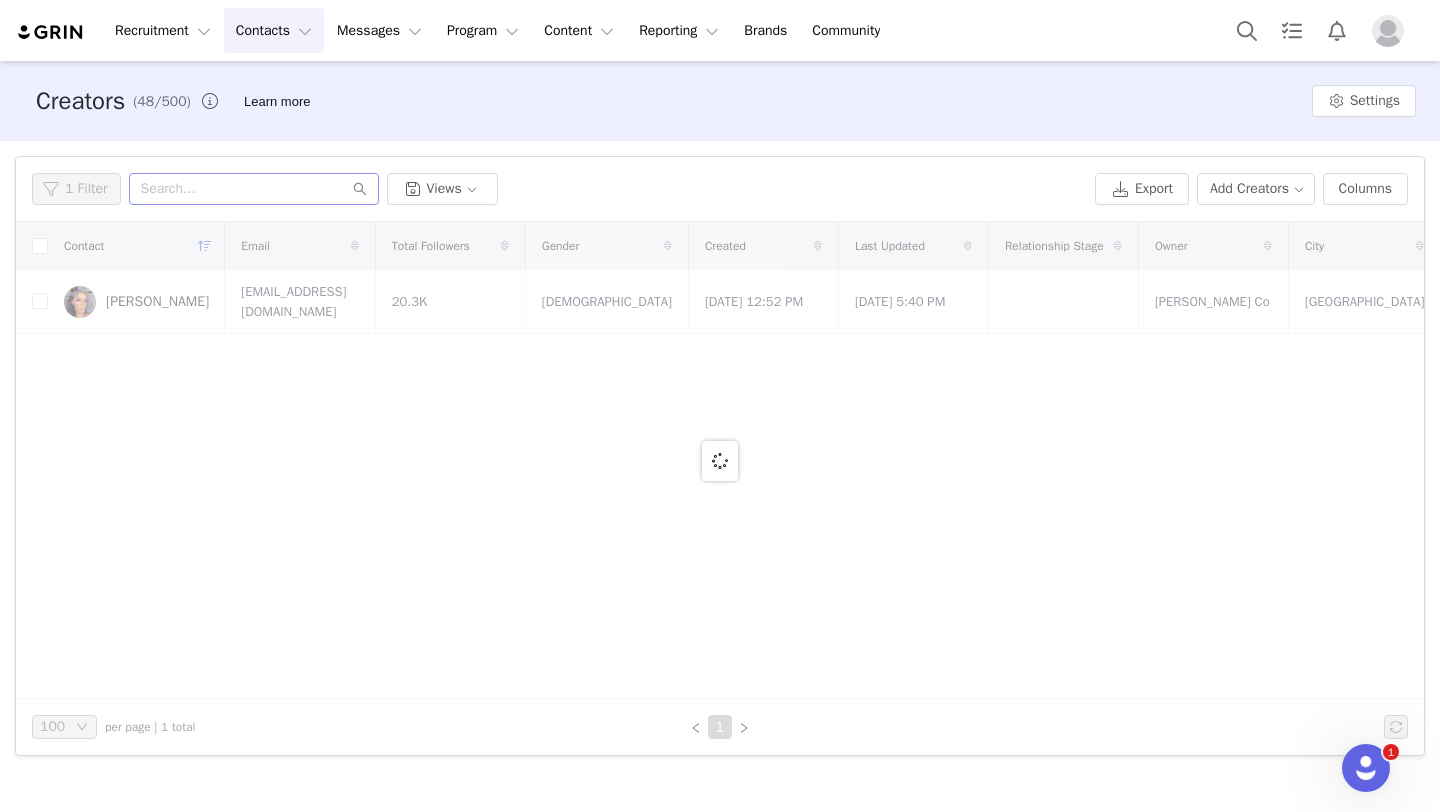 click on "Contacts Contacts" at bounding box center (274, 30) 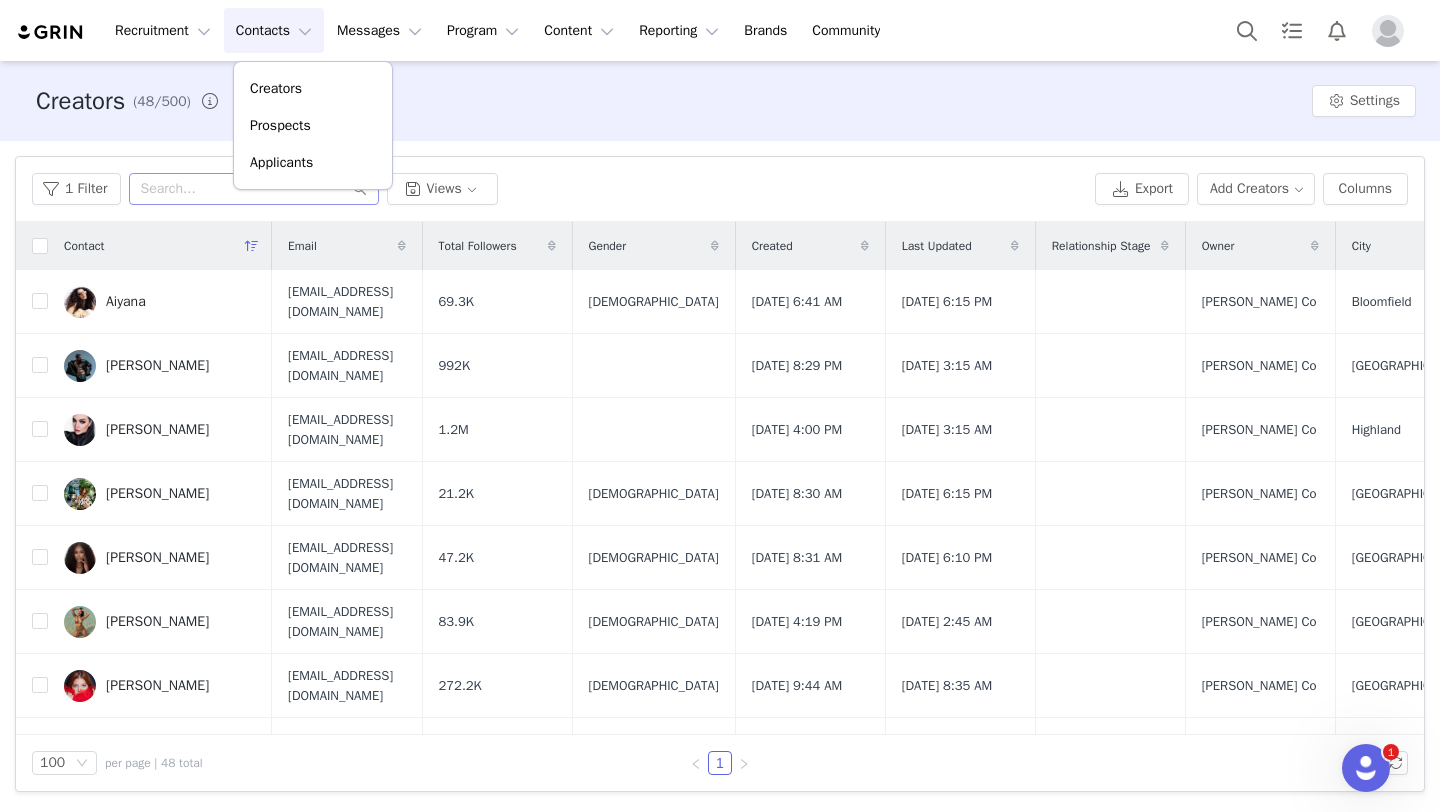 click on "Creators  (48/500)          Learn more Settings" at bounding box center [720, 101] 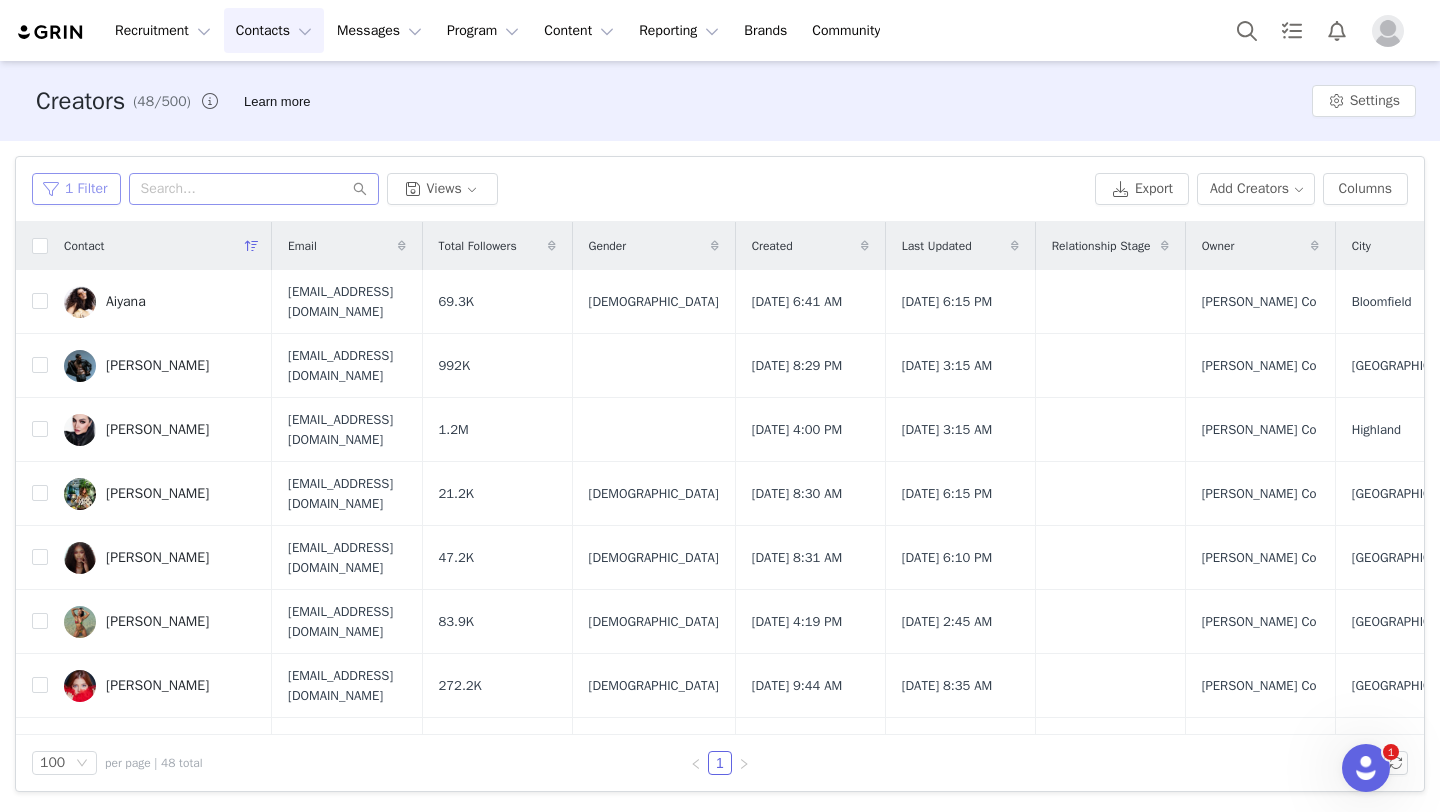click on "1 Filter" at bounding box center [76, 189] 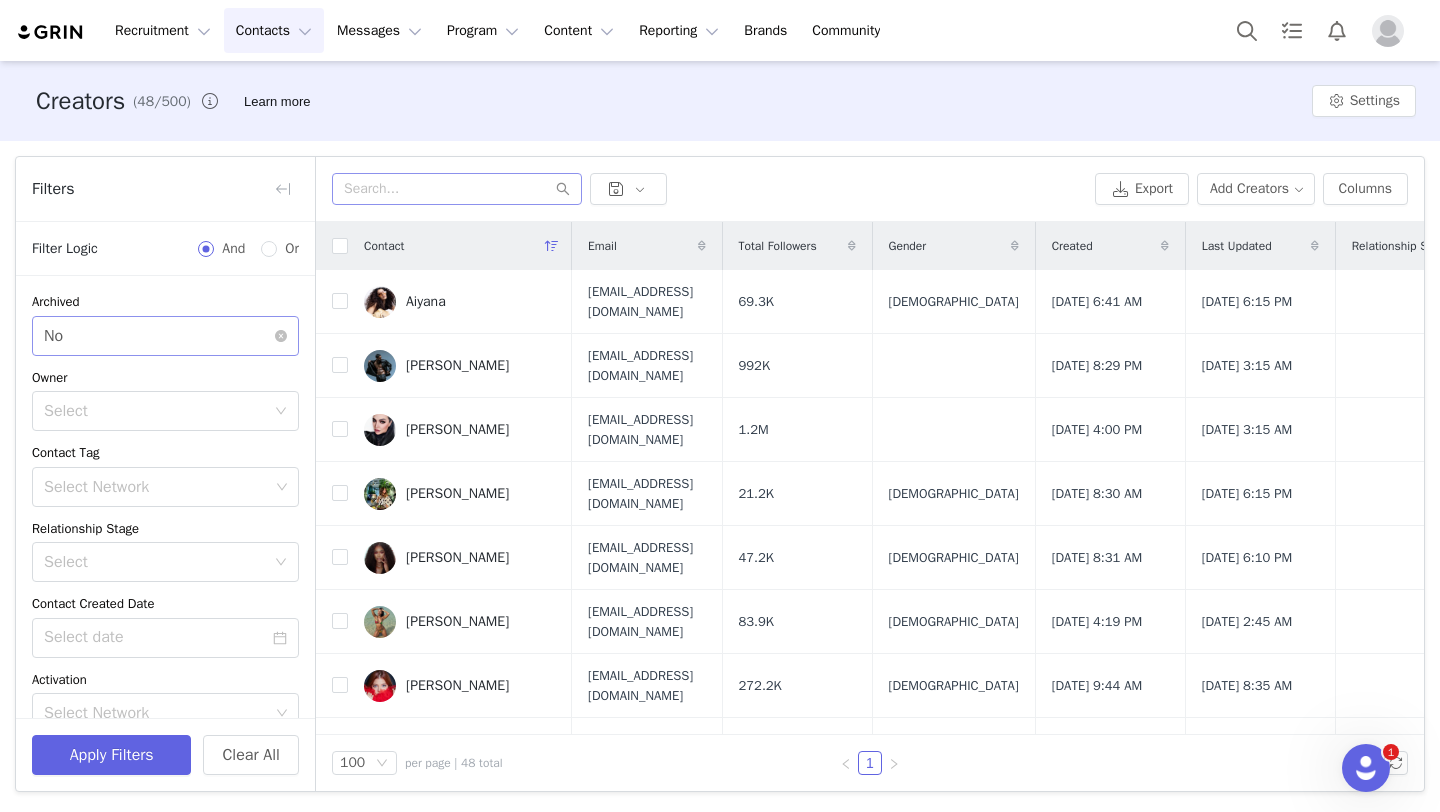 click on "Select No" at bounding box center [159, 336] 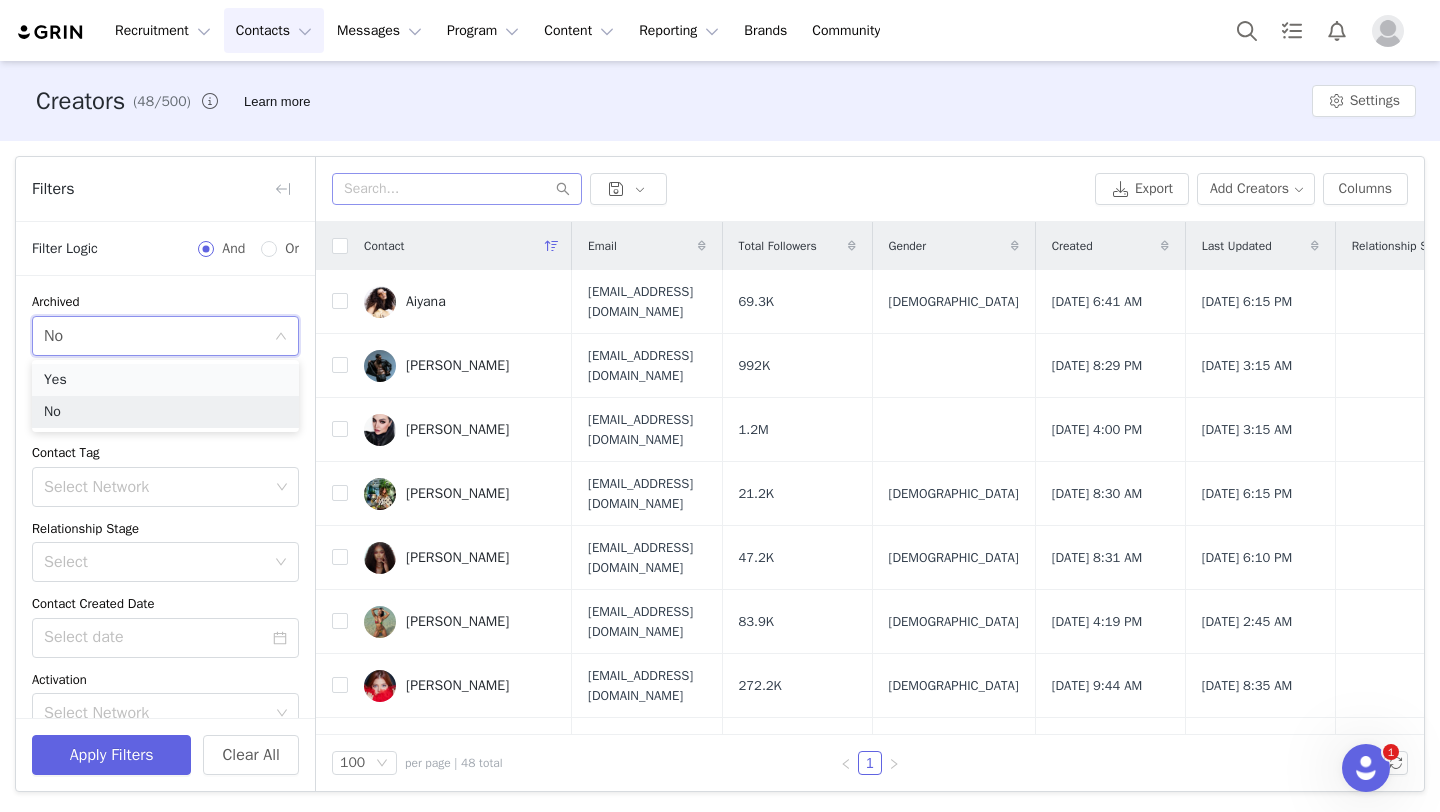 click on "Yes" at bounding box center (165, 380) 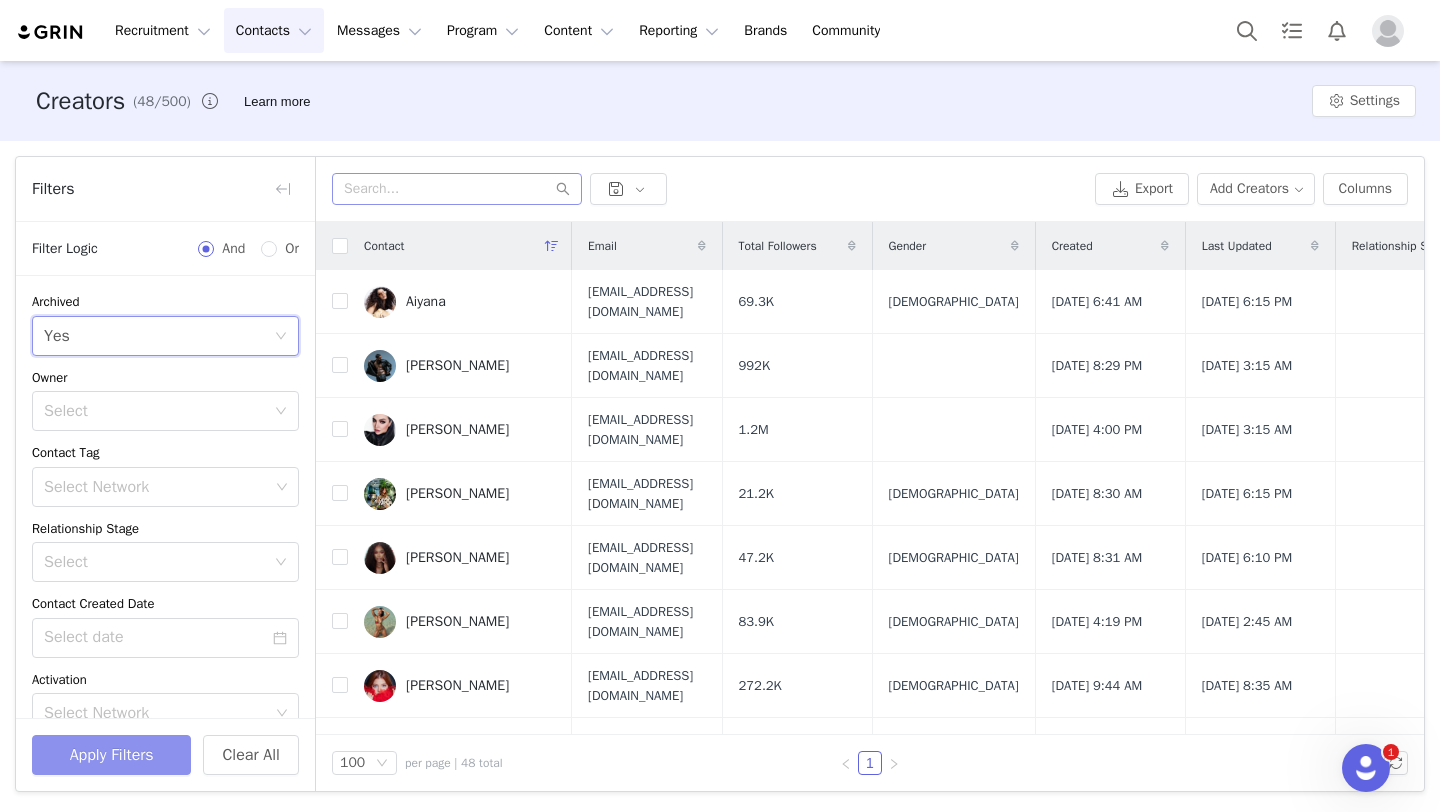 click on "Apply Filters" at bounding box center [111, 755] 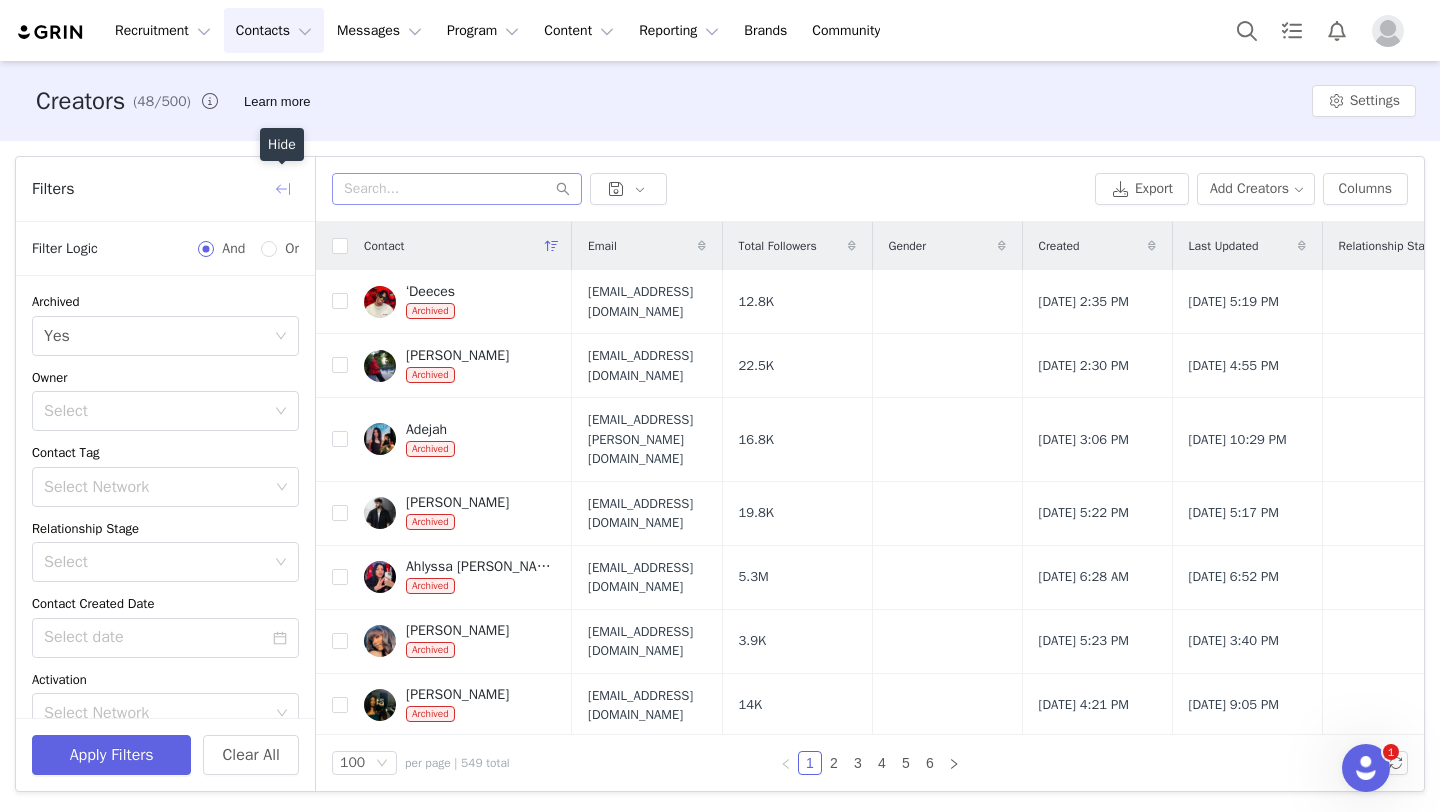 click at bounding box center [283, 189] 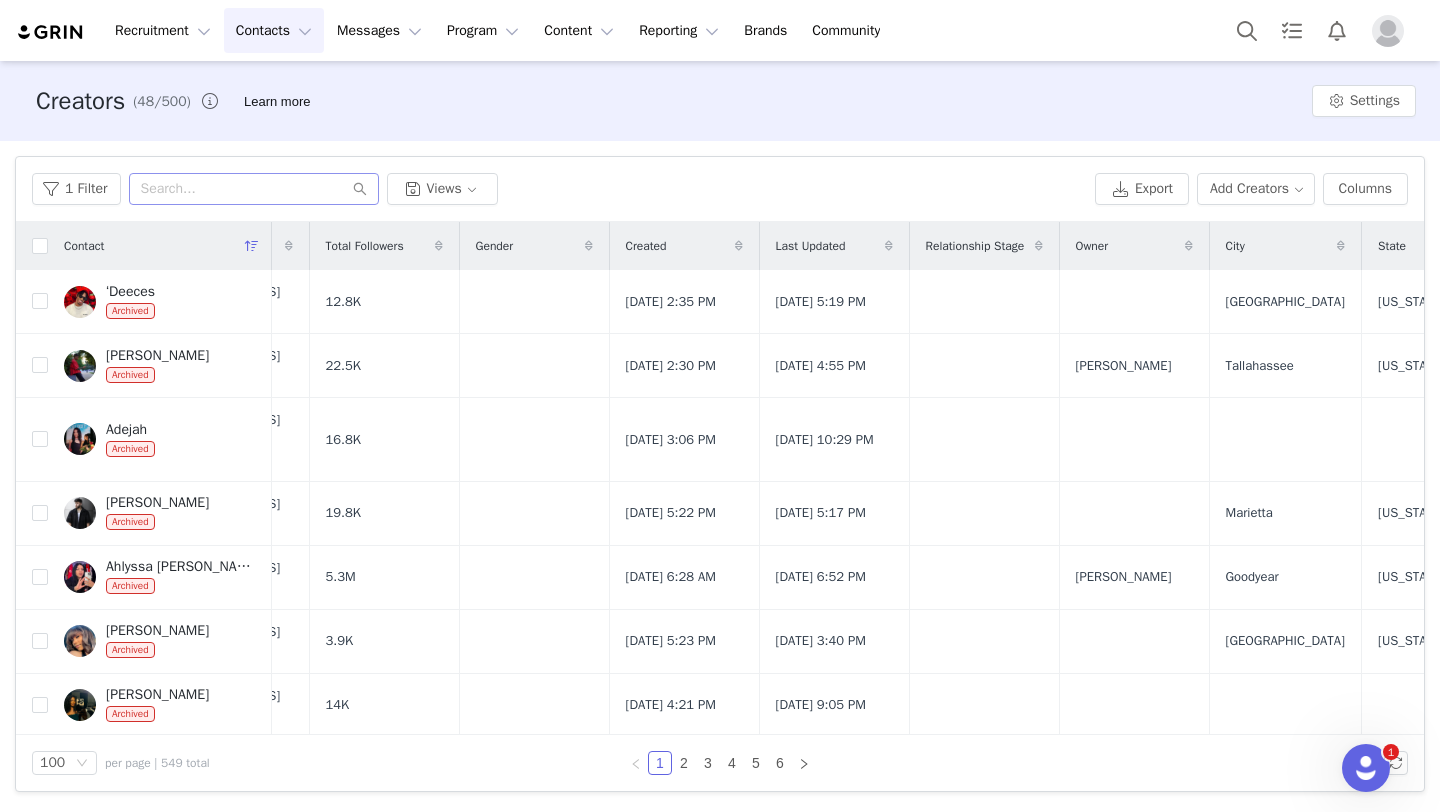 scroll, scrollTop: 0, scrollLeft: 130, axis: horizontal 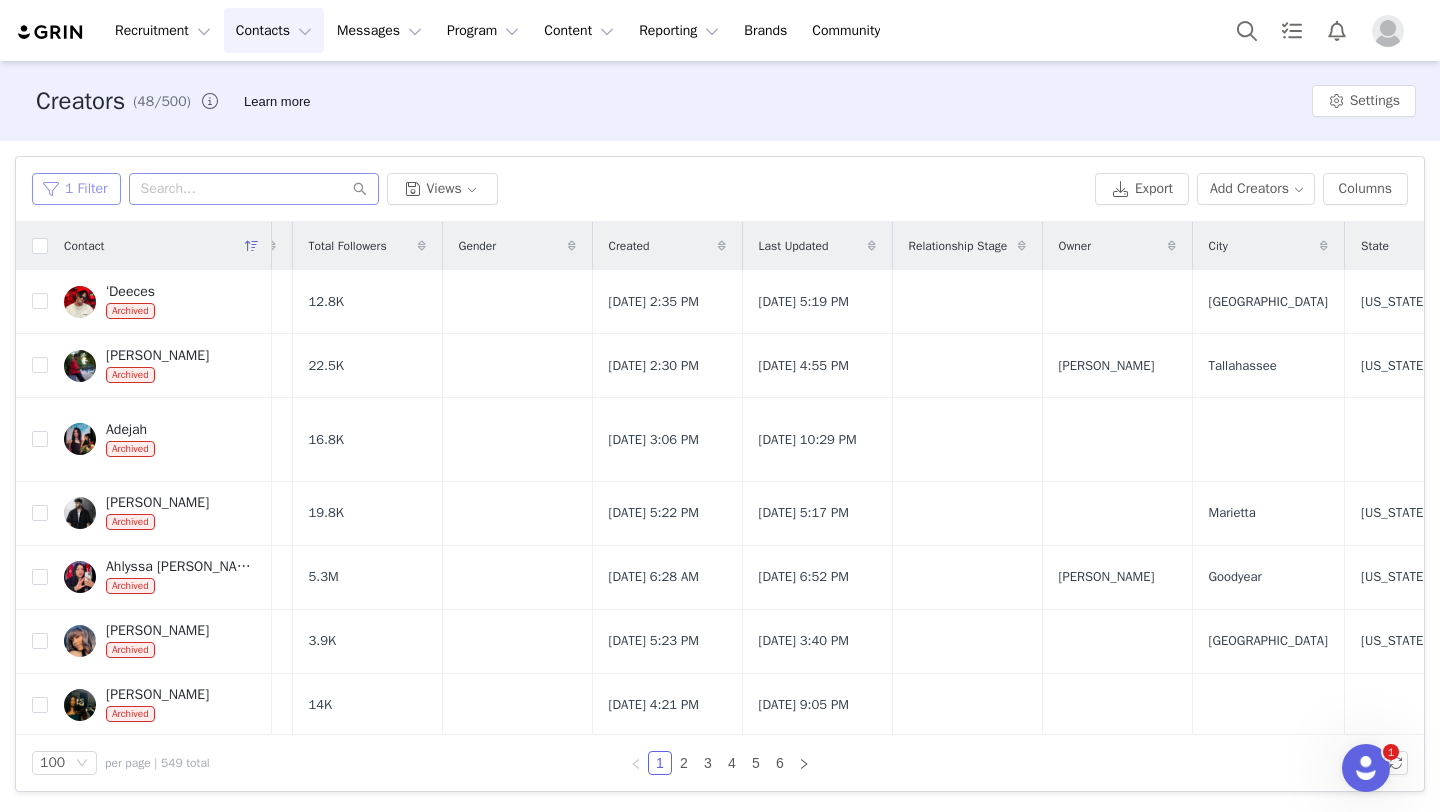 click on "1 Filter" at bounding box center (76, 189) 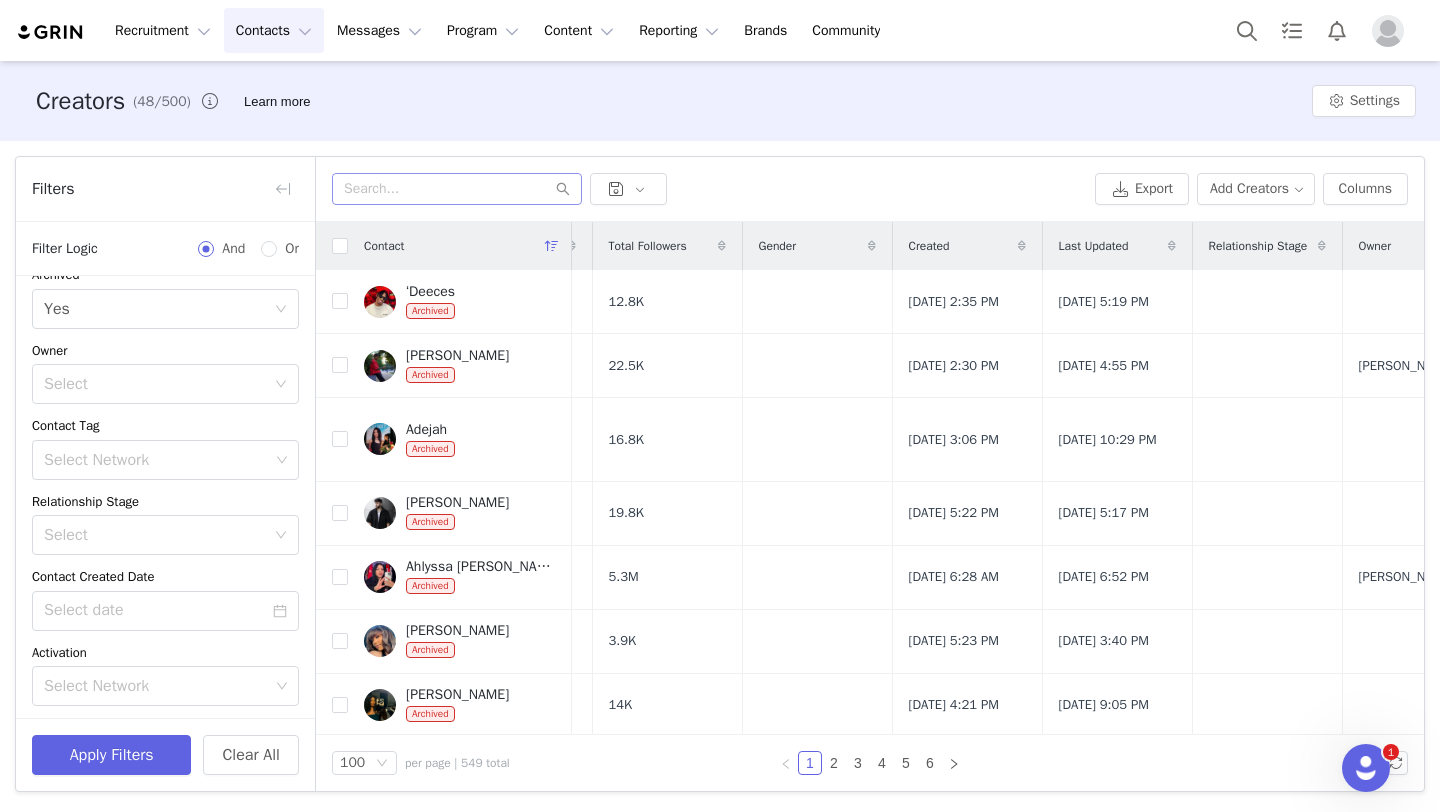 scroll, scrollTop: 117, scrollLeft: 0, axis: vertical 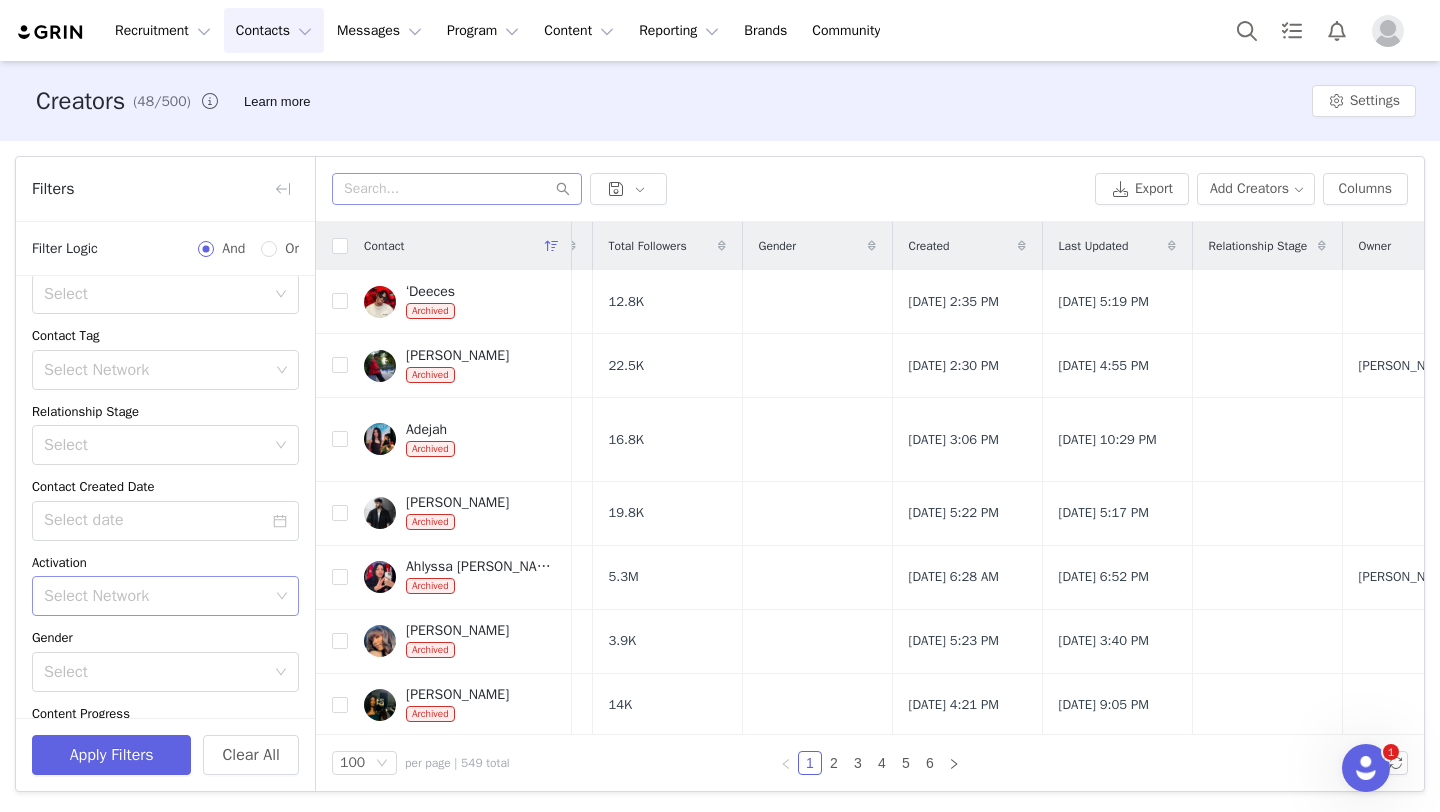 click on "Select Network" at bounding box center (156, 596) 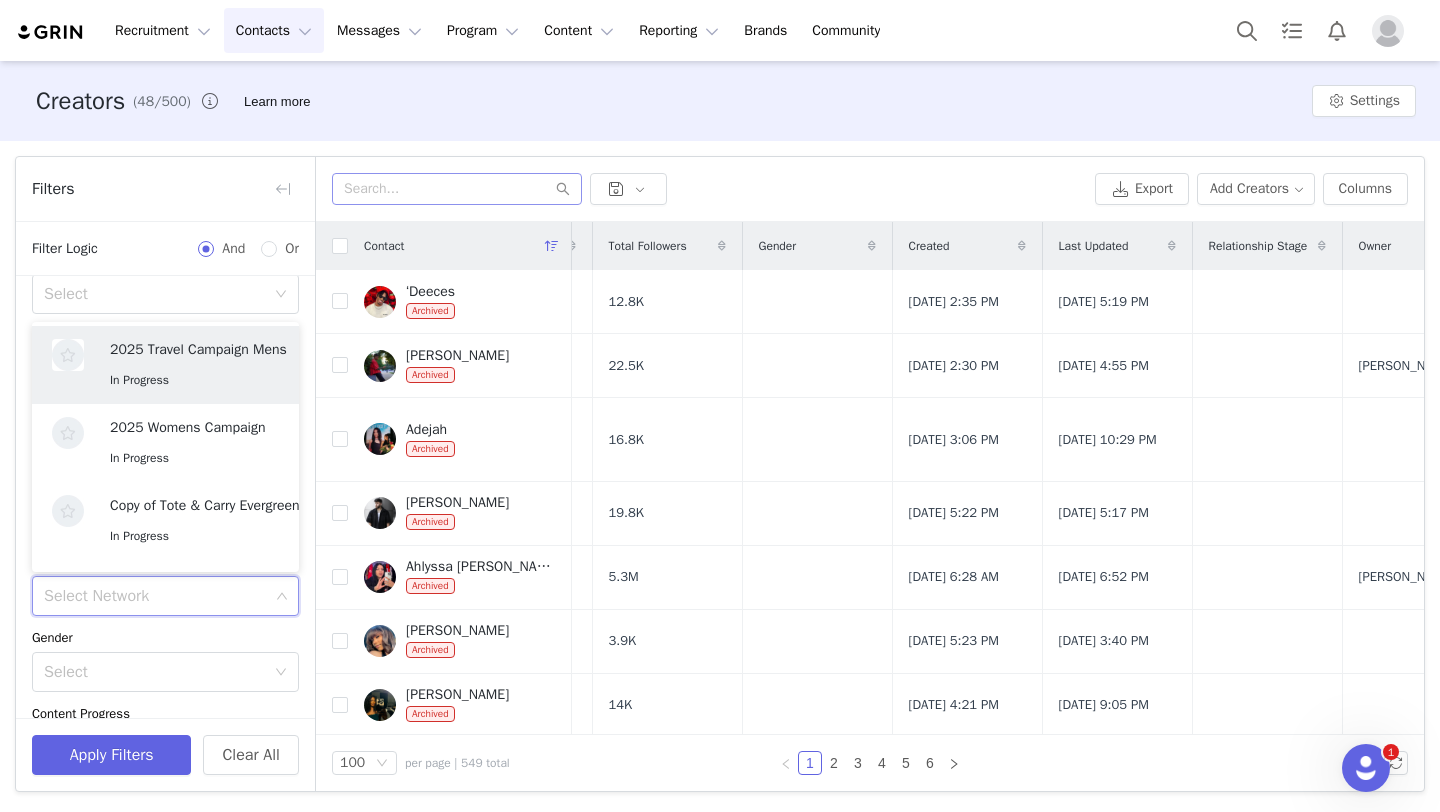 scroll, scrollTop: 147, scrollLeft: 0, axis: vertical 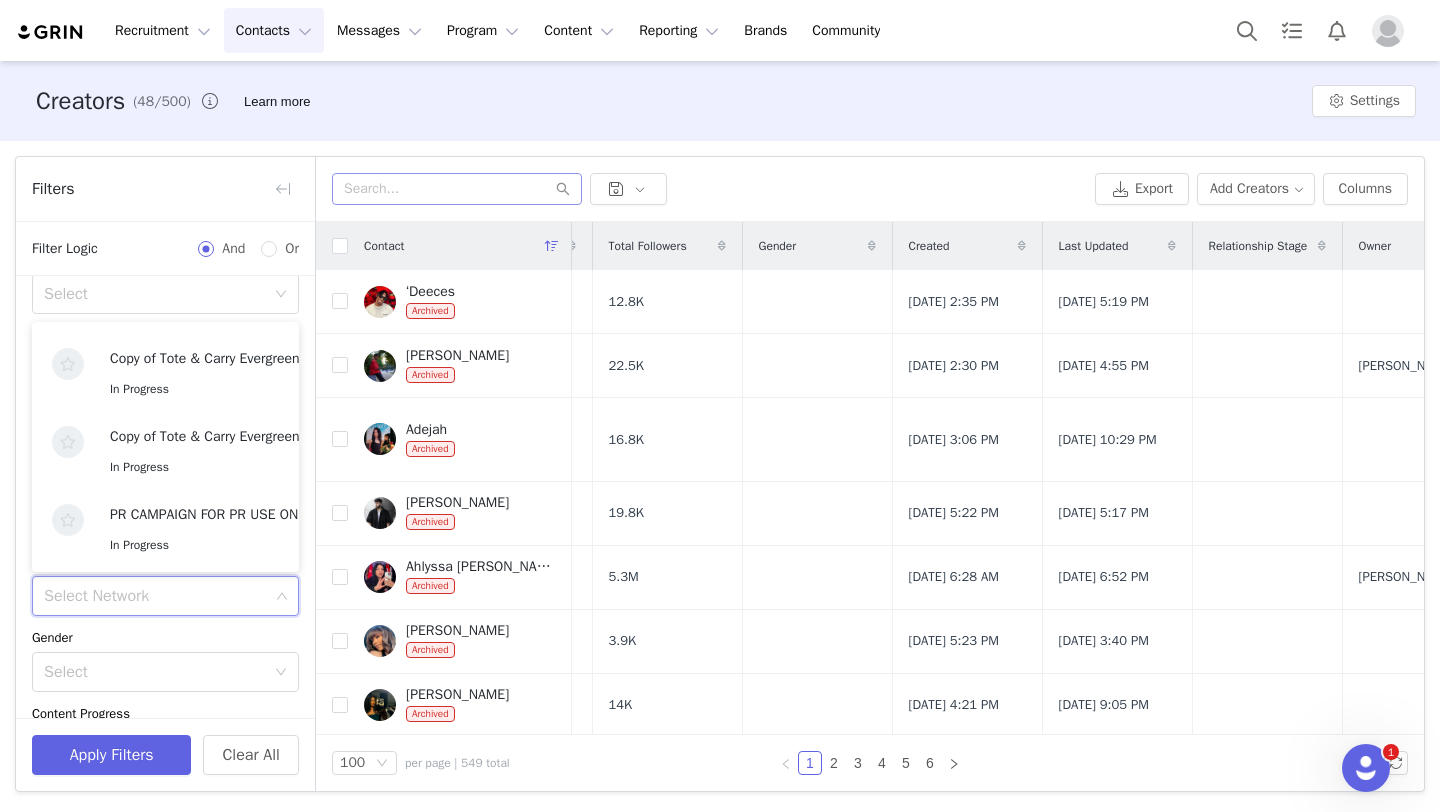 click on "Gender" at bounding box center (165, 638) 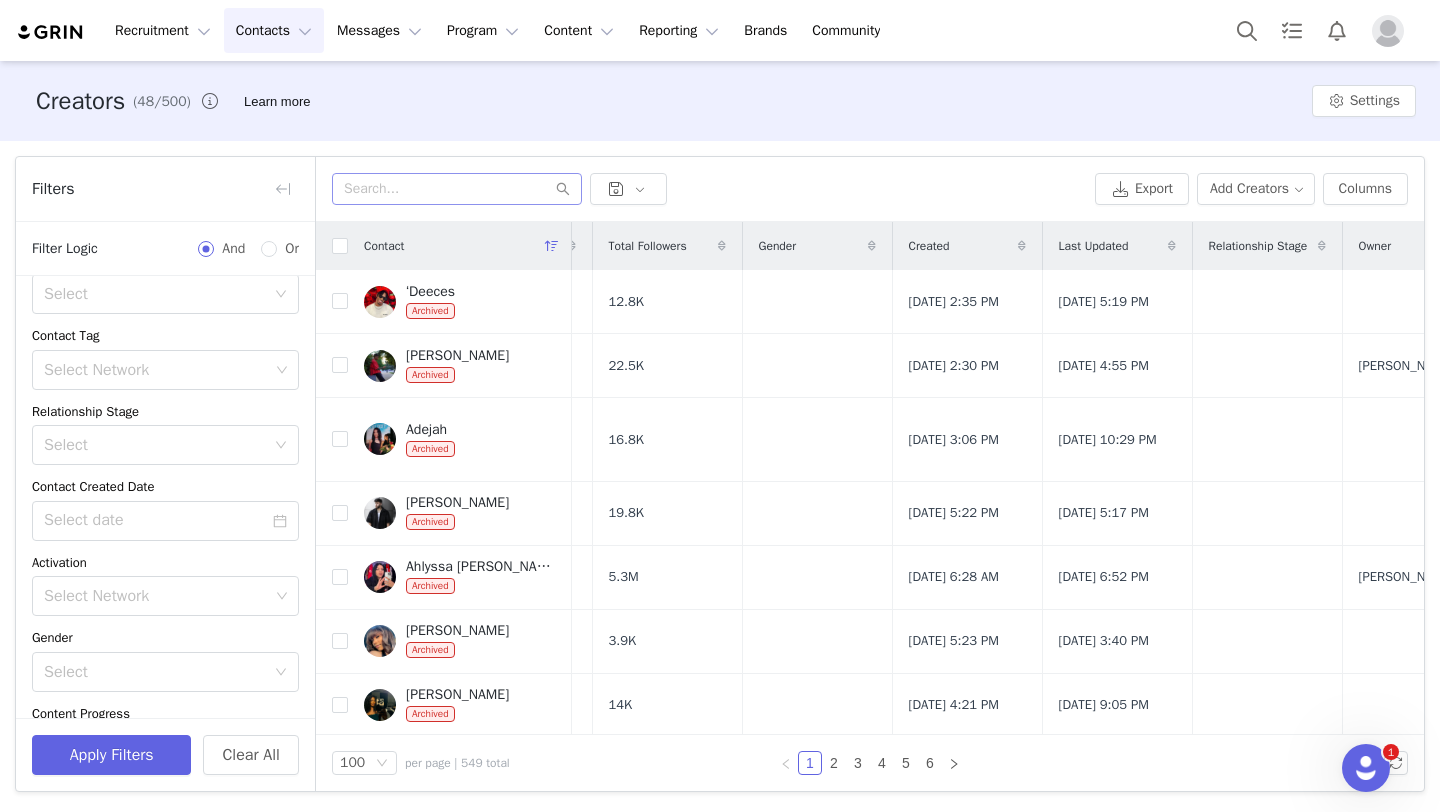 scroll, scrollTop: 4, scrollLeft: 0, axis: vertical 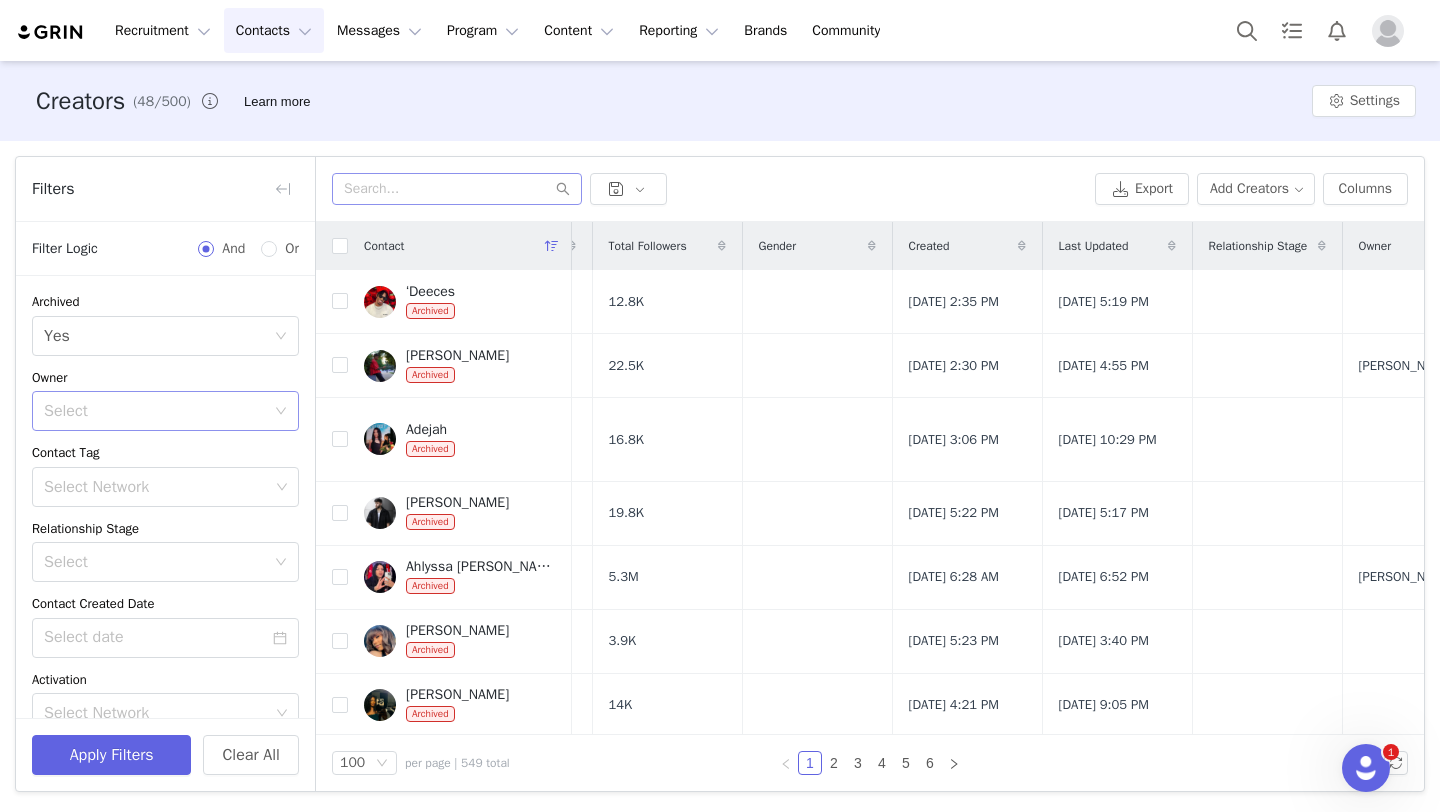 click on "Select" at bounding box center (159, 411) 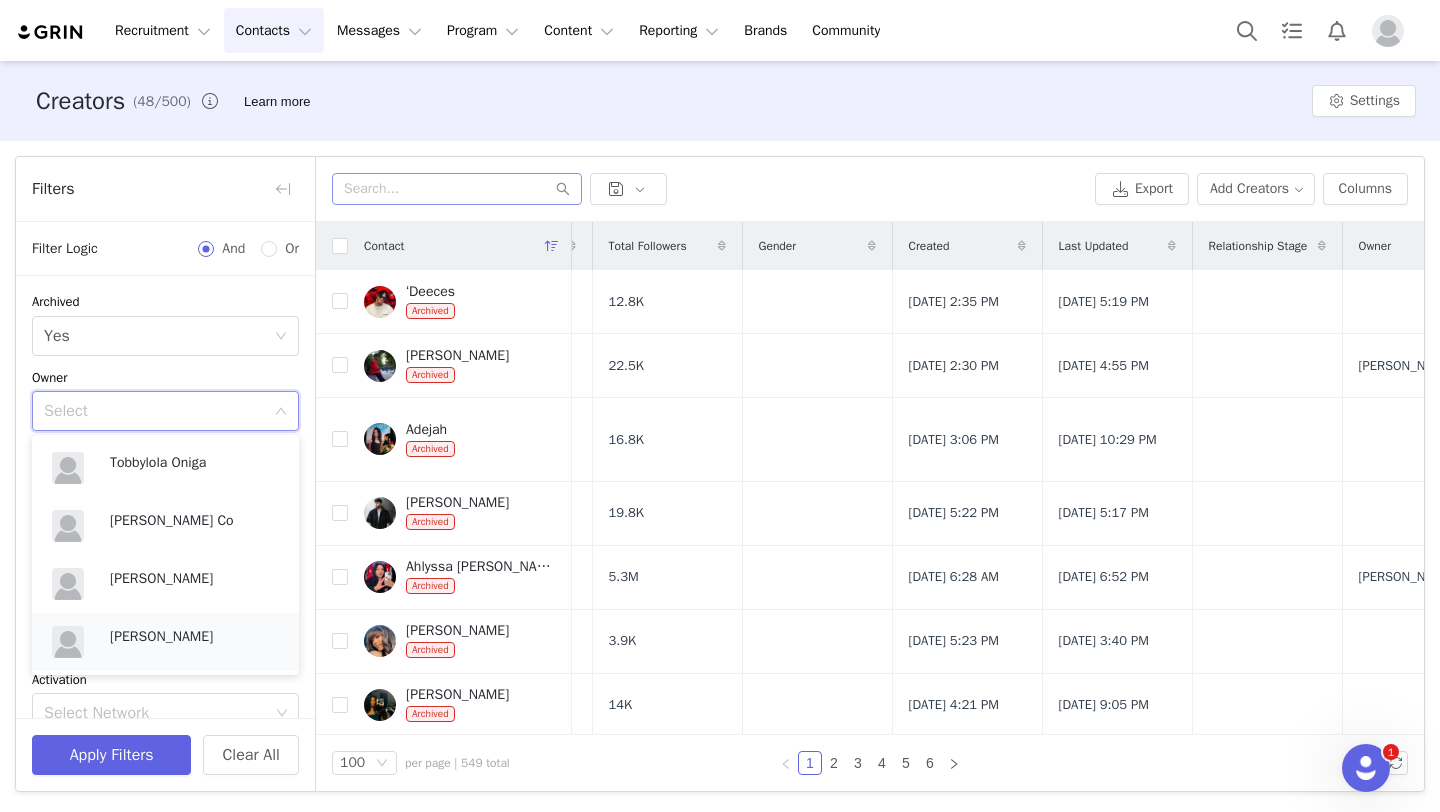 click on "[PERSON_NAME]" at bounding box center [194, 637] 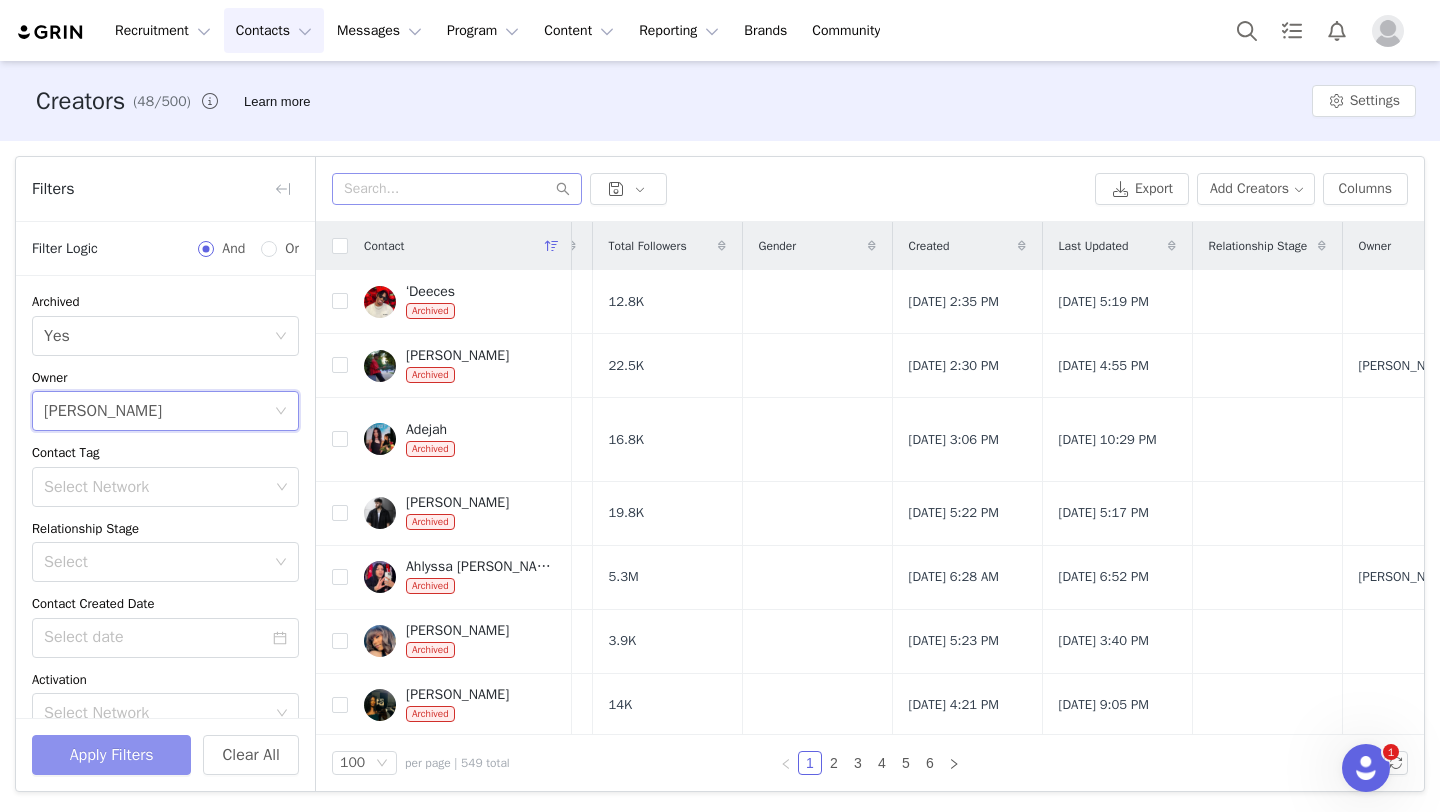 click on "Apply Filters" at bounding box center (111, 755) 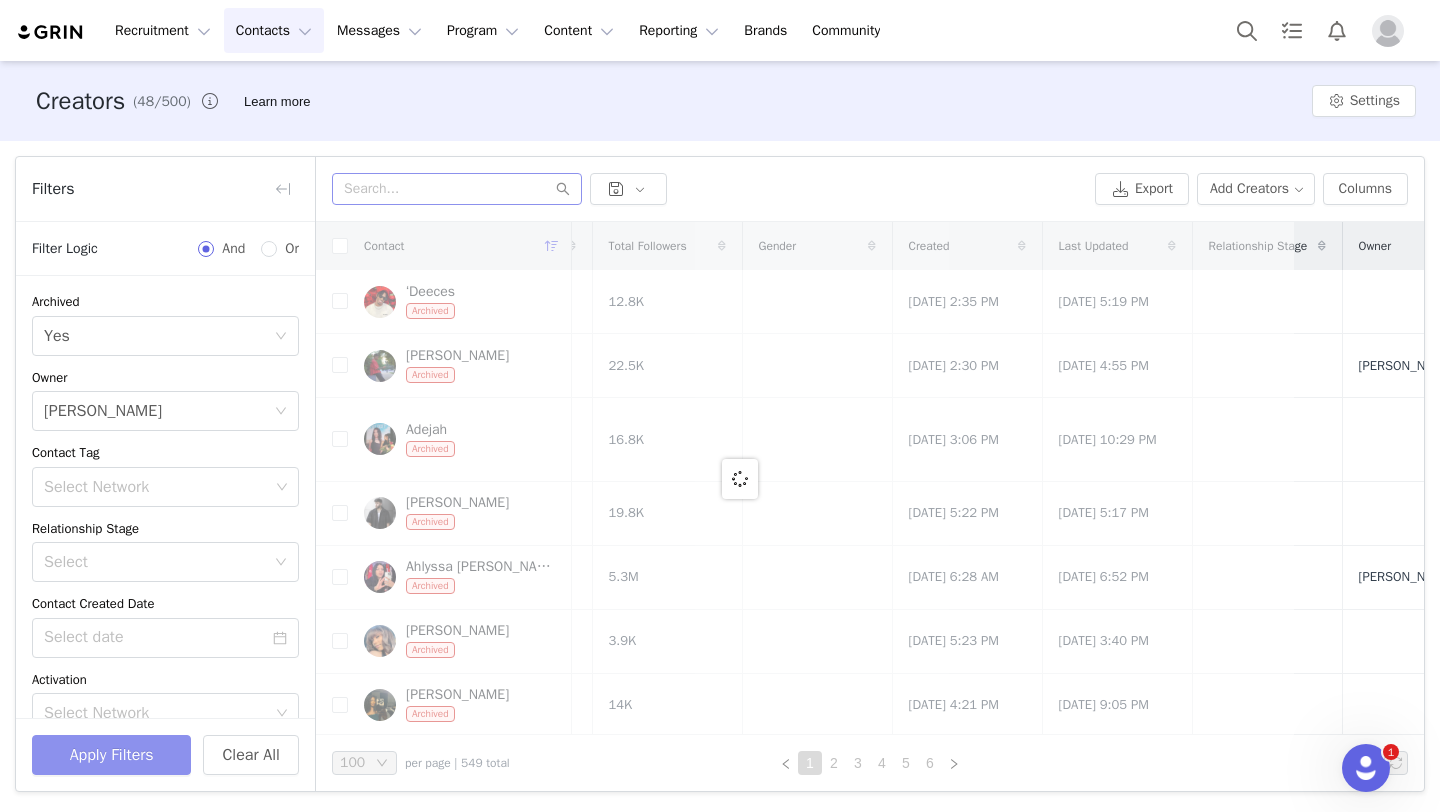 scroll, scrollTop: 0, scrollLeft: 0, axis: both 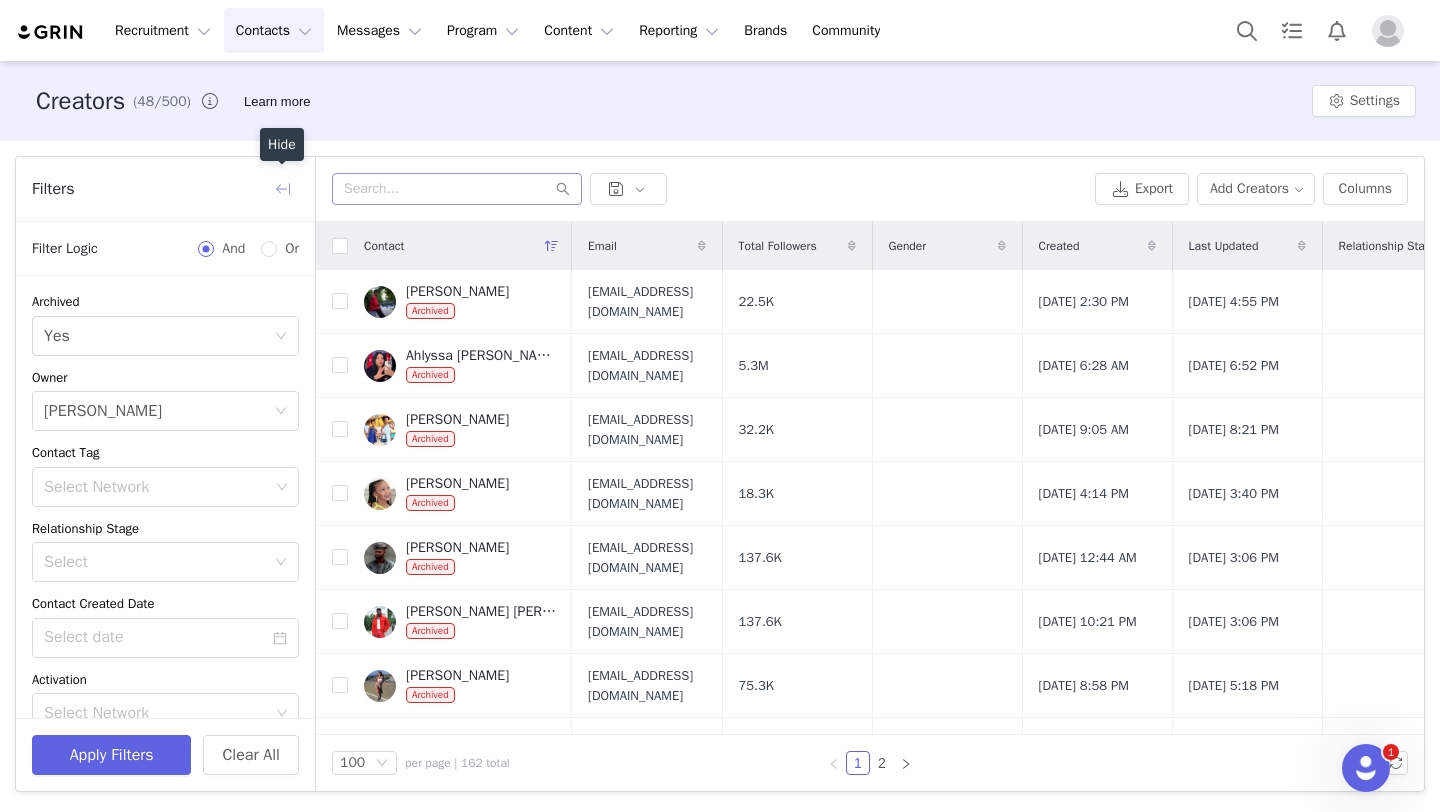 click at bounding box center [283, 189] 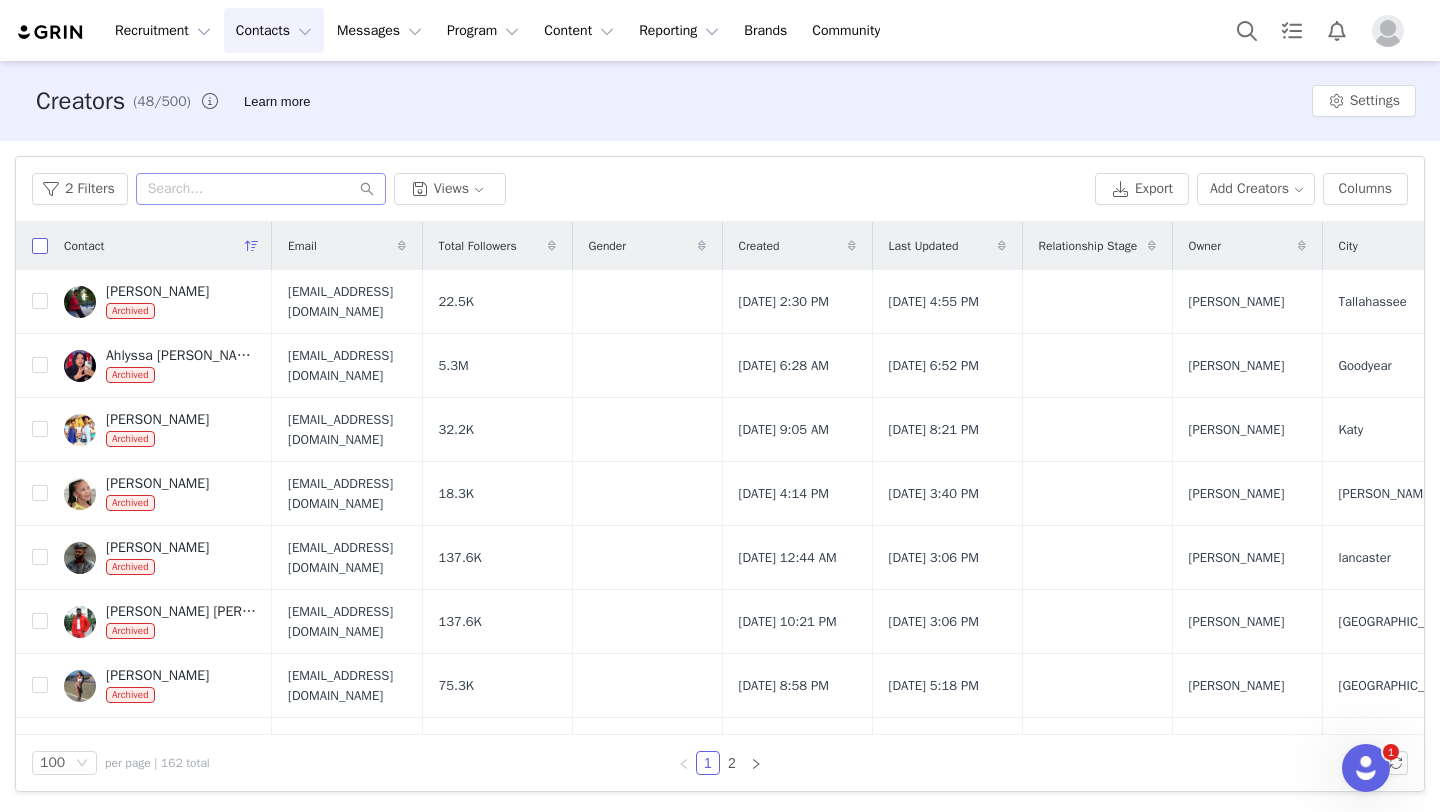 click at bounding box center (40, 246) 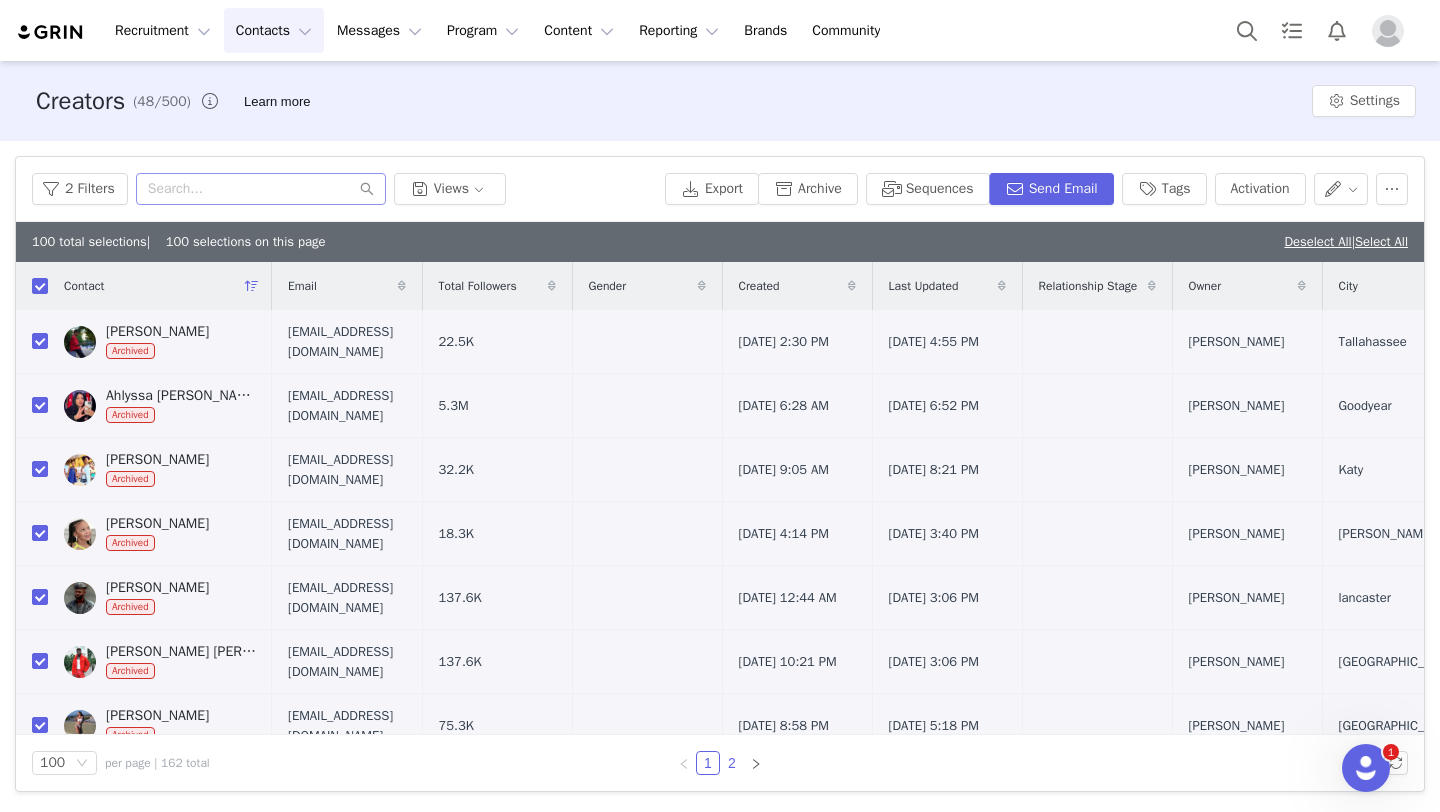 click on "2" at bounding box center [732, 763] 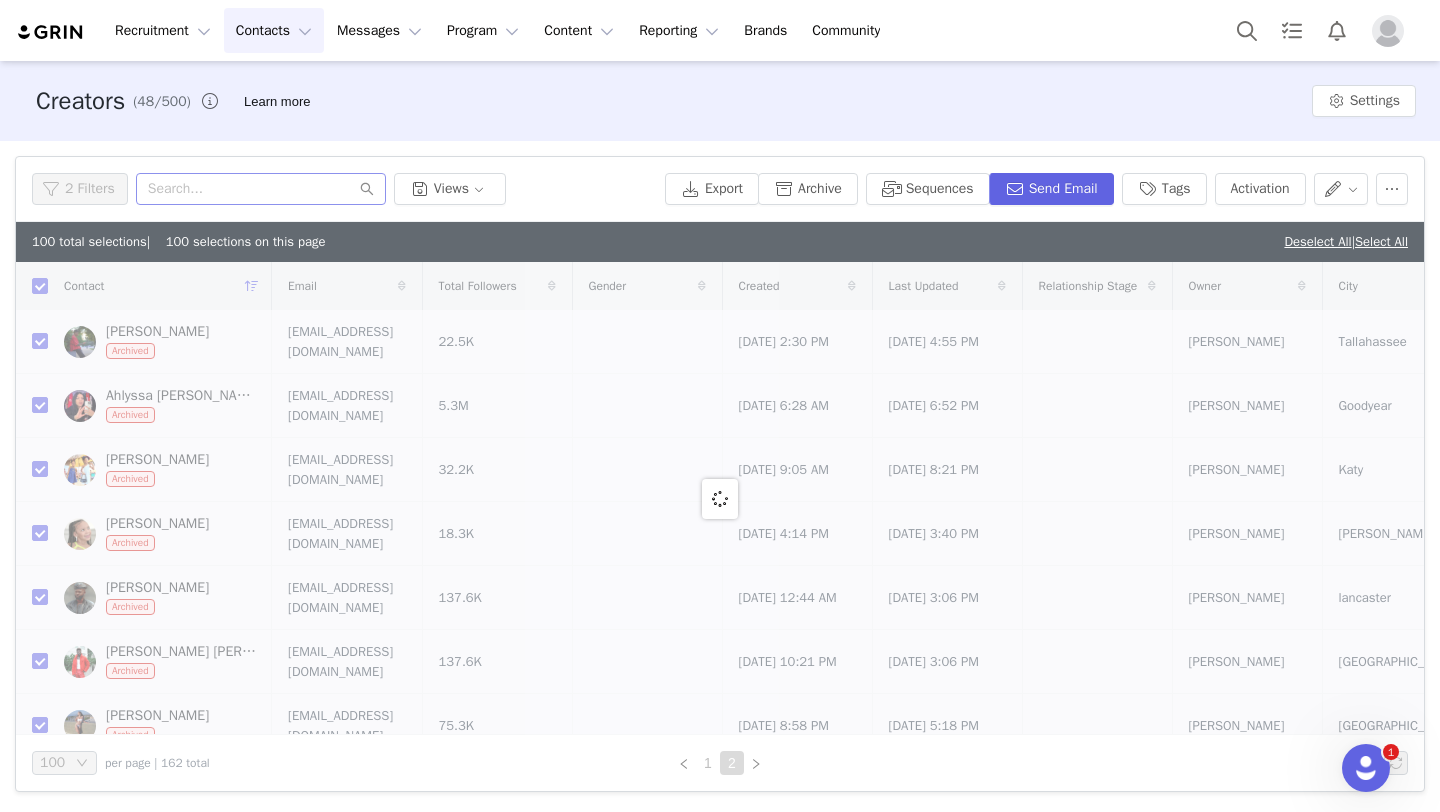 checkbox on "false" 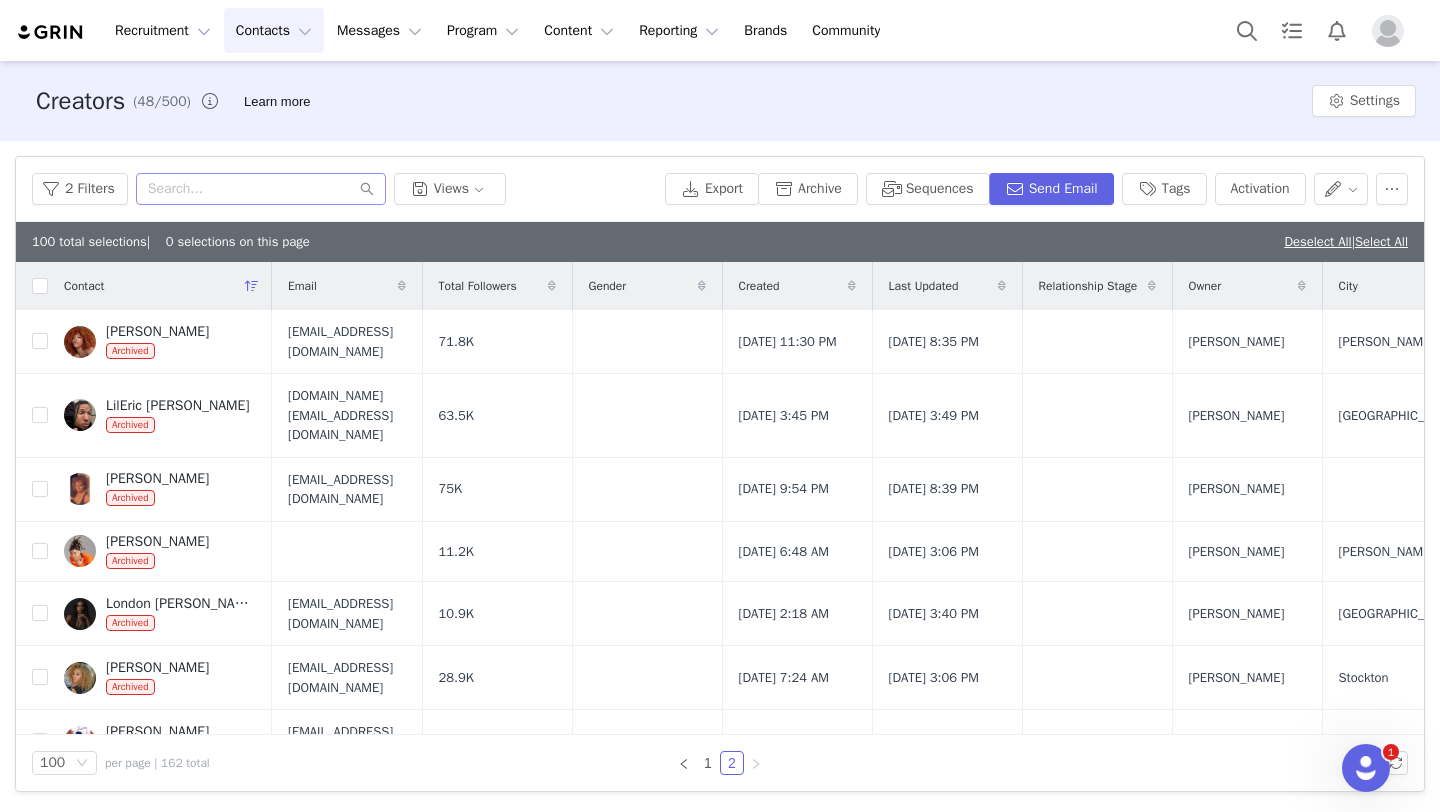 click on "Contact" at bounding box center (160, 286) 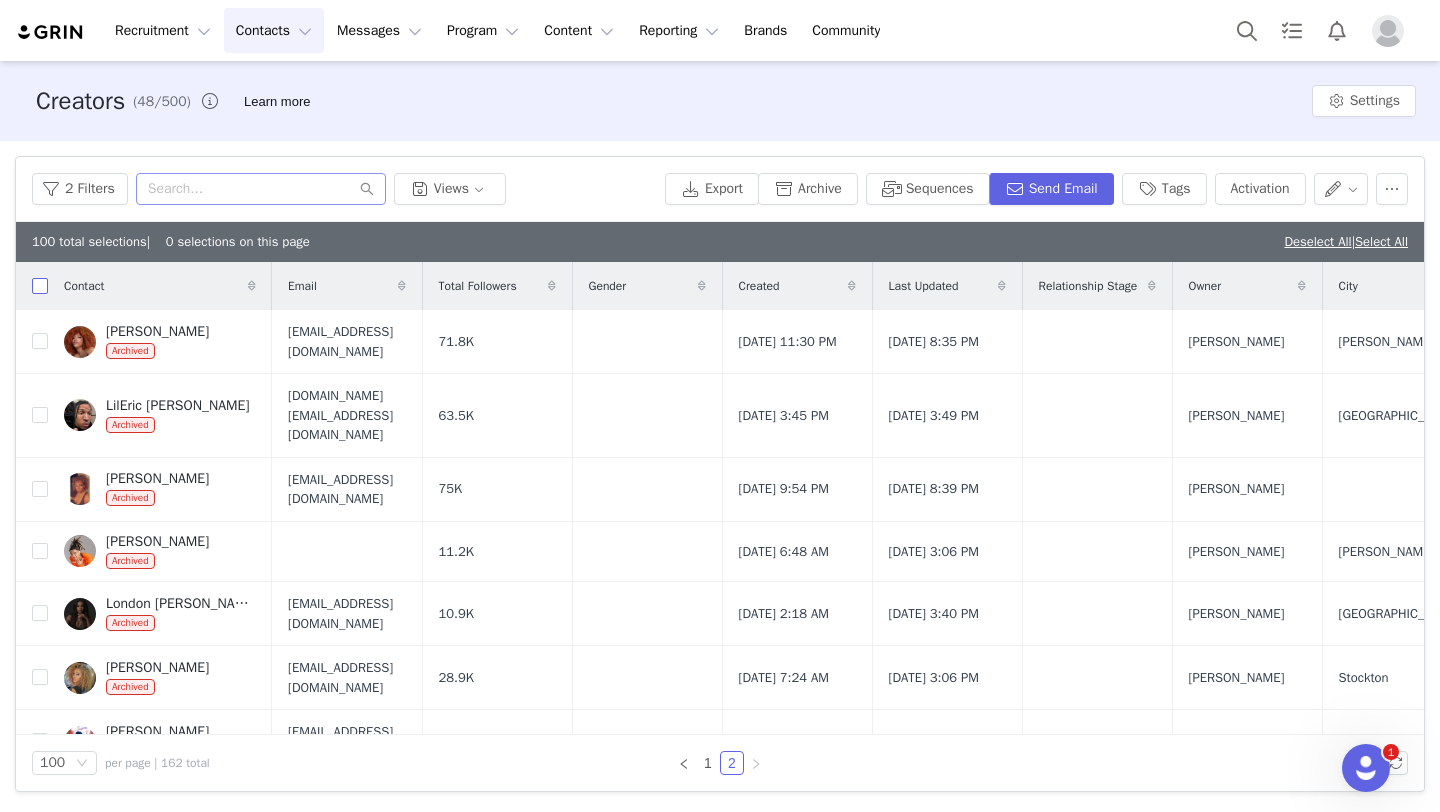 click at bounding box center [40, 286] 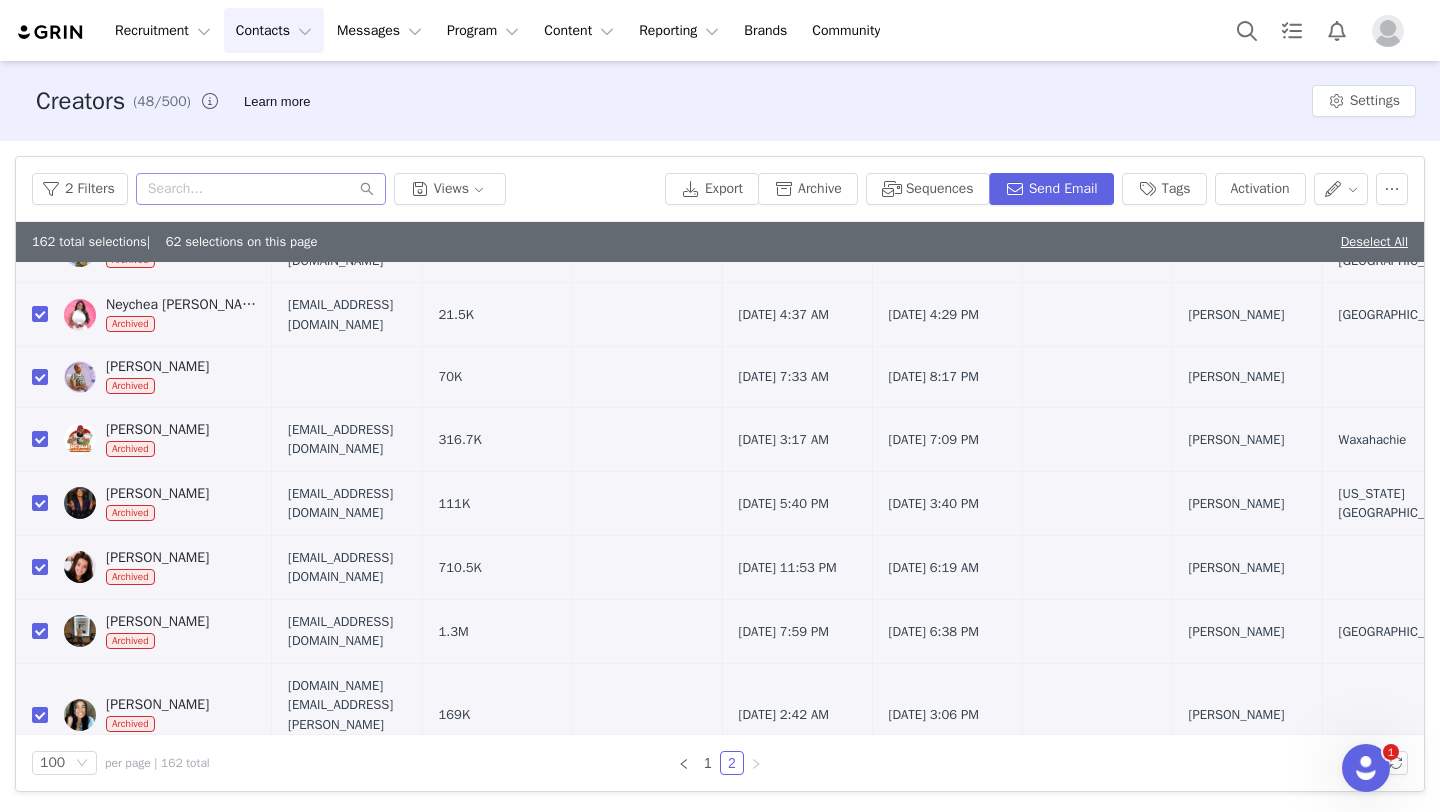 scroll, scrollTop: 0, scrollLeft: 0, axis: both 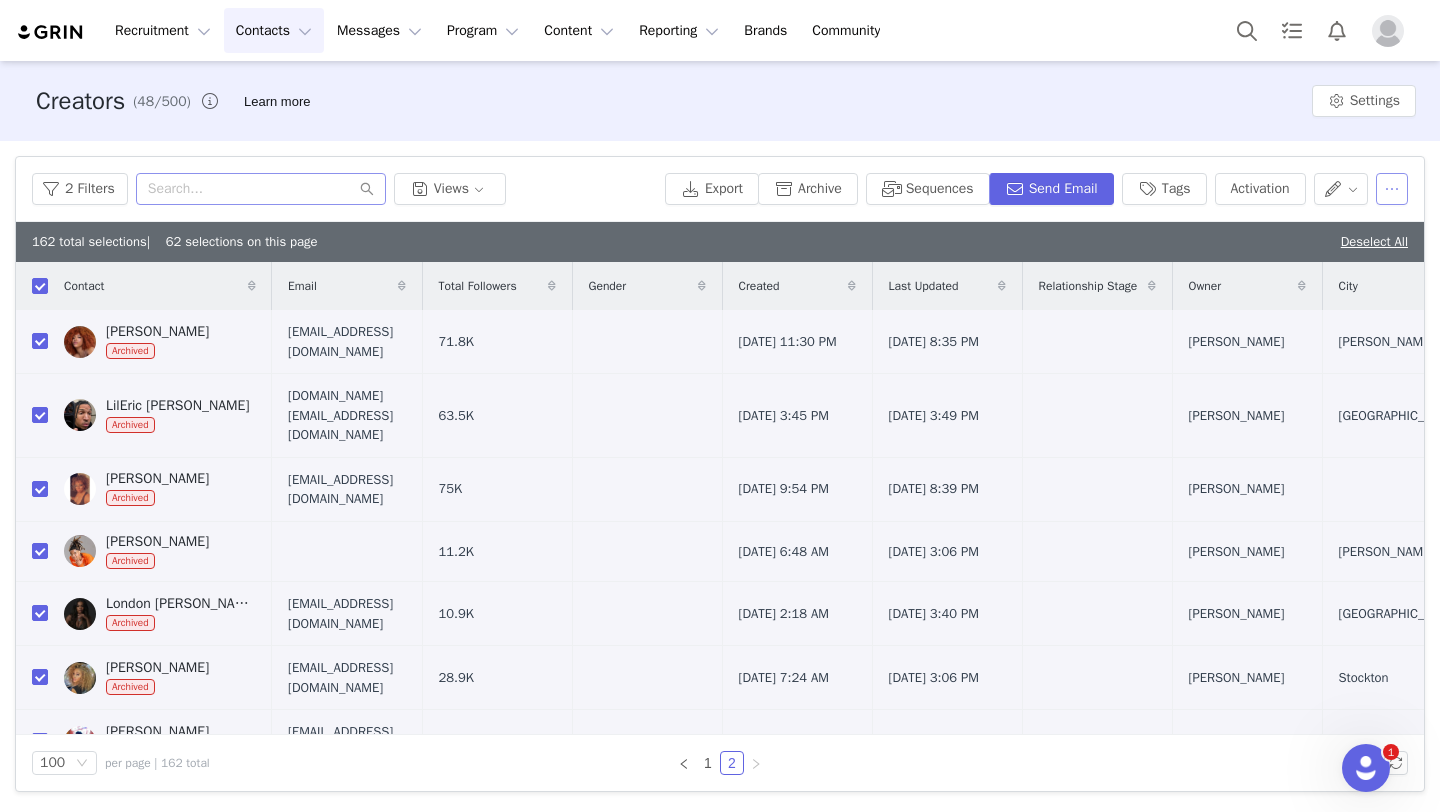 click at bounding box center (1392, 189) 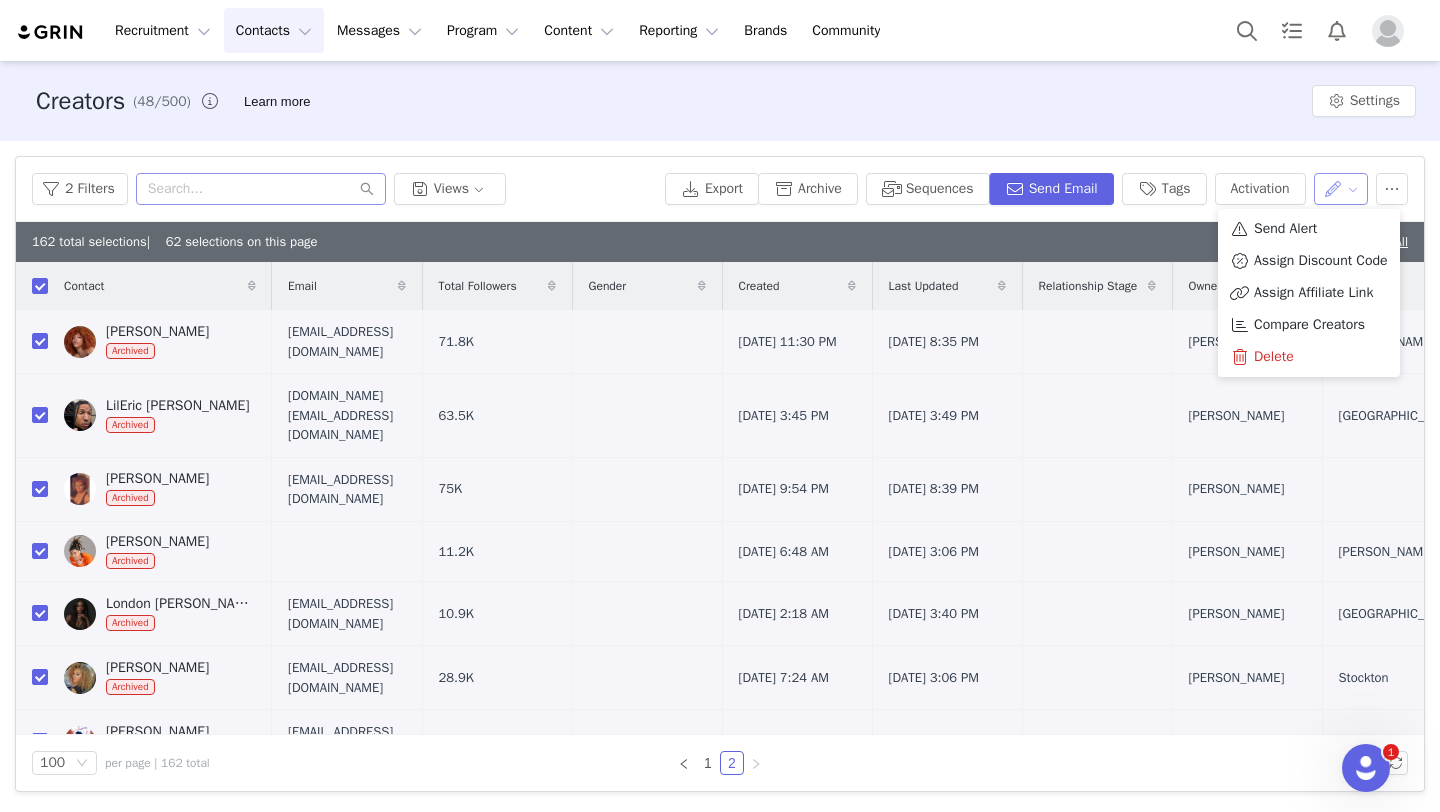 click at bounding box center [1341, 189] 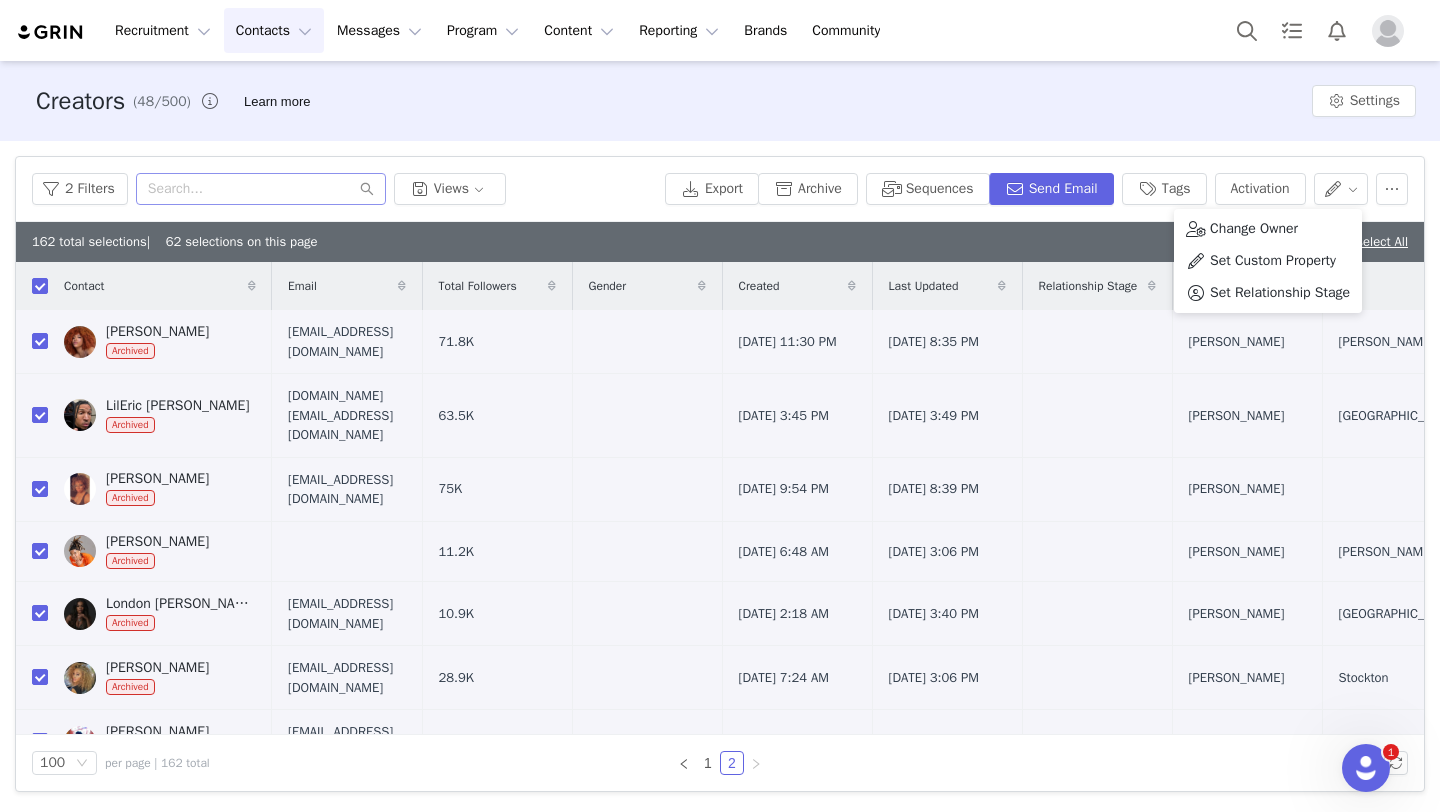 click on "Creators  (48/500)          Learn more Settings" at bounding box center [720, 101] 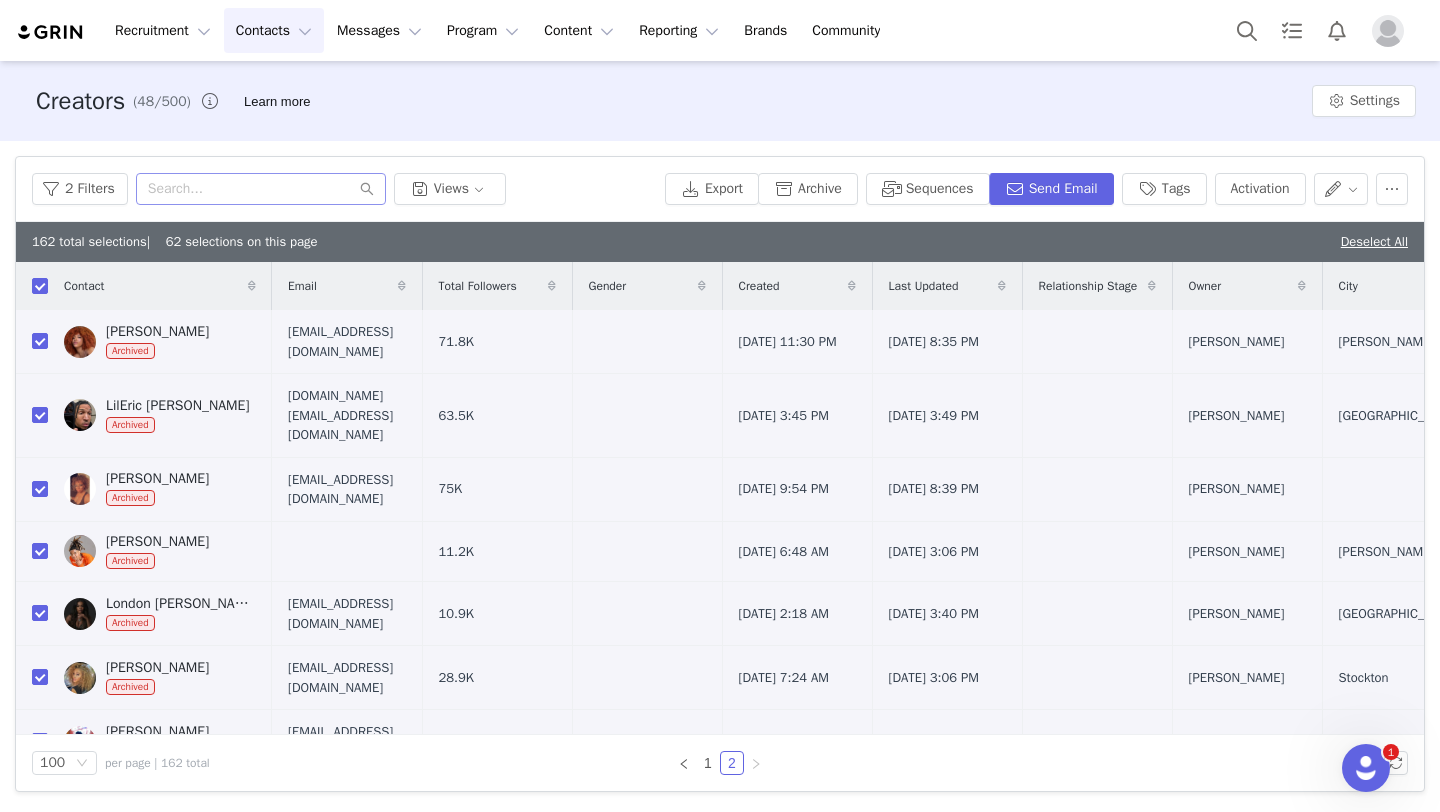 click 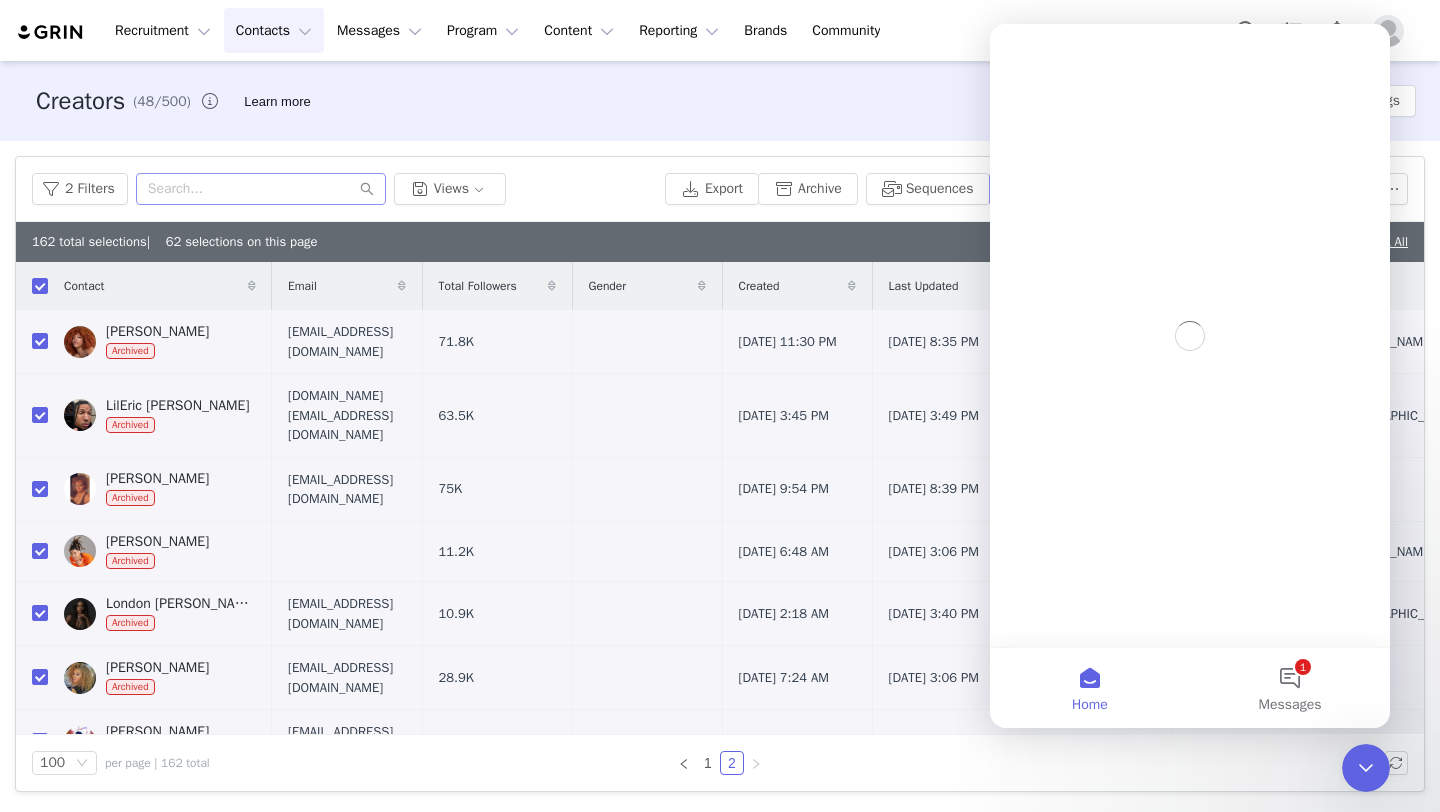 scroll, scrollTop: 0, scrollLeft: 0, axis: both 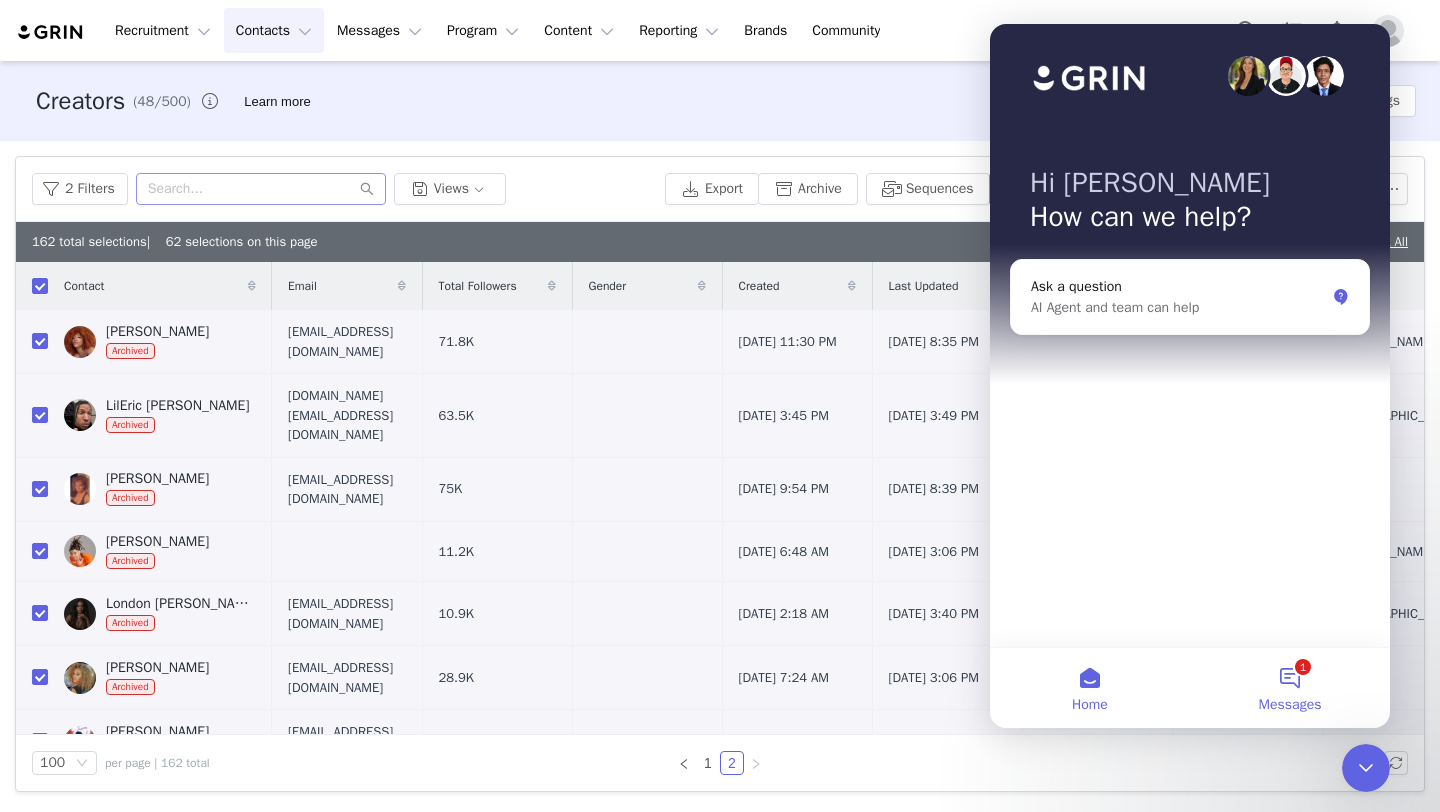 click on "1 Messages" at bounding box center [1290, 688] 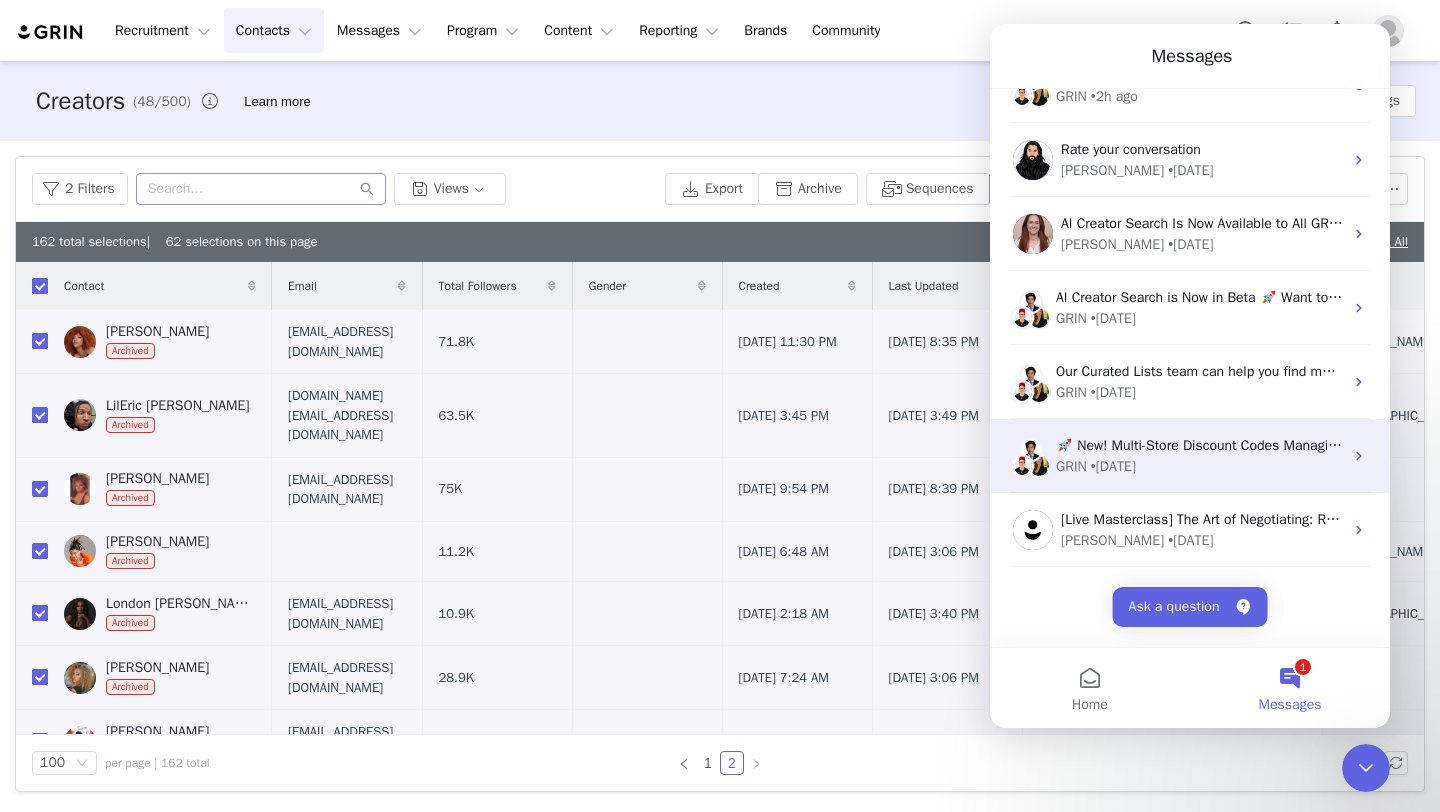 scroll, scrollTop: 38, scrollLeft: 0, axis: vertical 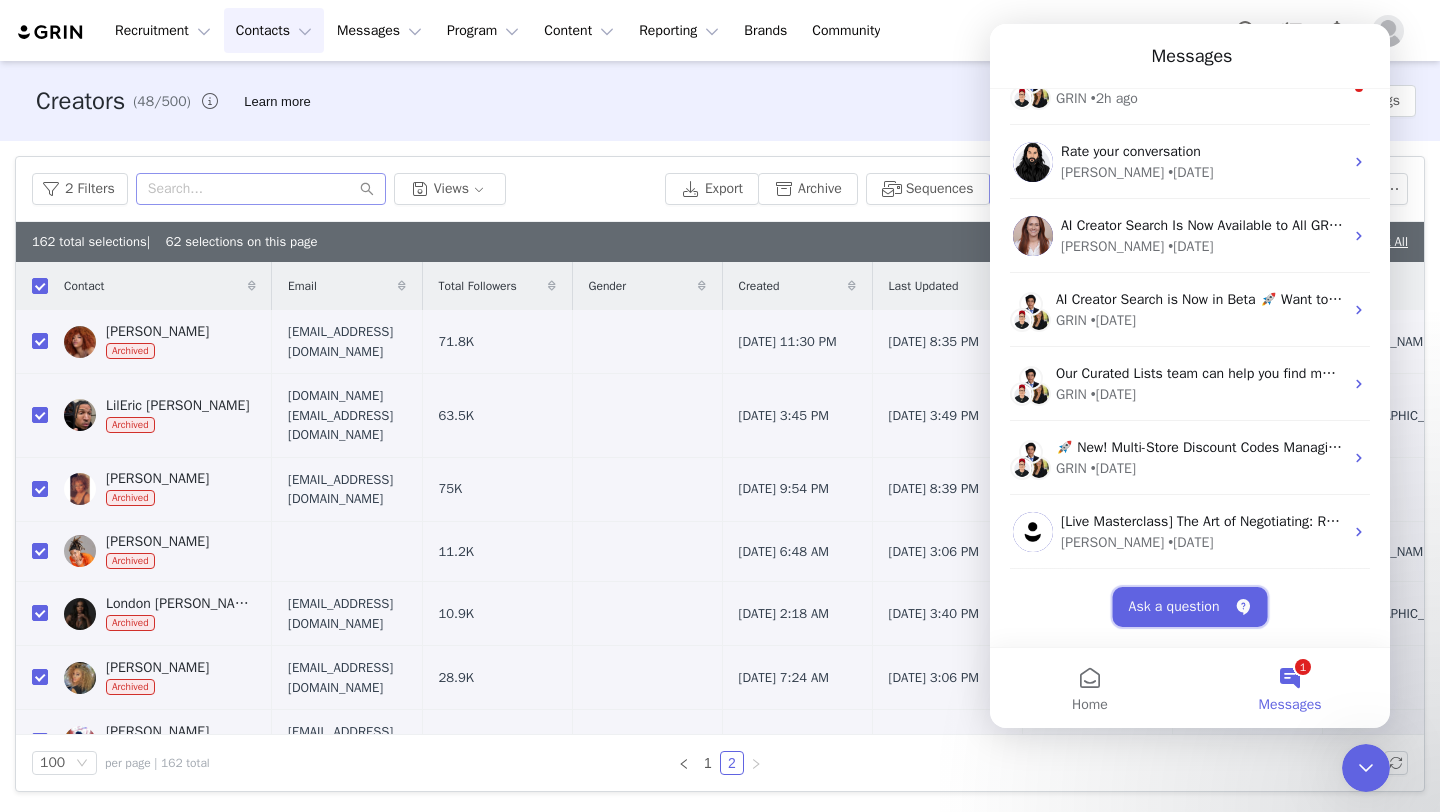 click on "Ask a question" at bounding box center (1190, 607) 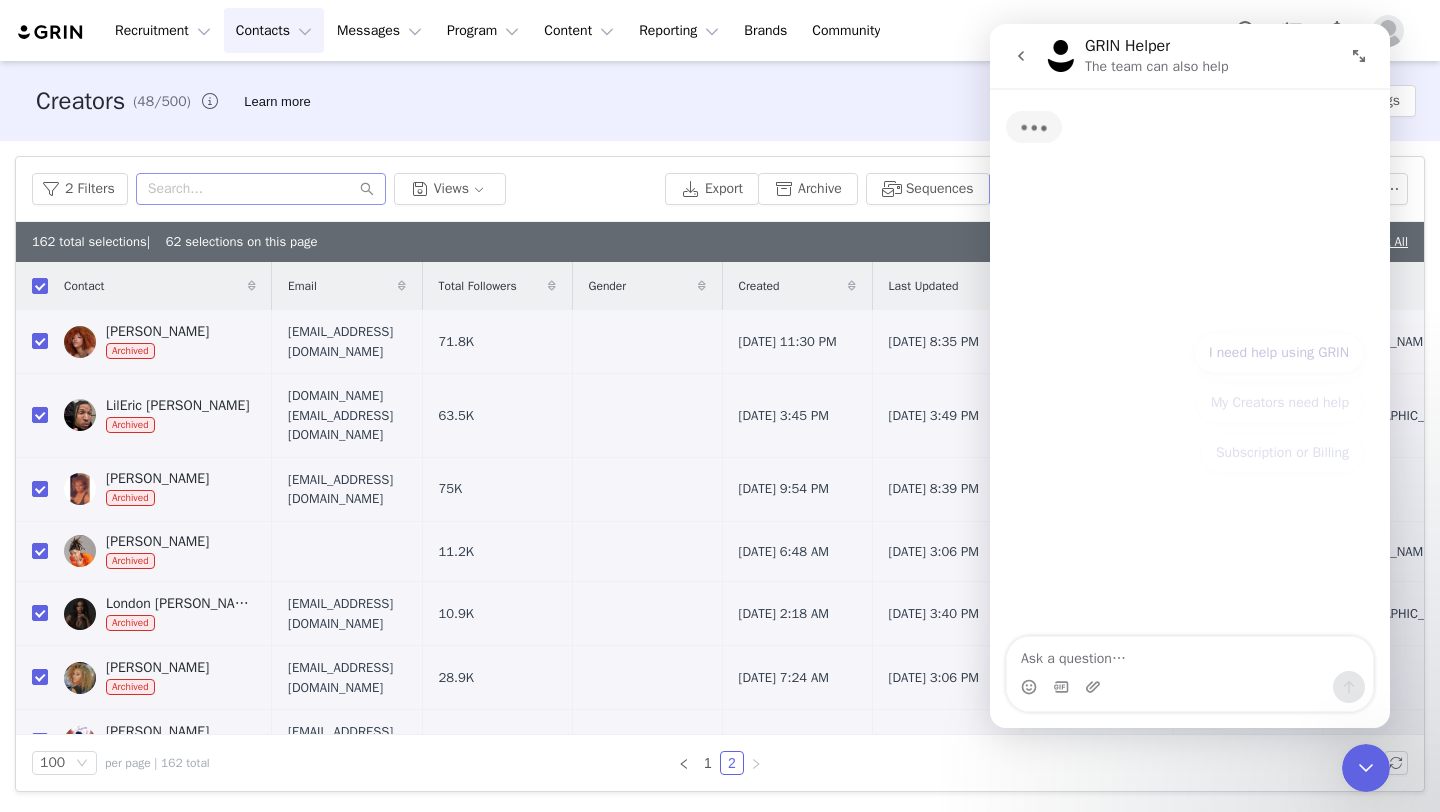 scroll, scrollTop: 0, scrollLeft: 0, axis: both 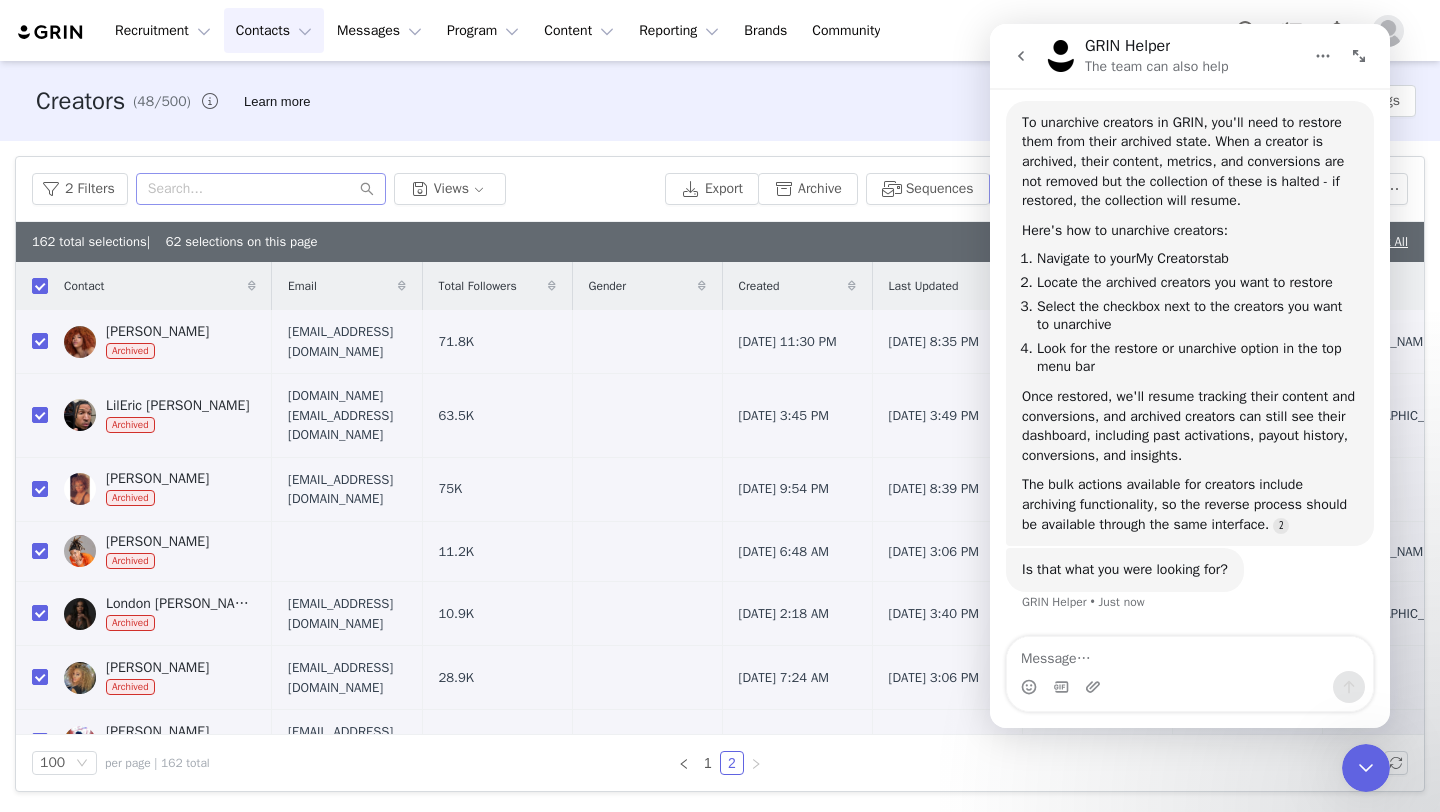 click 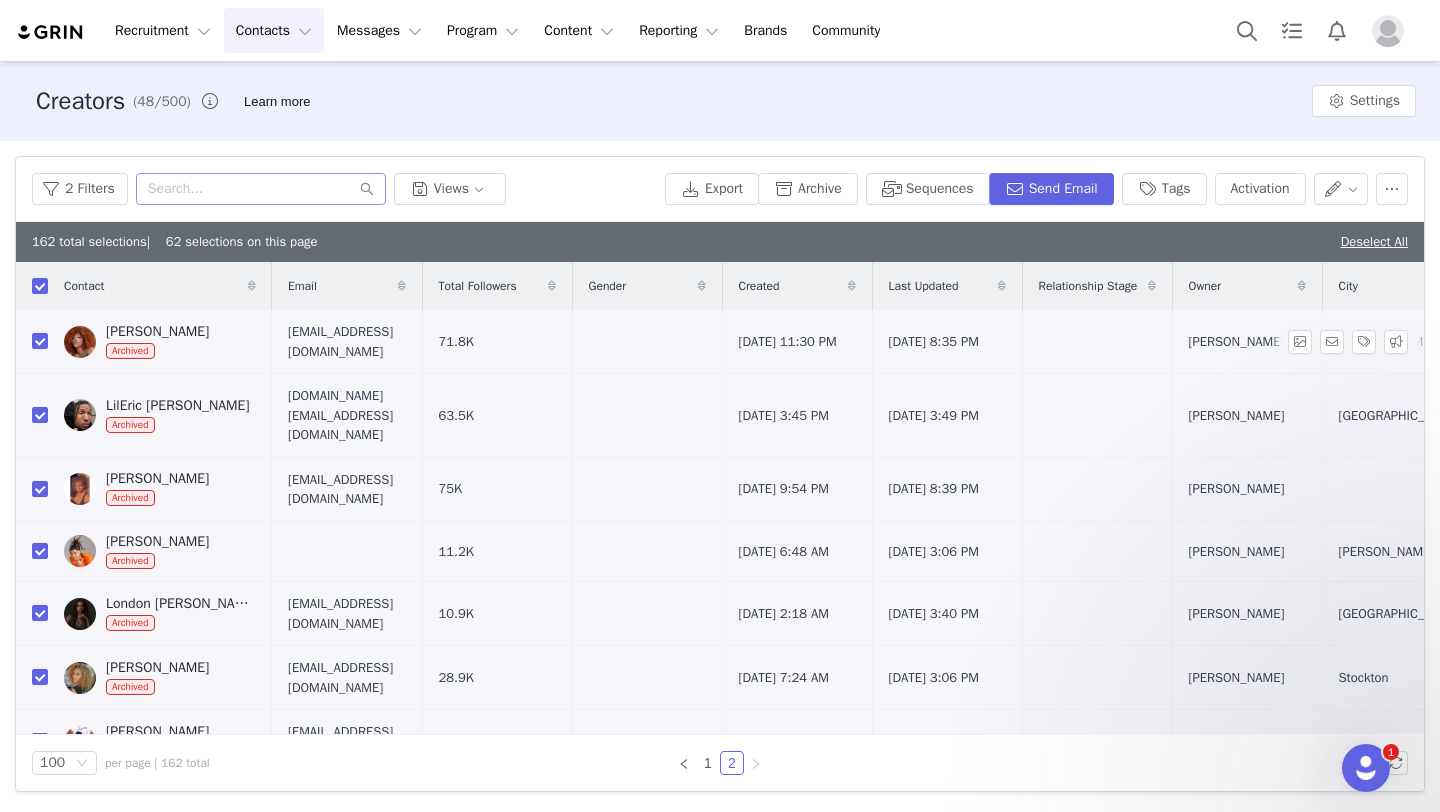 scroll, scrollTop: 0, scrollLeft: 0, axis: both 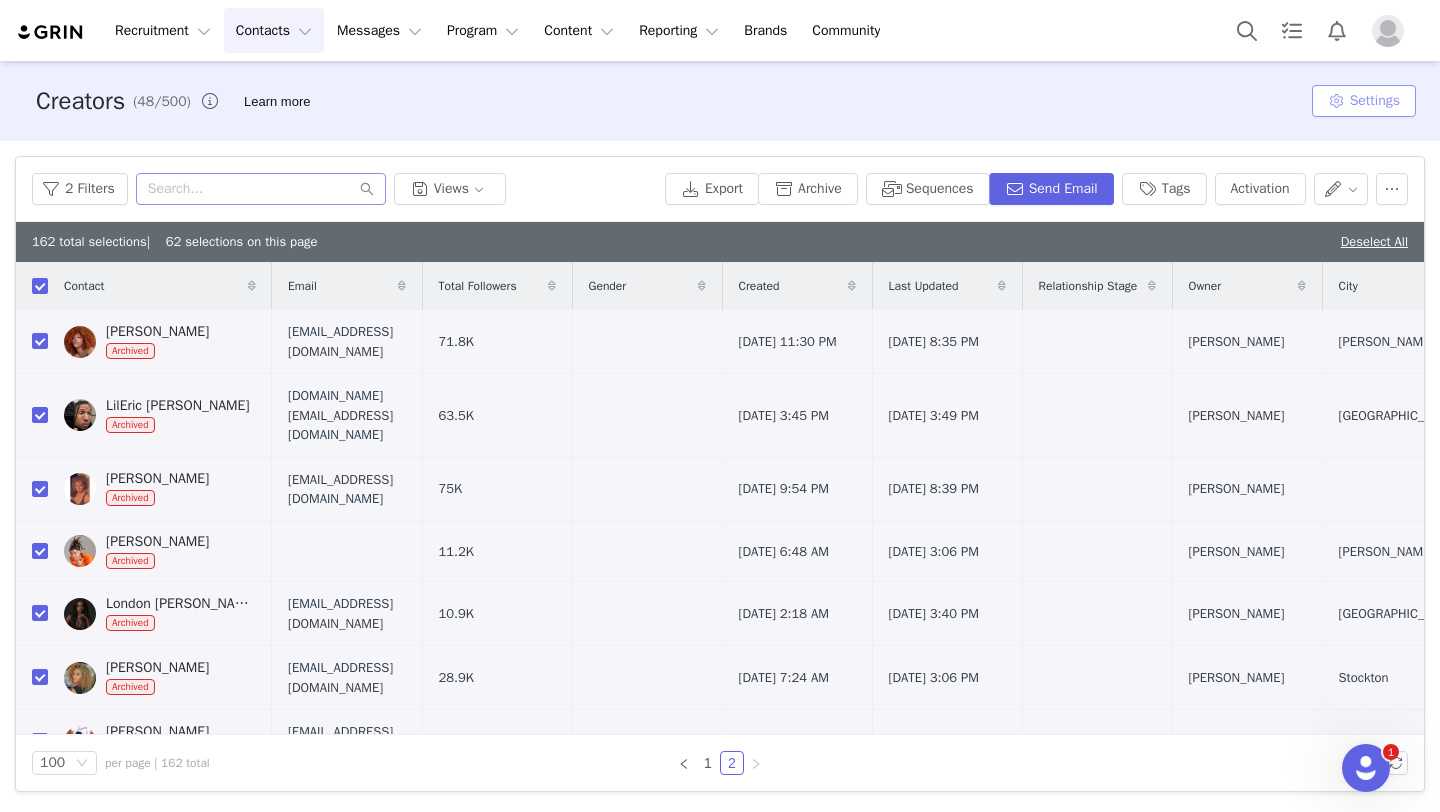 click on "Settings" at bounding box center (1364, 101) 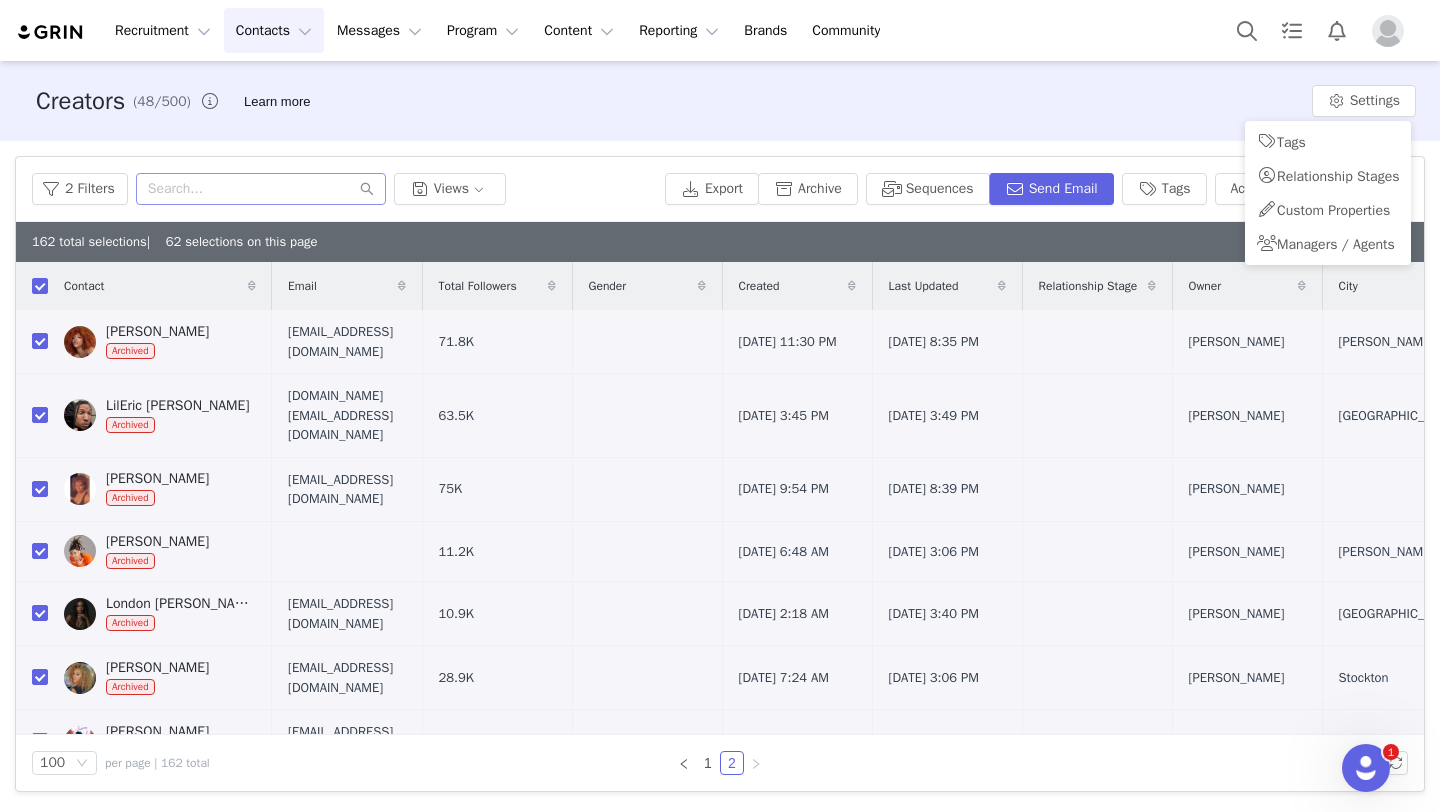click on "Creators  (48/500)          Learn more Settings" at bounding box center [720, 101] 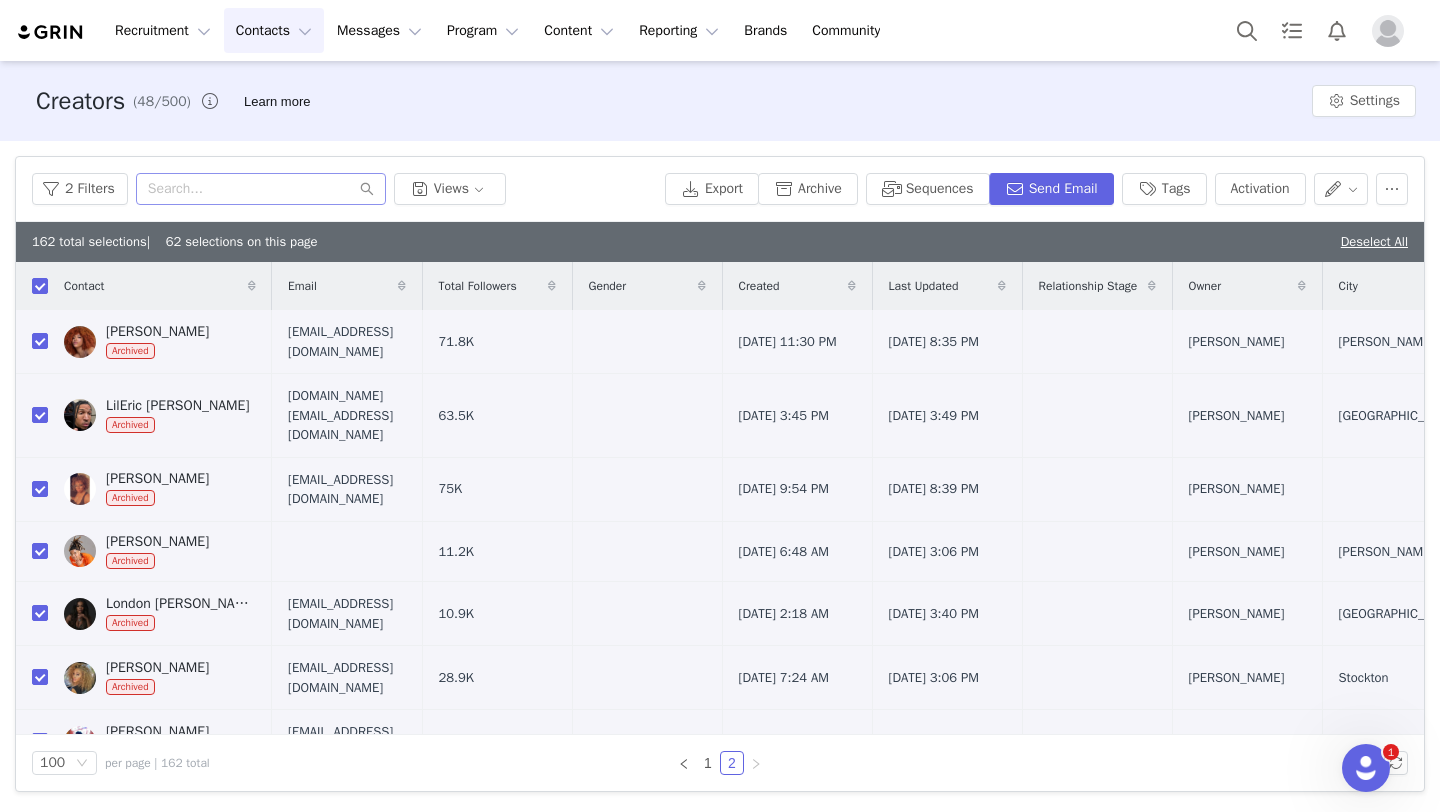 click on "Creators  (48/500)          Learn more Settings" at bounding box center [720, 101] 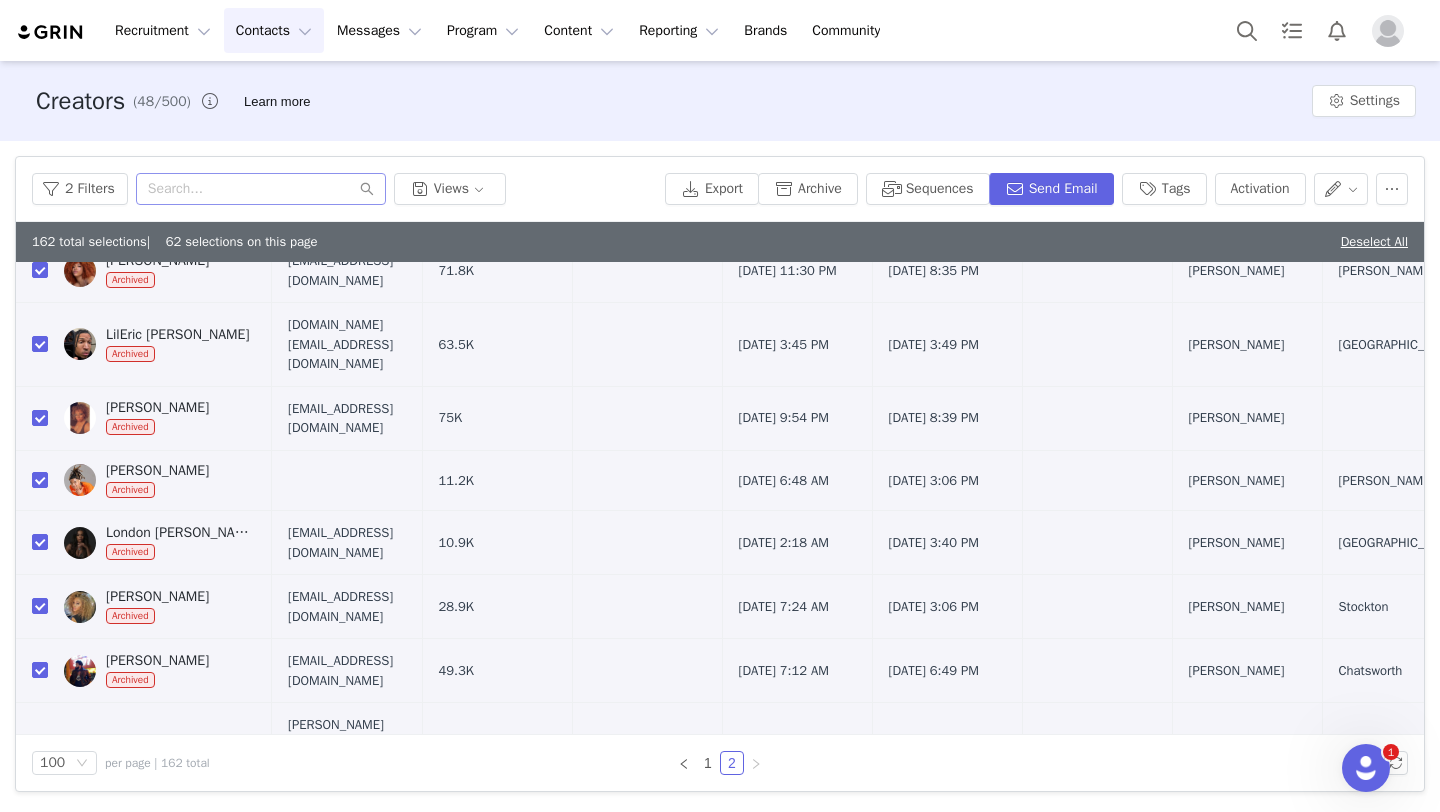 scroll, scrollTop: 0, scrollLeft: 0, axis: both 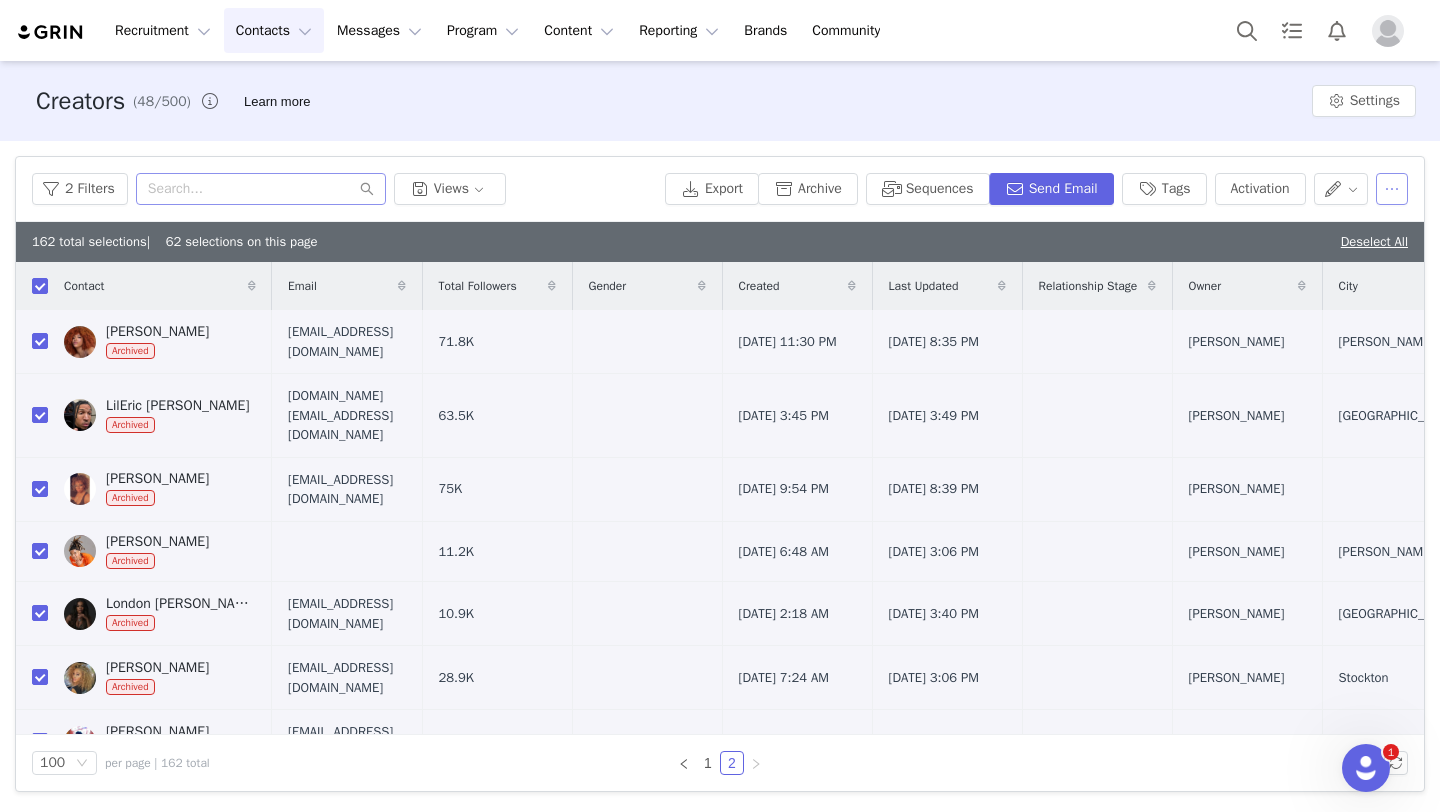 click at bounding box center (1392, 189) 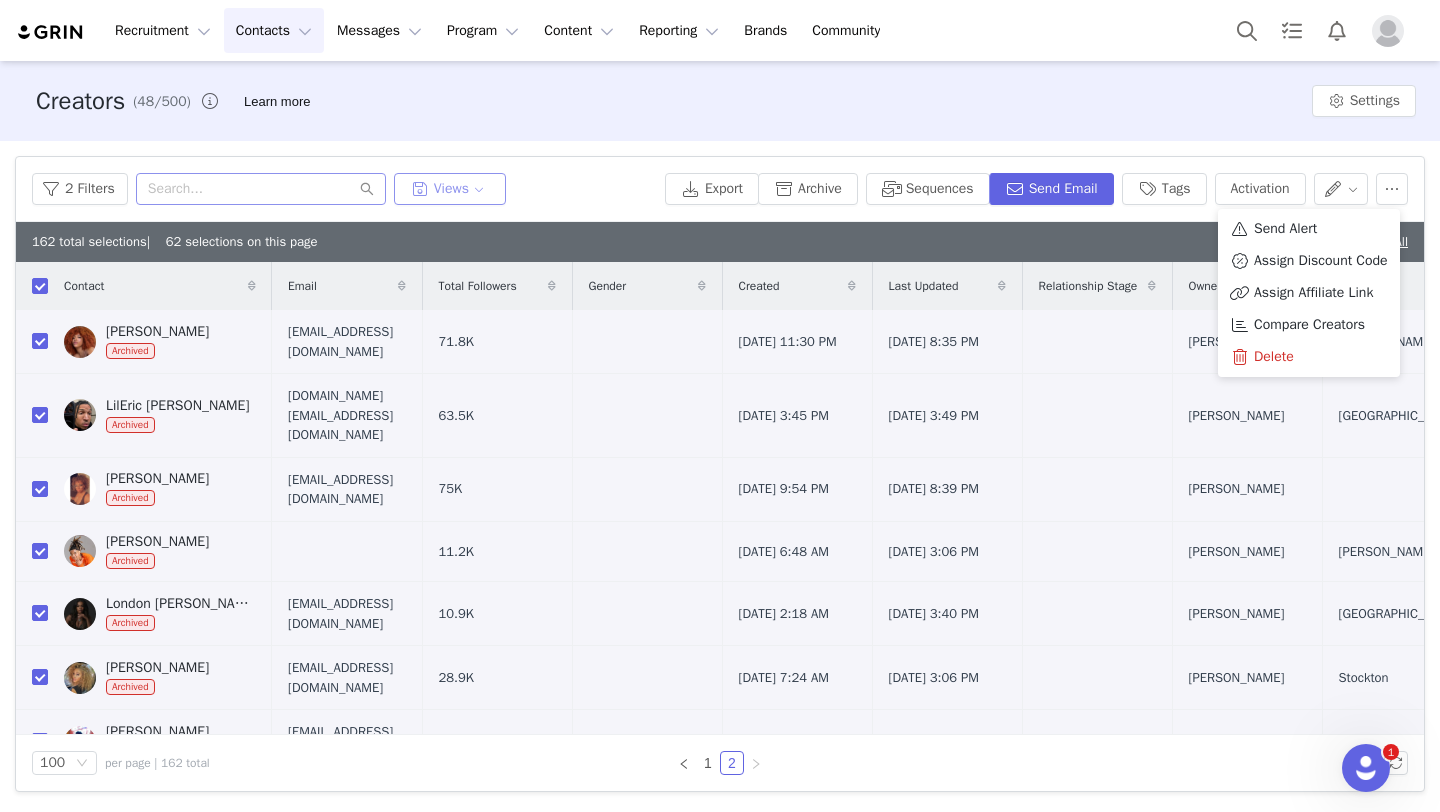 click on "Views" at bounding box center (450, 189) 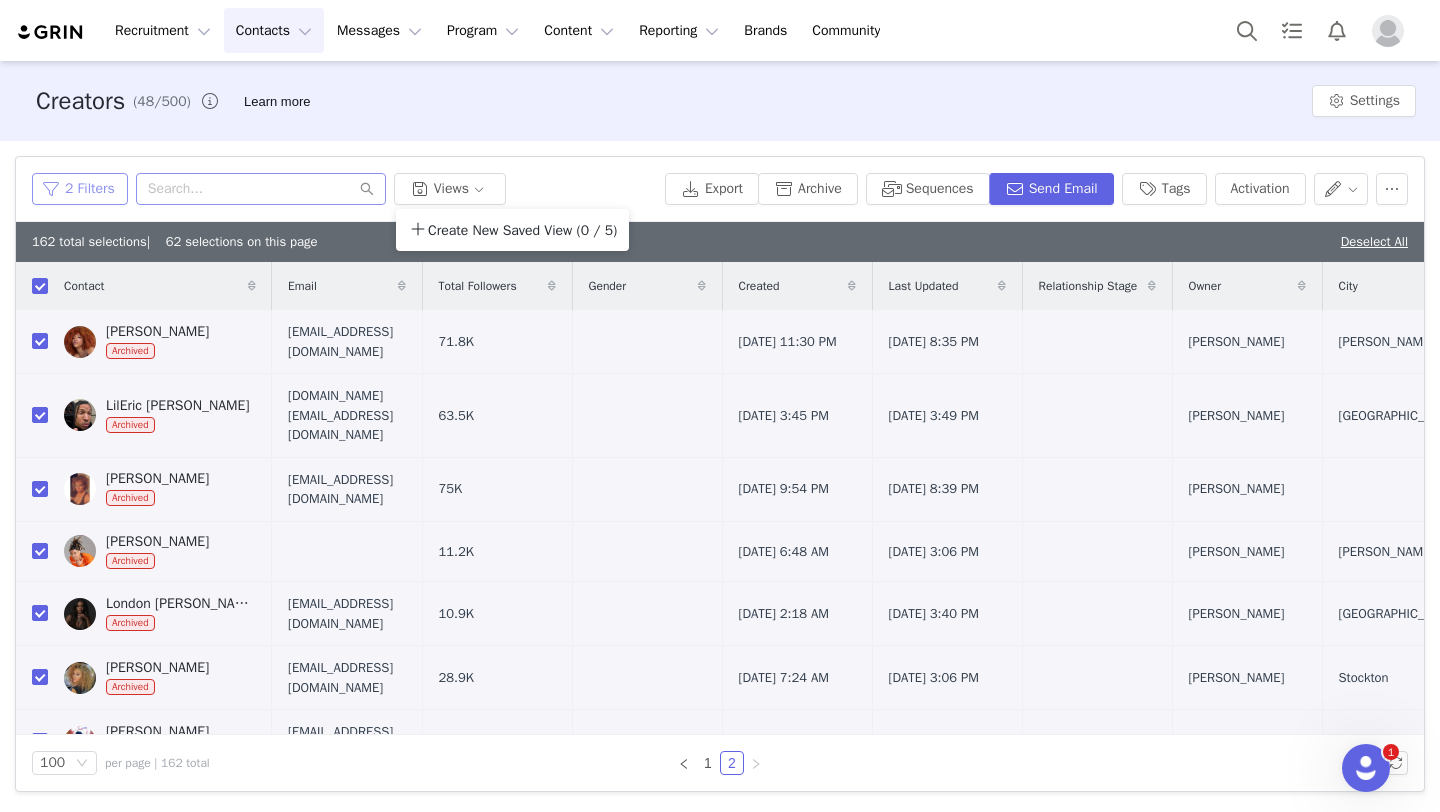 click on "2 Filters" at bounding box center [80, 189] 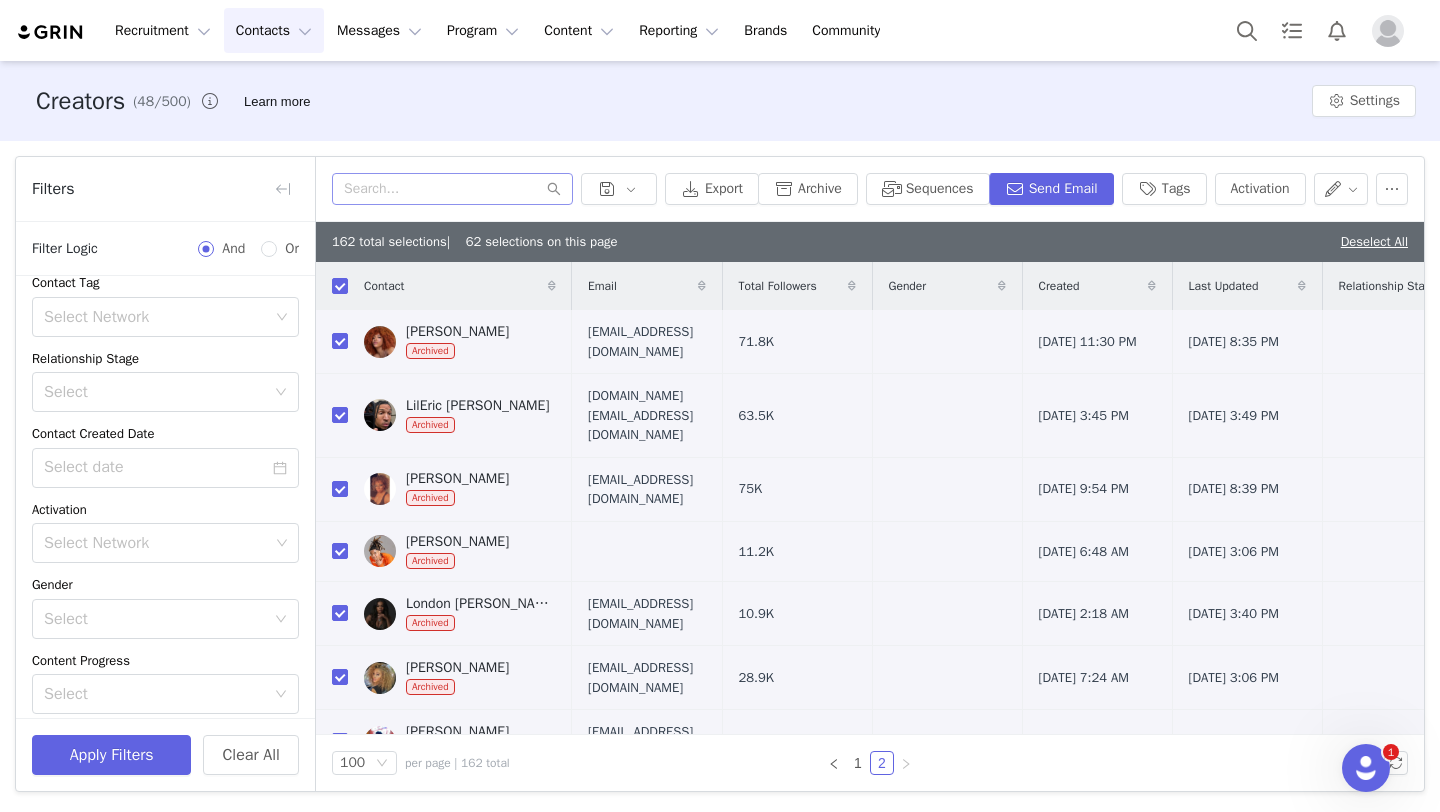 scroll, scrollTop: 247, scrollLeft: 0, axis: vertical 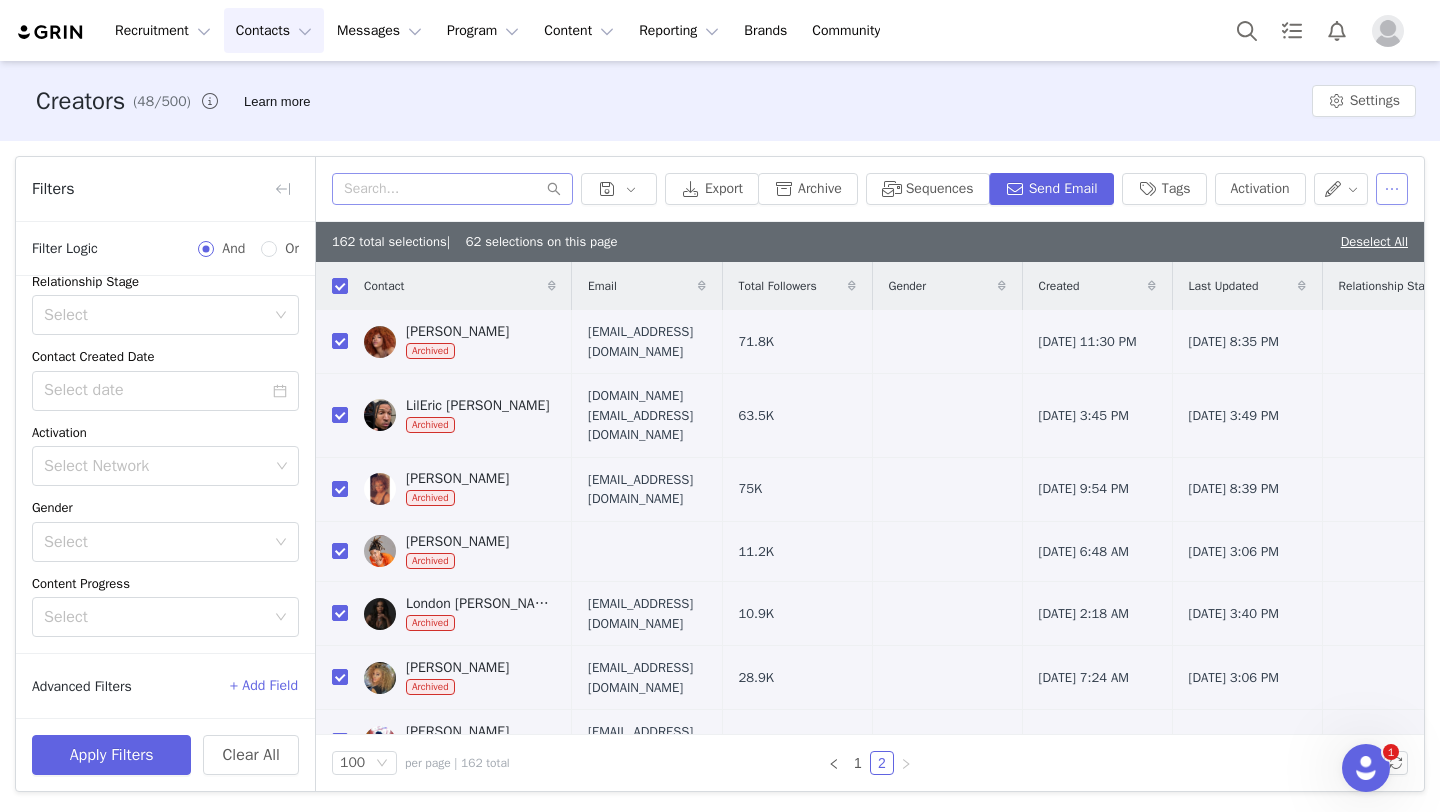 click at bounding box center [1392, 189] 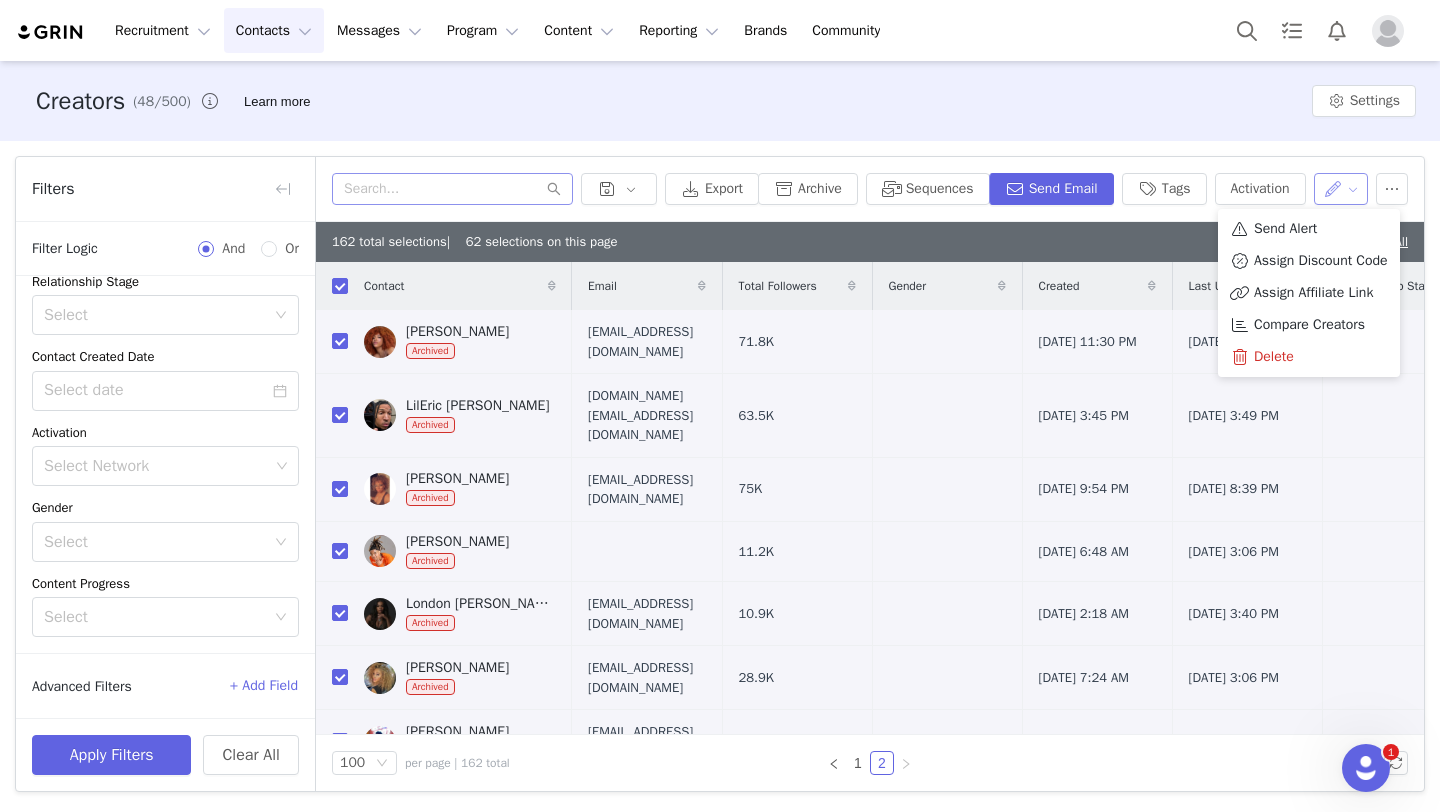 click at bounding box center (1341, 189) 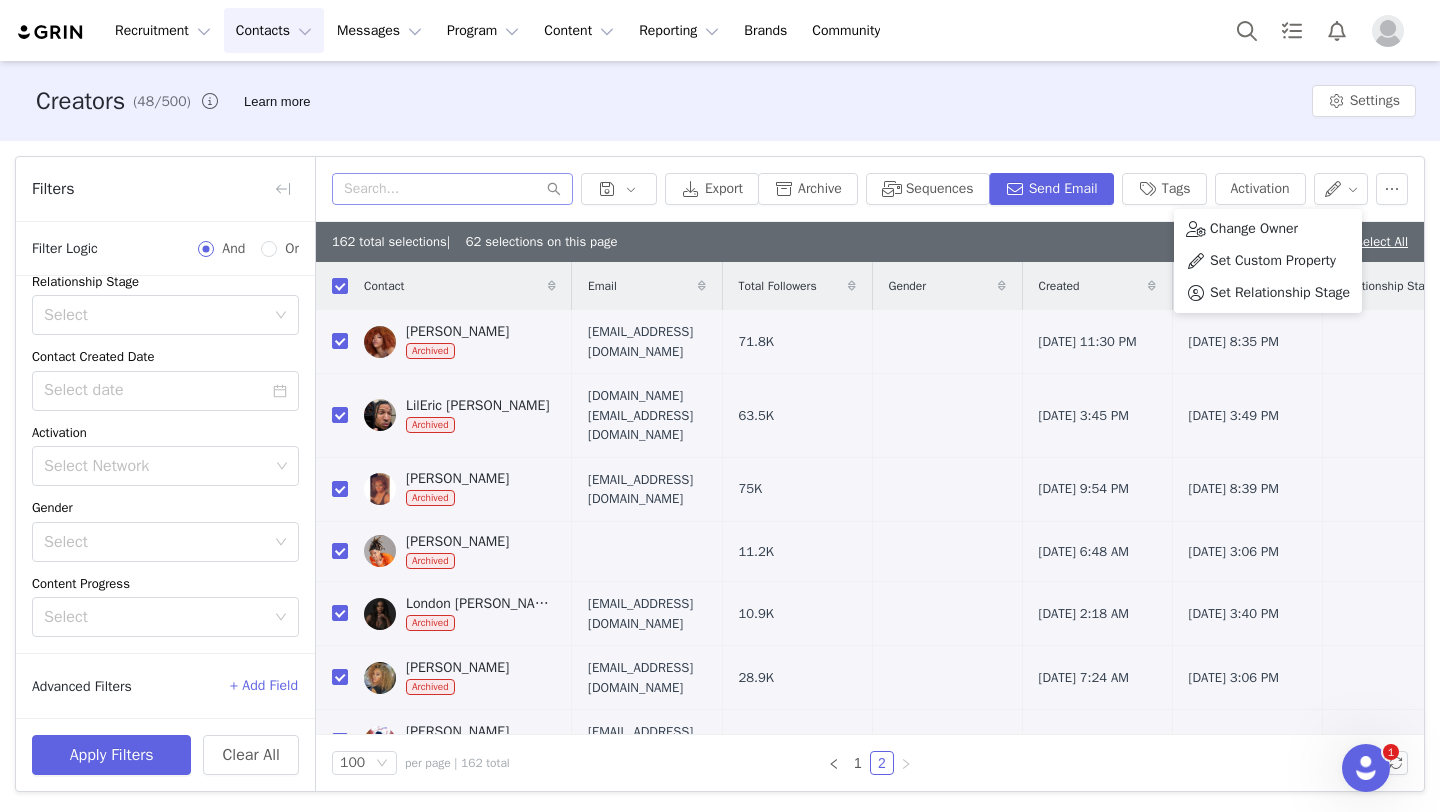 click on "Creators  (48/500)          Learn more Settings" at bounding box center [720, 101] 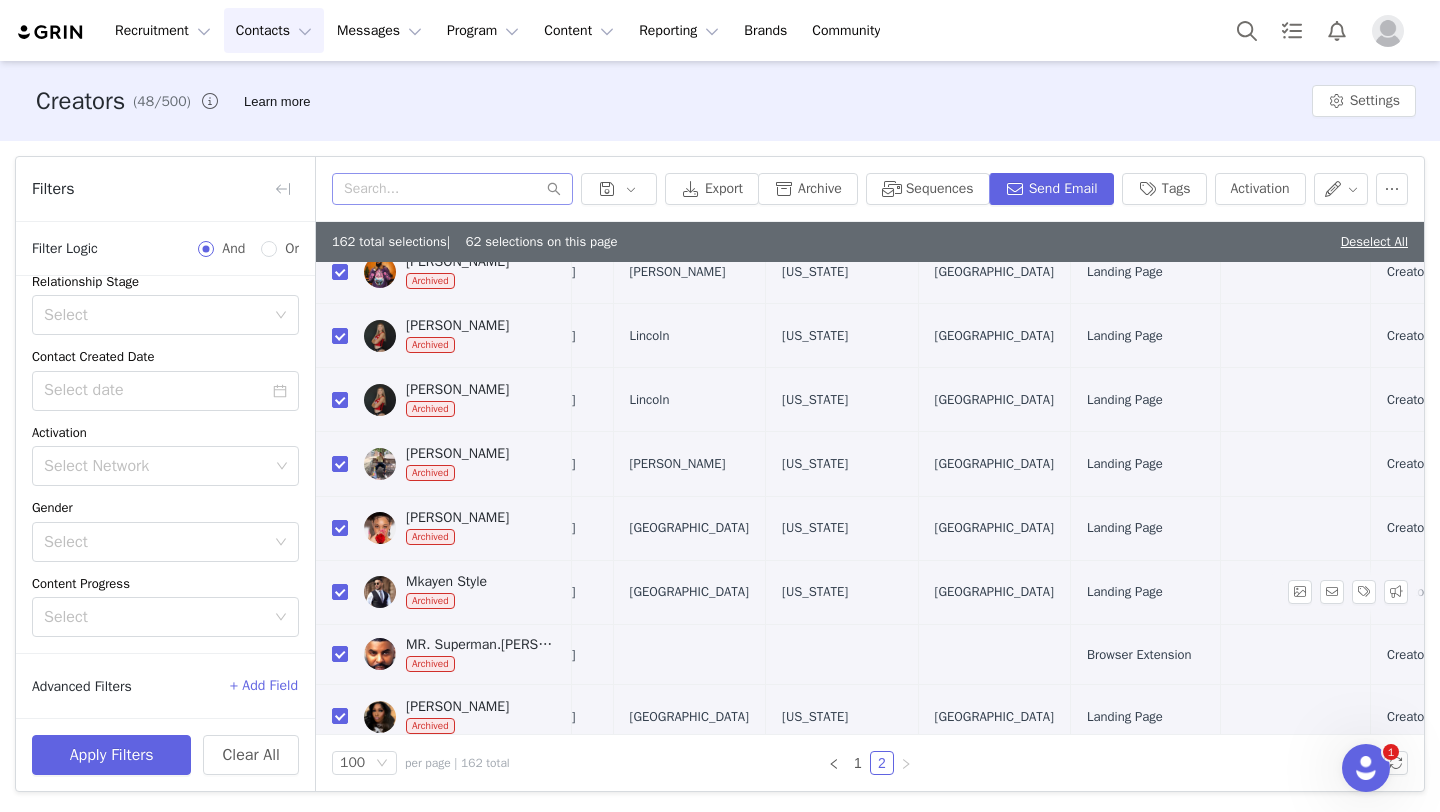 scroll, scrollTop: 0, scrollLeft: 1009, axis: horizontal 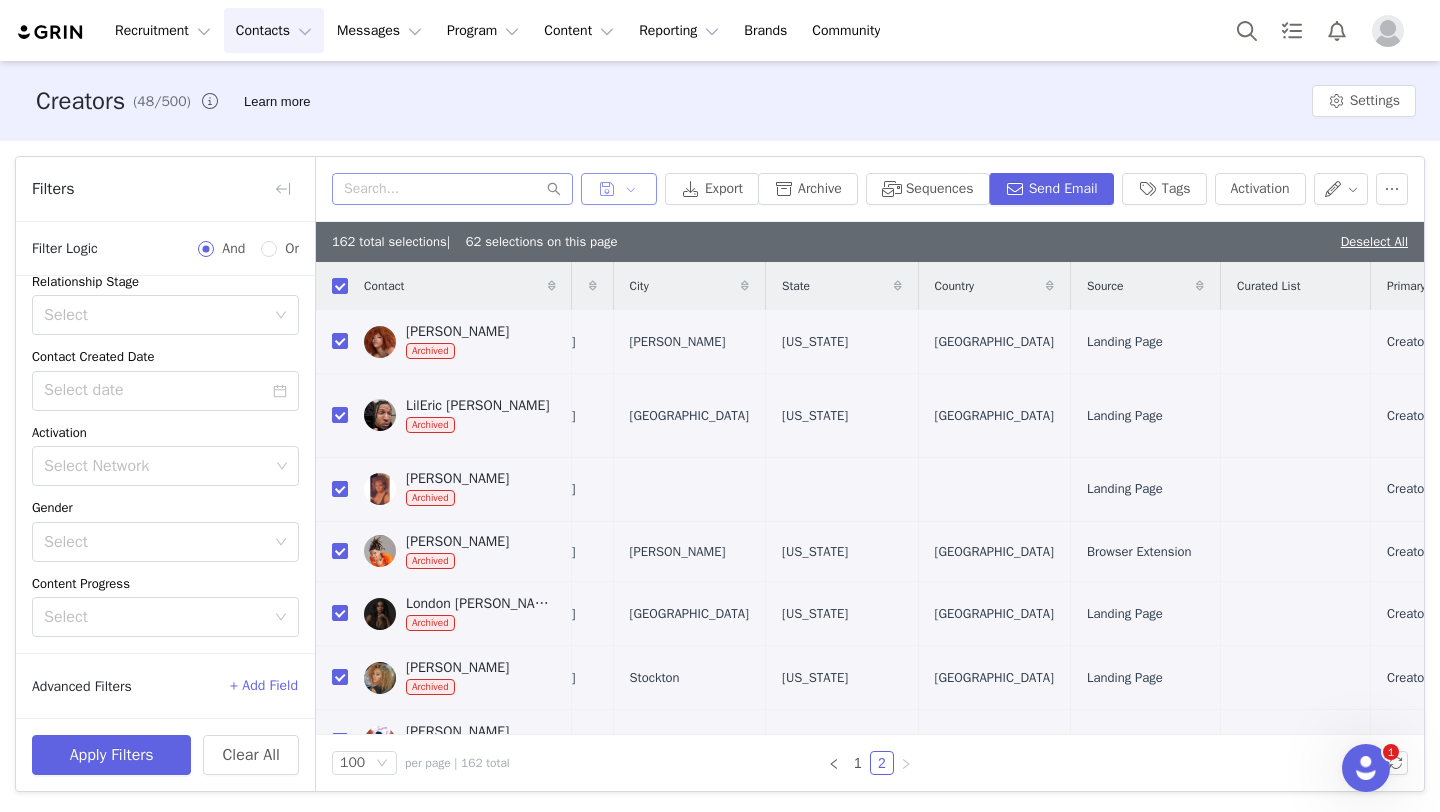click at bounding box center [619, 189] 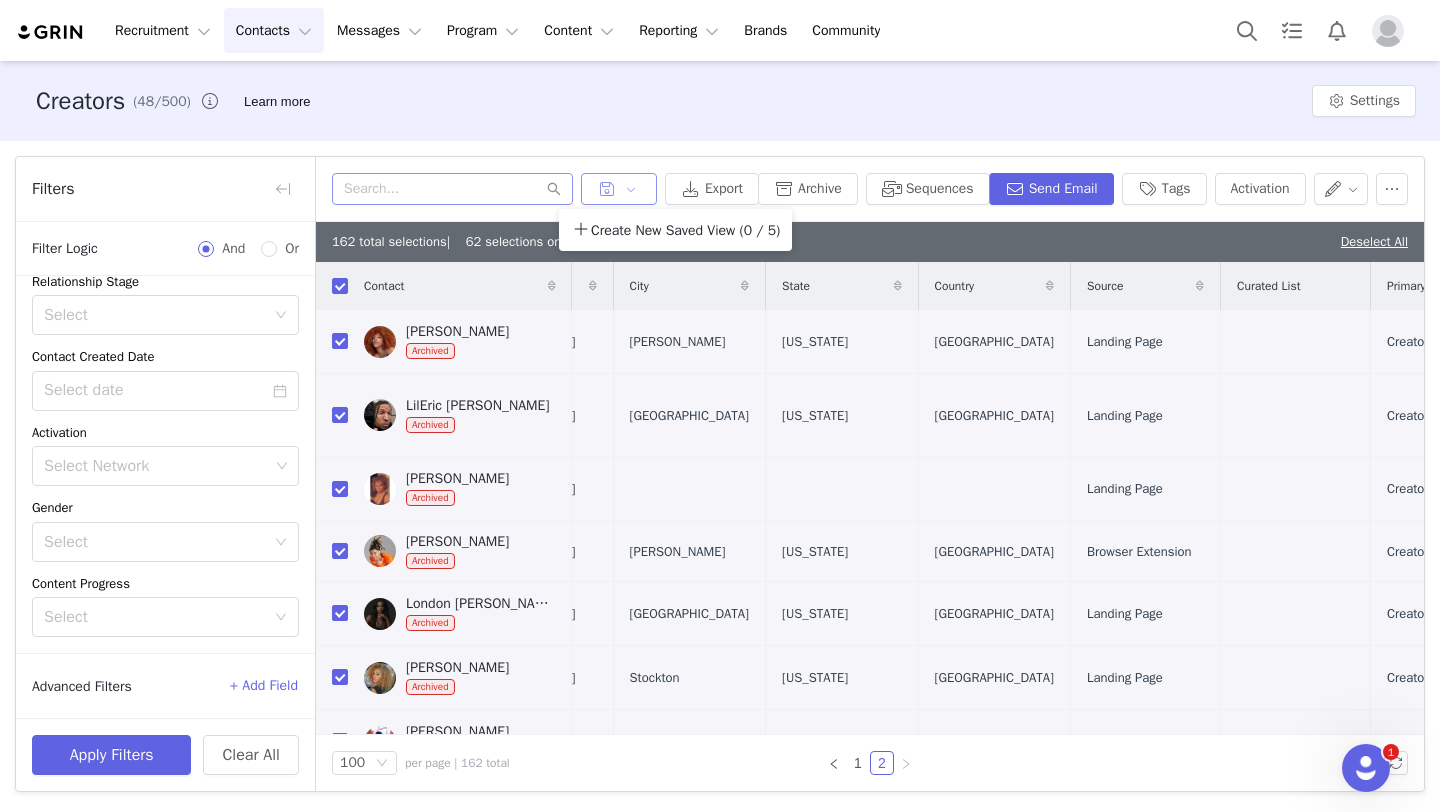 click at bounding box center (619, 189) 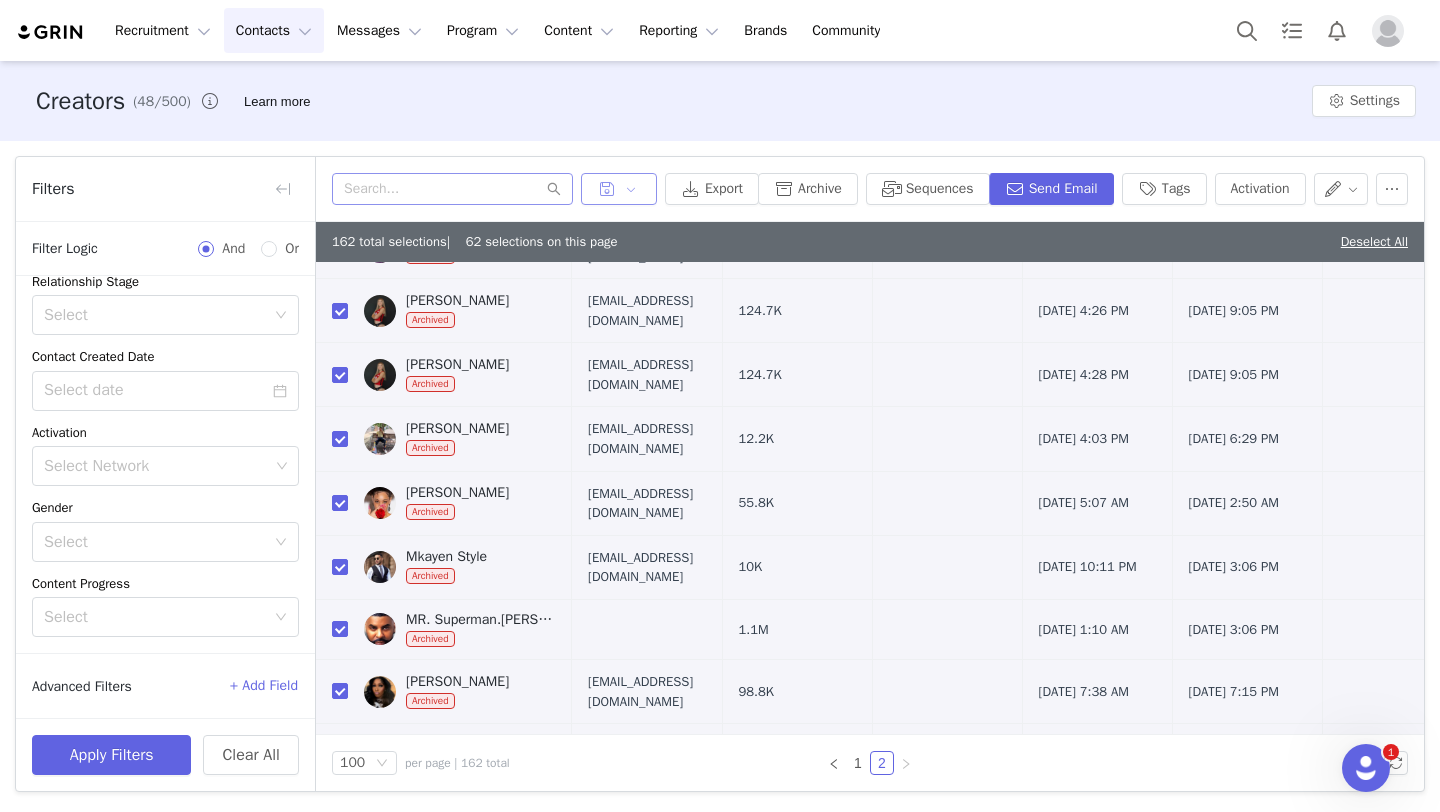 scroll, scrollTop: 0, scrollLeft: 0, axis: both 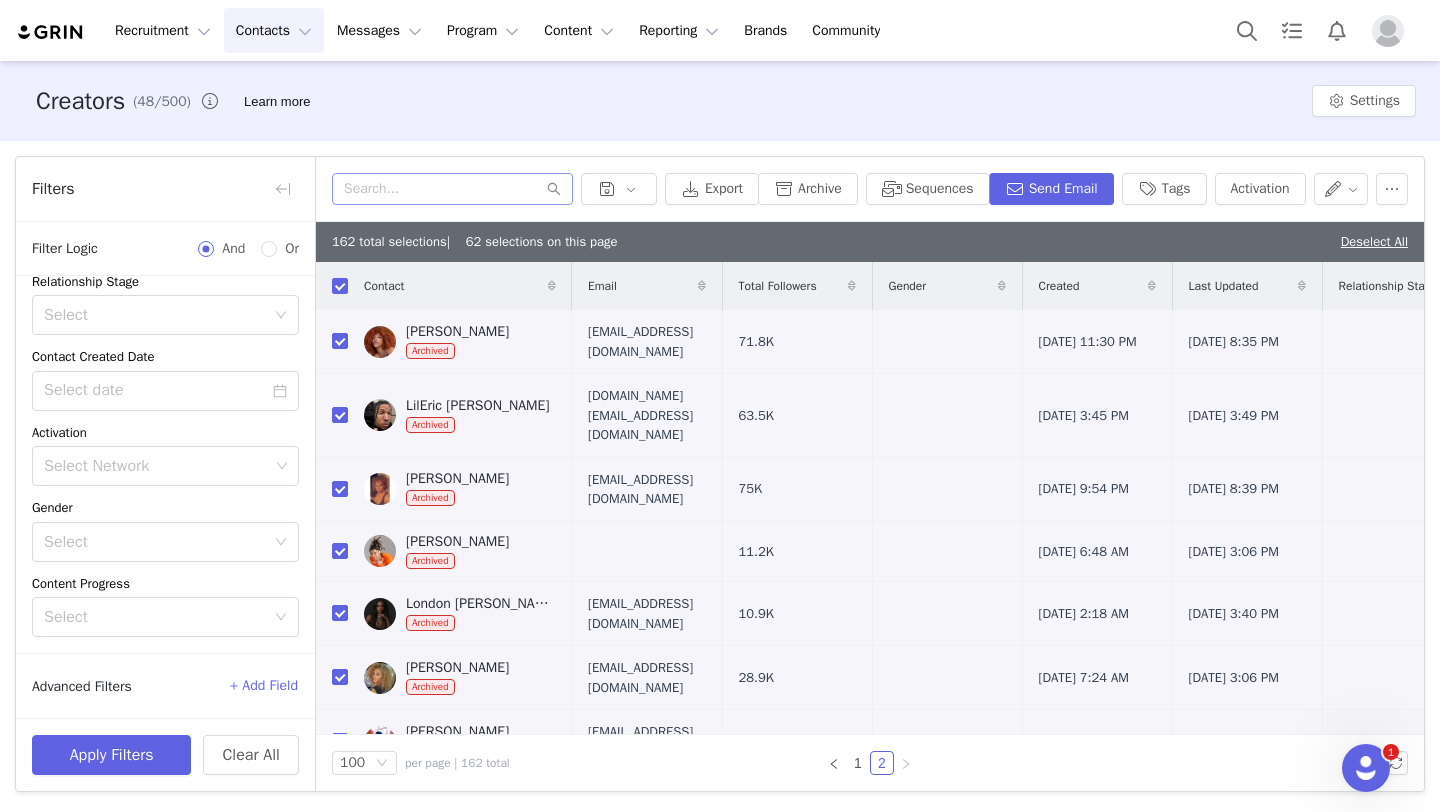 click 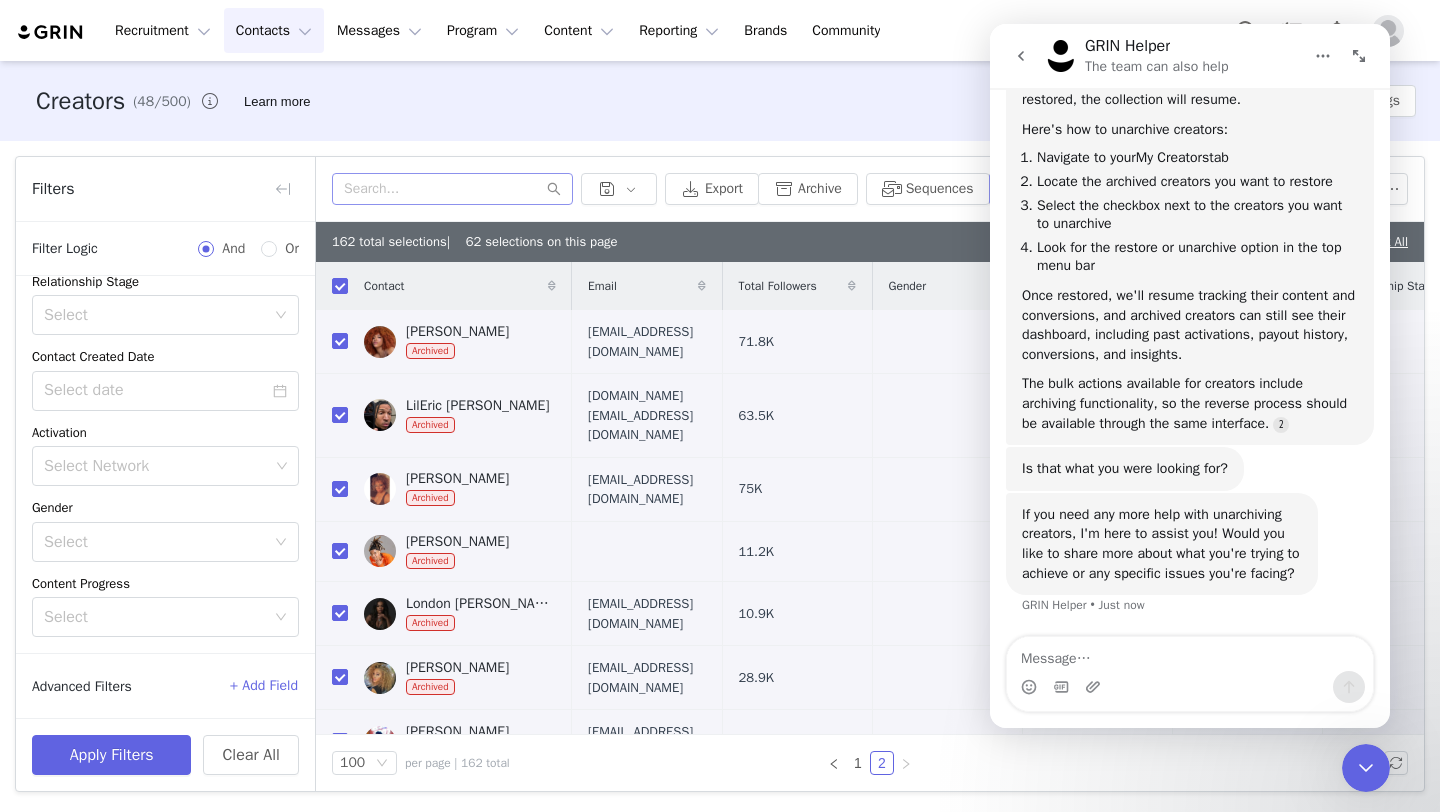 scroll, scrollTop: 291, scrollLeft: 0, axis: vertical 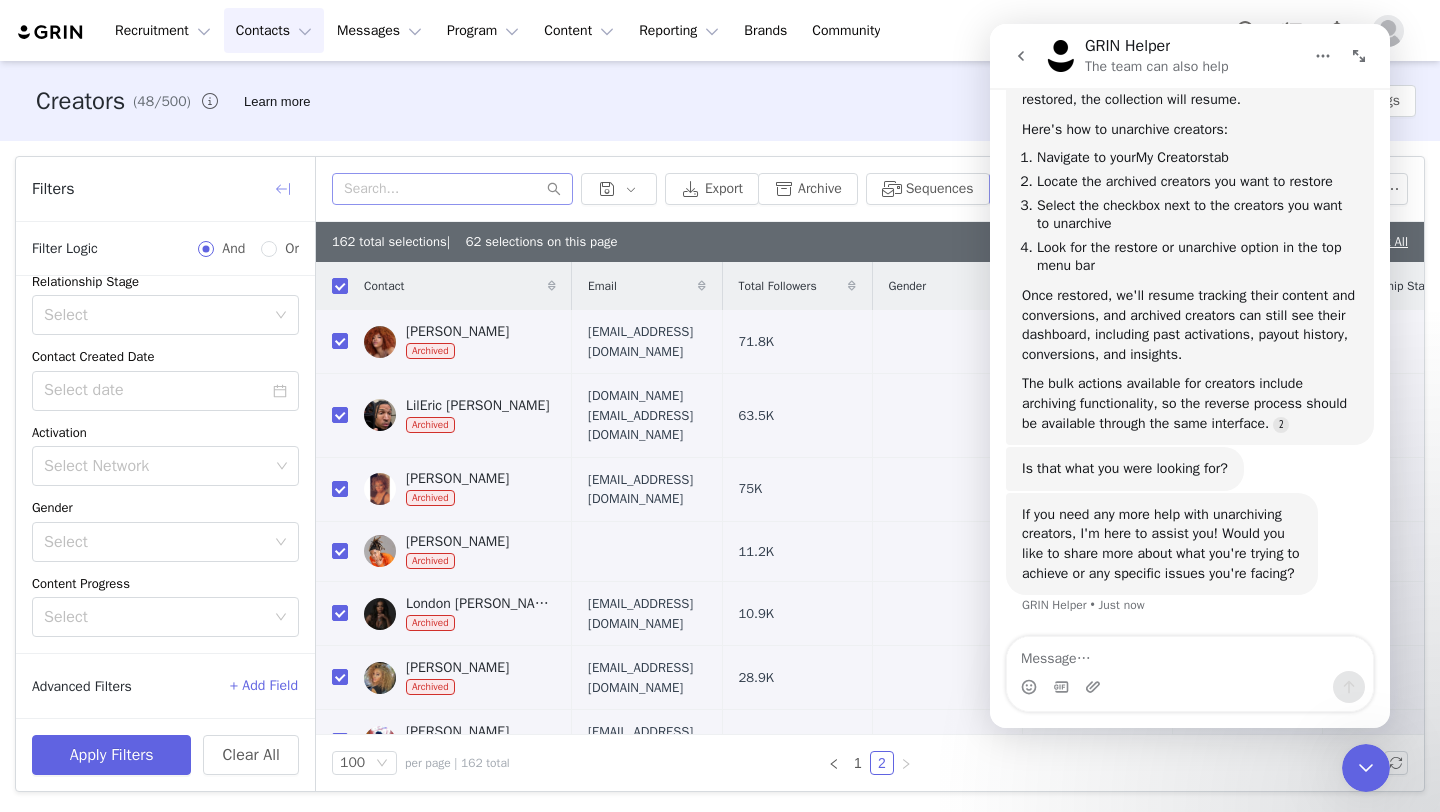 click at bounding box center (283, 189) 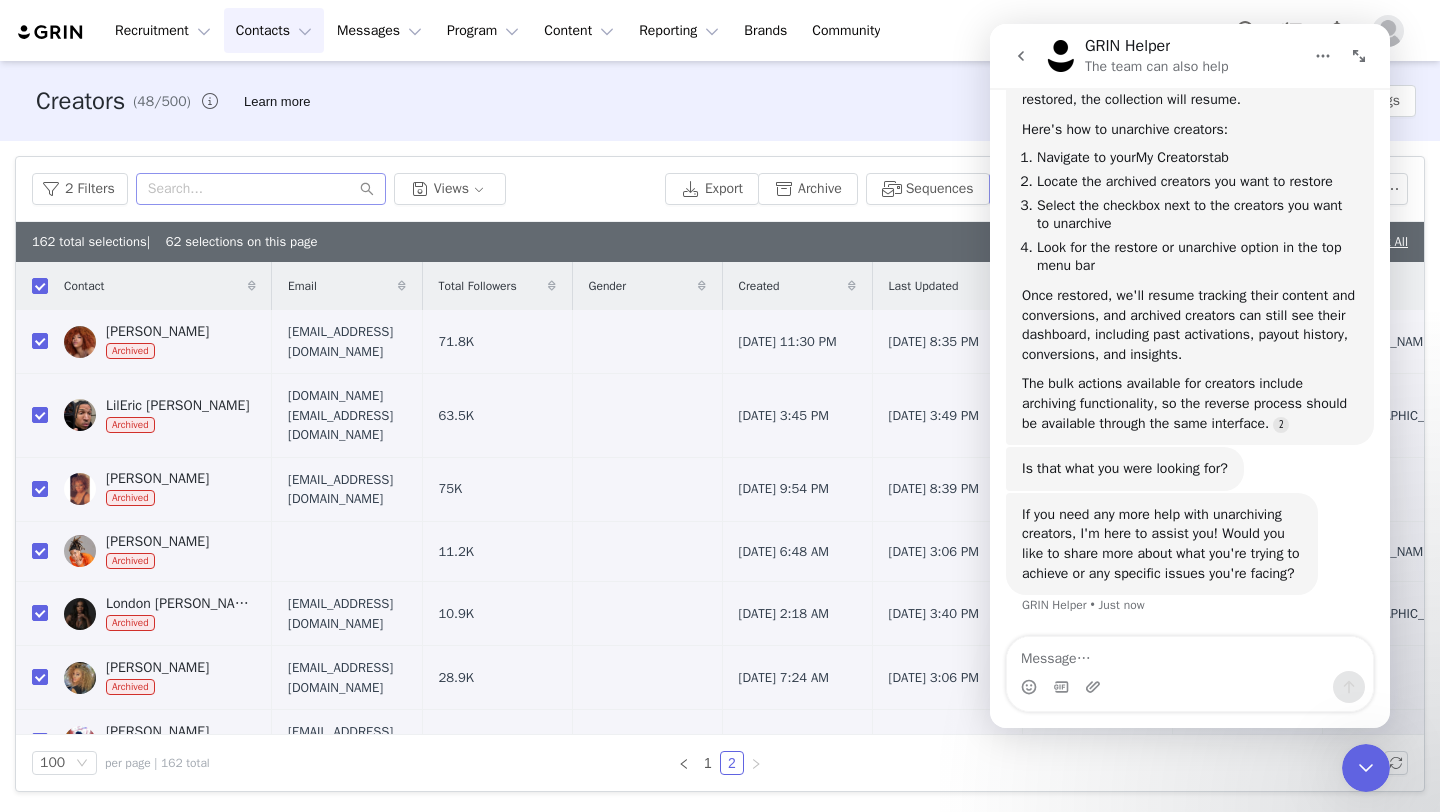 click at bounding box center (85, 189) 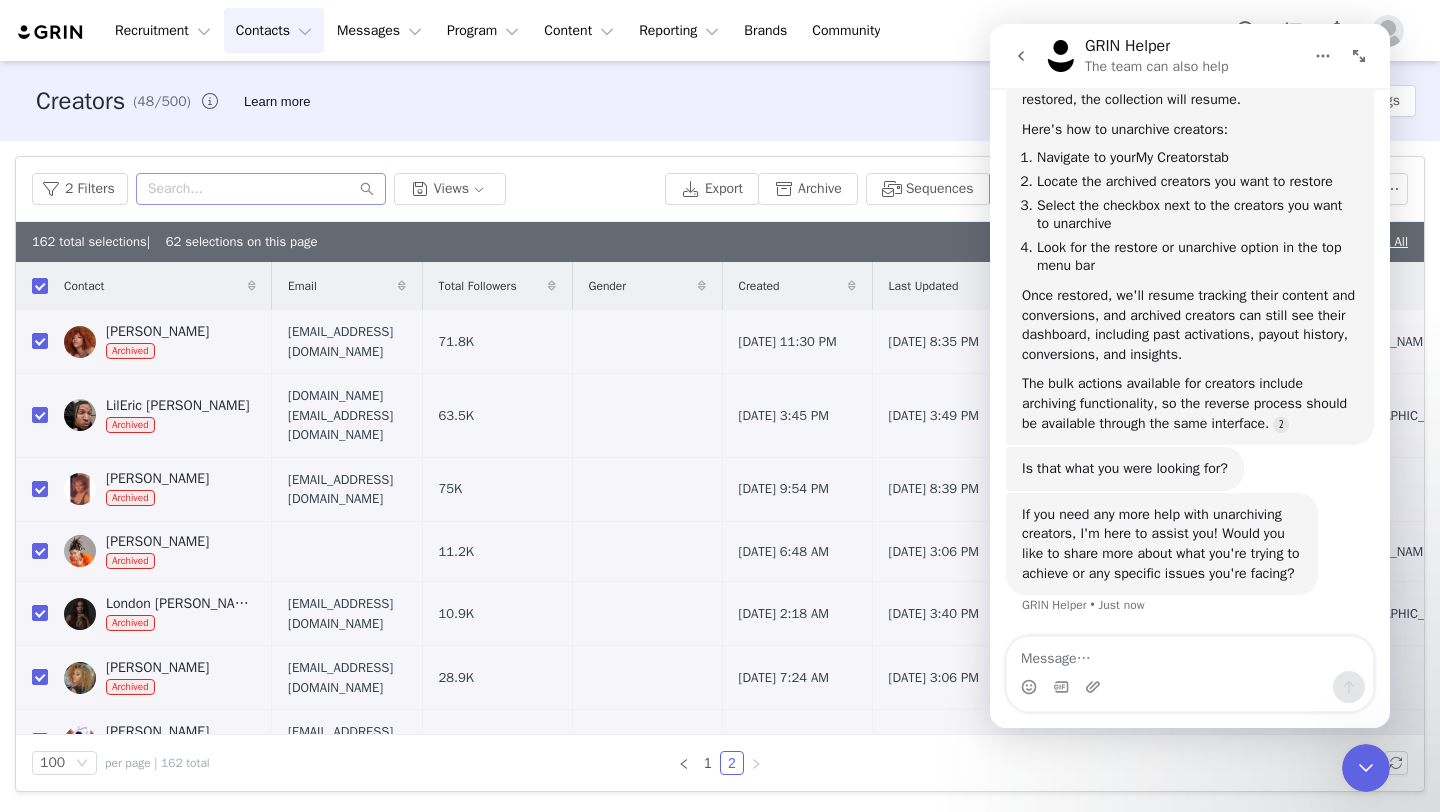 click 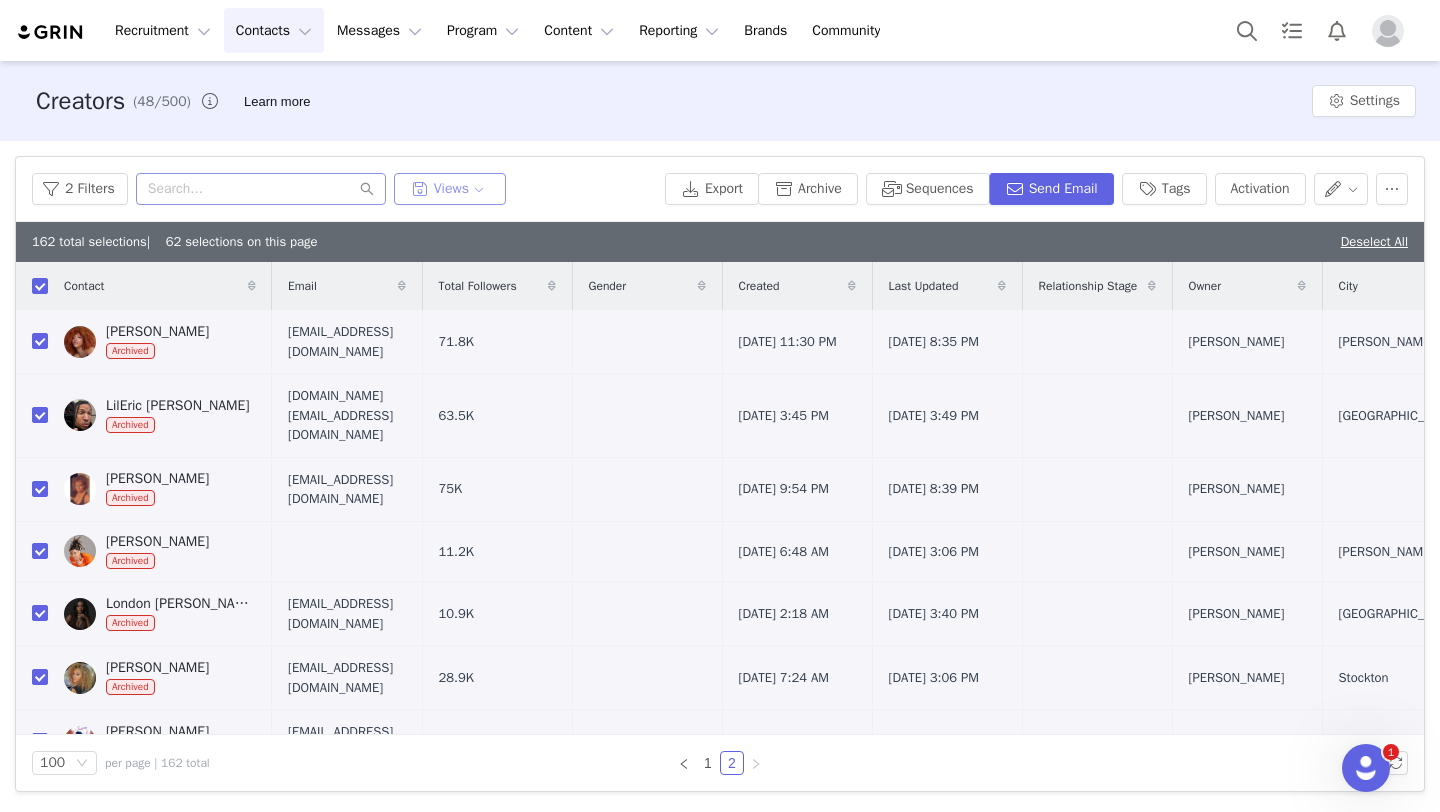 click on "Views" at bounding box center (450, 189) 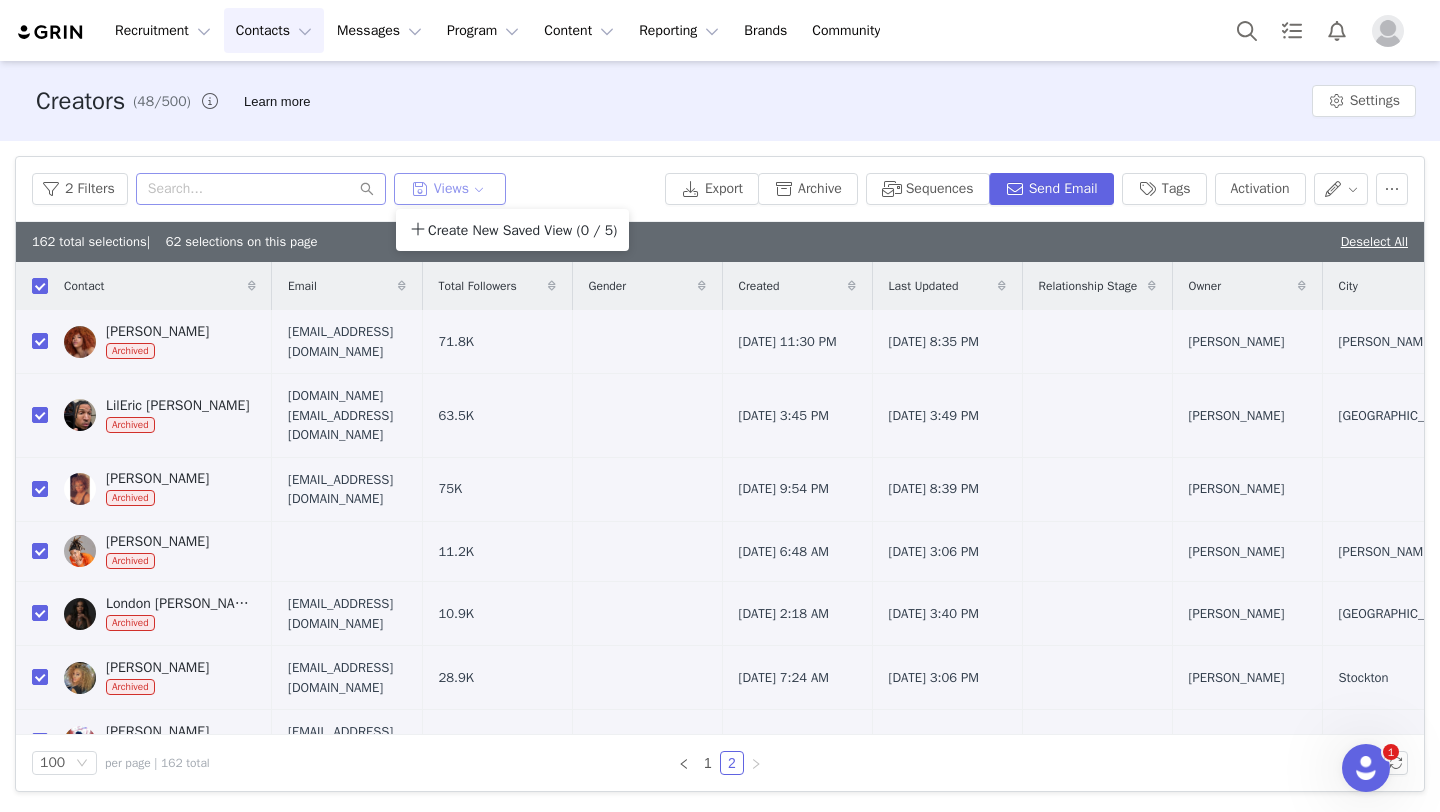 click on "Views" at bounding box center [450, 189] 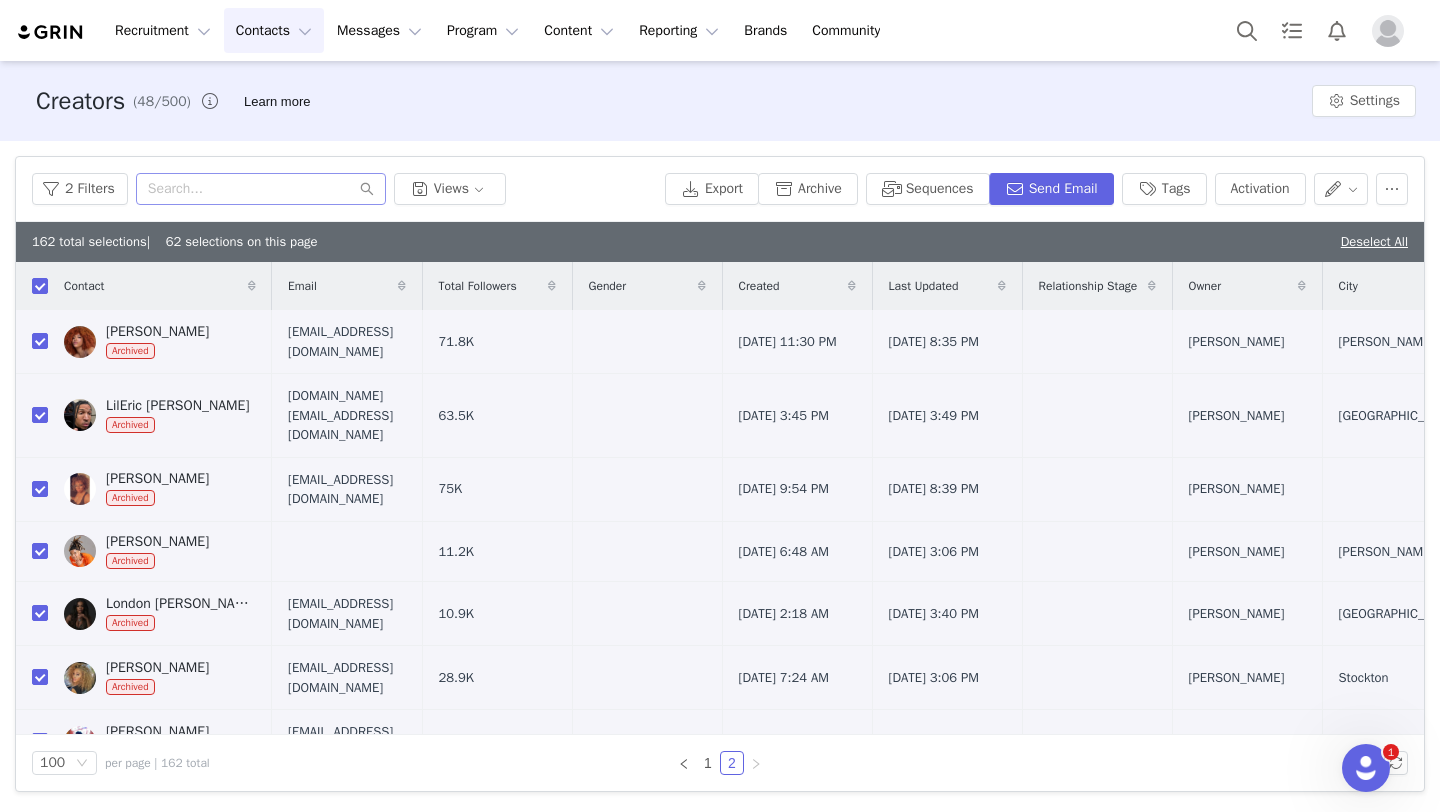 click on "Export Archive Sequences Send Email Tags Activation" at bounding box center [1036, 189] 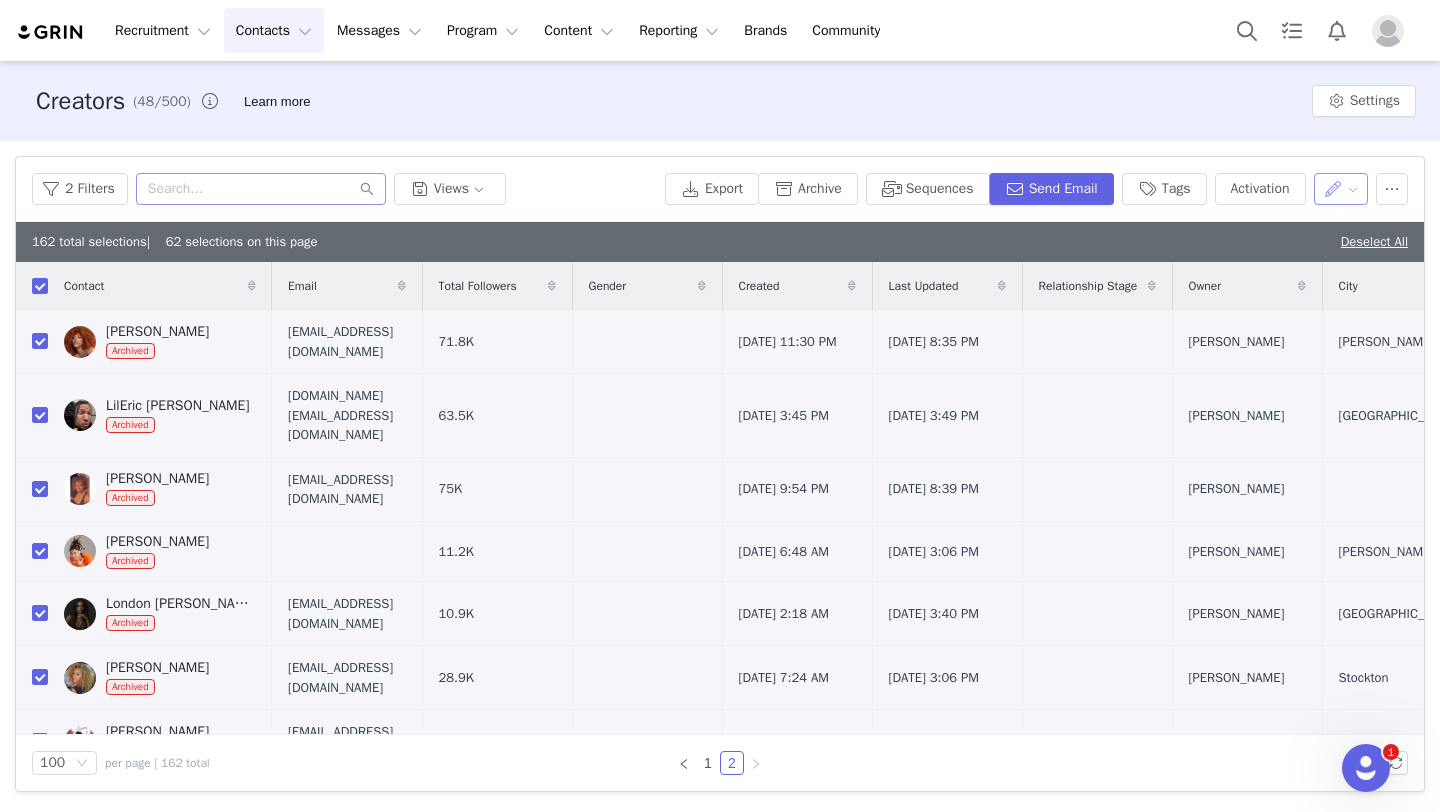 click at bounding box center [1341, 189] 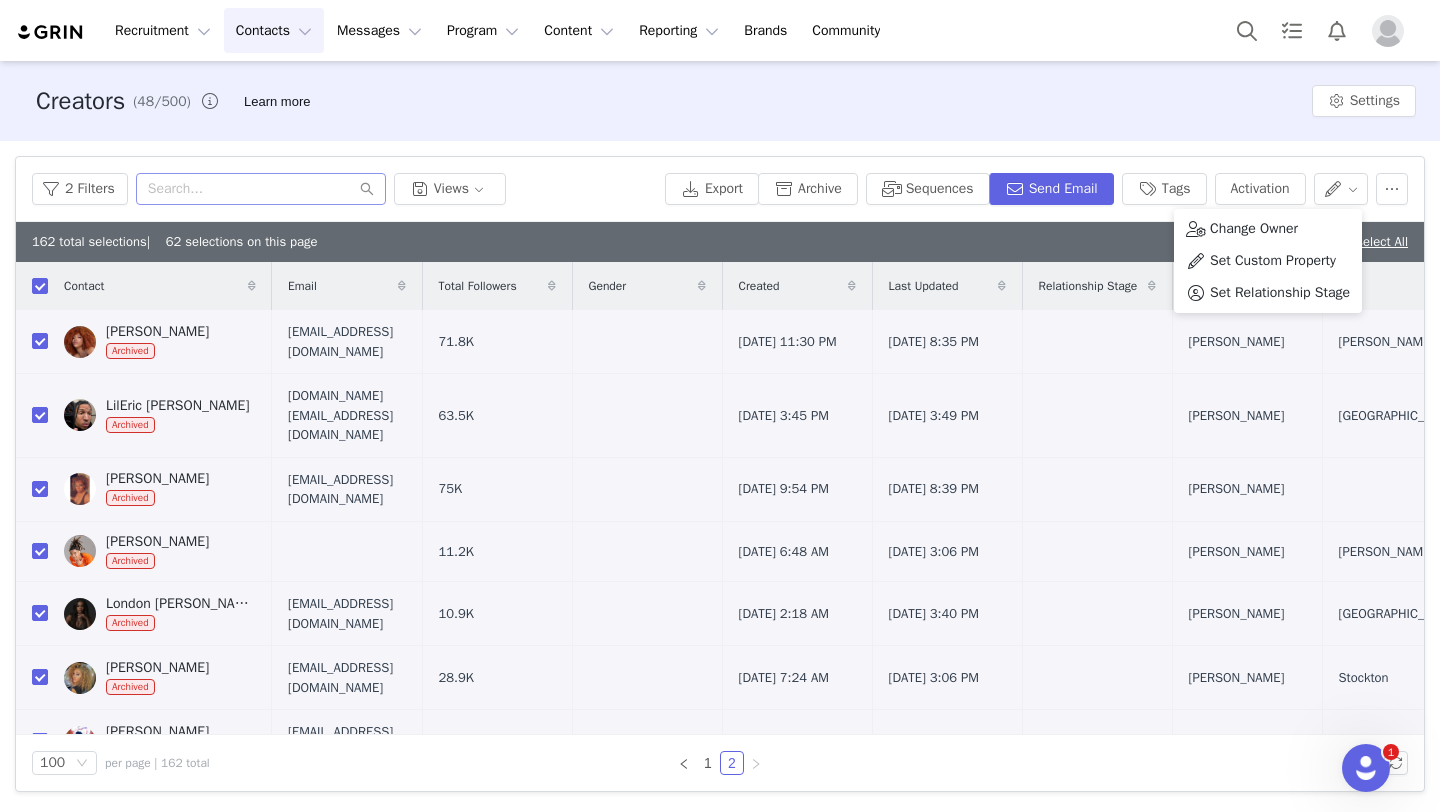 click on "Export Archive Sequences Send Email Tags Activation" at bounding box center [1036, 189] 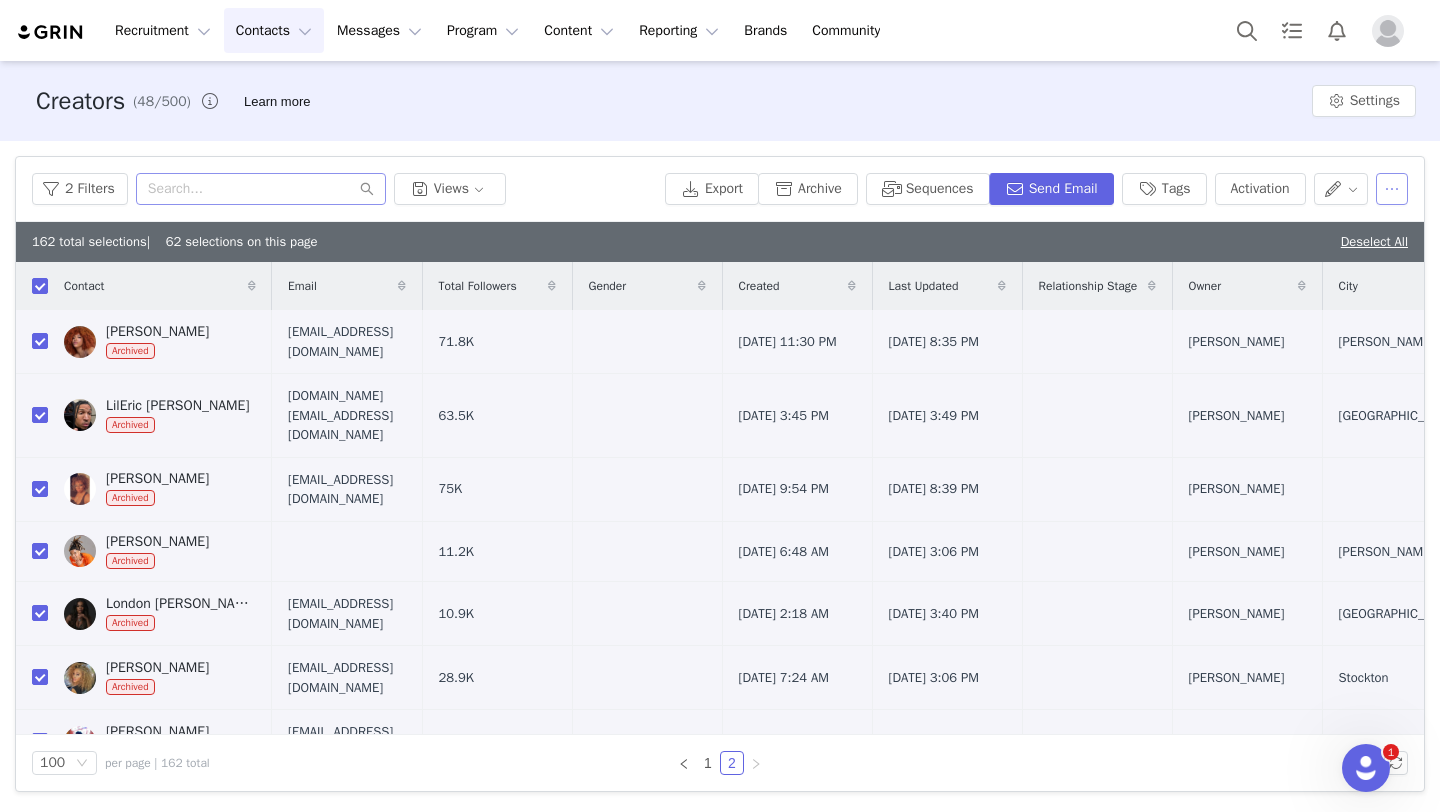 click at bounding box center [1392, 189] 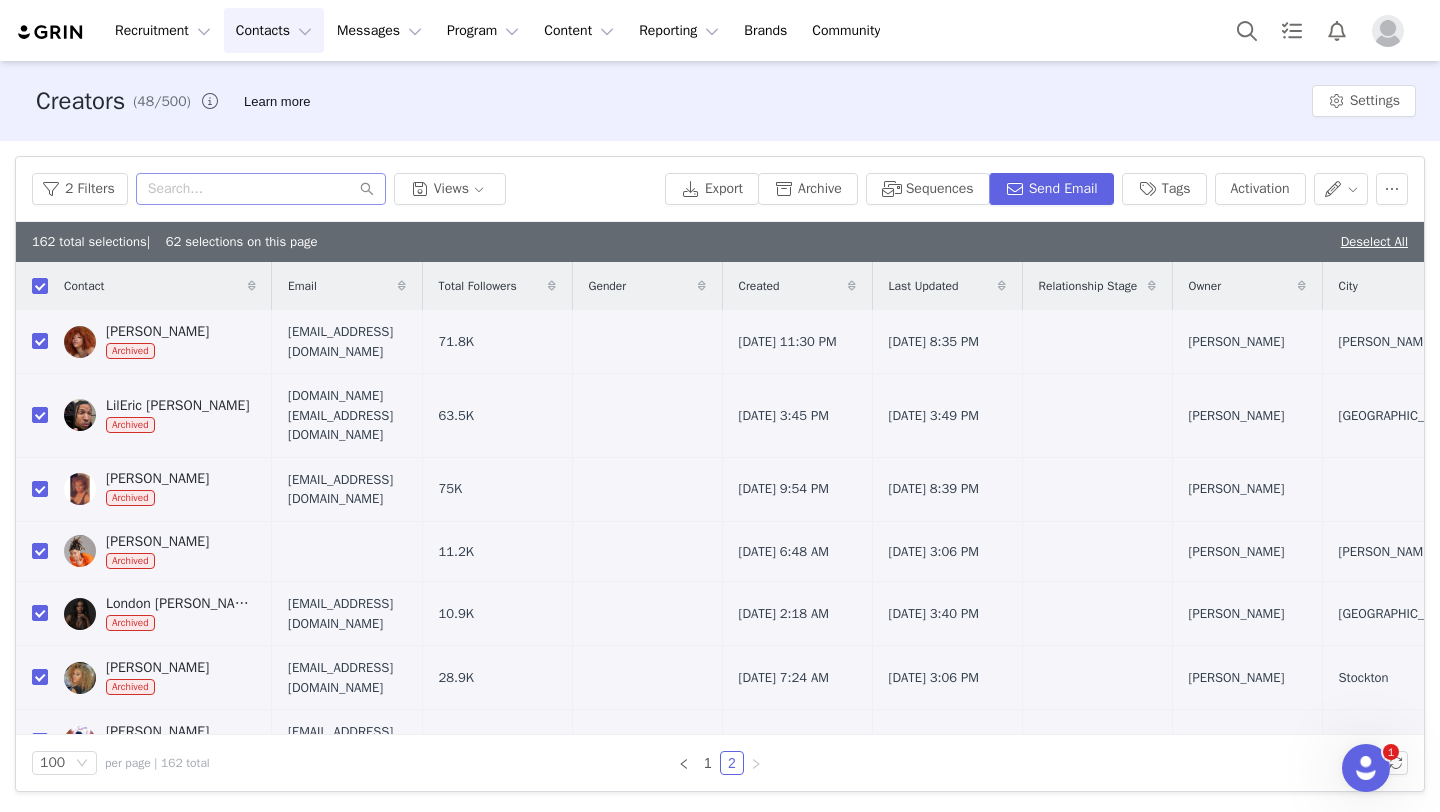 click on "Filters   Filter Logic  And Or  Archived  Select Yes  Owner  Select [PERSON_NAME]  Contact Tag  Select Network    Relationship Stage  Select  Contact Created Date   Activation  Select Network    Gender  Select  Content Progress  Select  Advanced Filters   + Add Field  Apply Filters Clear All 2 Filters Views     Export Archive Sequences Send Email Tags Activation     162 total selections     |    62 selections on this page  Deselect All  Contact   Email   Total Followers   Gender   Created   Last Updated   Relationship Stage   Owner   City   State   Country   Source   Curated List   Primary Contact   [PERSON_NAME]   Archived  [EMAIL_ADDRESS][DOMAIN_NAME] 71.8K [DATE] 11:30 PM [DATE] 8:35 PM [PERSON_NAME][GEOGRAPHIC_DATA] [US_STATE] [GEOGRAPHIC_DATA] Landing Page    Creator  [PERSON_NAME]   Archived  [DOMAIN_NAME][EMAIL_ADDRESS][DOMAIN_NAME] 63.5K [DATE] 3:45 PM [DATE] 3:49 PM [PERSON_NAME] [GEOGRAPHIC_DATA] [US_STATE] [GEOGRAPHIC_DATA] Landing Page    Creator  [PERSON_NAME]   Archived  [EMAIL_ADDRESS][DOMAIN_NAME] 75K [DATE] 9:54 PM" at bounding box center [720, 474] 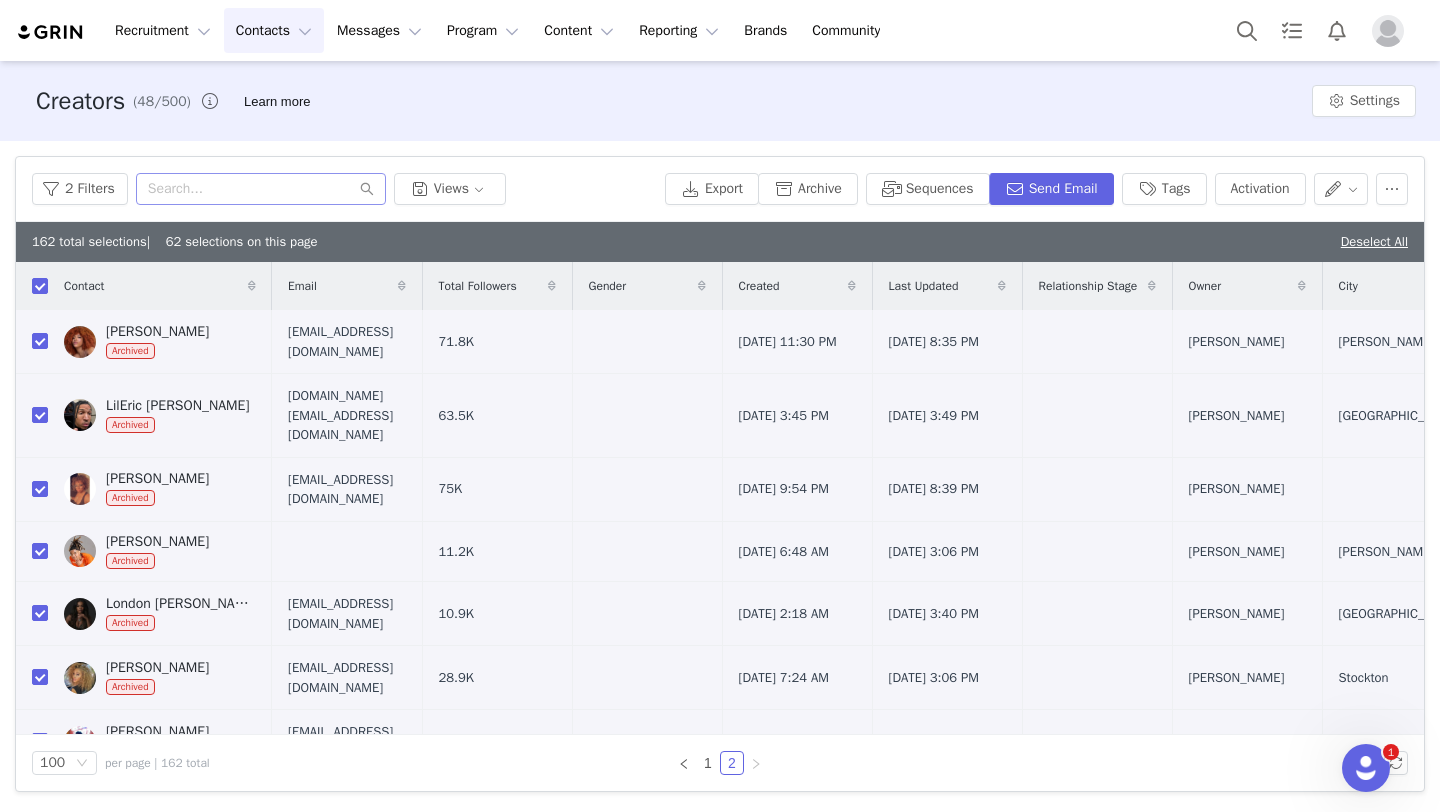 click 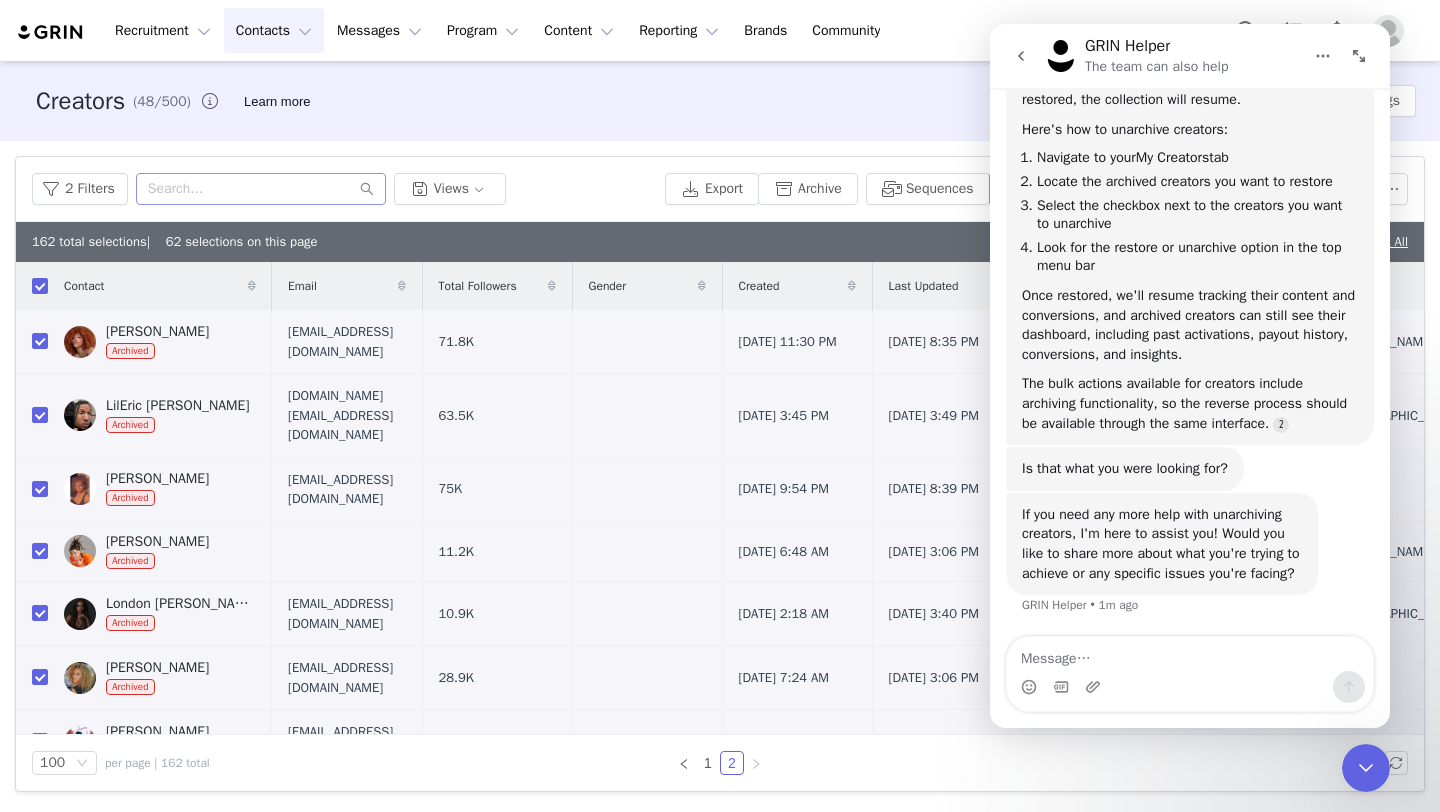scroll, scrollTop: 291, scrollLeft: 0, axis: vertical 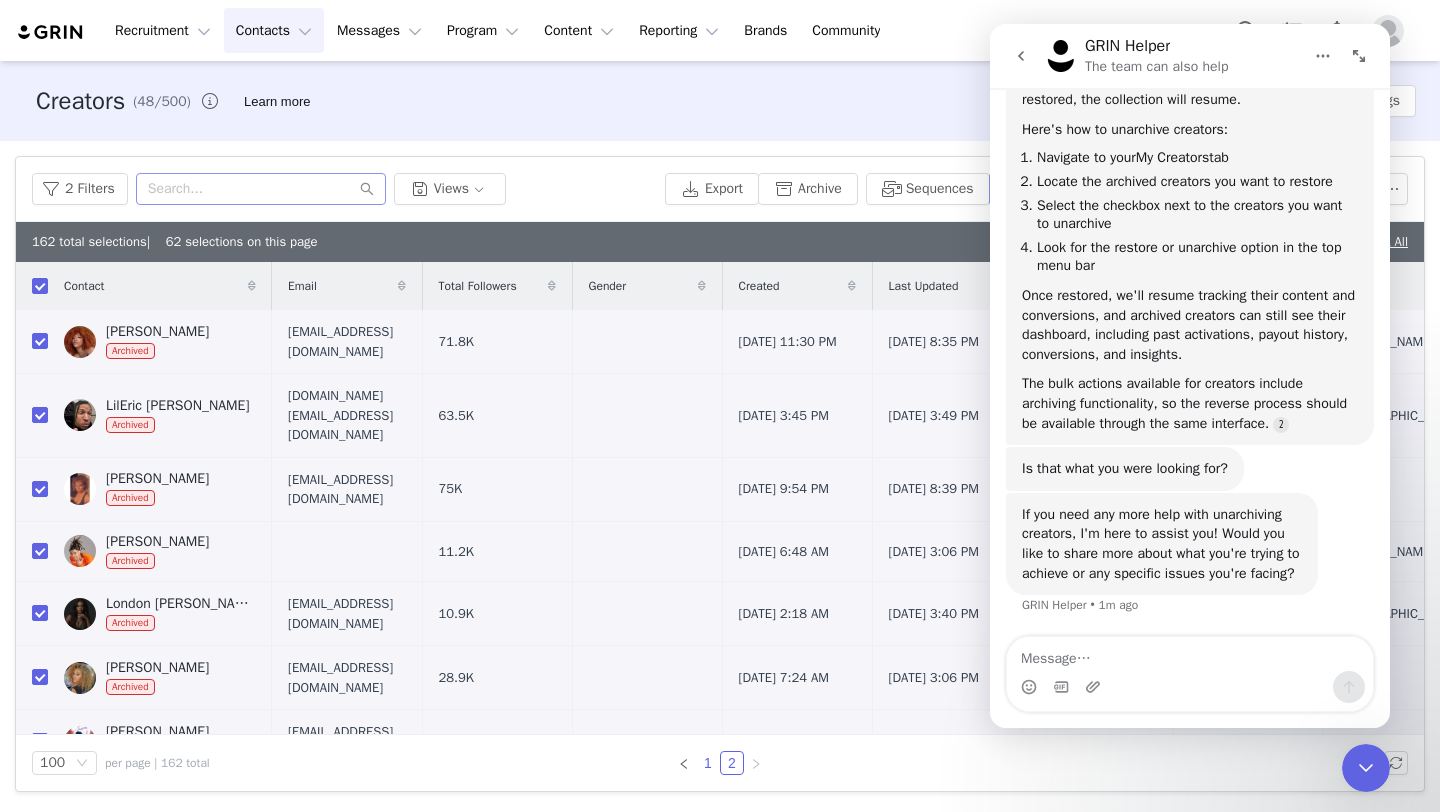 click on "1" at bounding box center (708, 763) 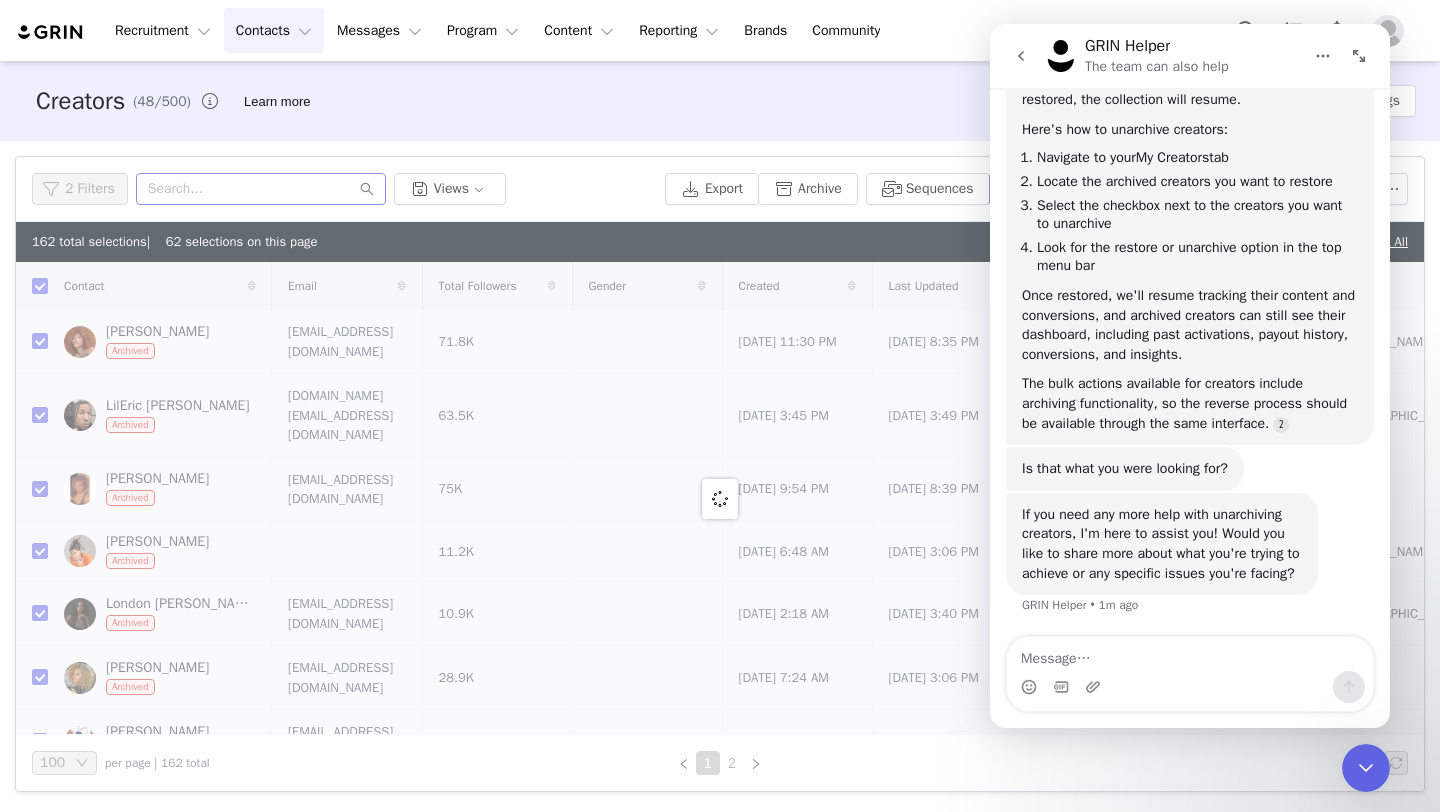 click 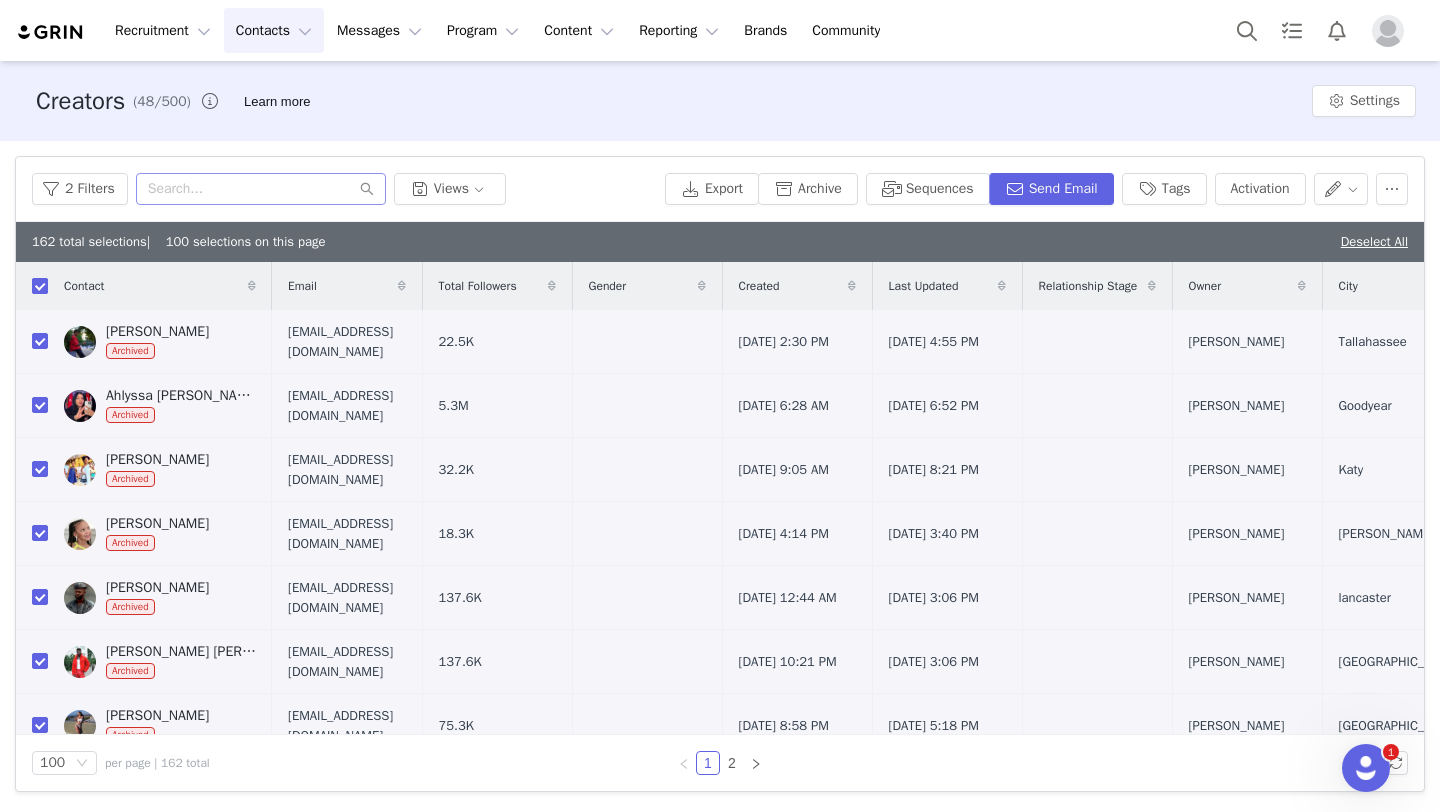 click at bounding box center (40, 286) 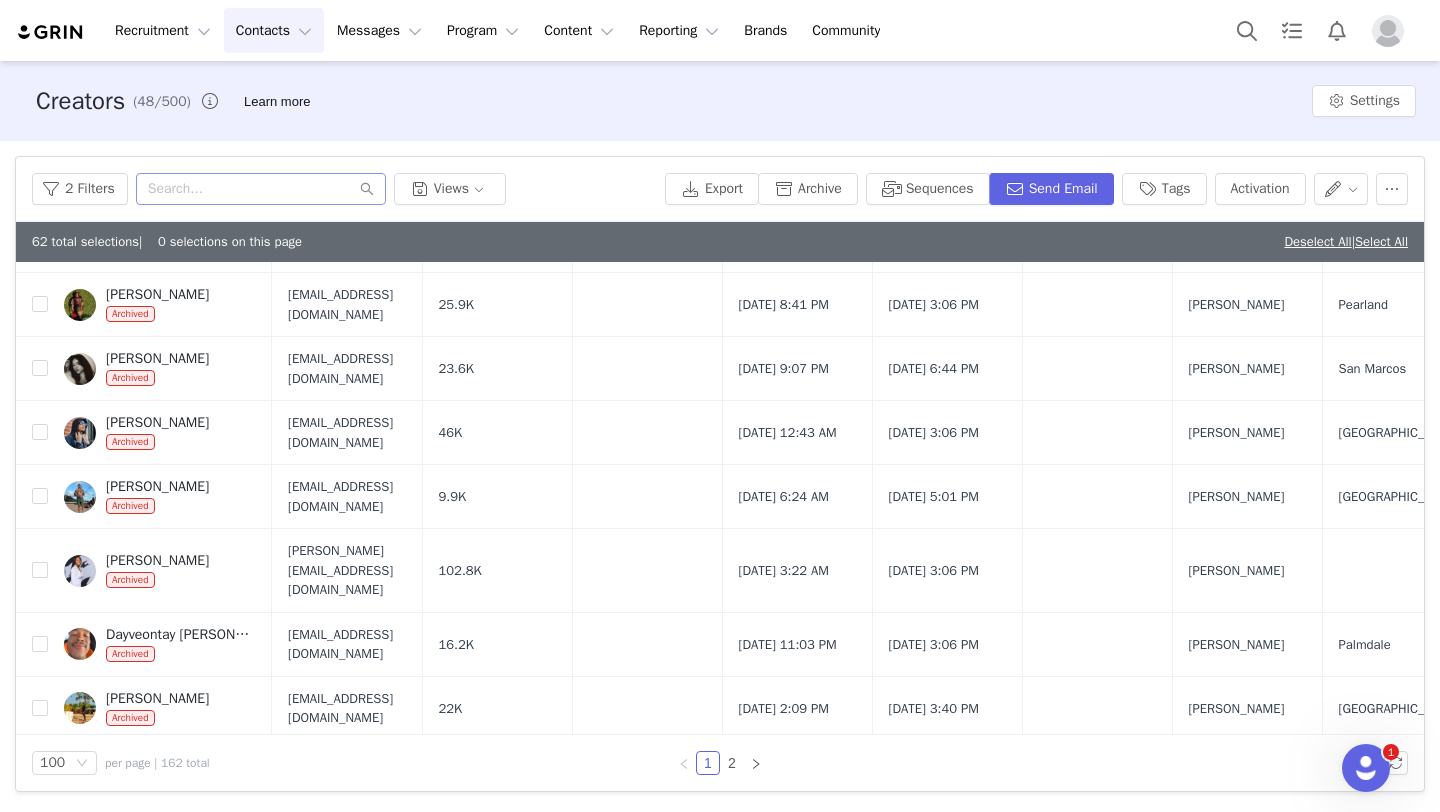 scroll, scrollTop: 2339, scrollLeft: 0, axis: vertical 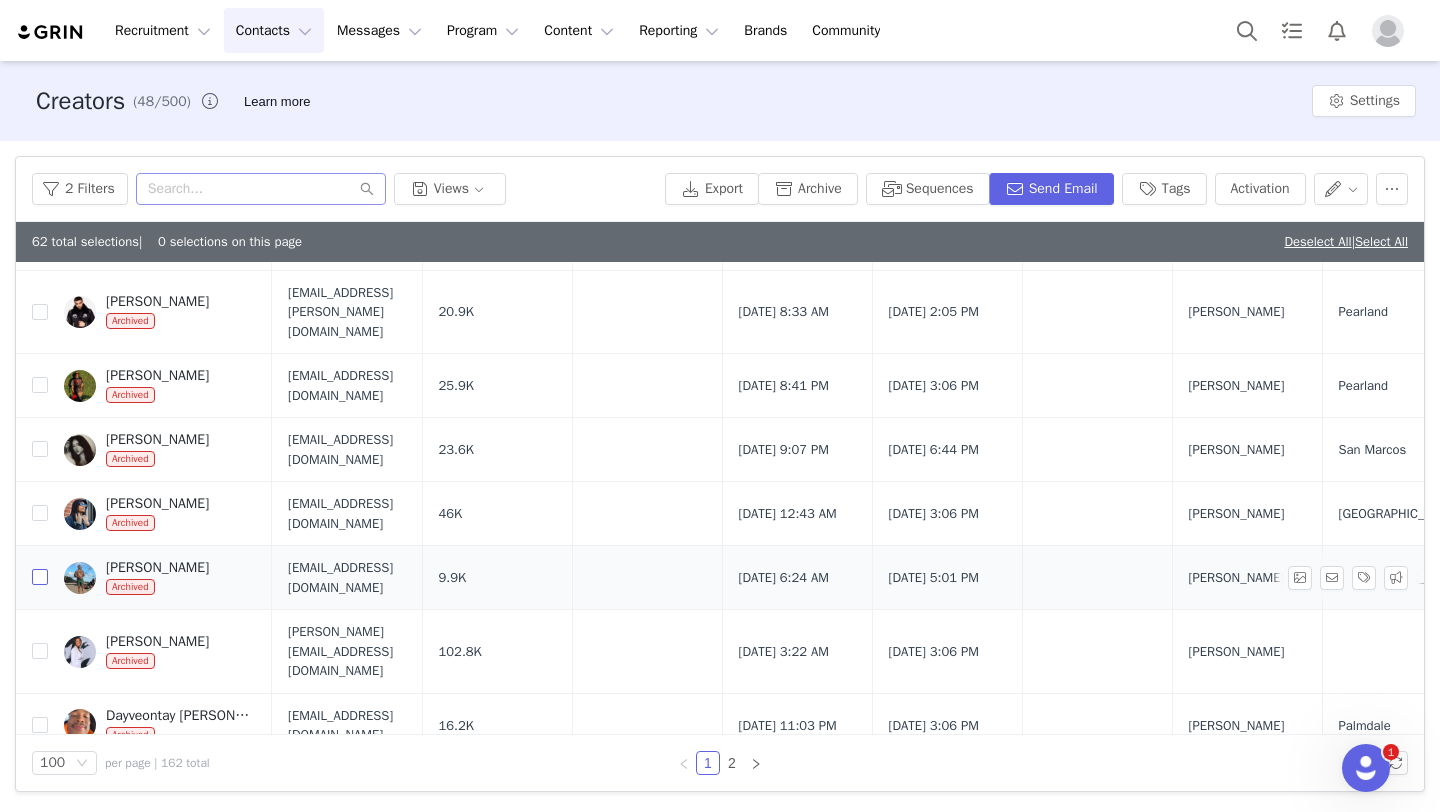click at bounding box center [40, 577] 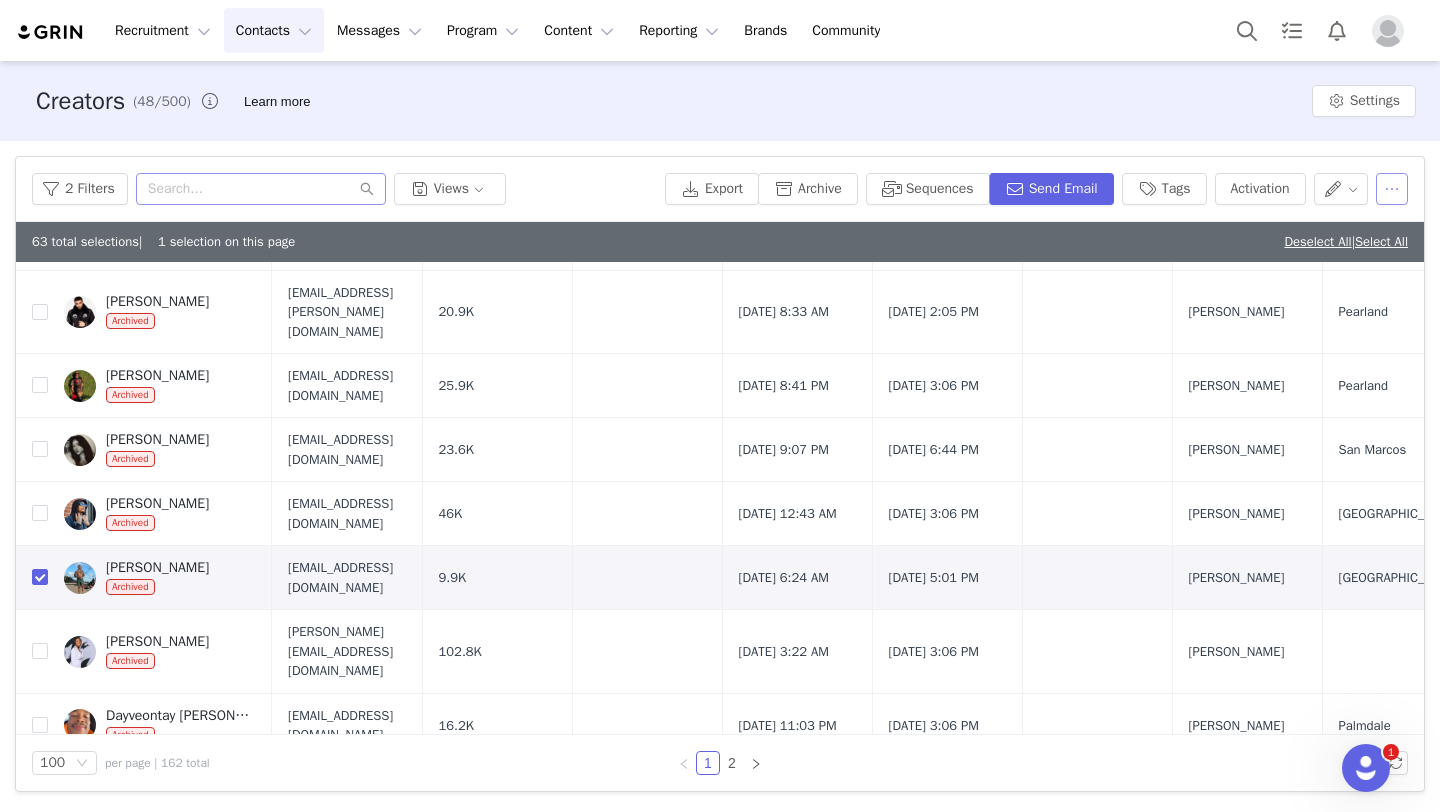 click at bounding box center (1392, 189) 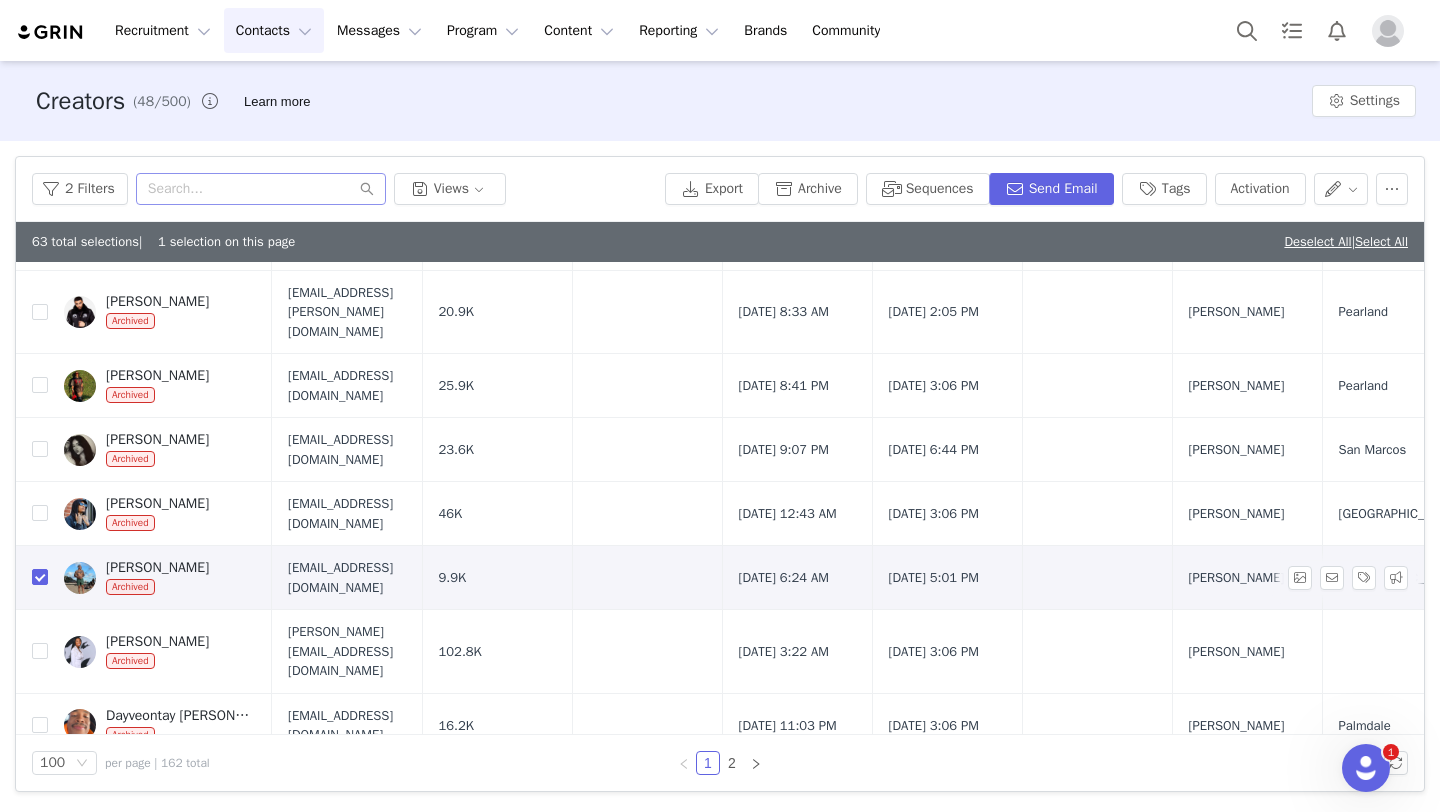 click on "[PERSON_NAME]" at bounding box center (157, 568) 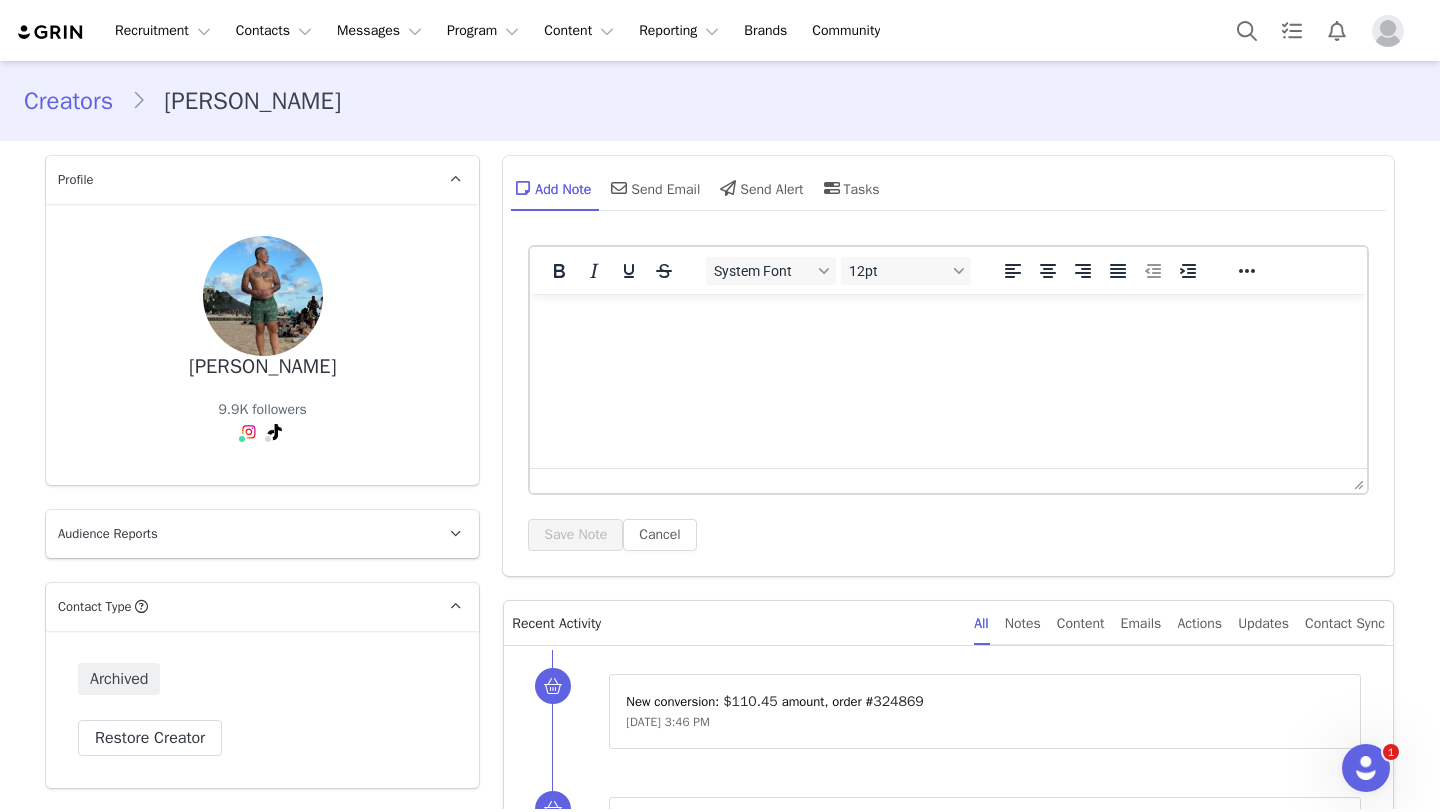 scroll, scrollTop: 0, scrollLeft: 0, axis: both 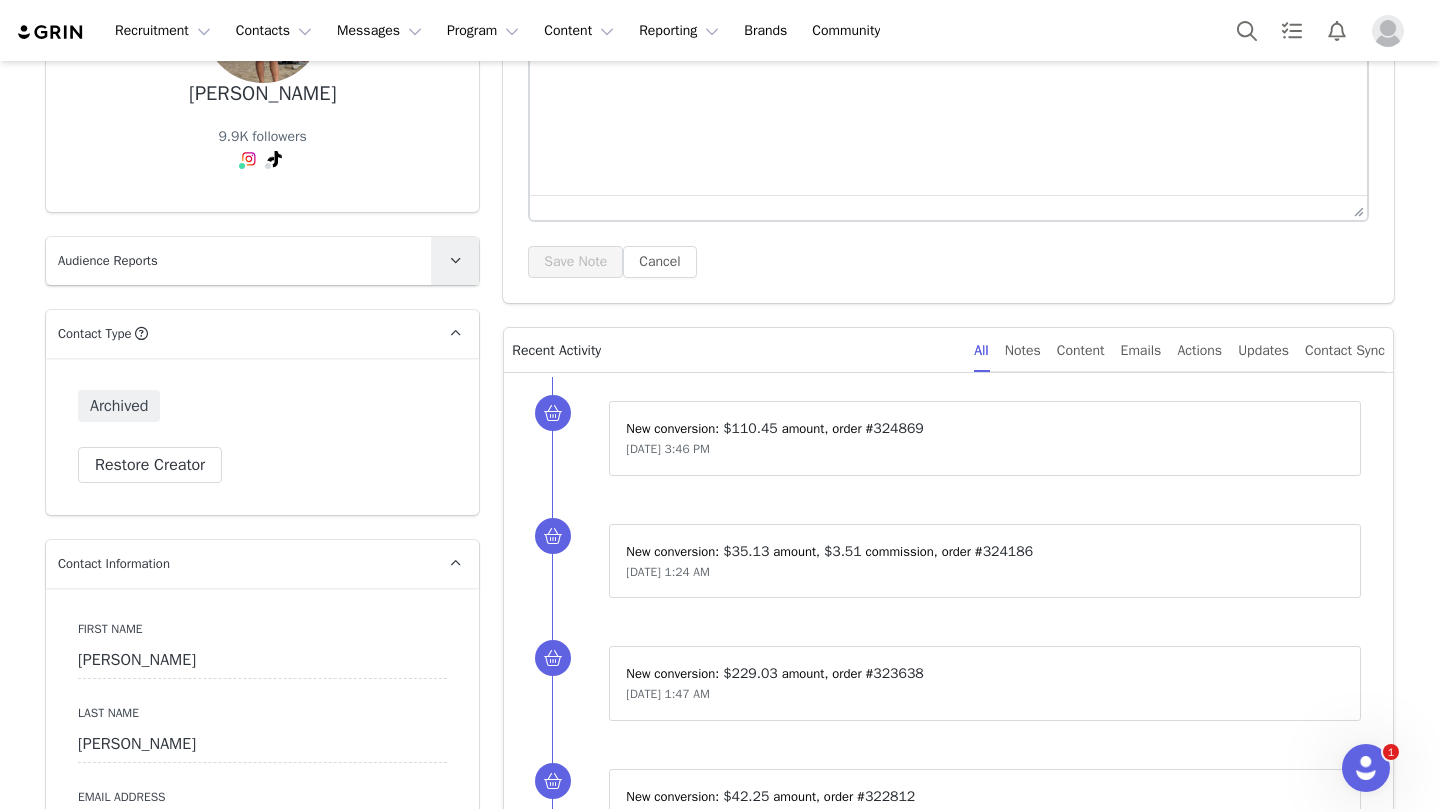 click at bounding box center (455, 260) 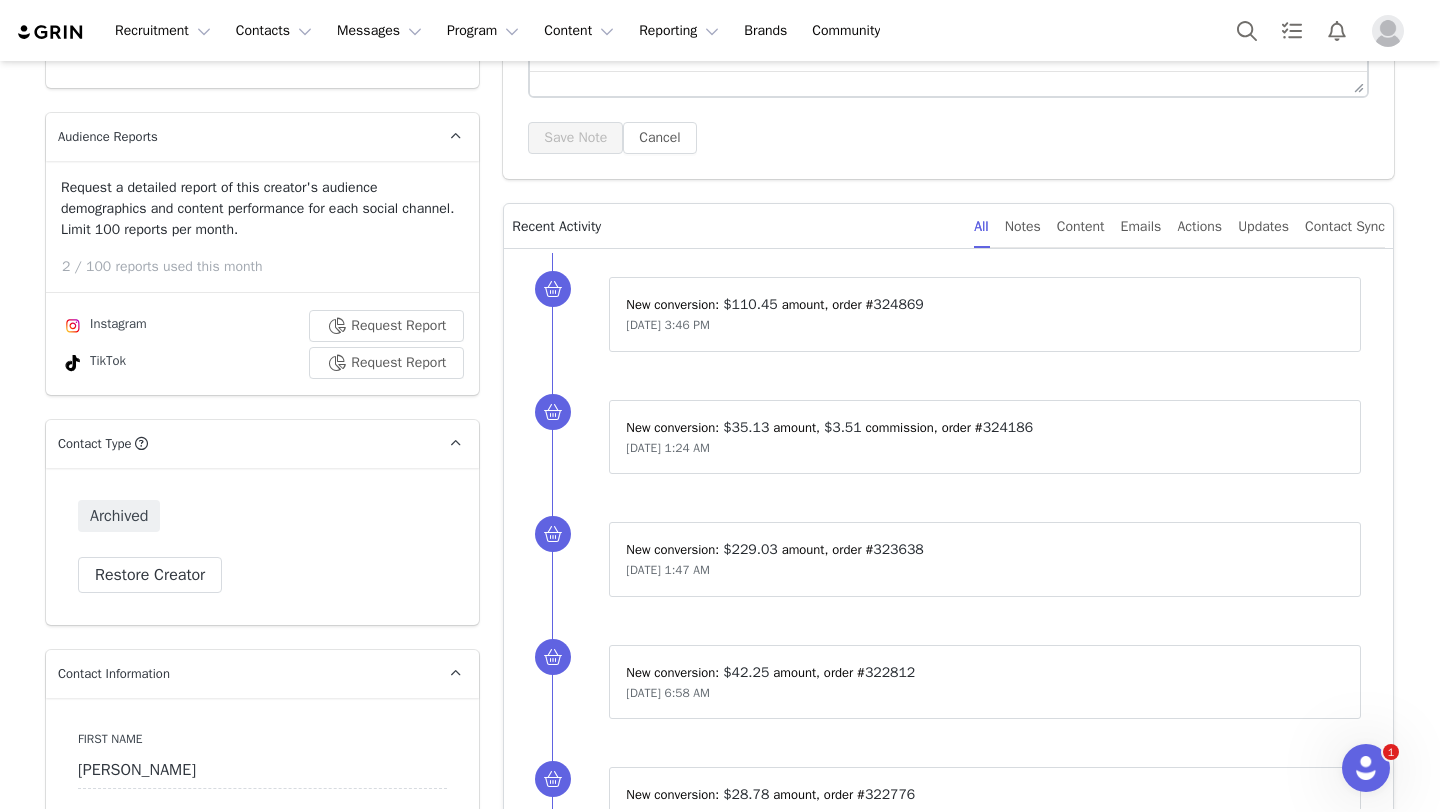 scroll, scrollTop: 398, scrollLeft: 0, axis: vertical 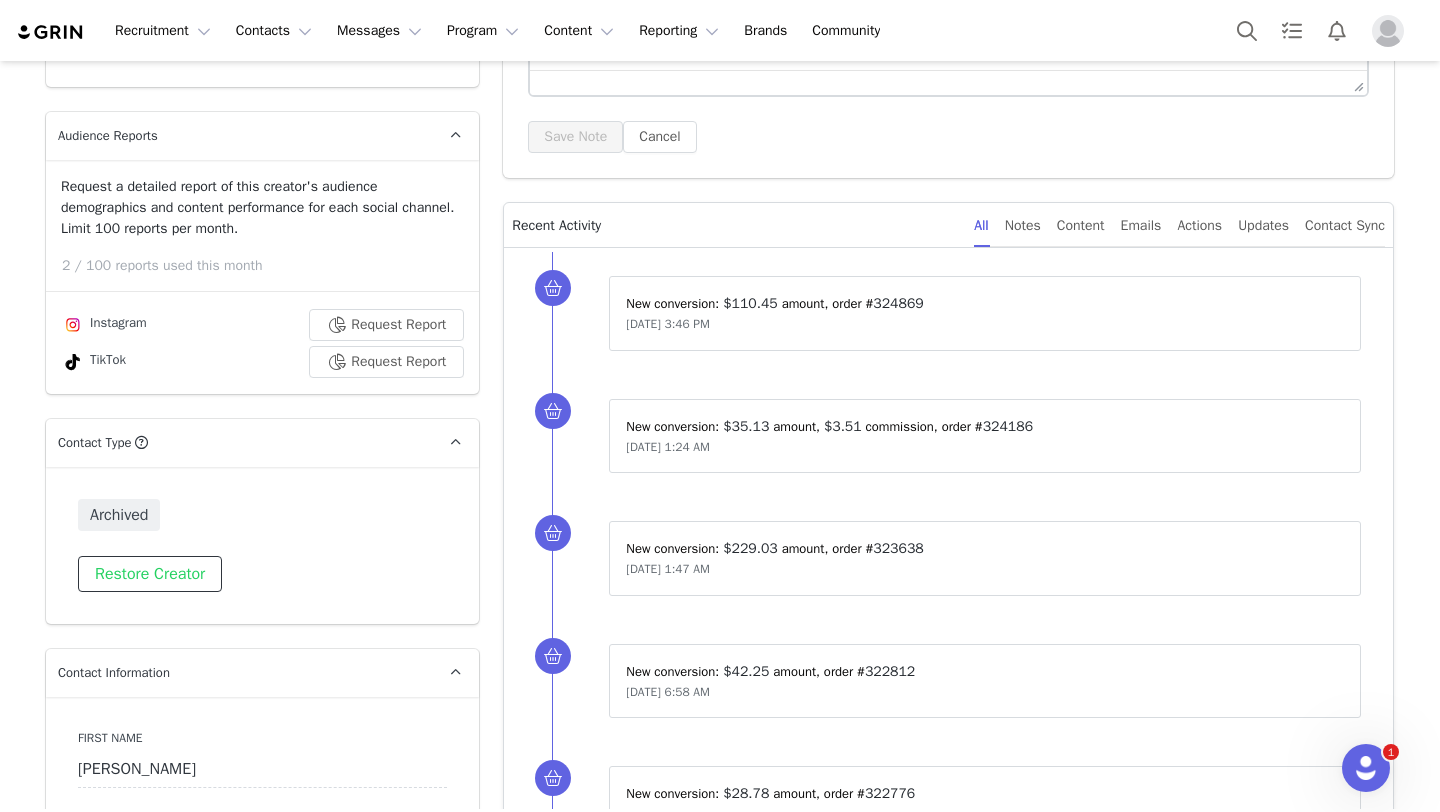 click on "Restore Creator" at bounding box center (150, 574) 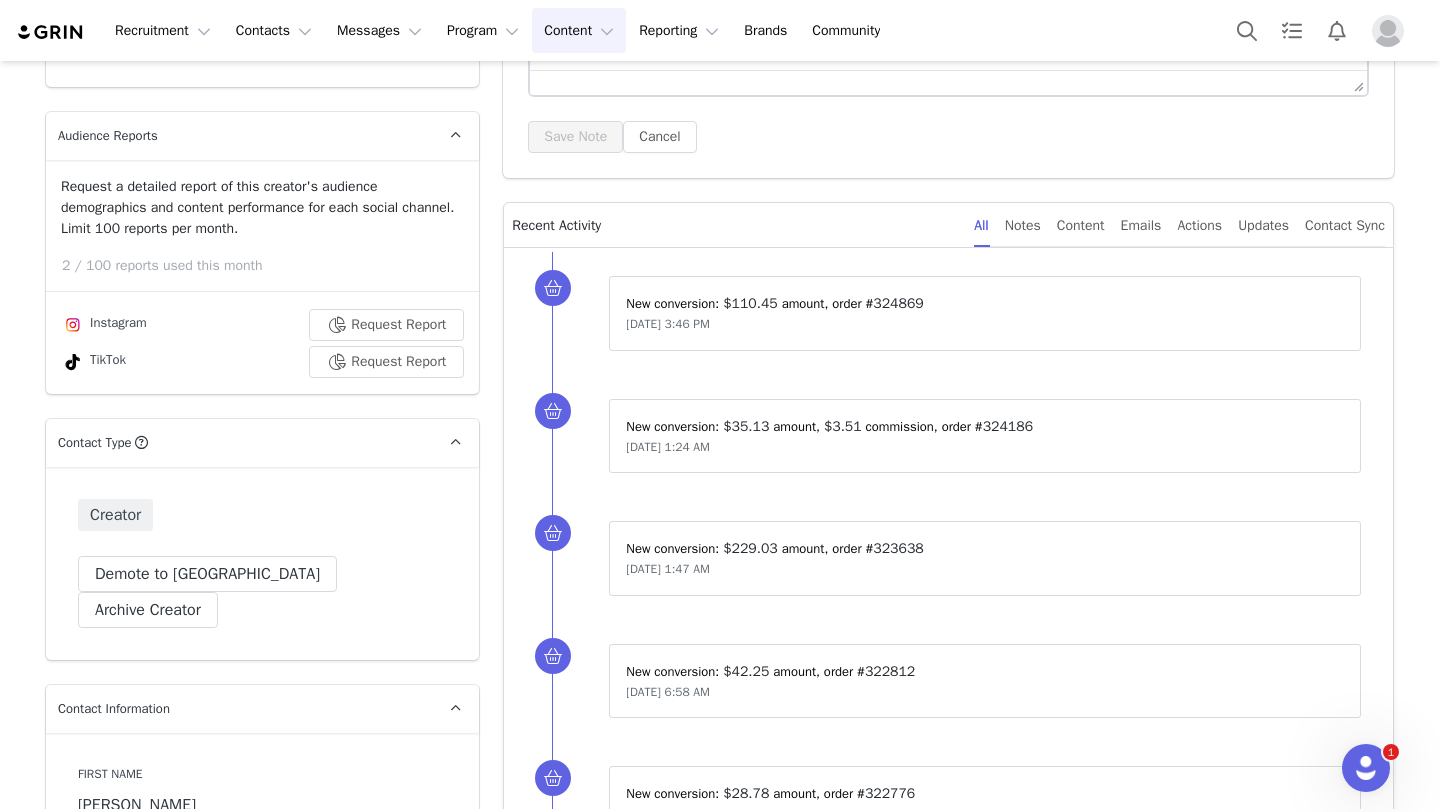 click on "Content Content" at bounding box center [579, 30] 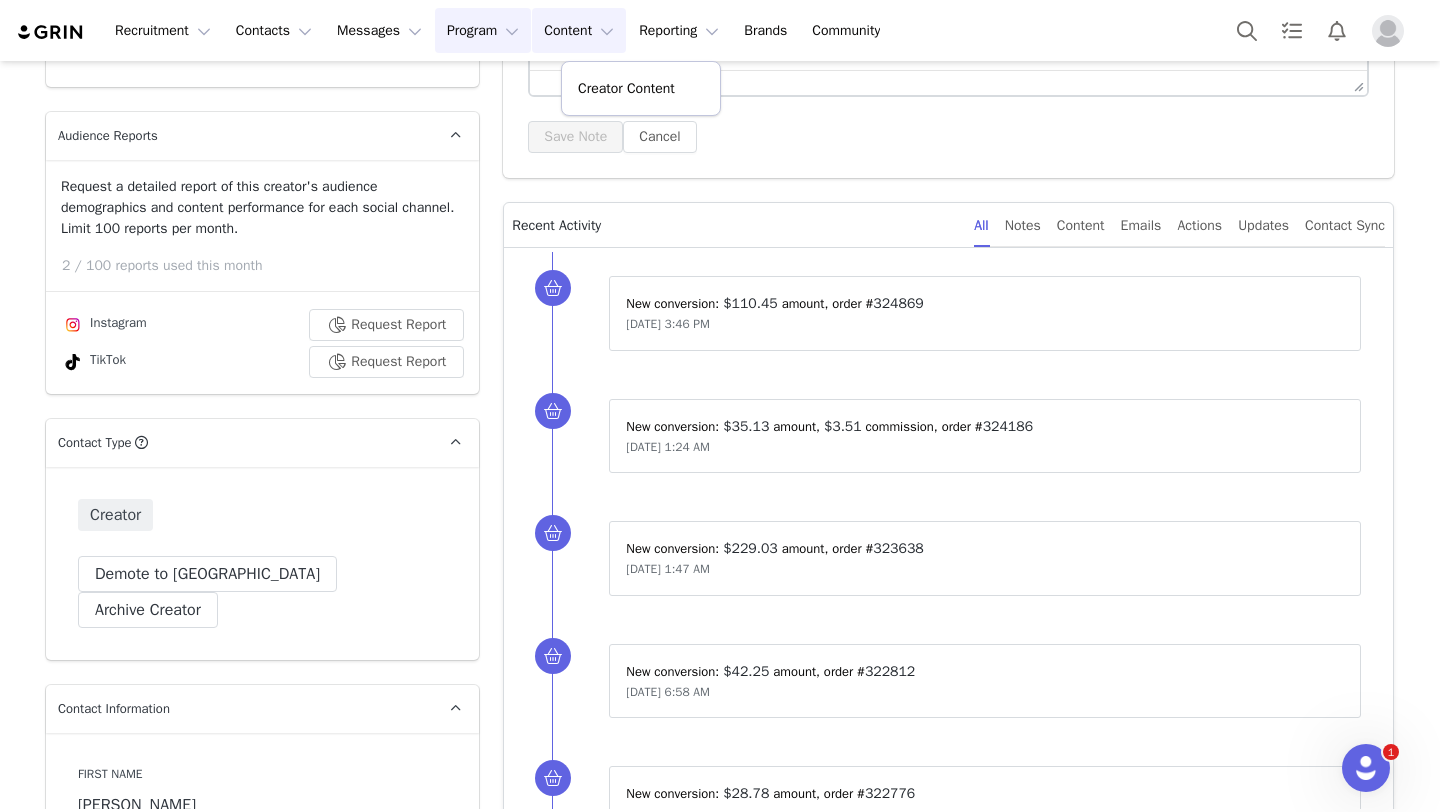 click on "Program Program" at bounding box center [483, 30] 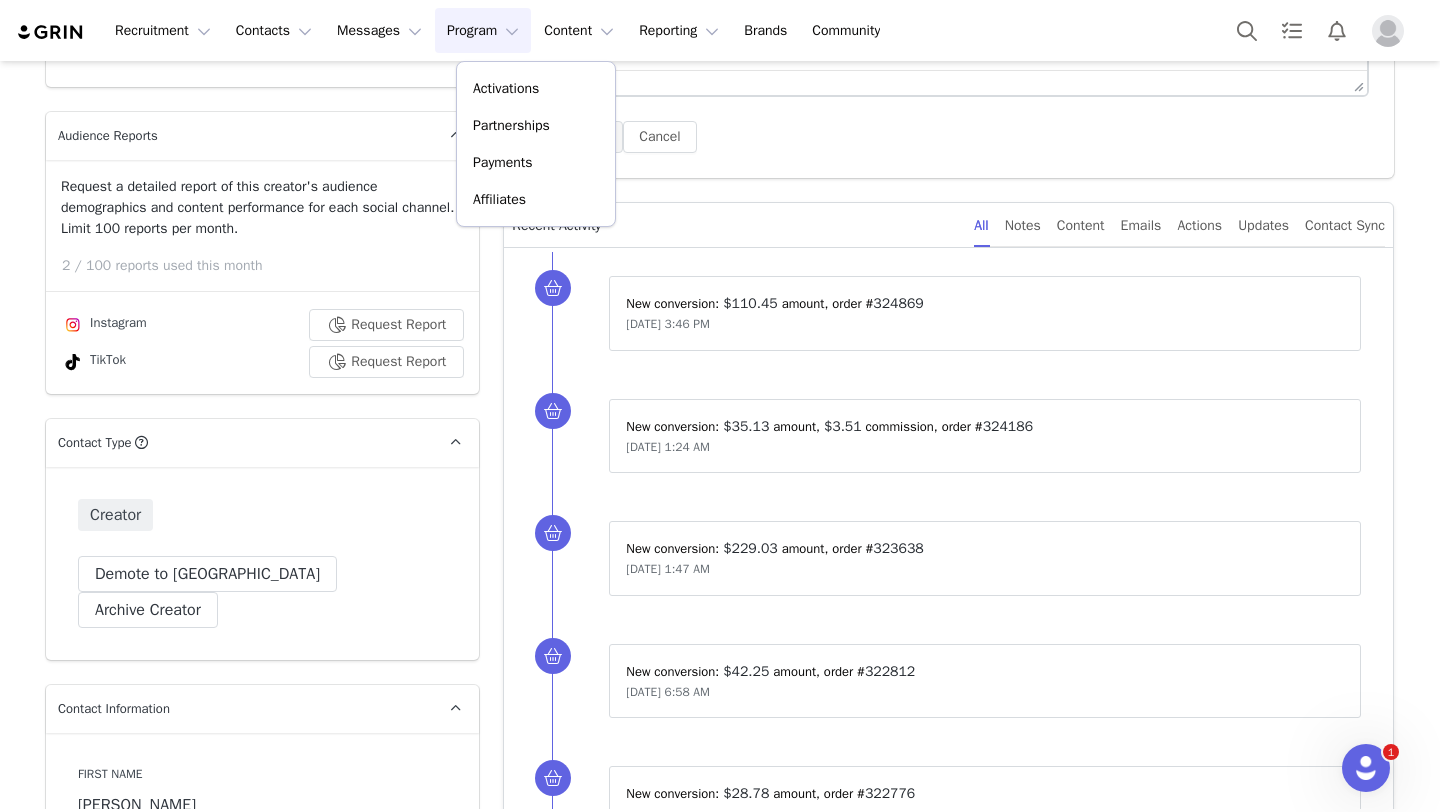 scroll, scrollTop: 0, scrollLeft: 0, axis: both 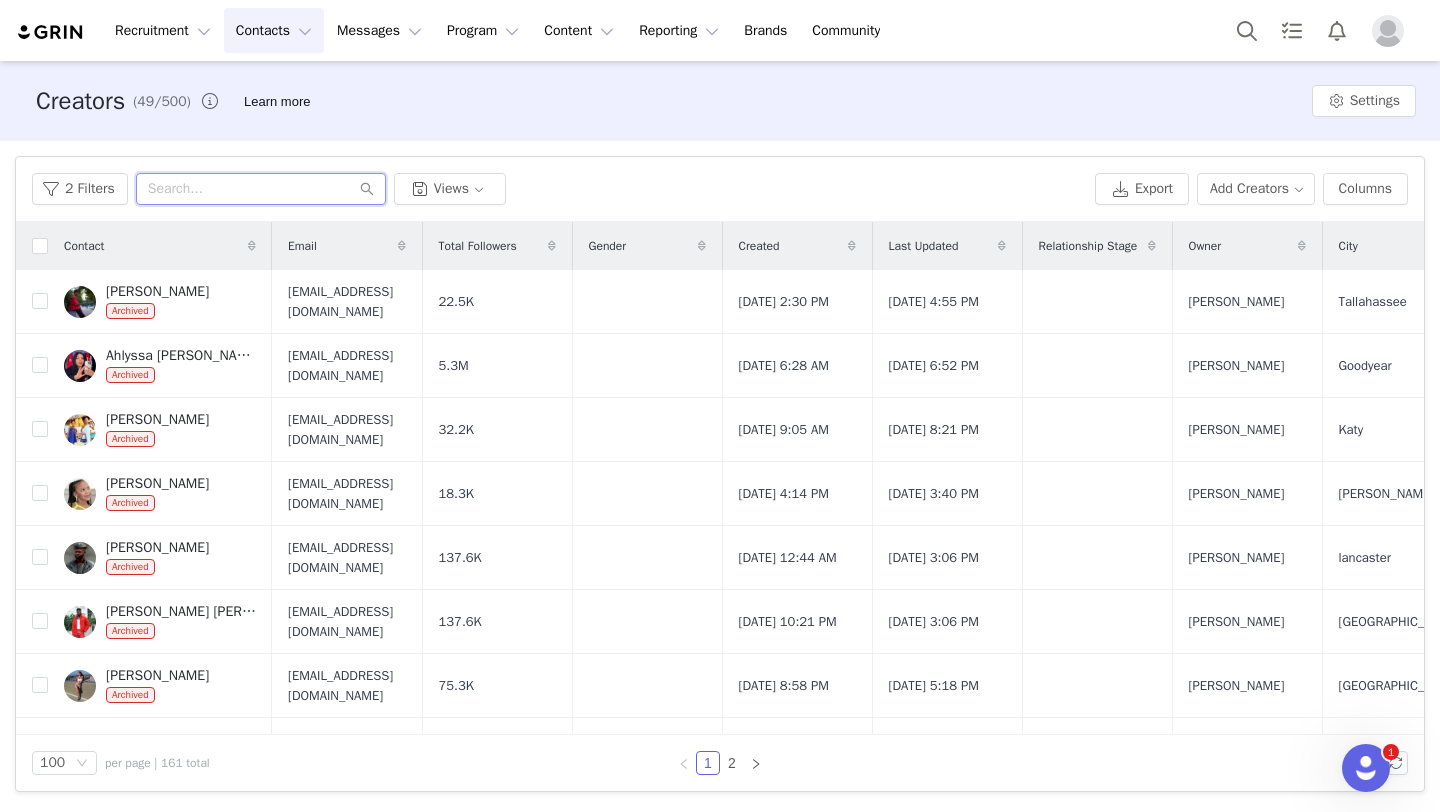 click at bounding box center (261, 189) 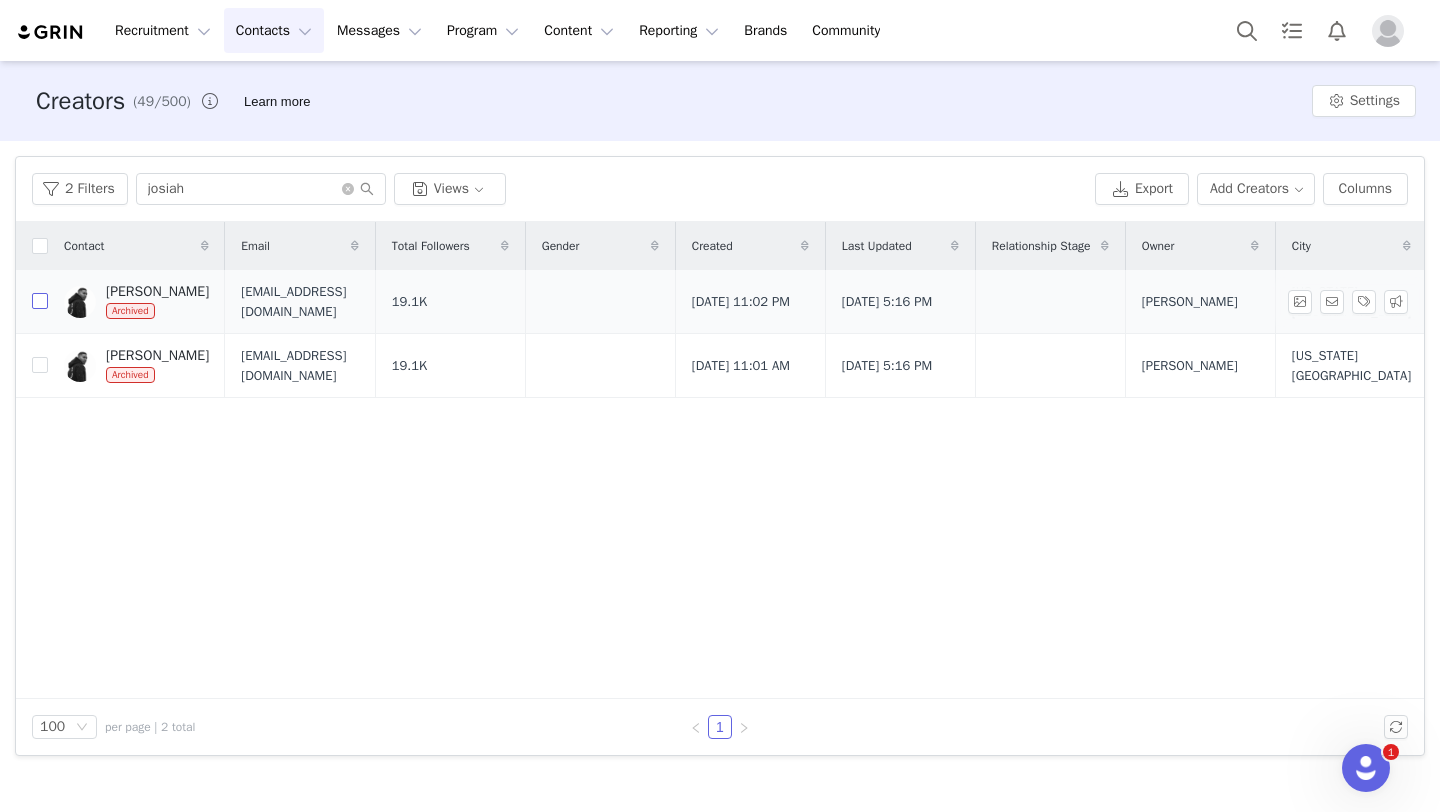 click at bounding box center (40, 301) 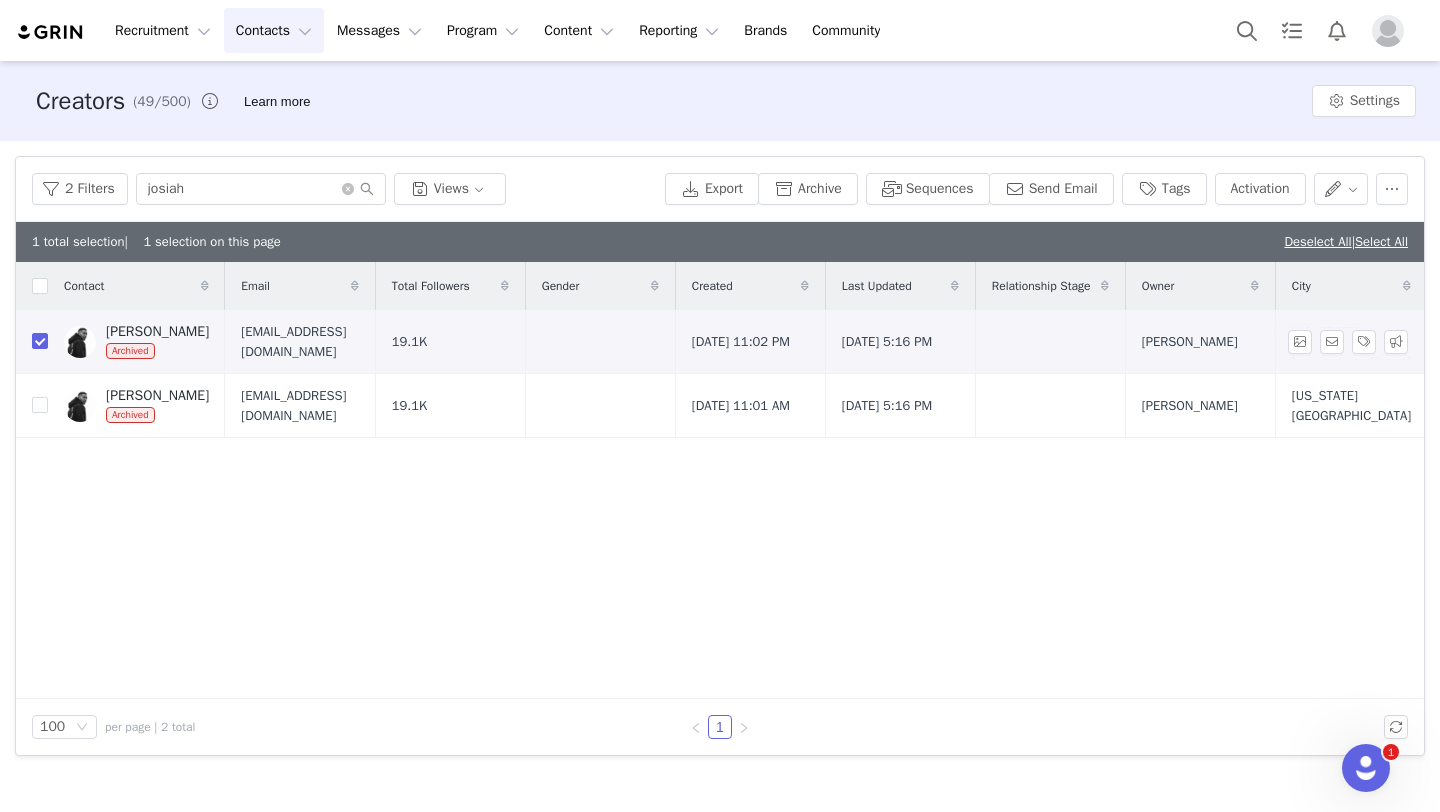 click on "[PERSON_NAME]" at bounding box center [157, 332] 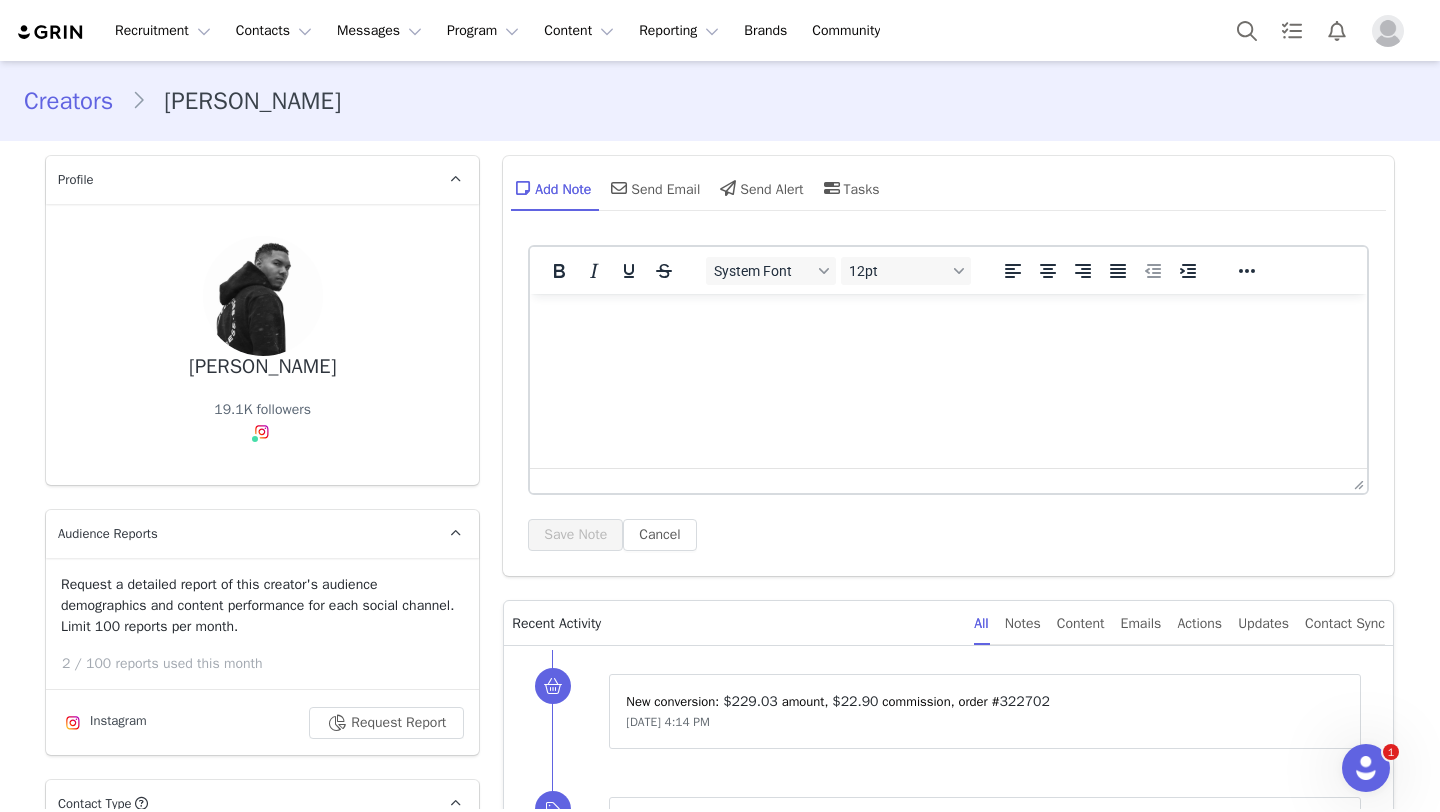 scroll, scrollTop: 0, scrollLeft: 0, axis: both 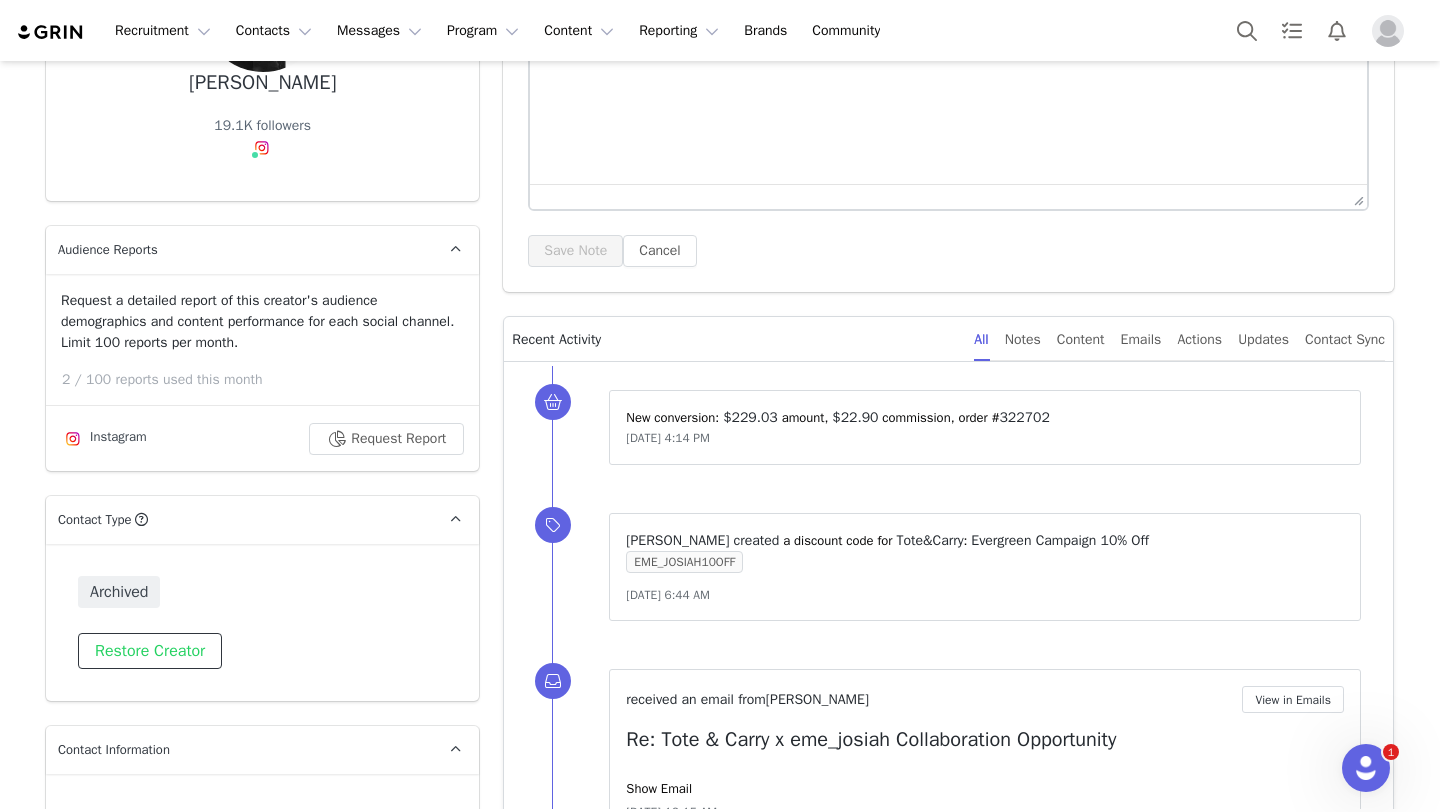 click on "Restore Creator" at bounding box center (150, 651) 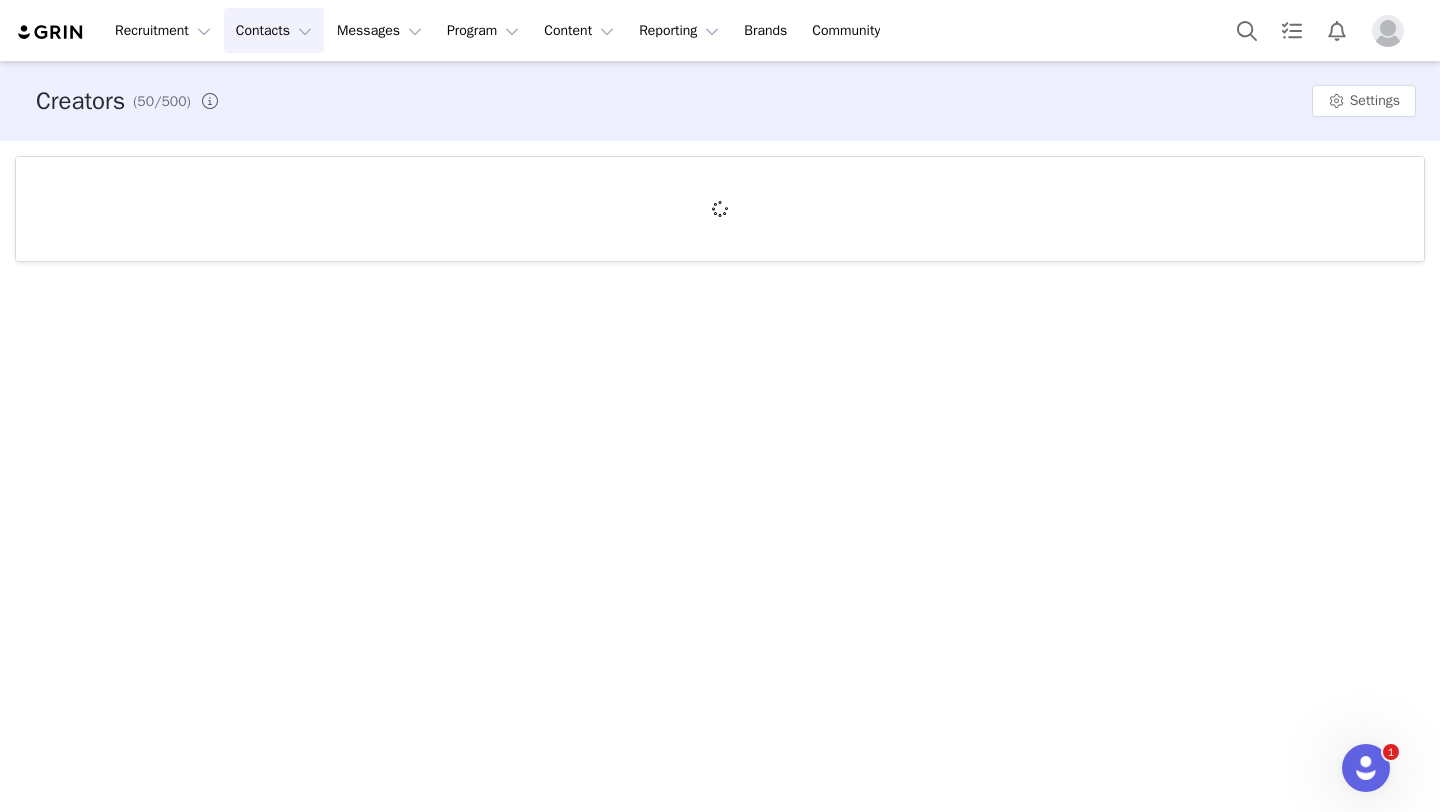 scroll, scrollTop: 0, scrollLeft: 0, axis: both 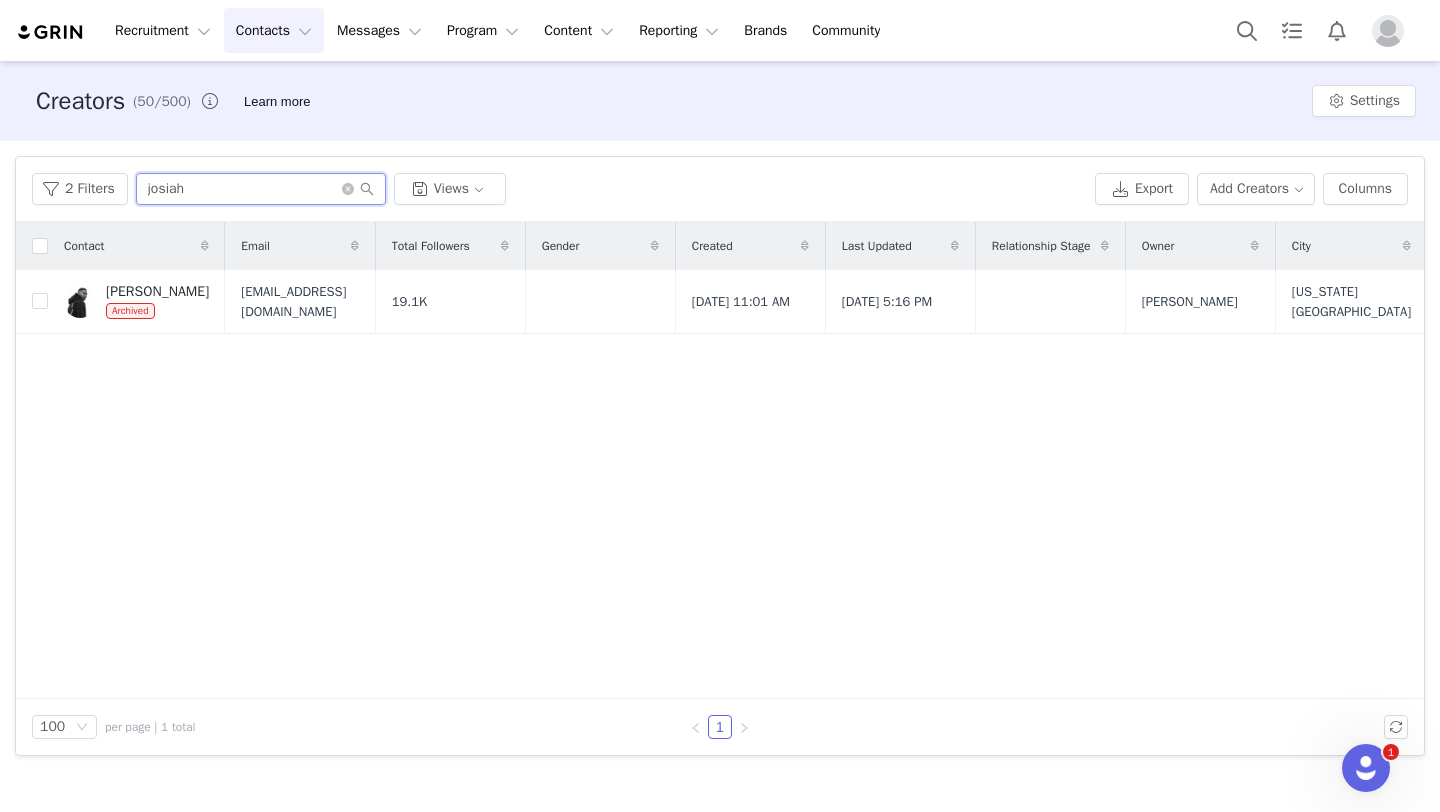 click on "josiah" at bounding box center (261, 189) 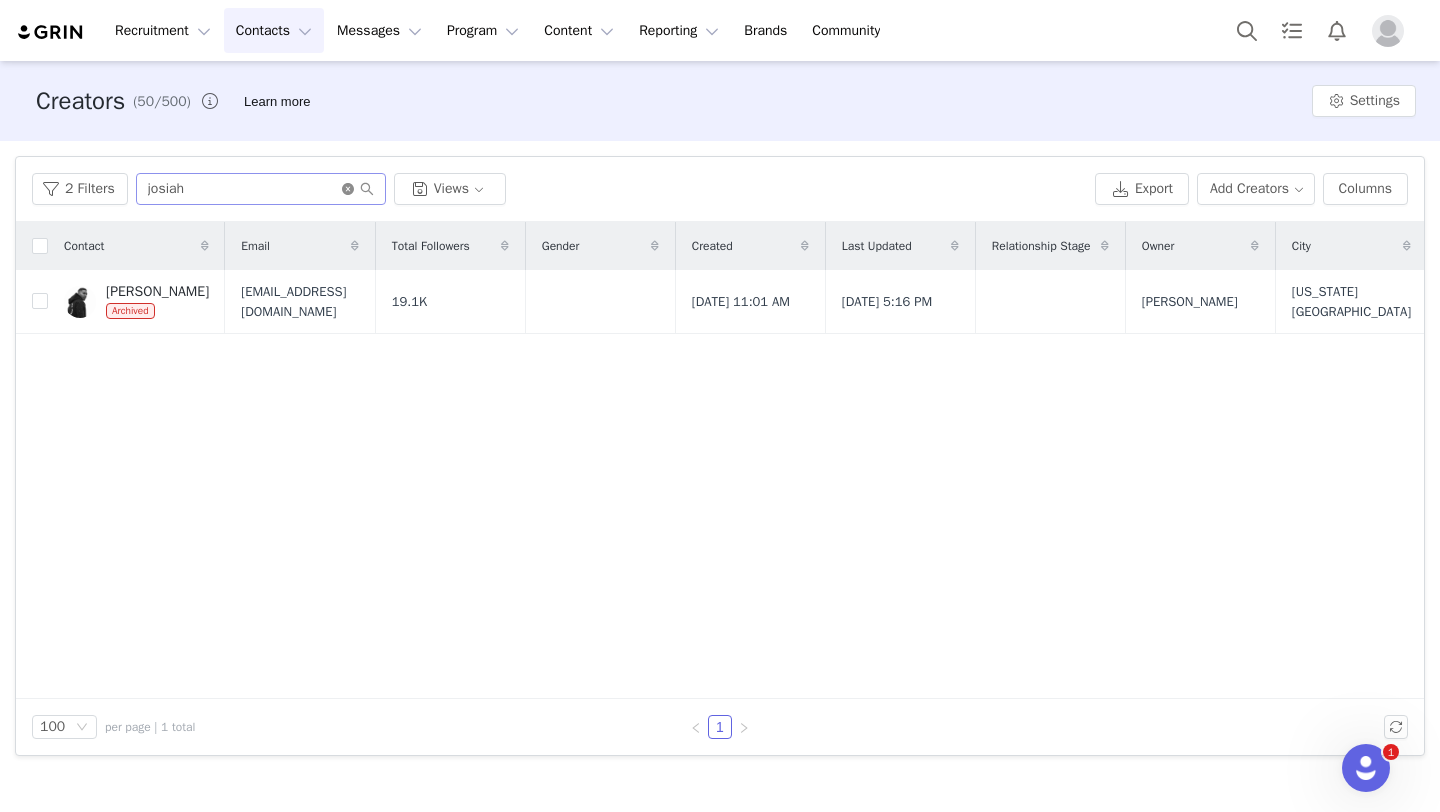 click 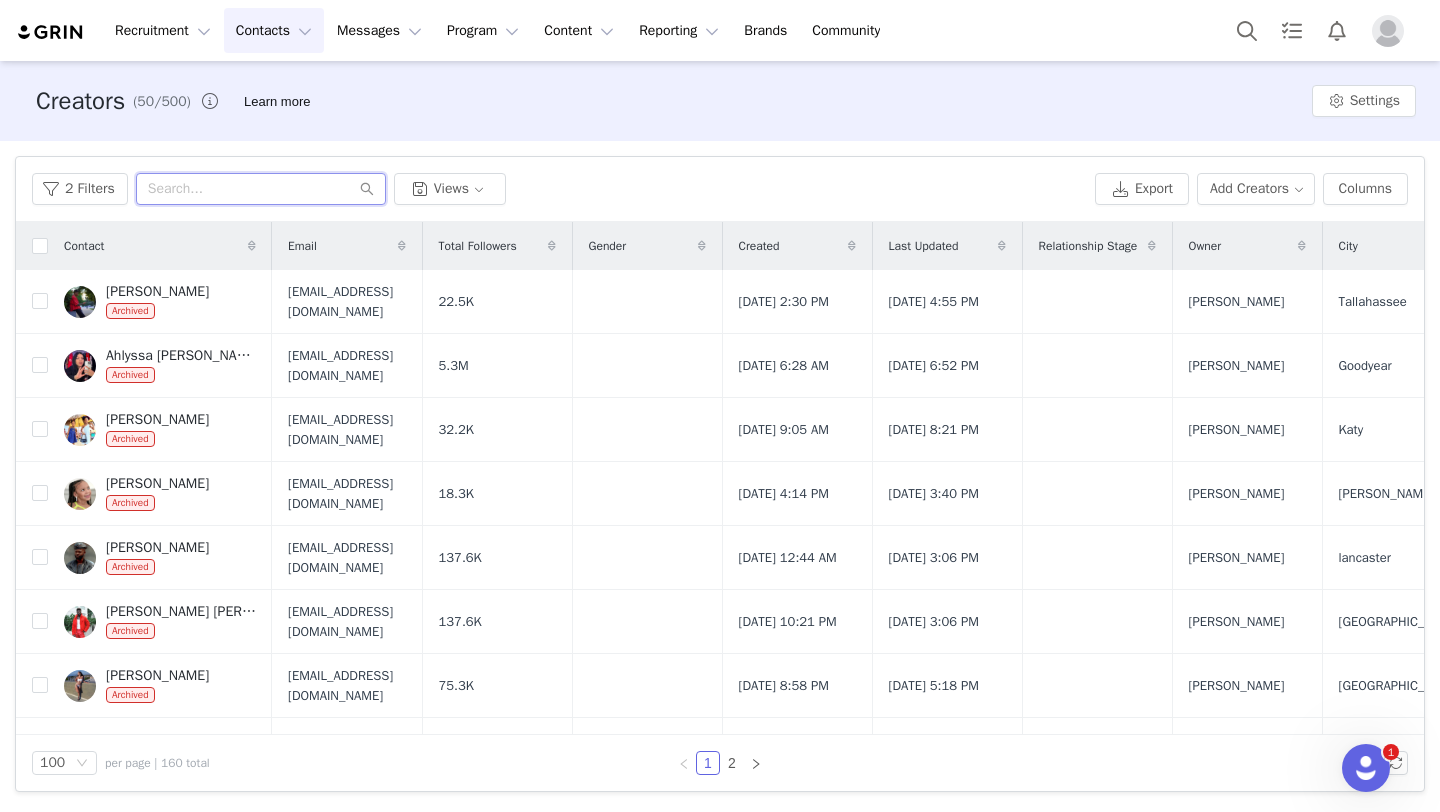 click at bounding box center [261, 189] 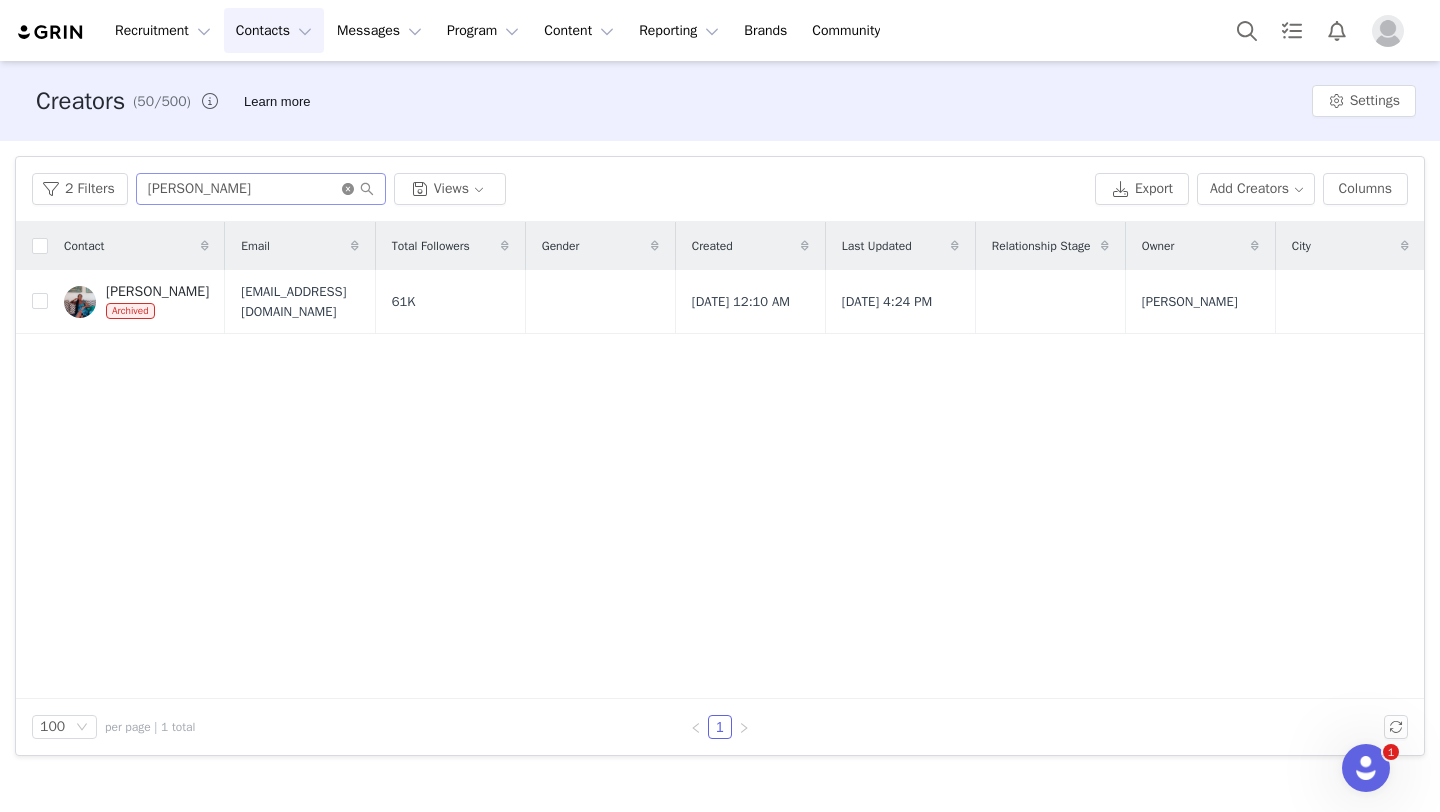 click 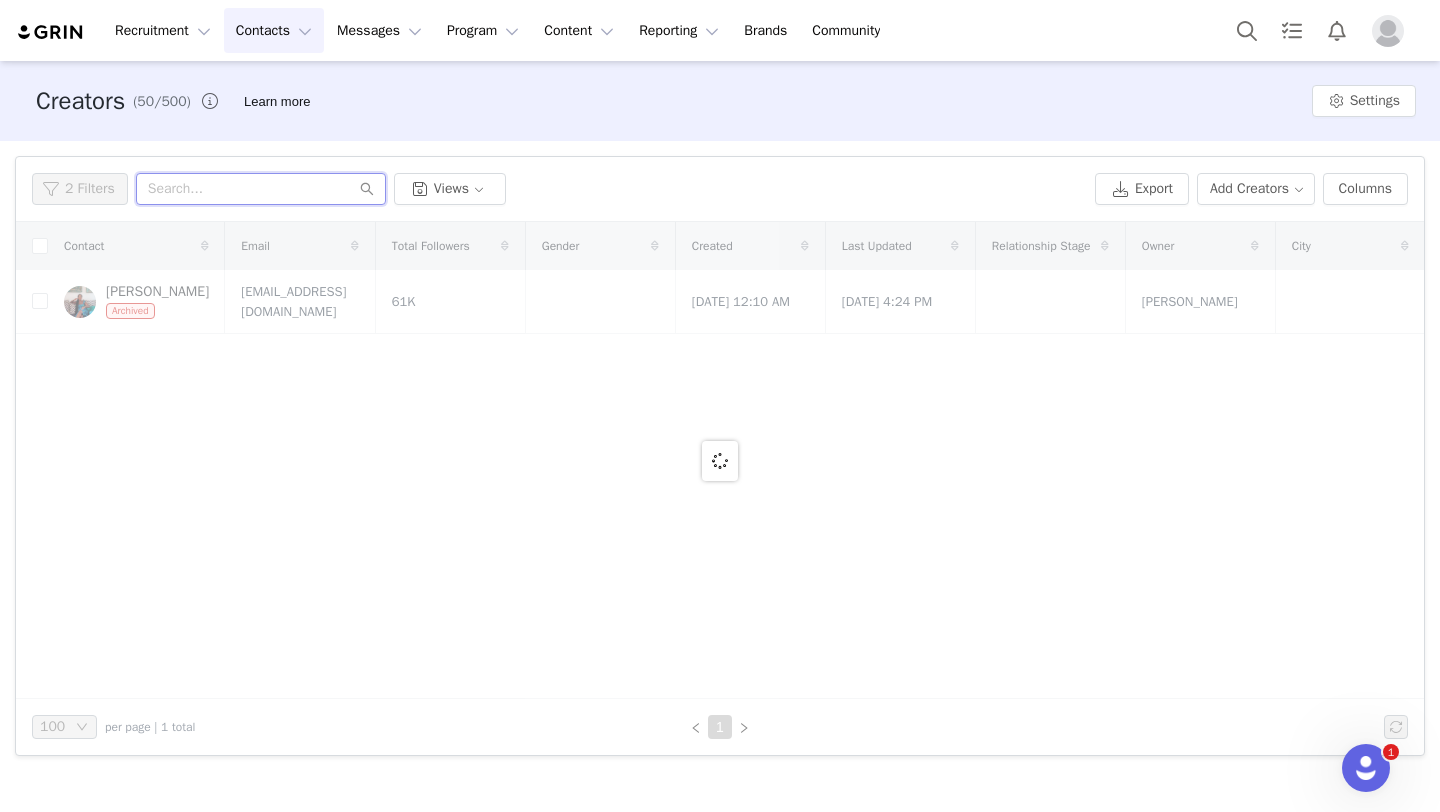 click at bounding box center (261, 189) 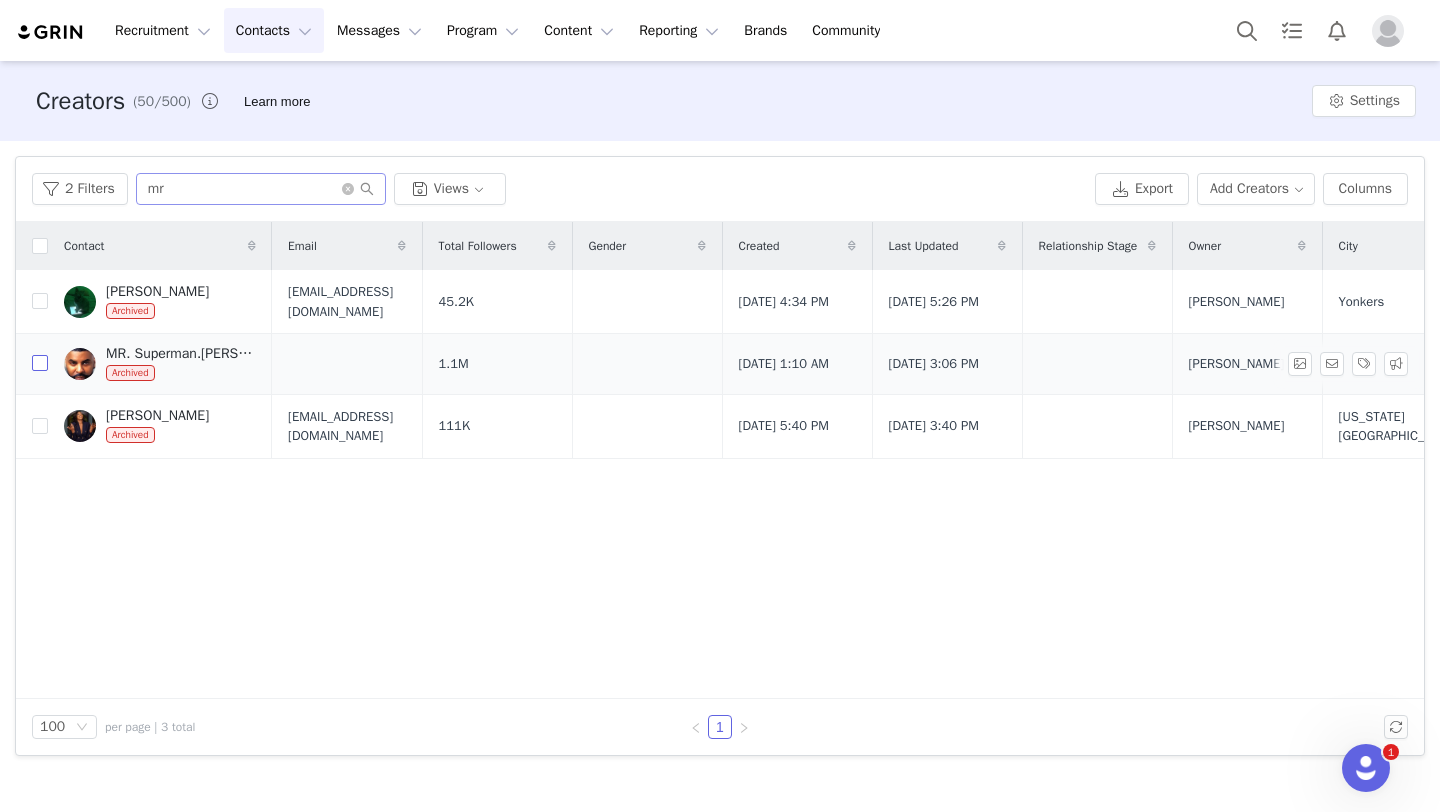 click at bounding box center (40, 363) 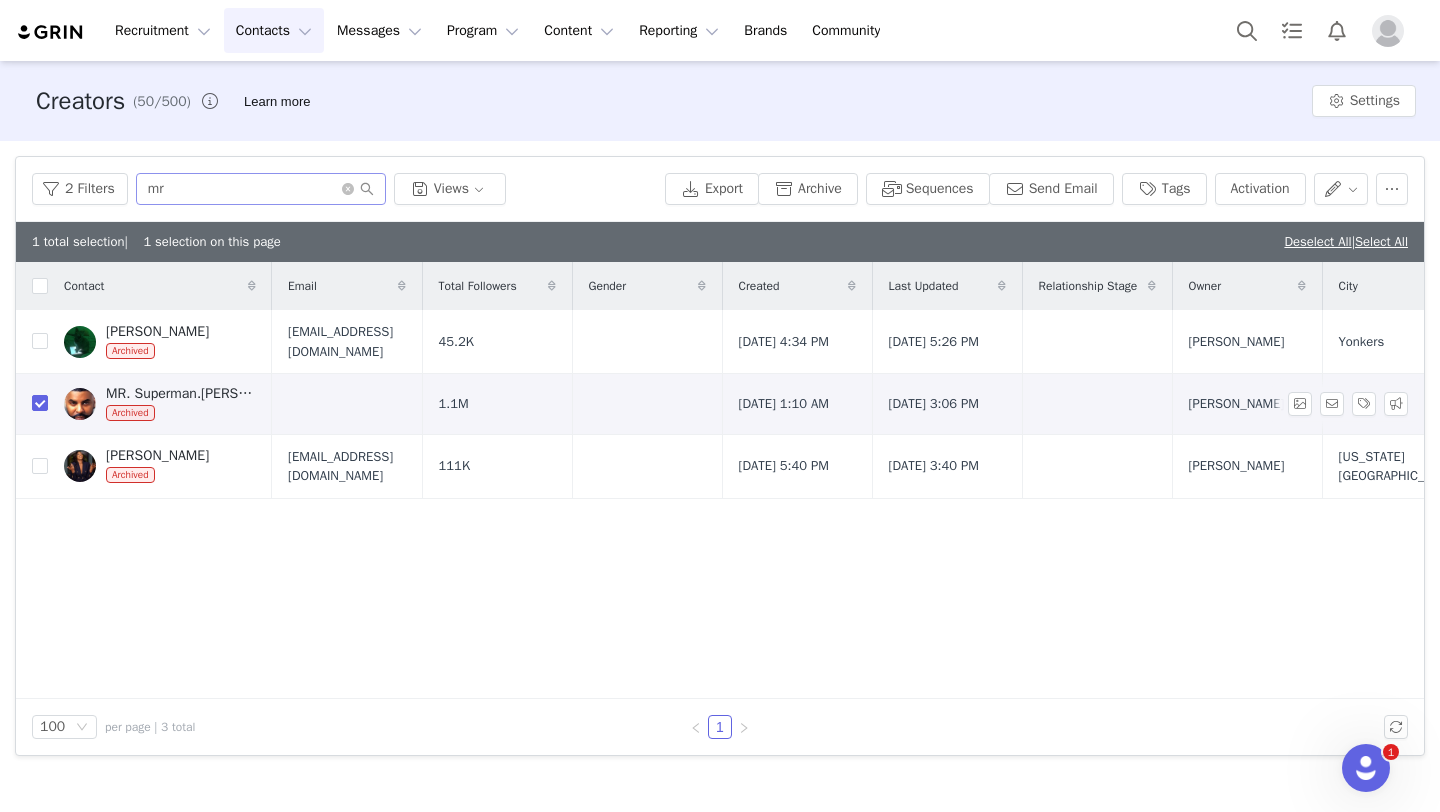 click on "MR. Superman.[PERSON_NAME]   Archived" at bounding box center [181, 404] 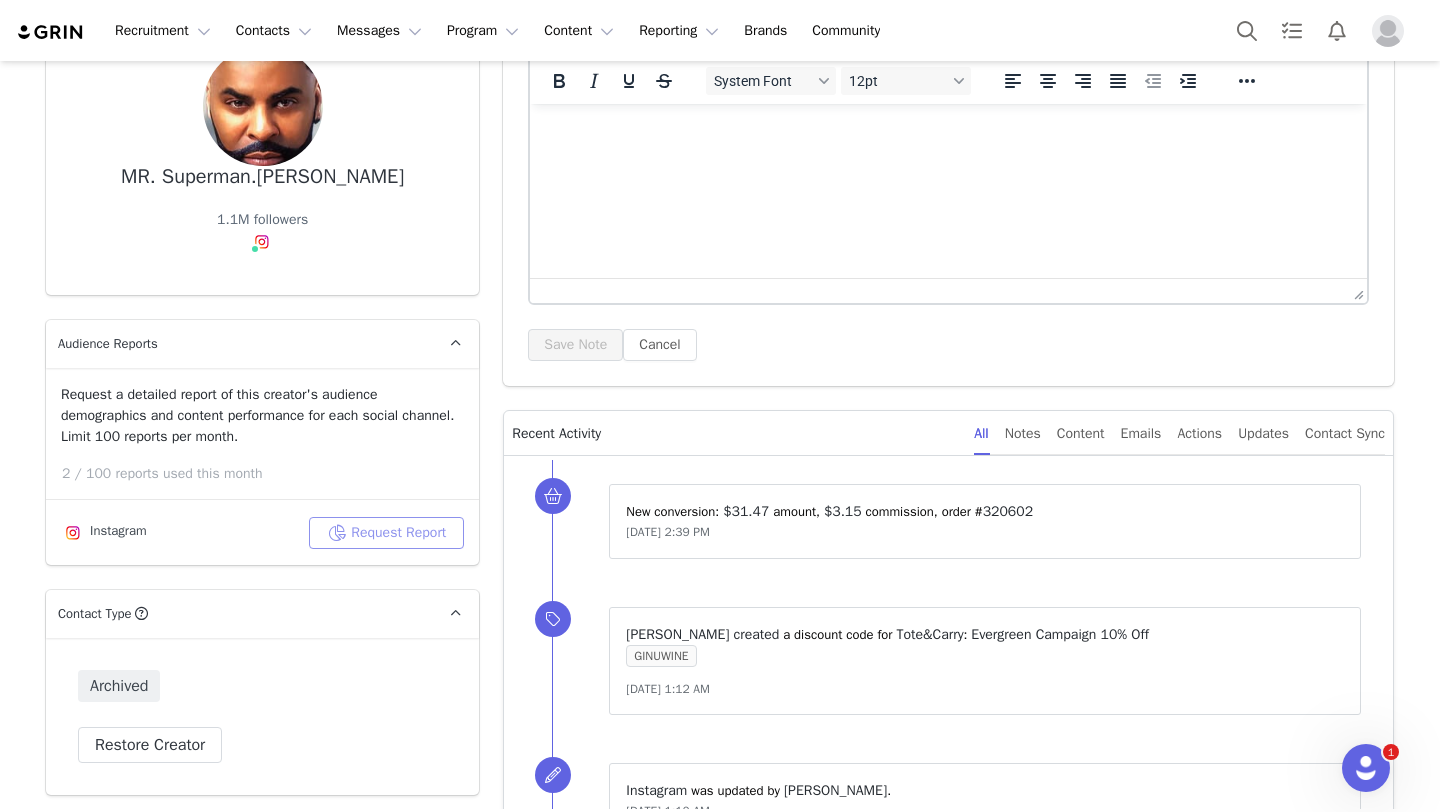 scroll, scrollTop: 0, scrollLeft: 0, axis: both 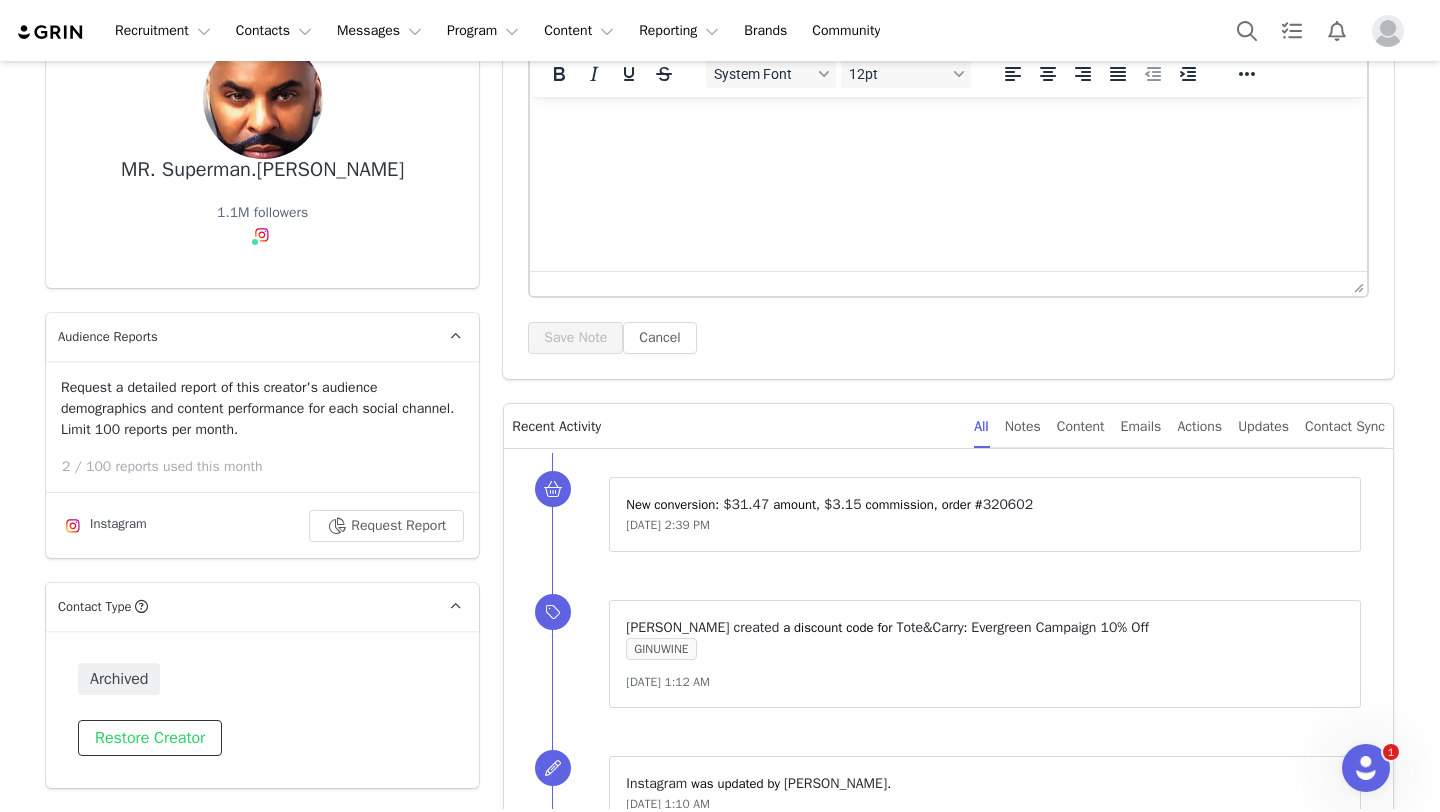 click on "Restore Creator" at bounding box center [150, 738] 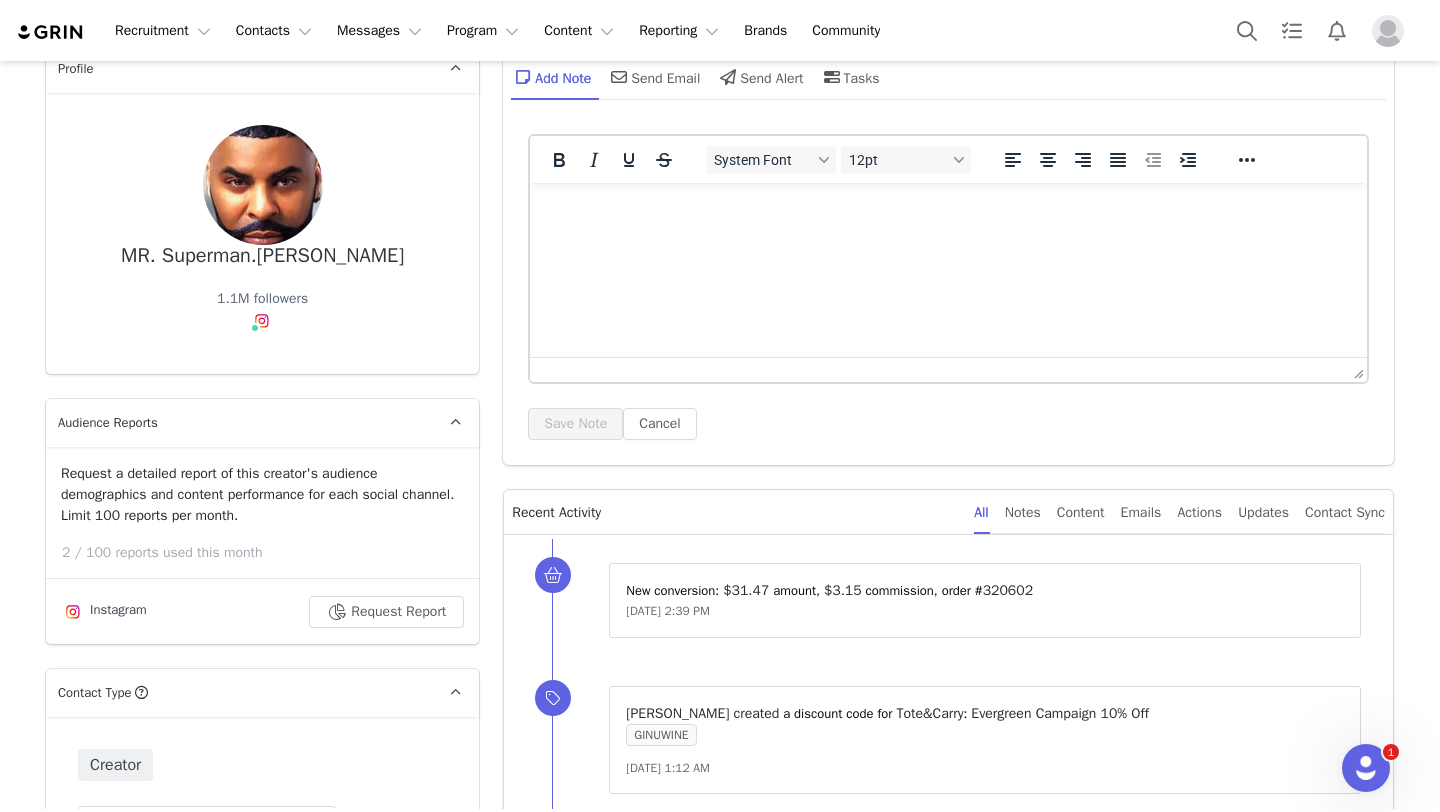 scroll, scrollTop: 0, scrollLeft: 0, axis: both 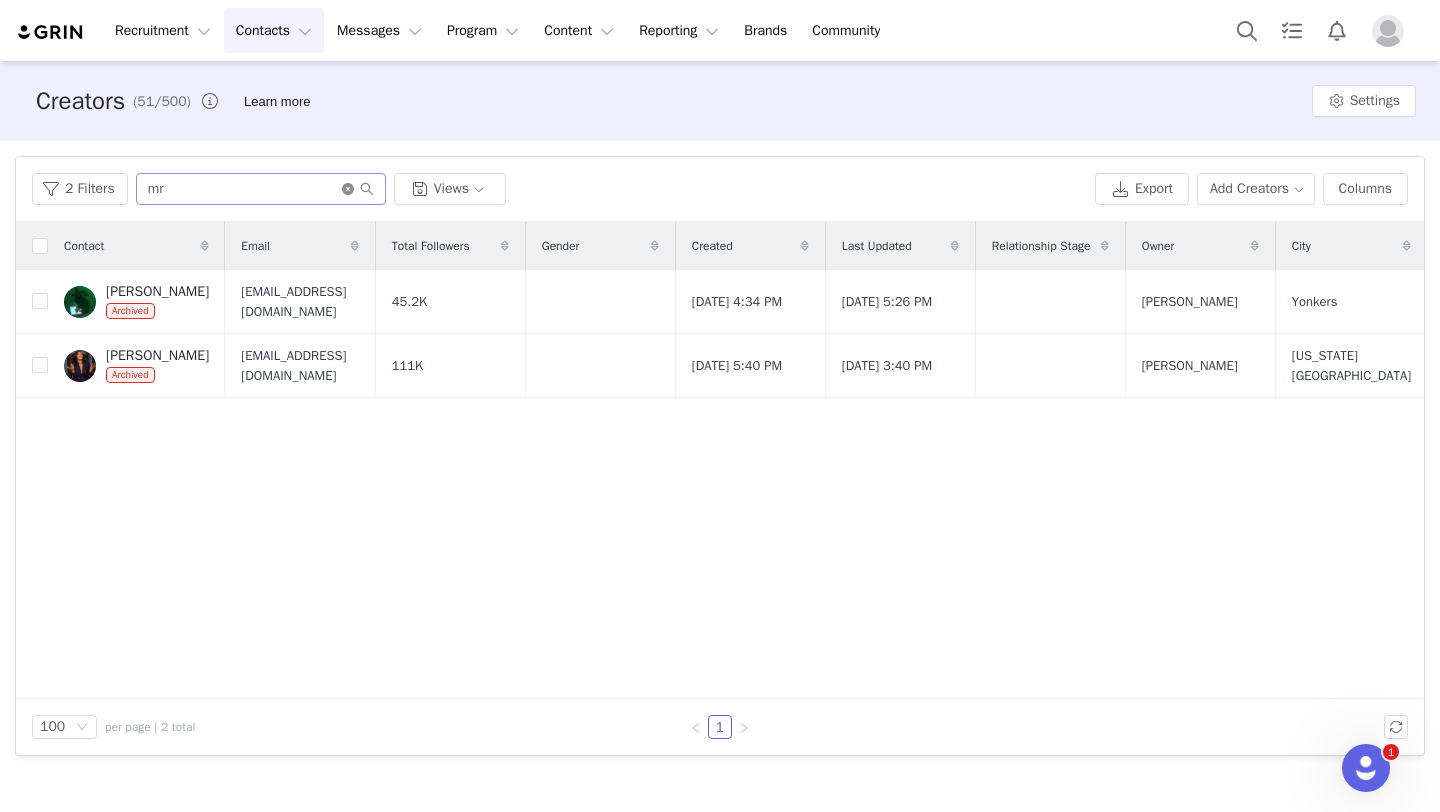 click 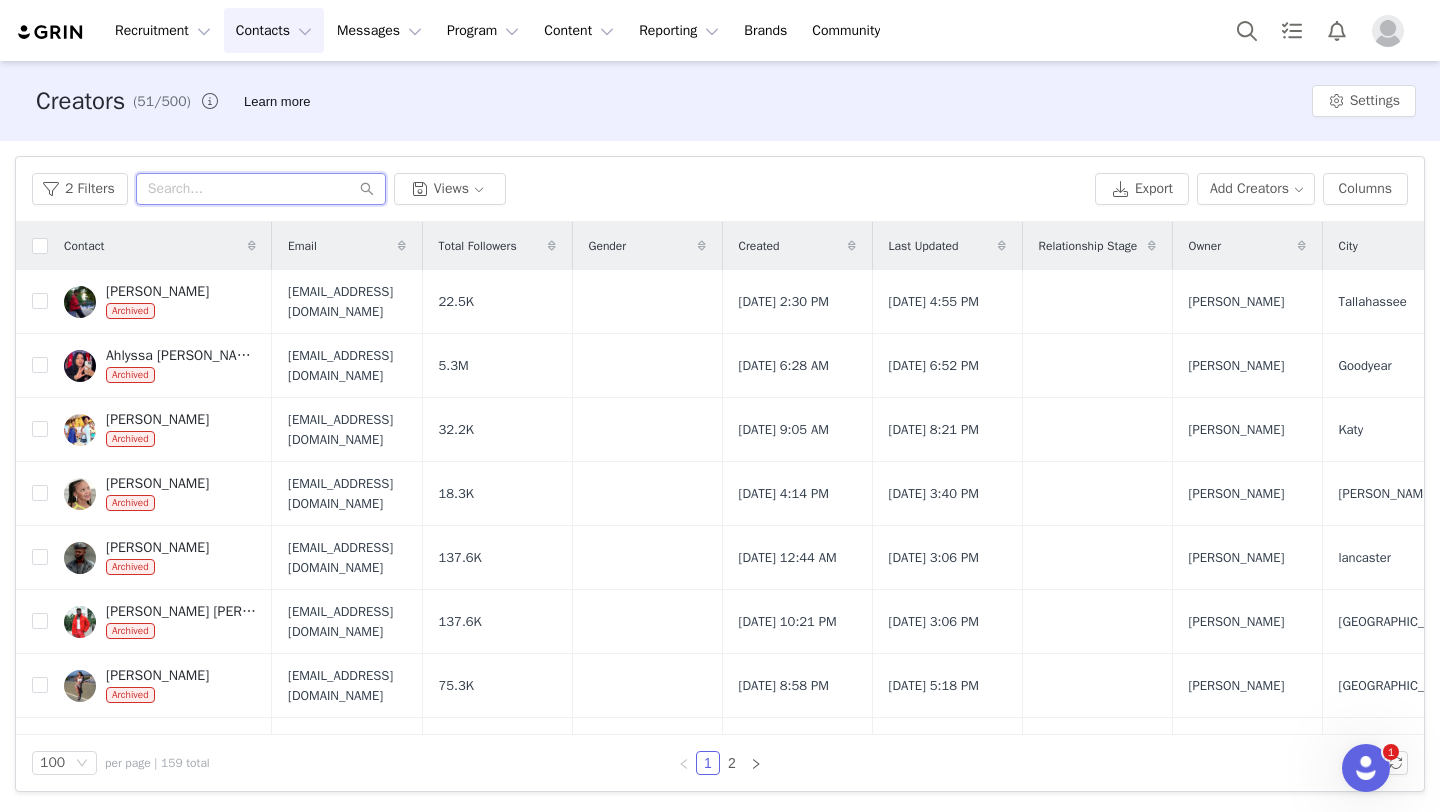 click at bounding box center [261, 189] 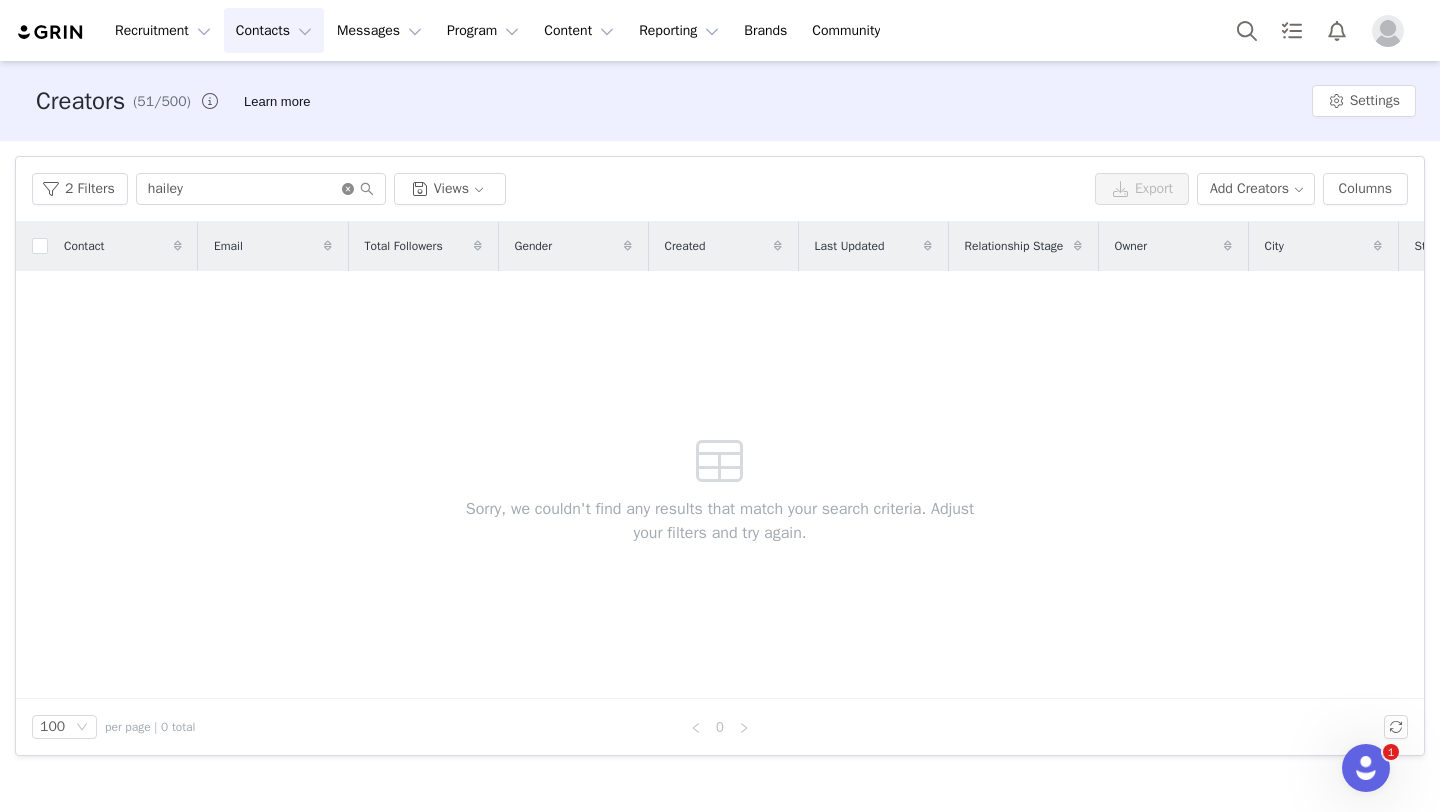 click 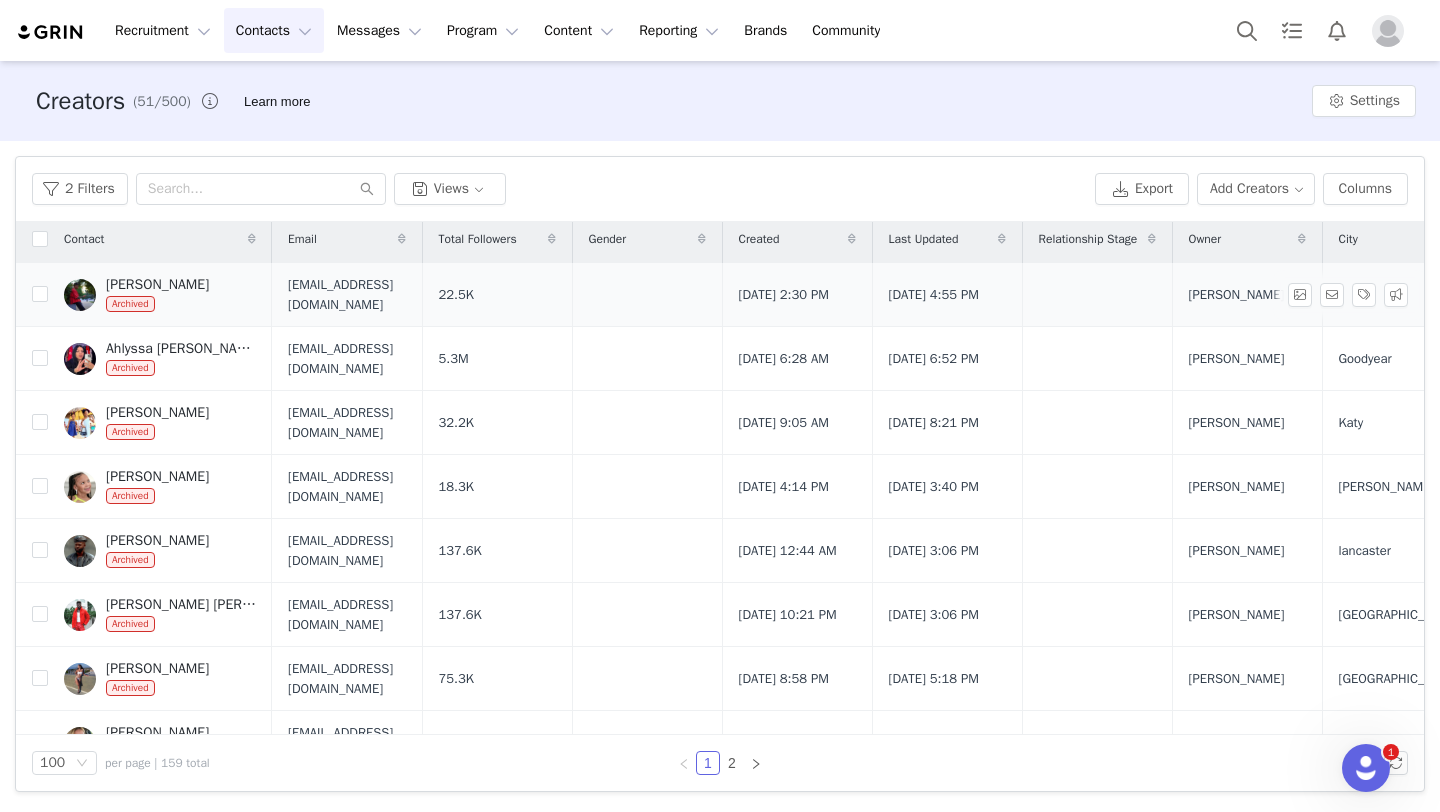 scroll, scrollTop: 0, scrollLeft: 0, axis: both 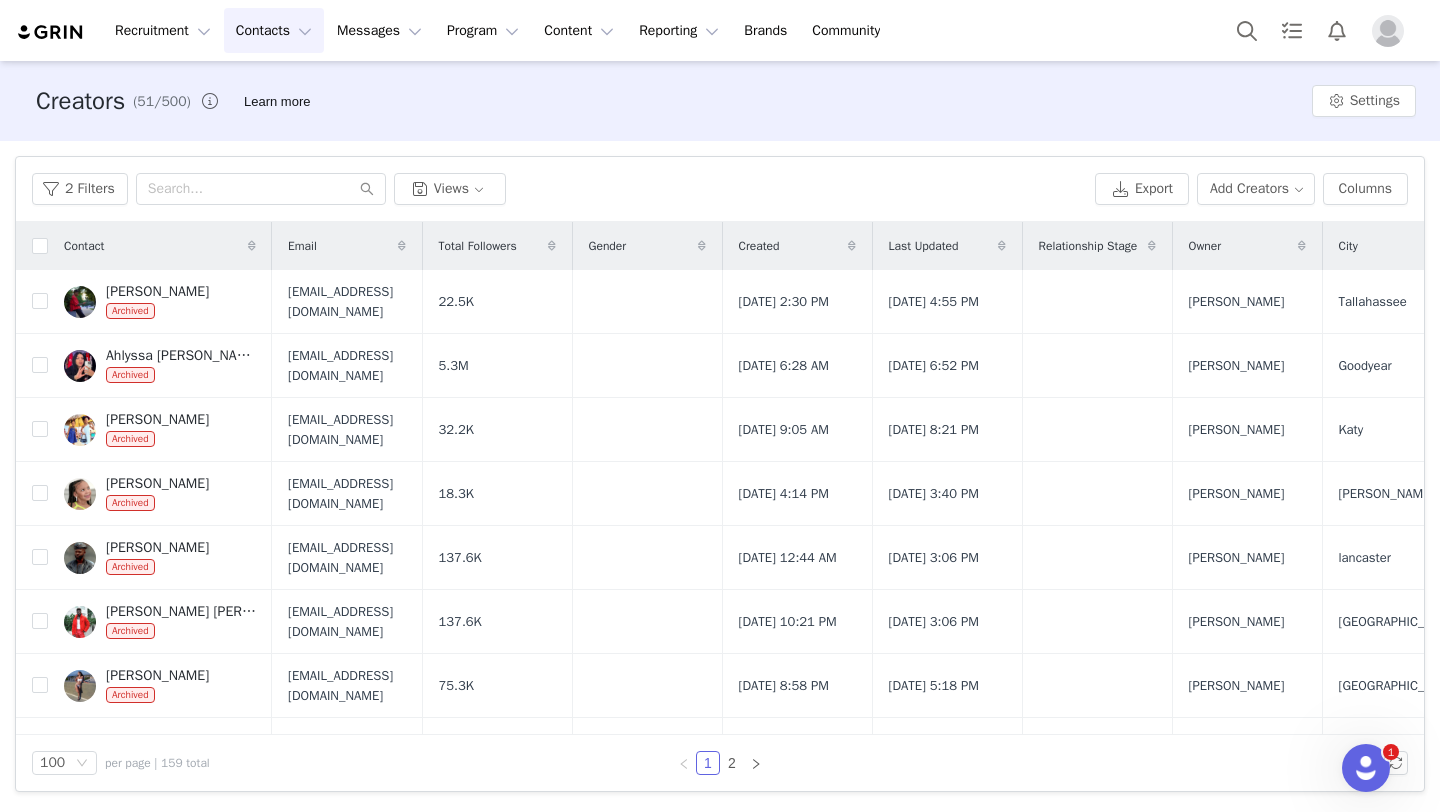 click on "Contacts Contacts" at bounding box center [274, 30] 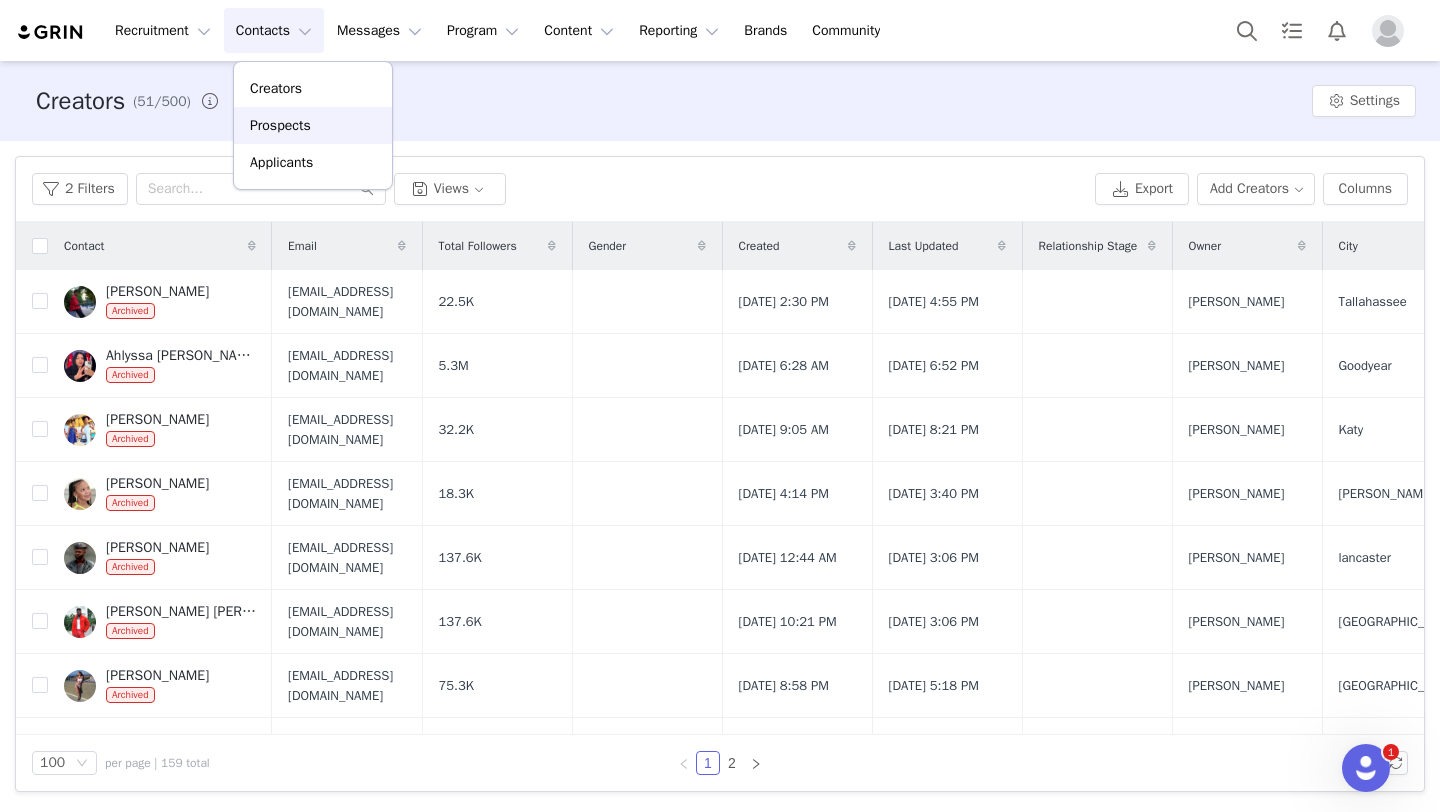 click on "Prospects" at bounding box center (313, 125) 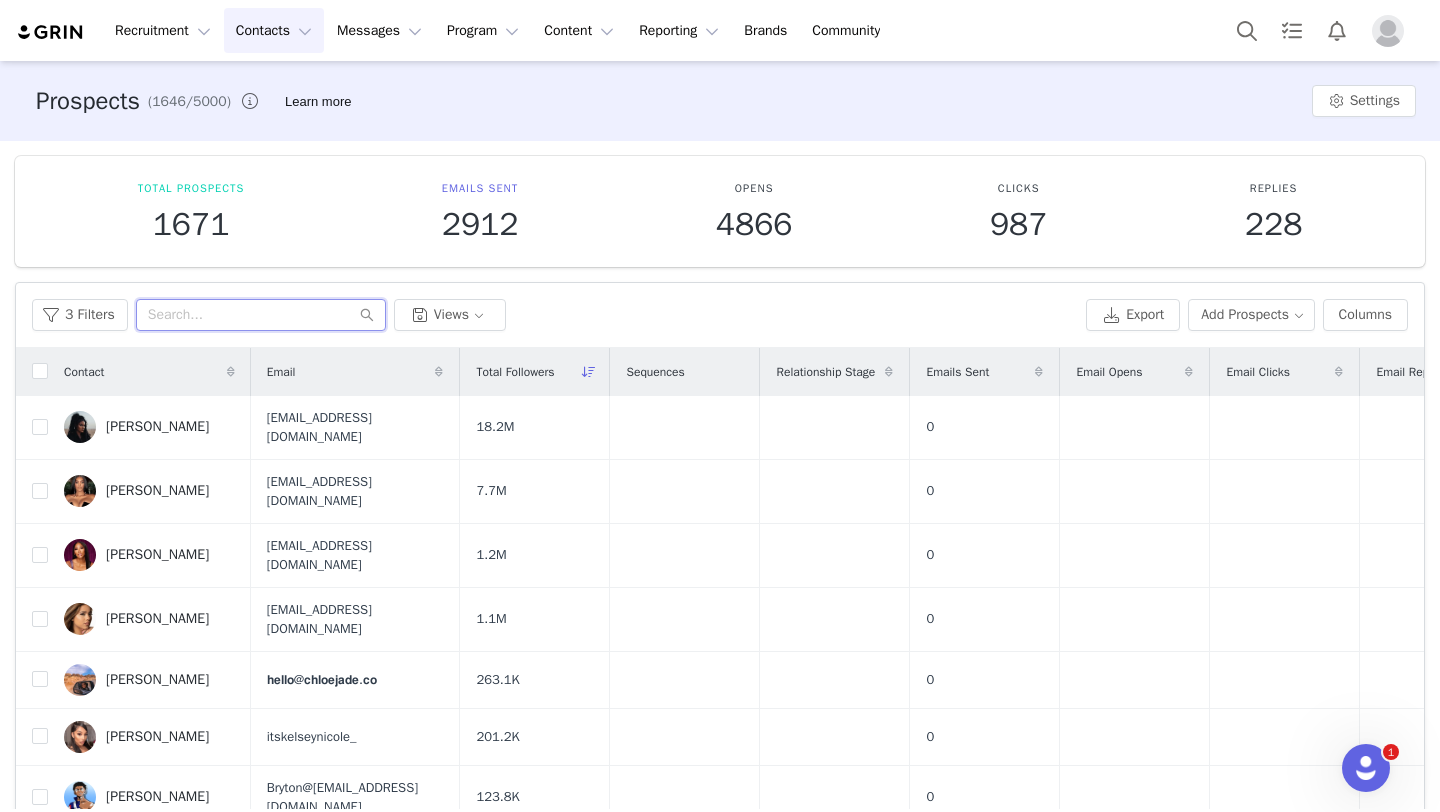 click at bounding box center (261, 315) 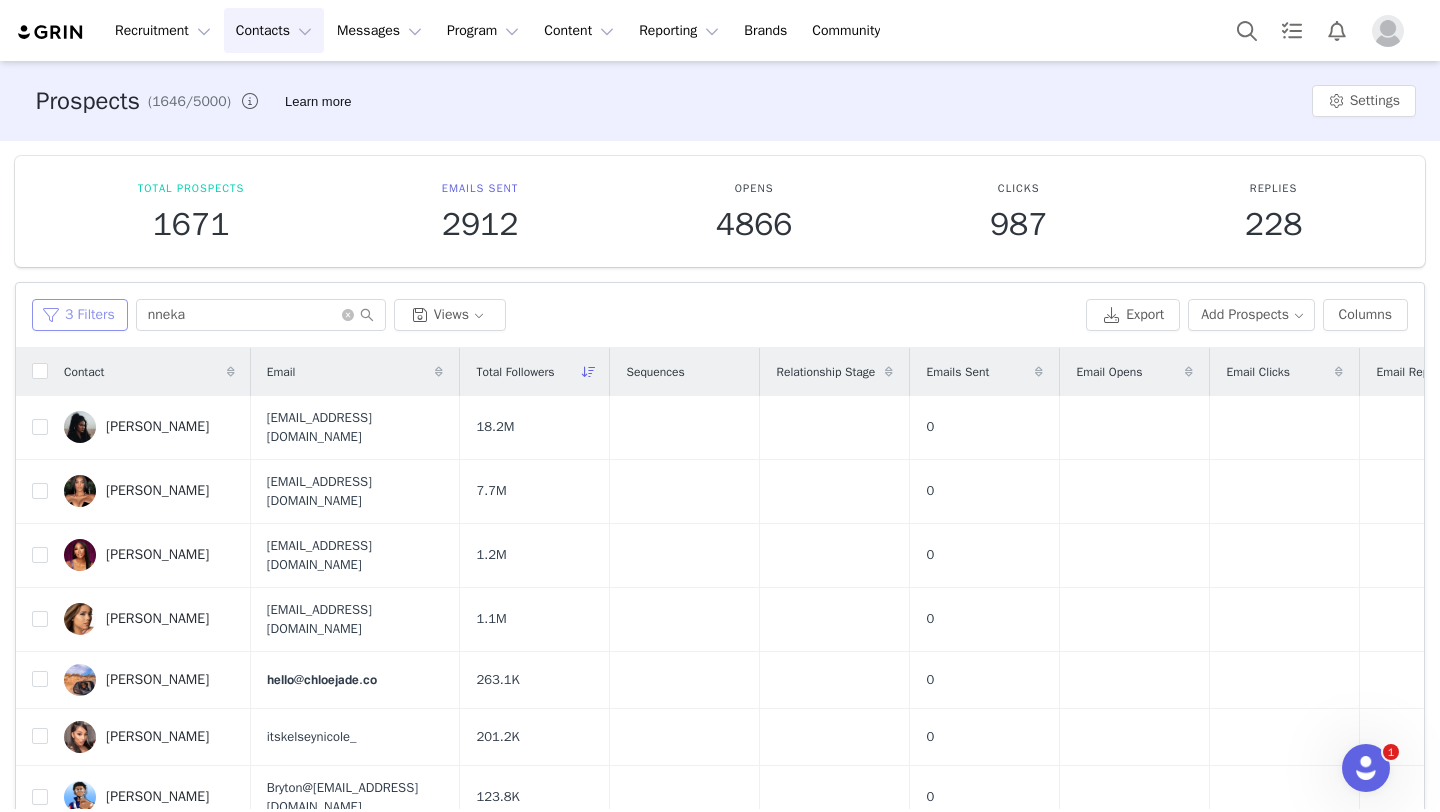 click on "3 Filters" at bounding box center [80, 315] 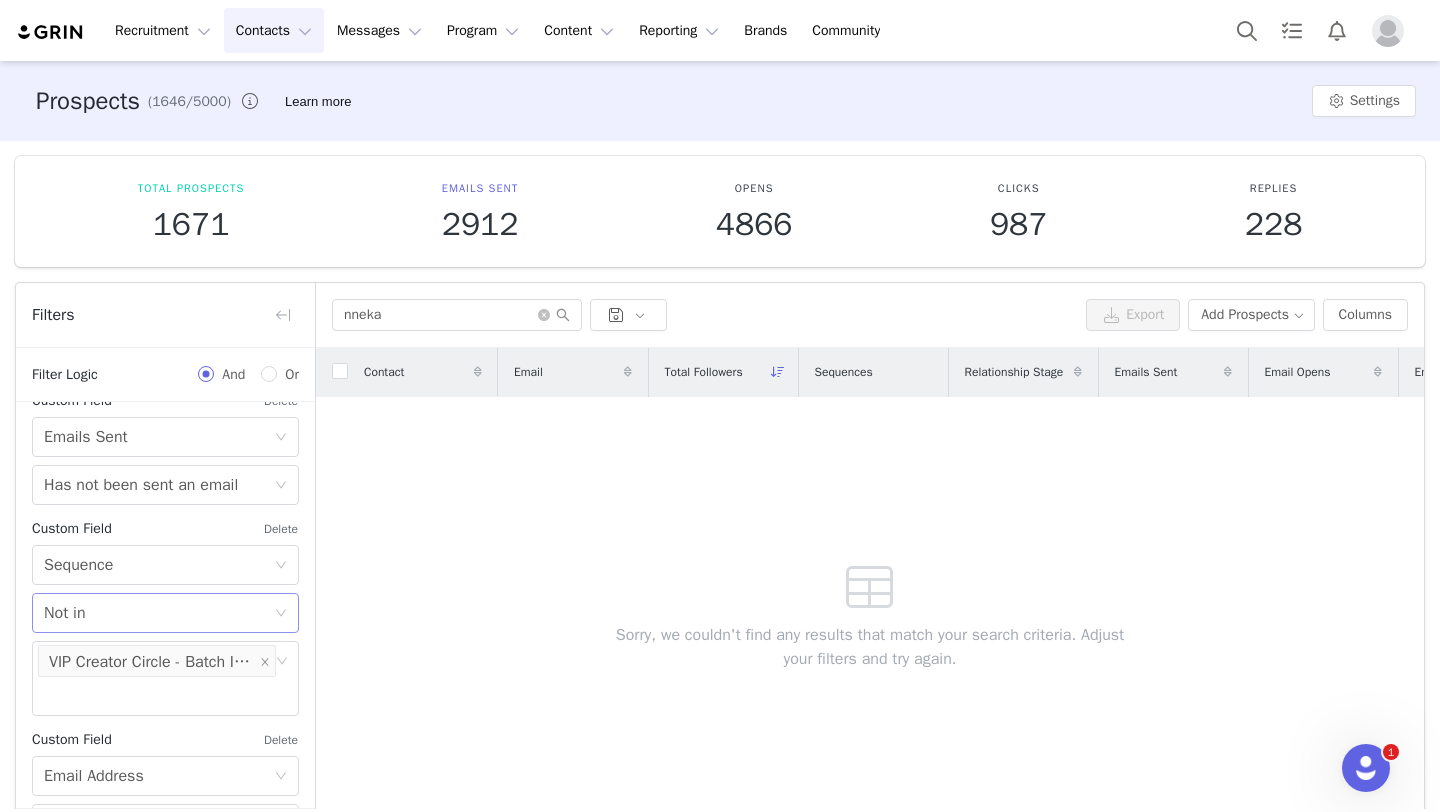 scroll, scrollTop: 742, scrollLeft: 0, axis: vertical 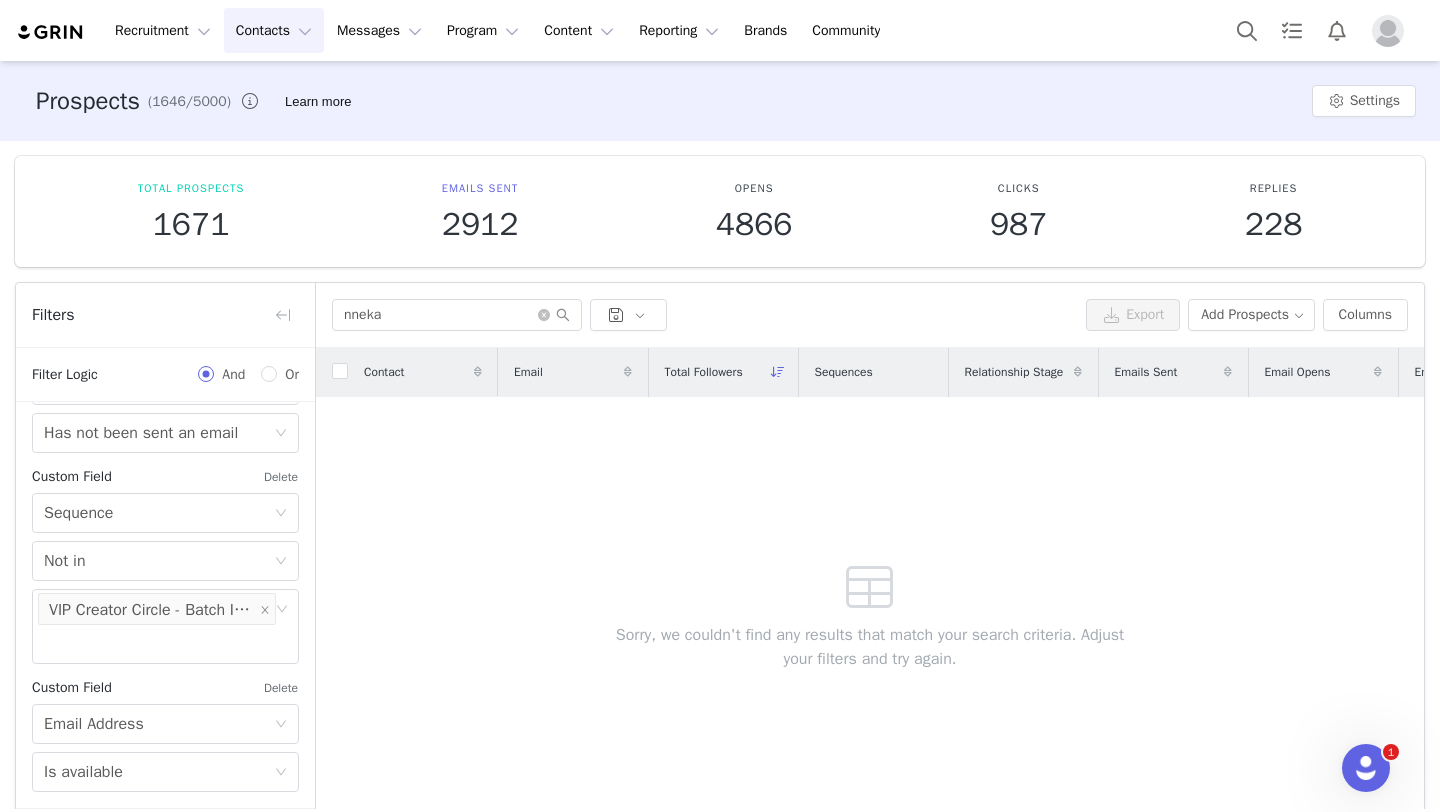 click on "Custom Field   Delete  Select Sequence   Select  Not in  Select Network VIP Creator Circle - Batch Import" at bounding box center (165, 562) 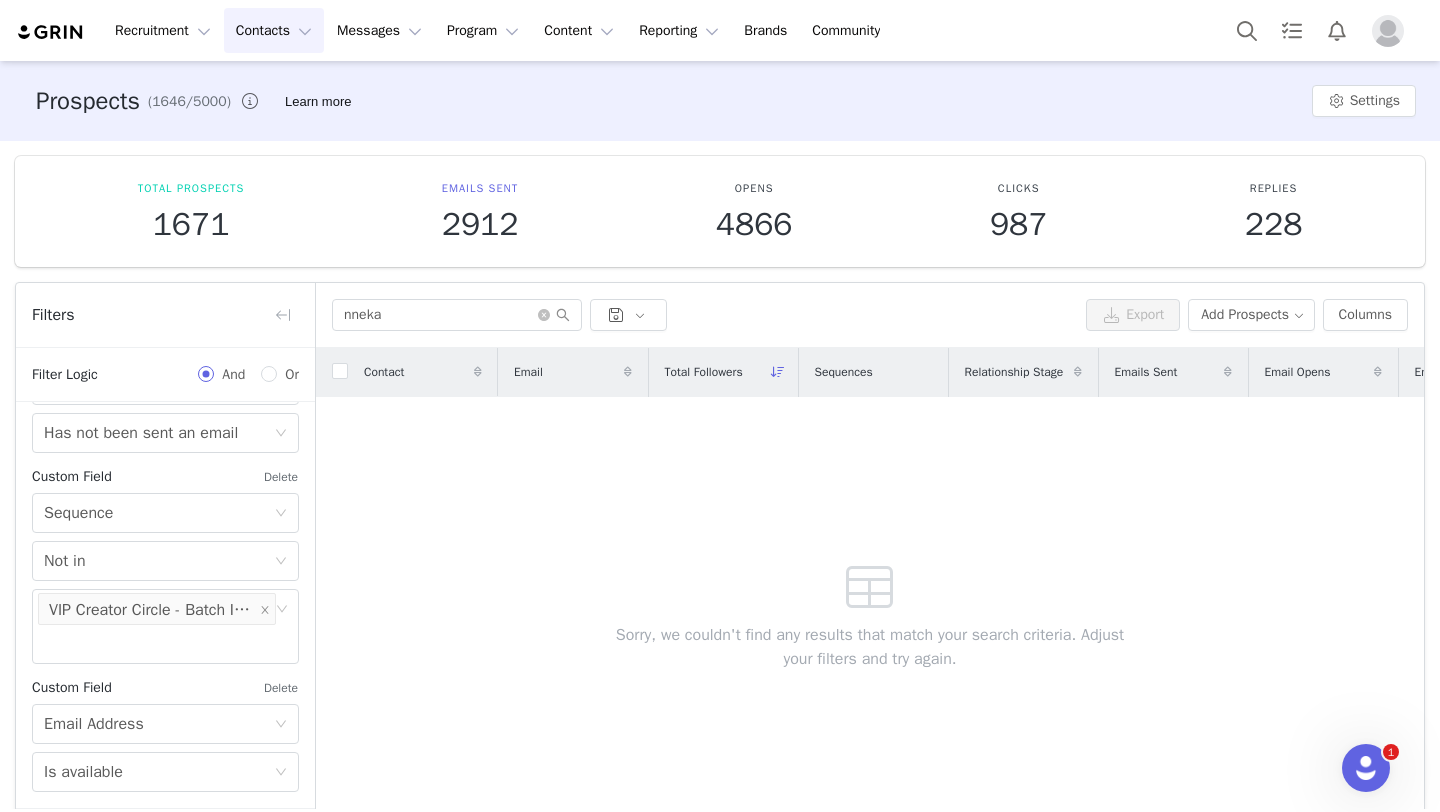 click on "Delete" at bounding box center [281, 477] 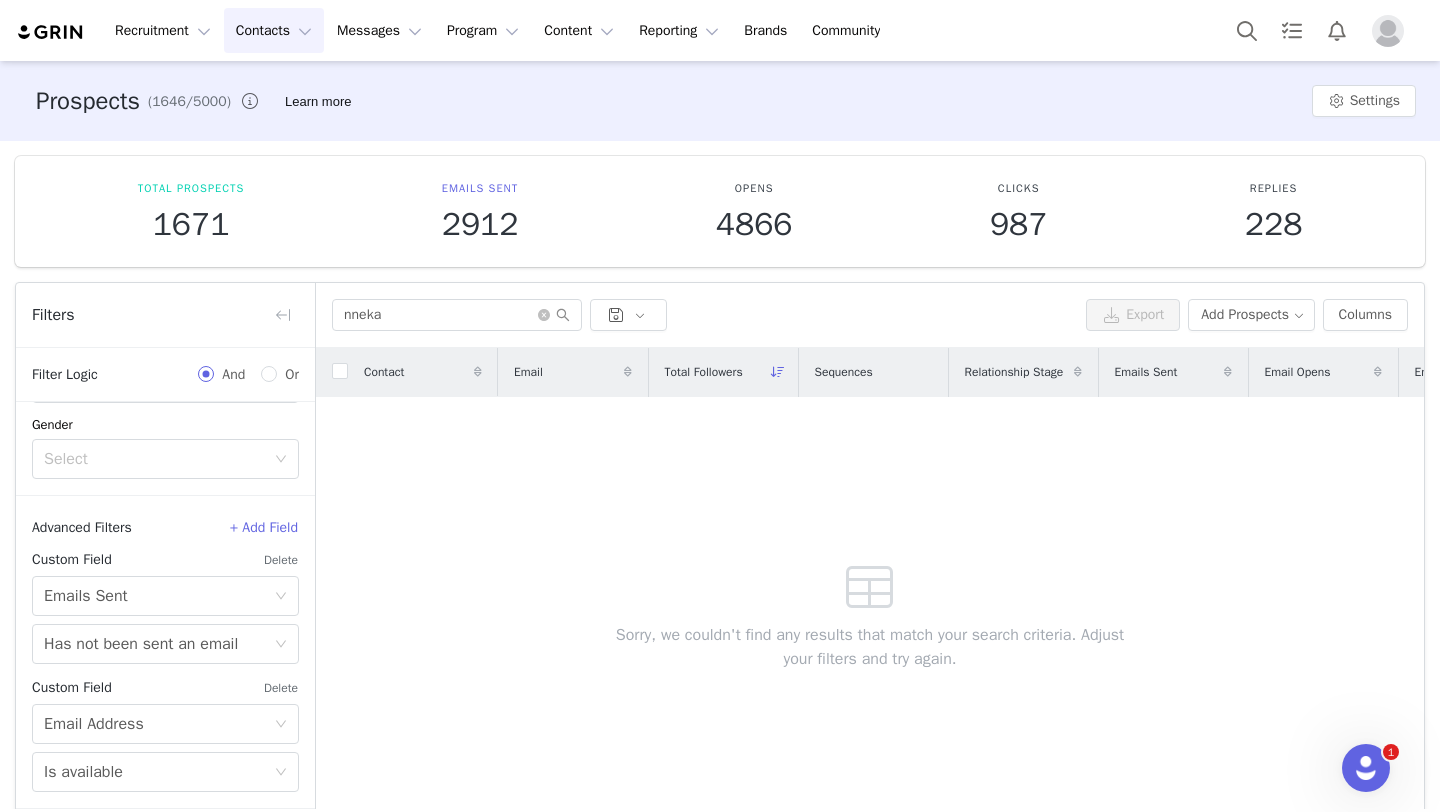 click on "Delete" at bounding box center (281, 688) 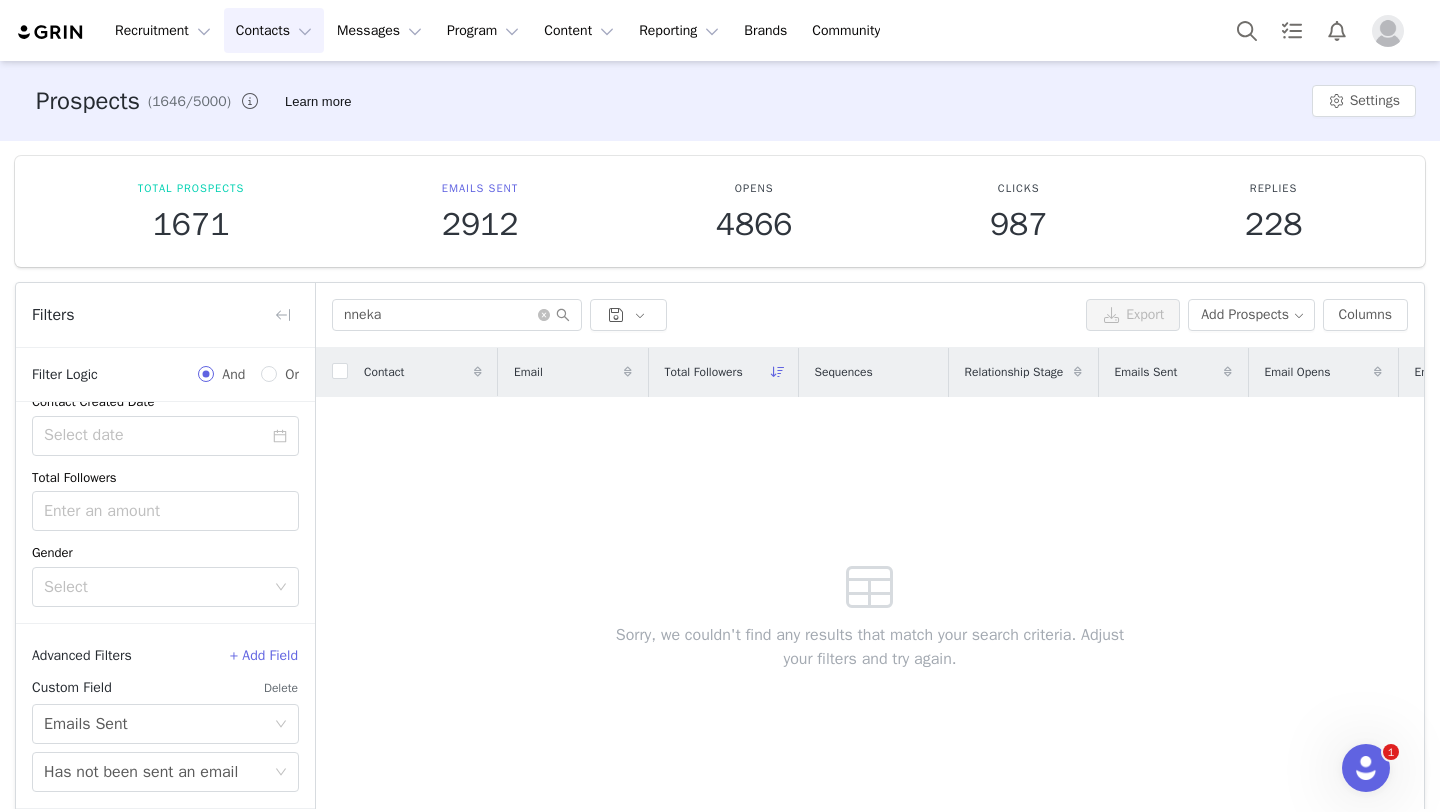 click on "Delete" at bounding box center (281, 688) 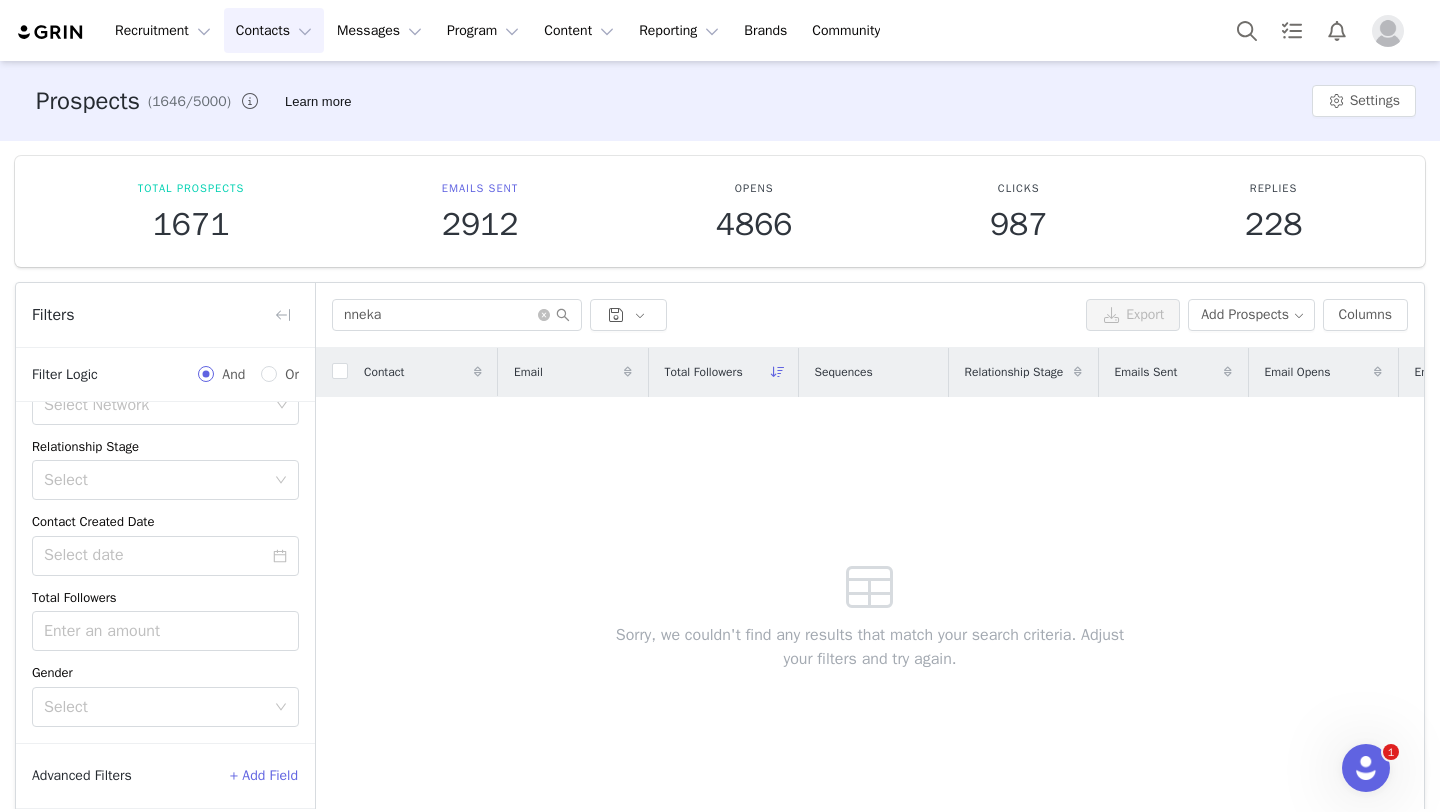 scroll, scrollTop: 87, scrollLeft: 0, axis: vertical 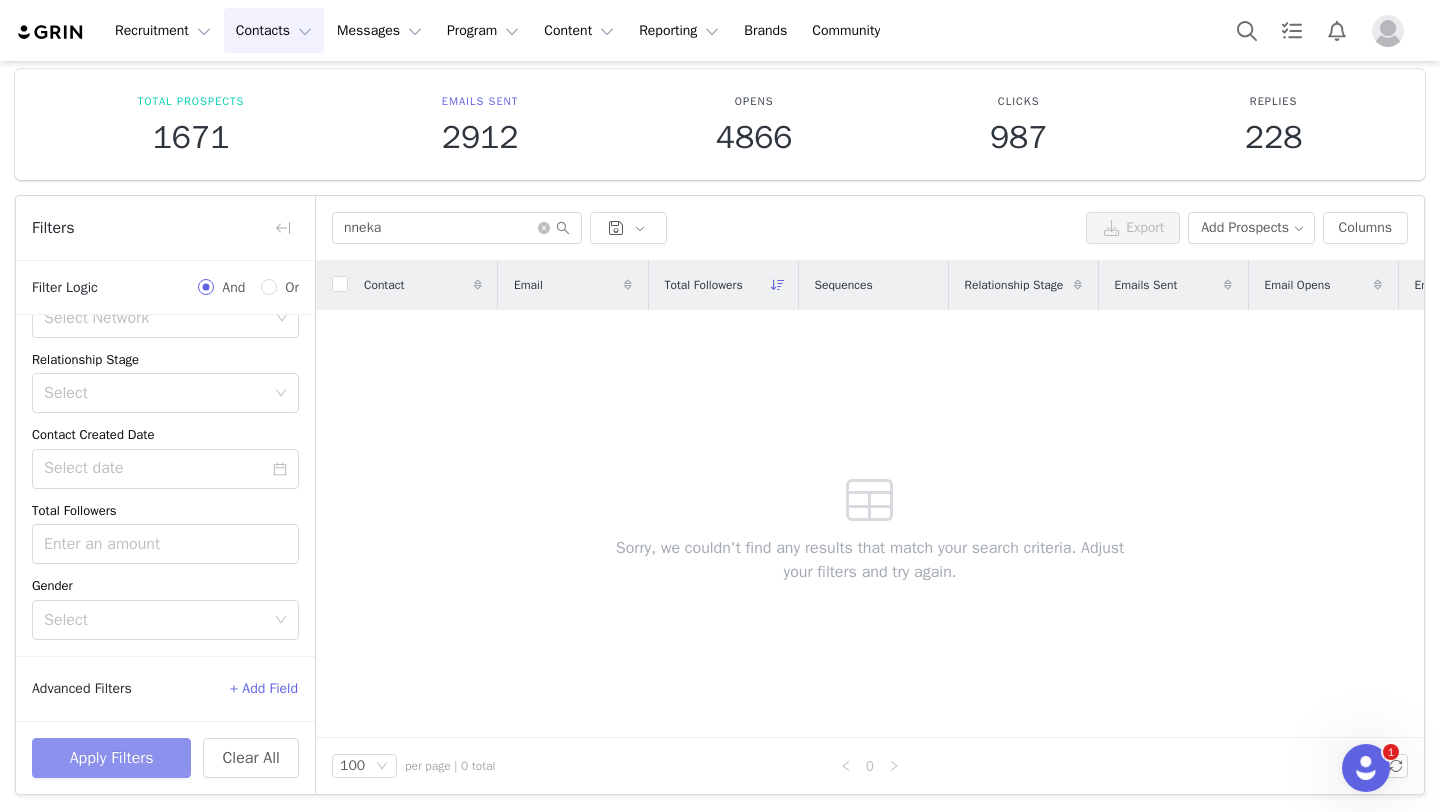 click on "Apply Filters" at bounding box center (111, 758) 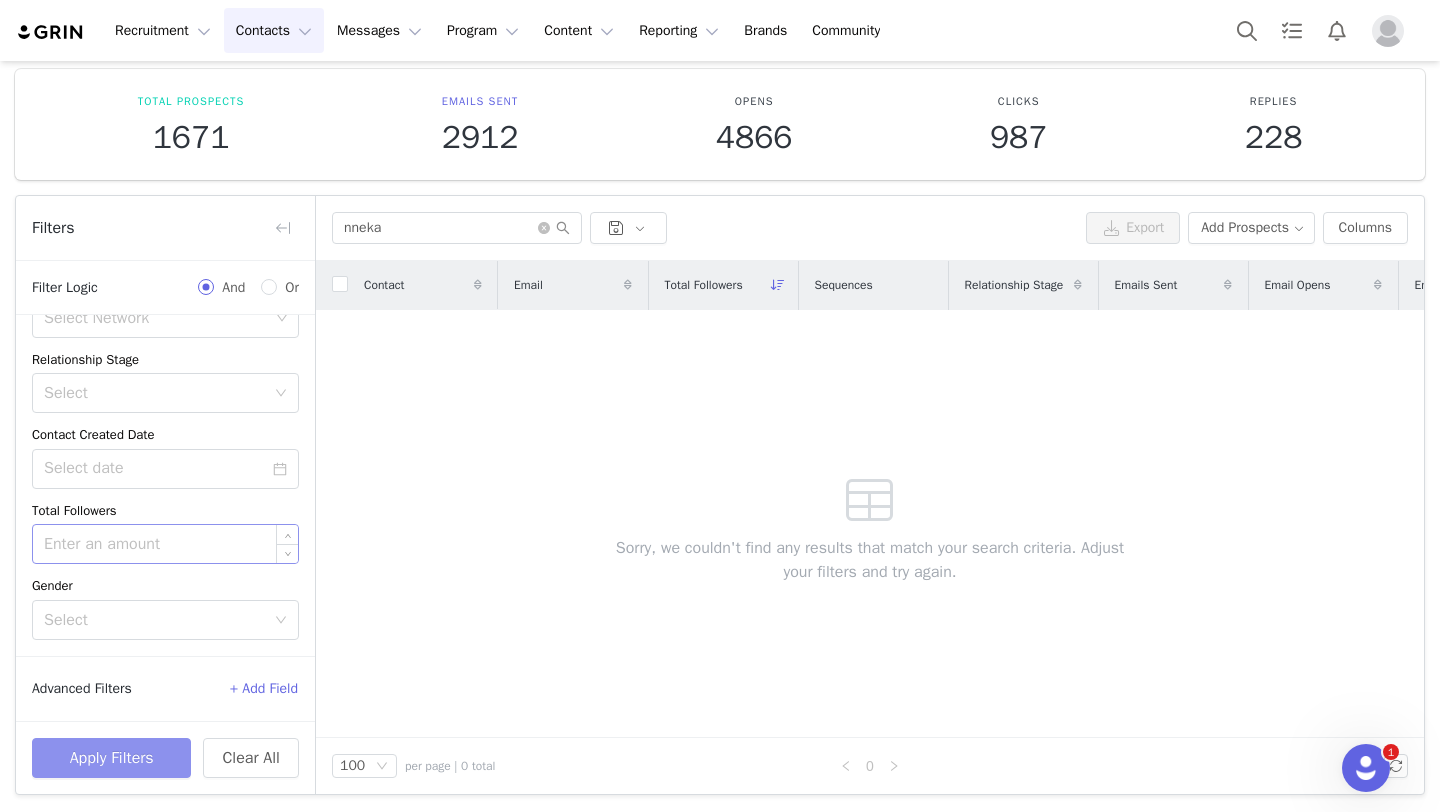 scroll, scrollTop: 278, scrollLeft: 0, axis: vertical 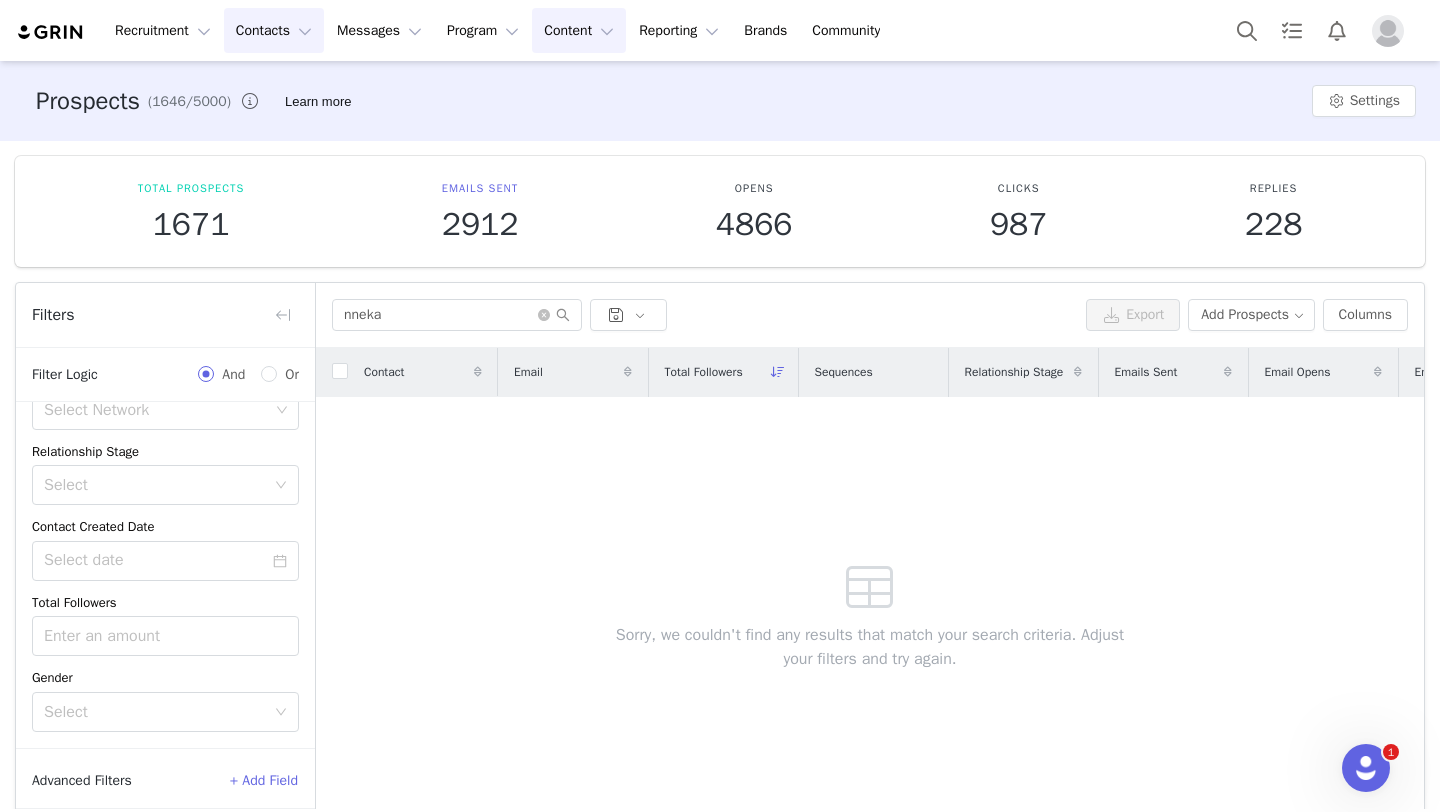 click on "Content Content" at bounding box center [579, 30] 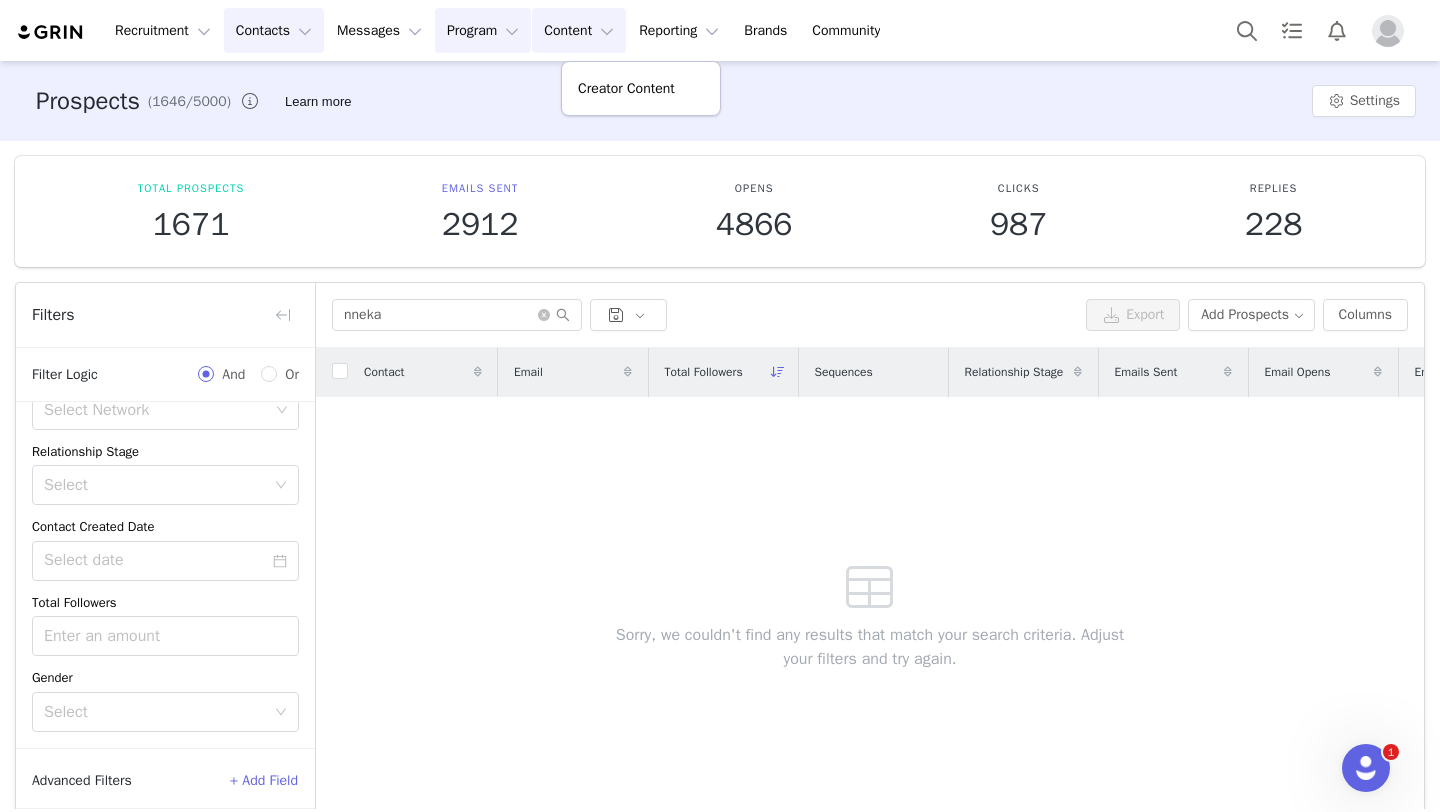 click on "Program Program" at bounding box center [483, 30] 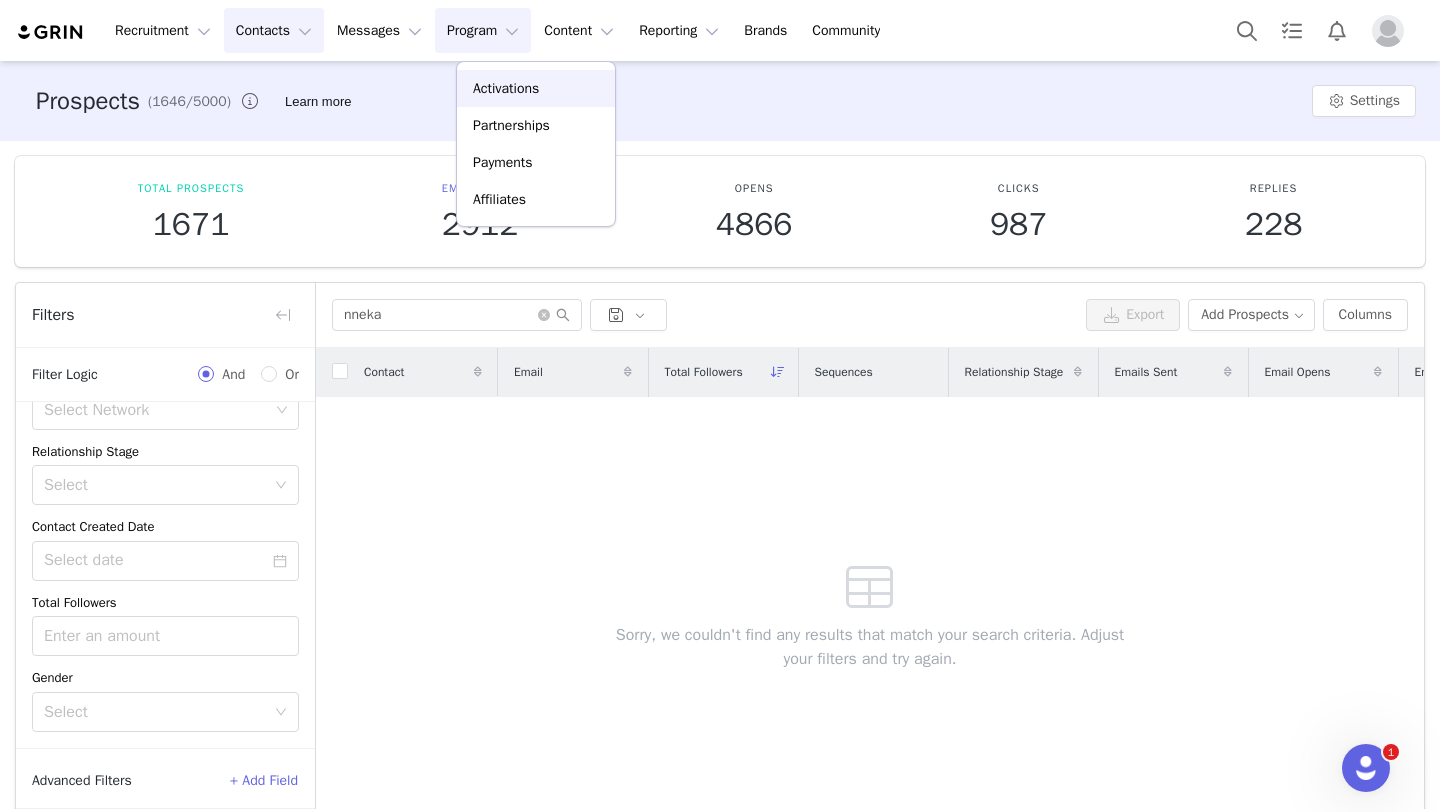 click on "Activations" at bounding box center (536, 88) 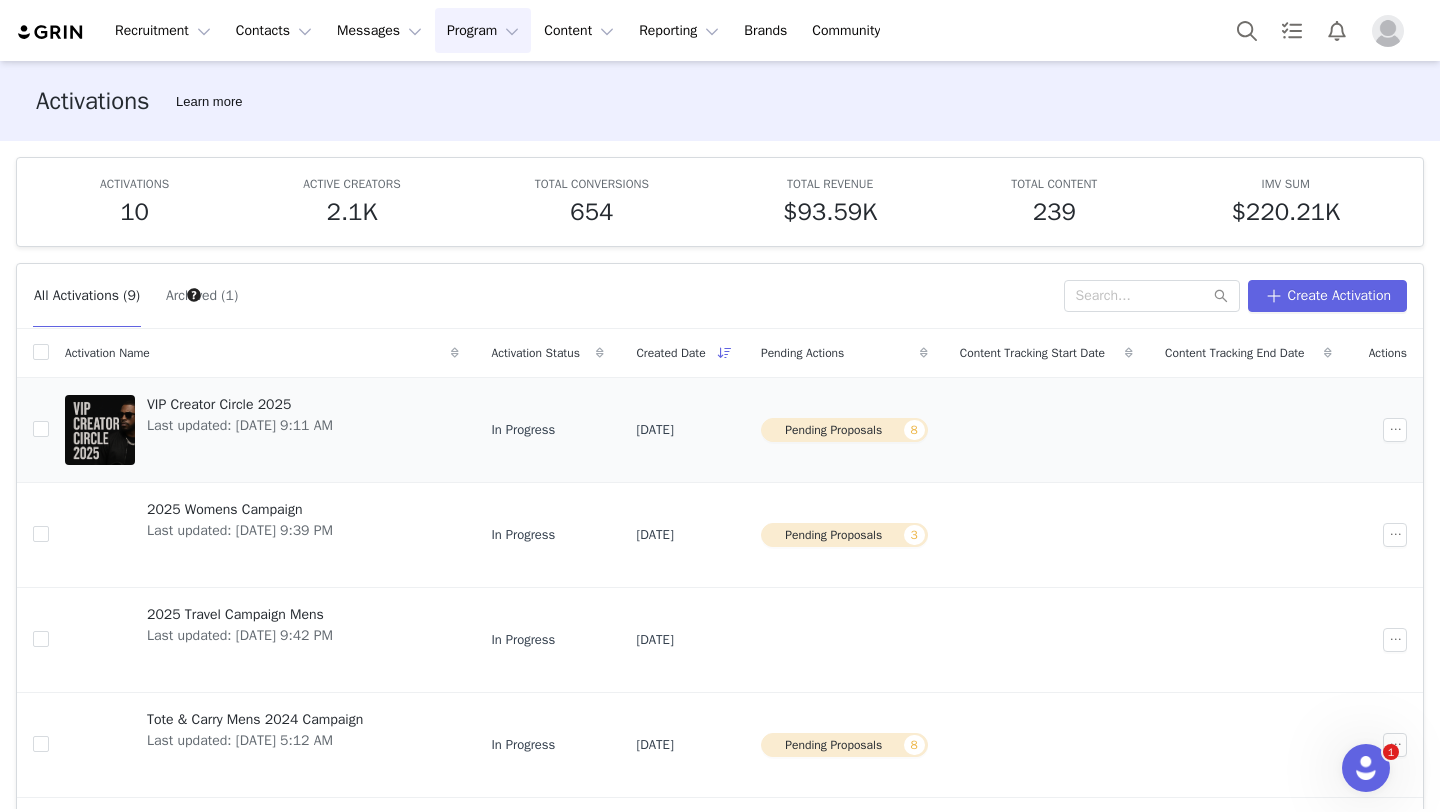 click on "VIP Creator Circle 2025" at bounding box center (240, 404) 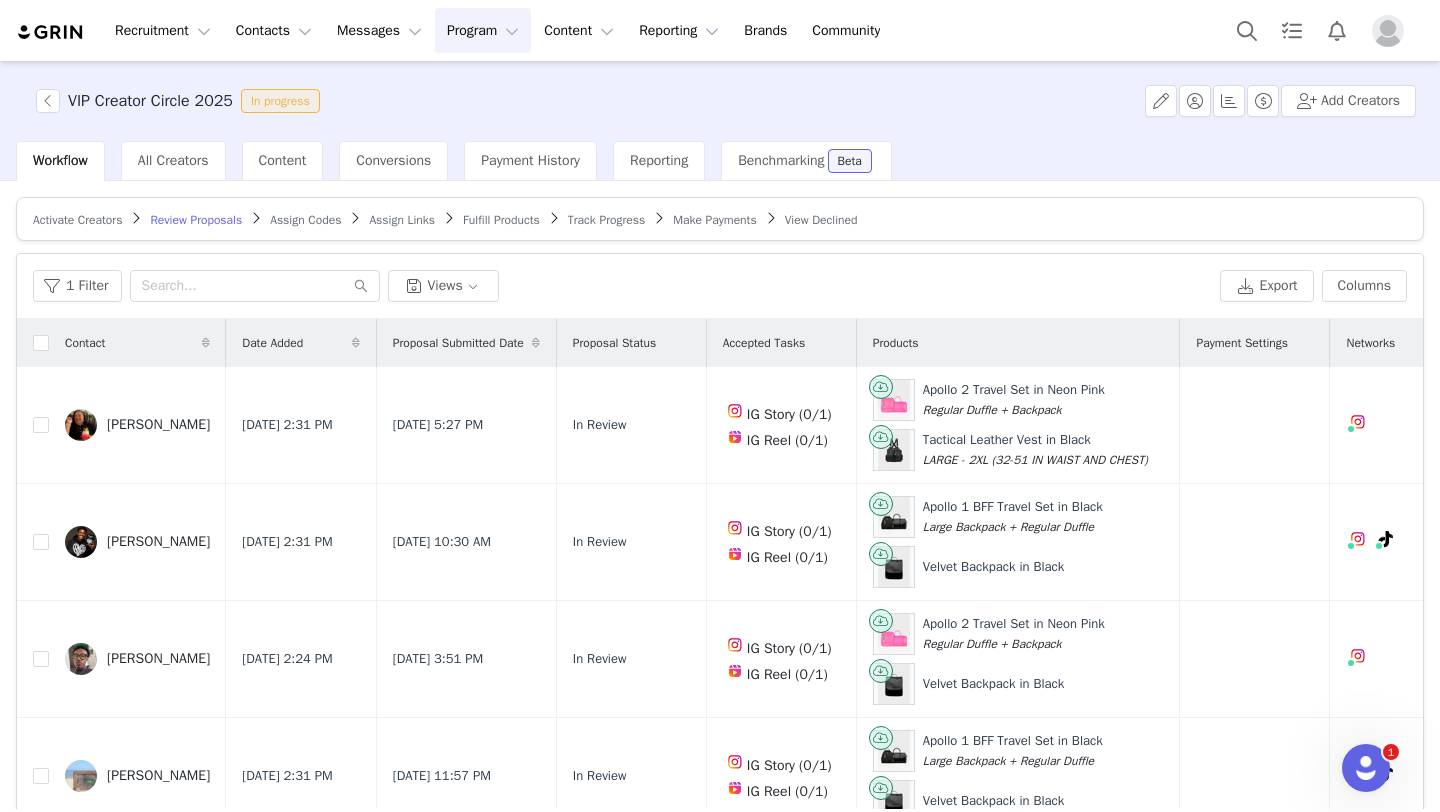 click on "Fulfill Products" at bounding box center (501, 219) 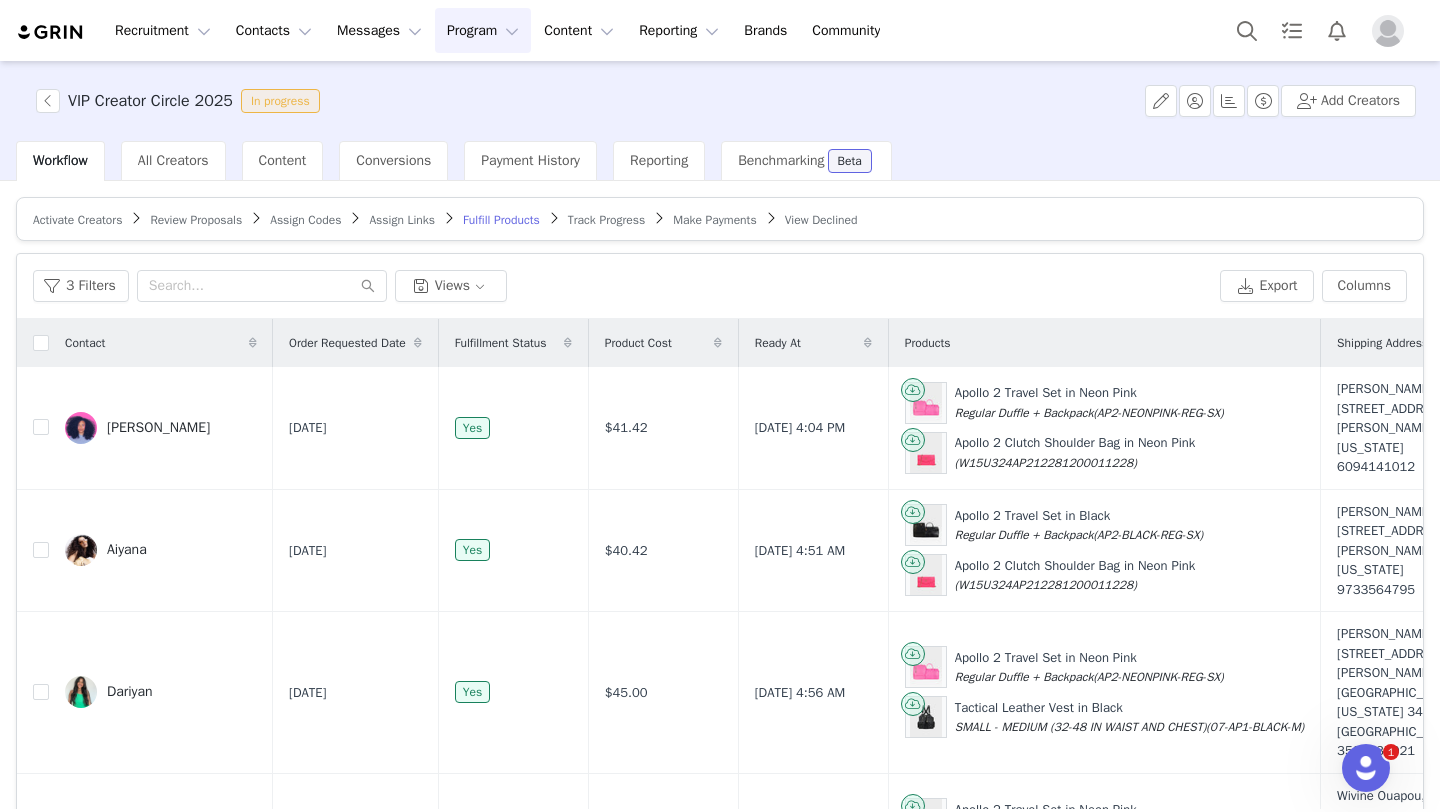 scroll, scrollTop: 69, scrollLeft: 0, axis: vertical 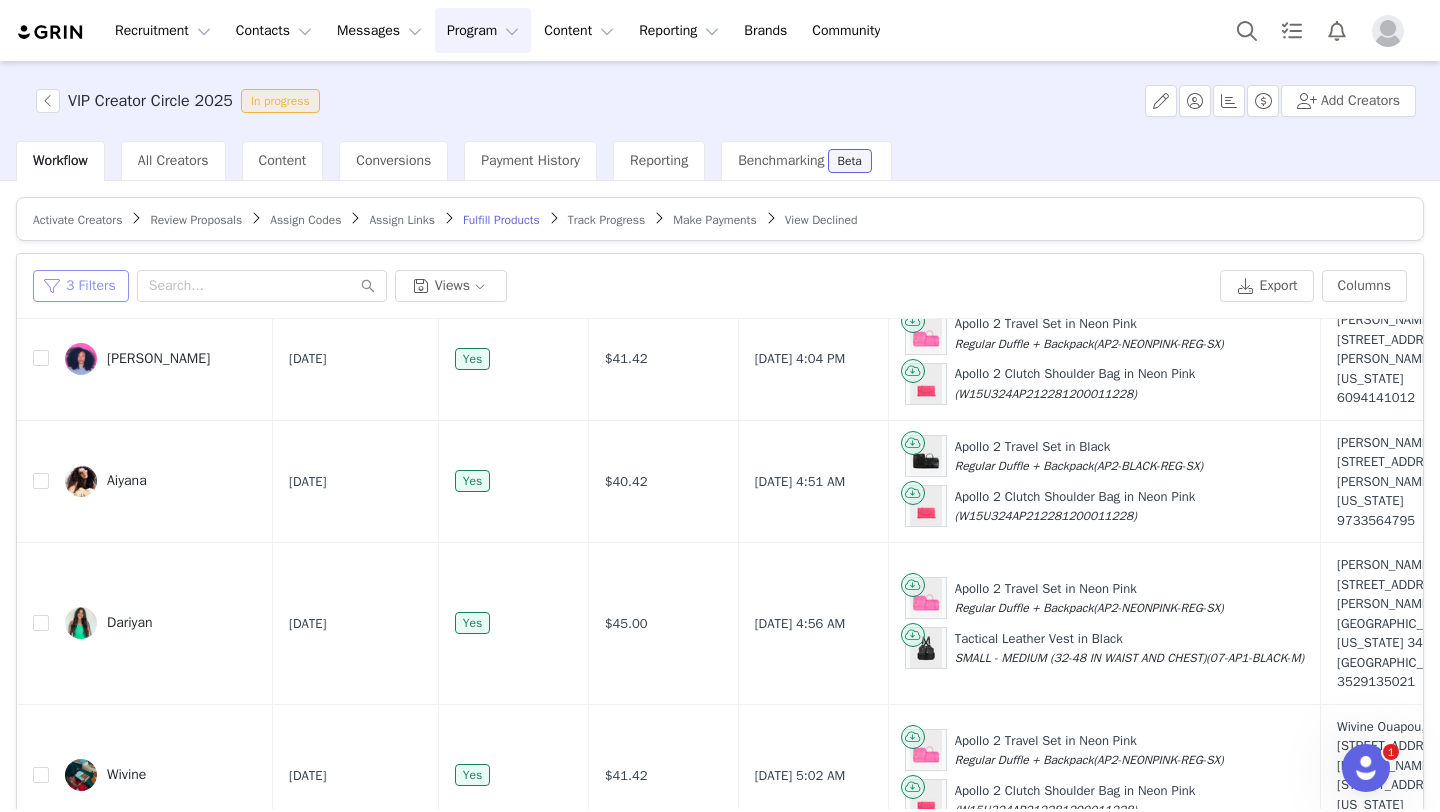 click on "3 Filters" at bounding box center [81, 286] 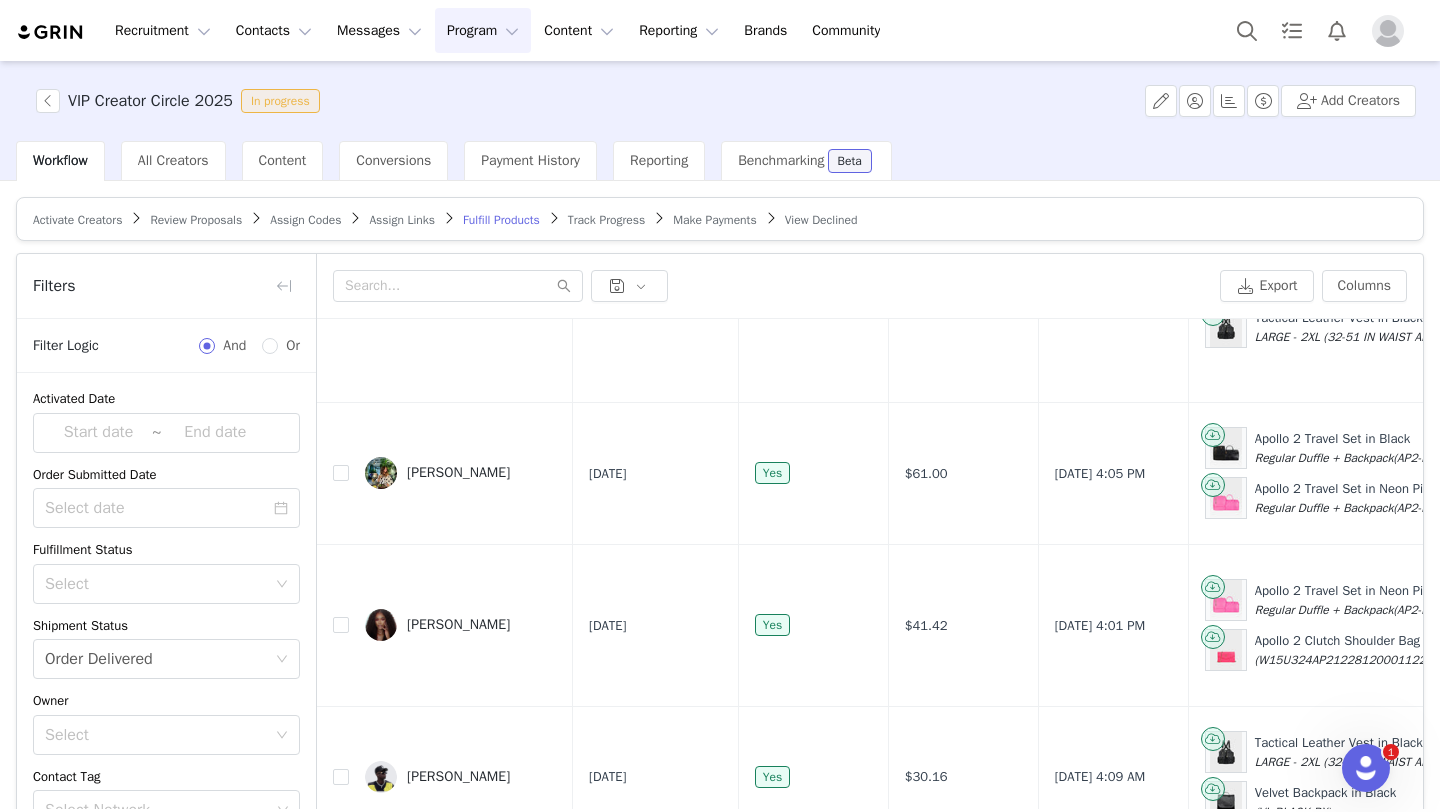scroll, scrollTop: 1601, scrollLeft: 0, axis: vertical 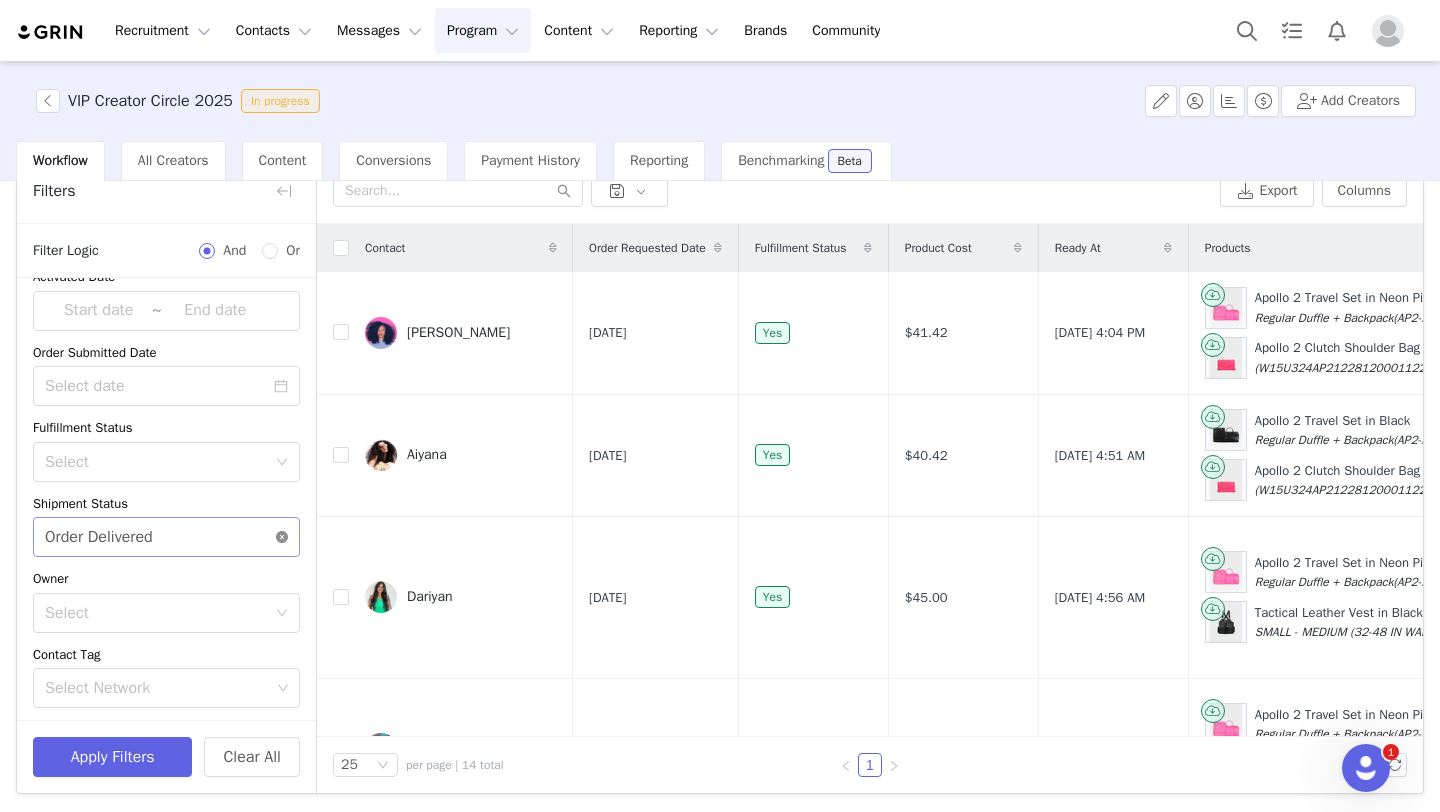 click 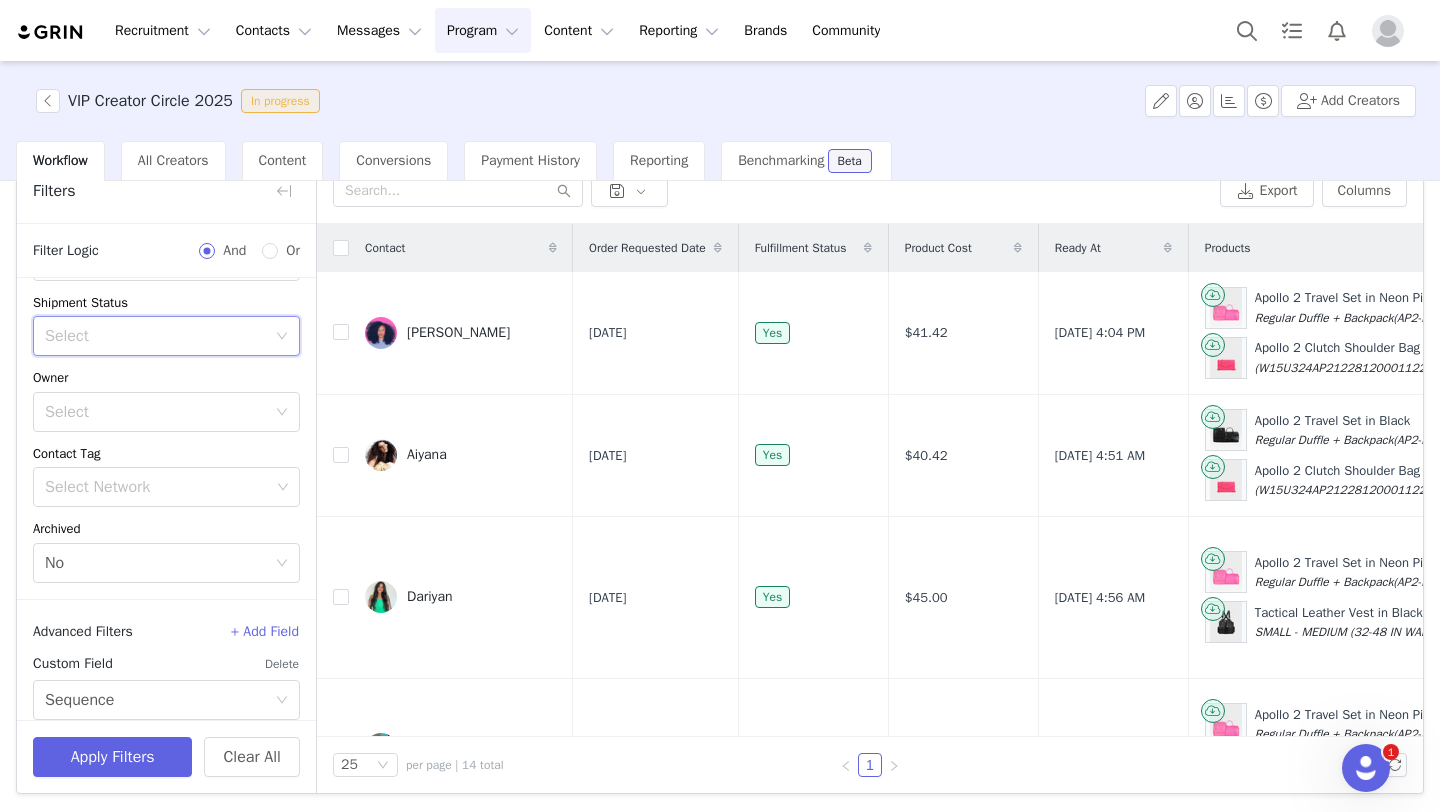 scroll, scrollTop: 339, scrollLeft: 0, axis: vertical 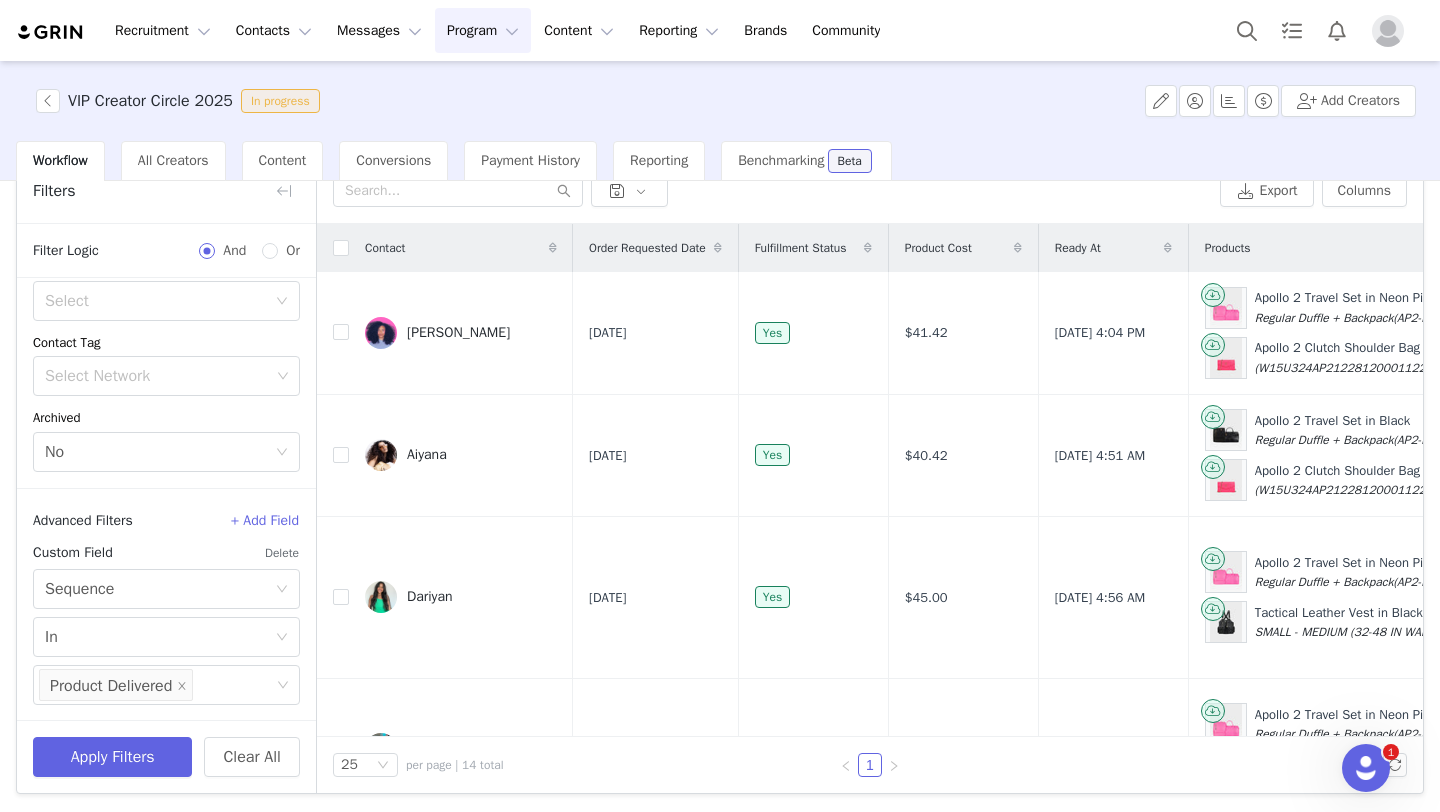 click on "Delete" at bounding box center (282, 553) 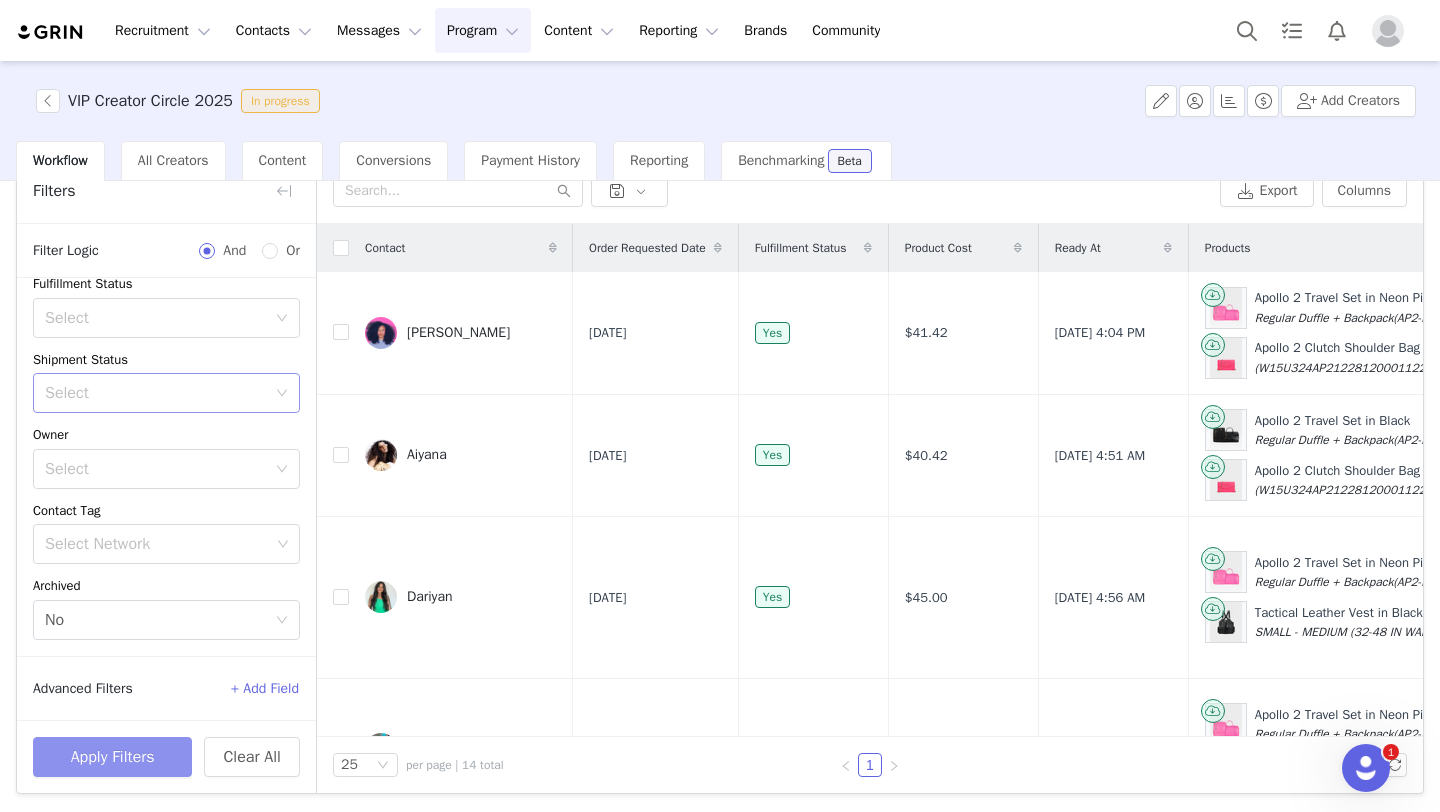 click on "Apply Filters" at bounding box center (112, 757) 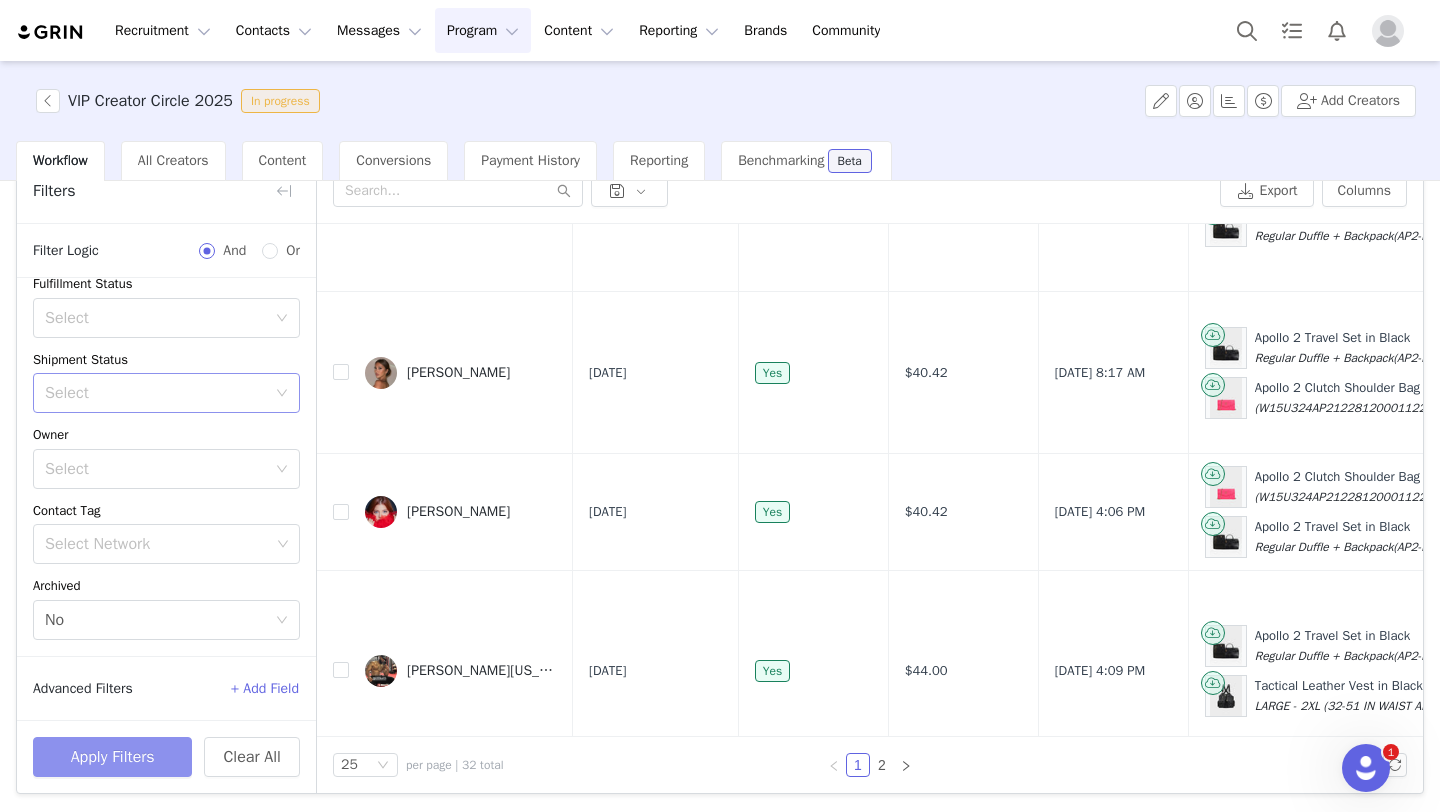 scroll, scrollTop: 1123, scrollLeft: 0, axis: vertical 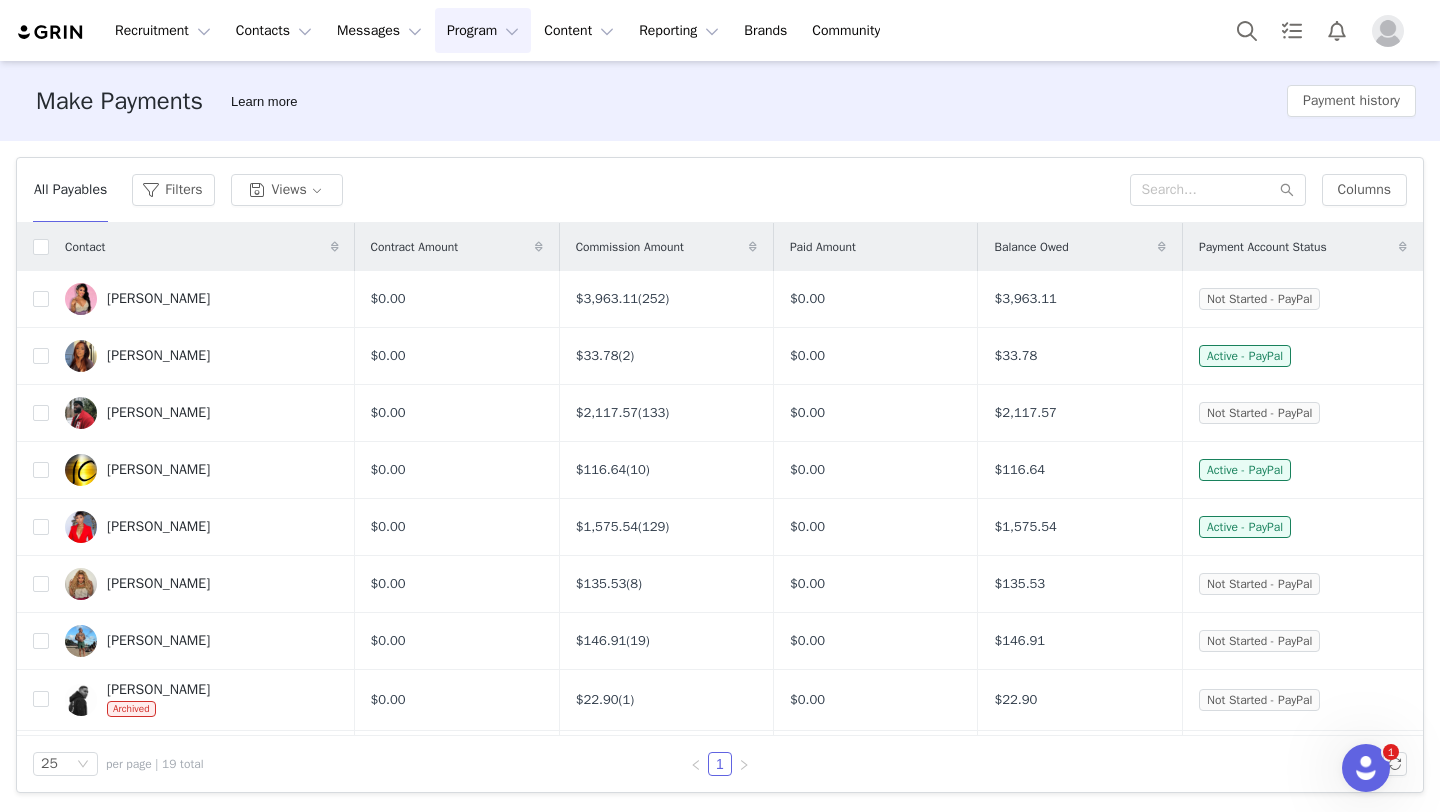 click at bounding box center (1162, 247) 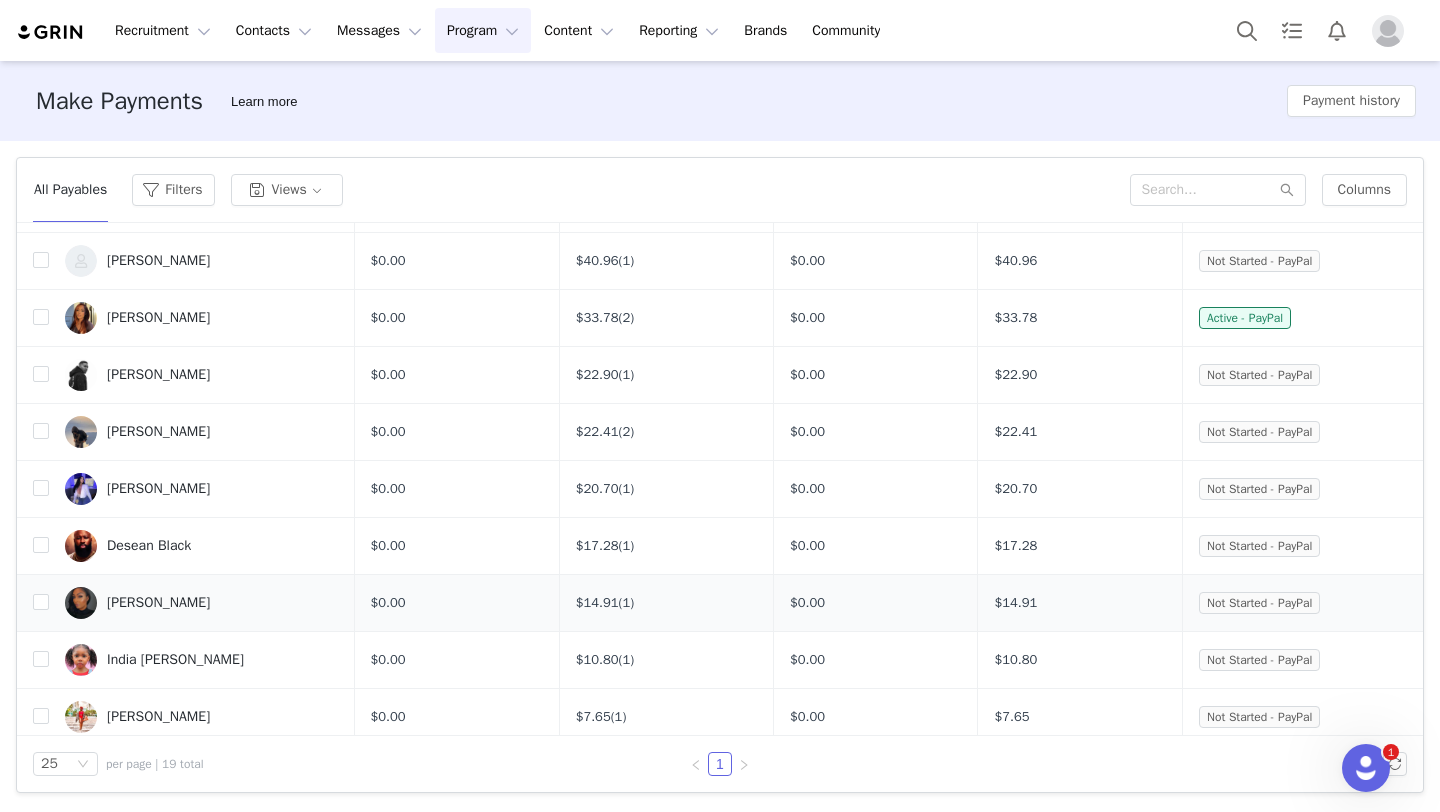 scroll, scrollTop: 625, scrollLeft: 0, axis: vertical 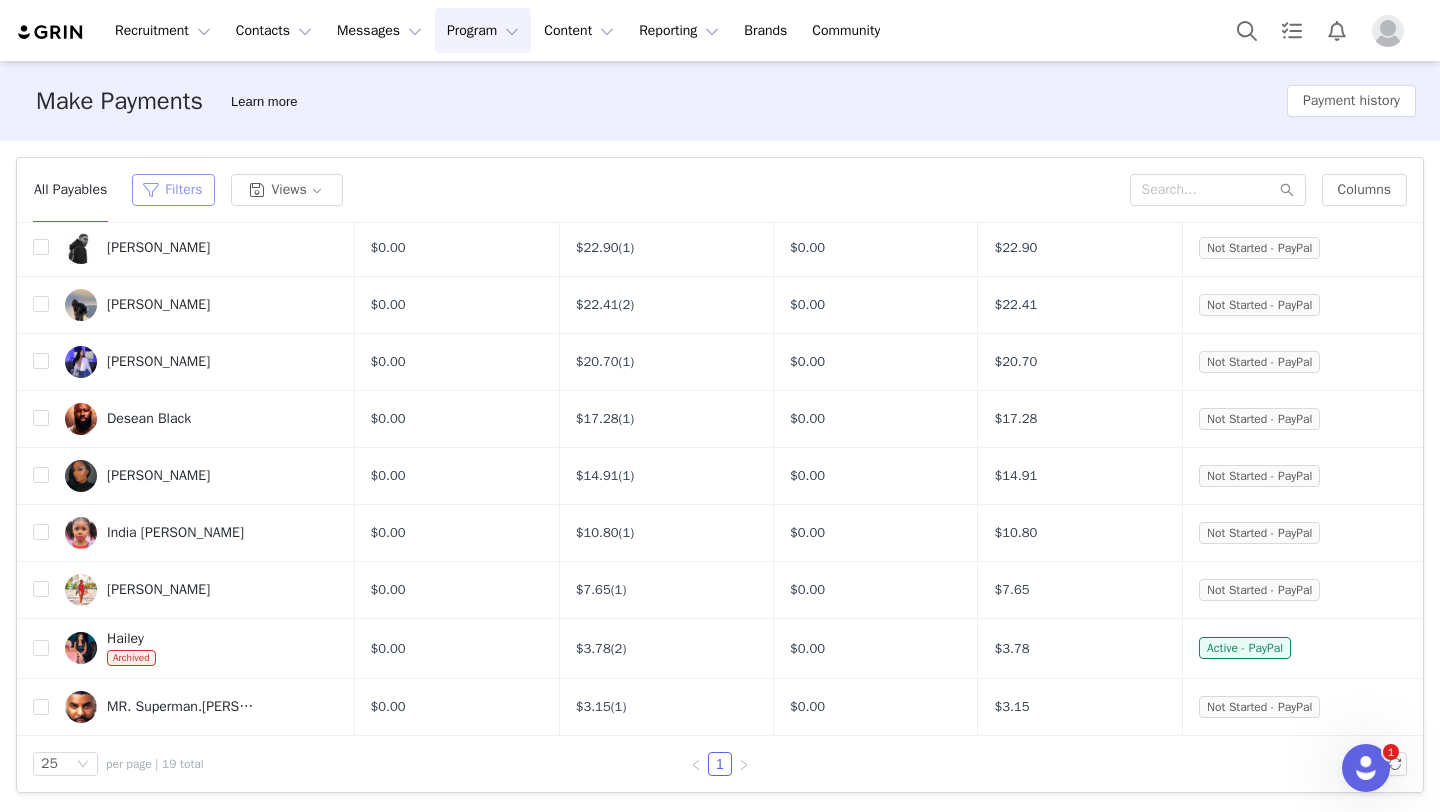 click on "Filters" at bounding box center (173, 190) 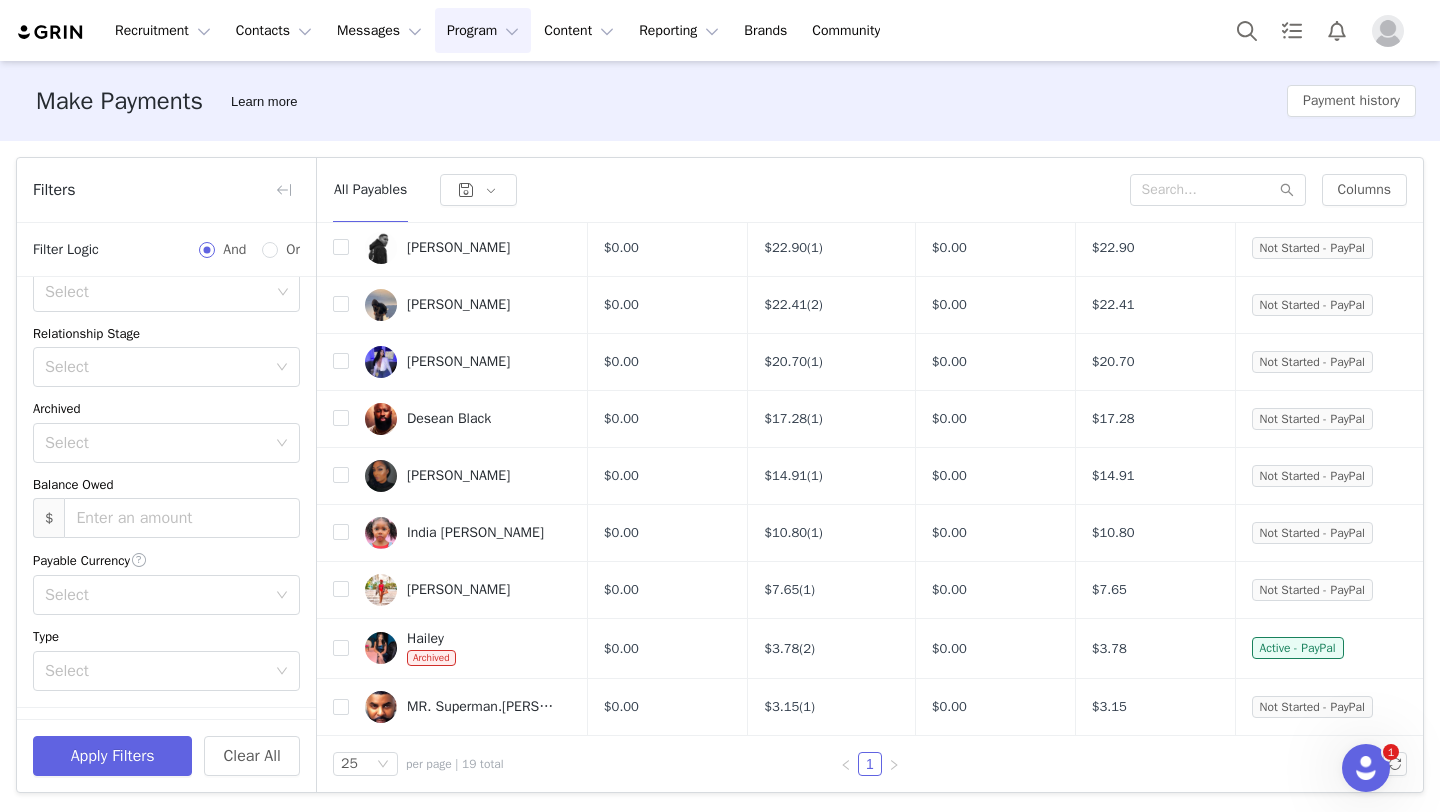 scroll, scrollTop: 852, scrollLeft: 0, axis: vertical 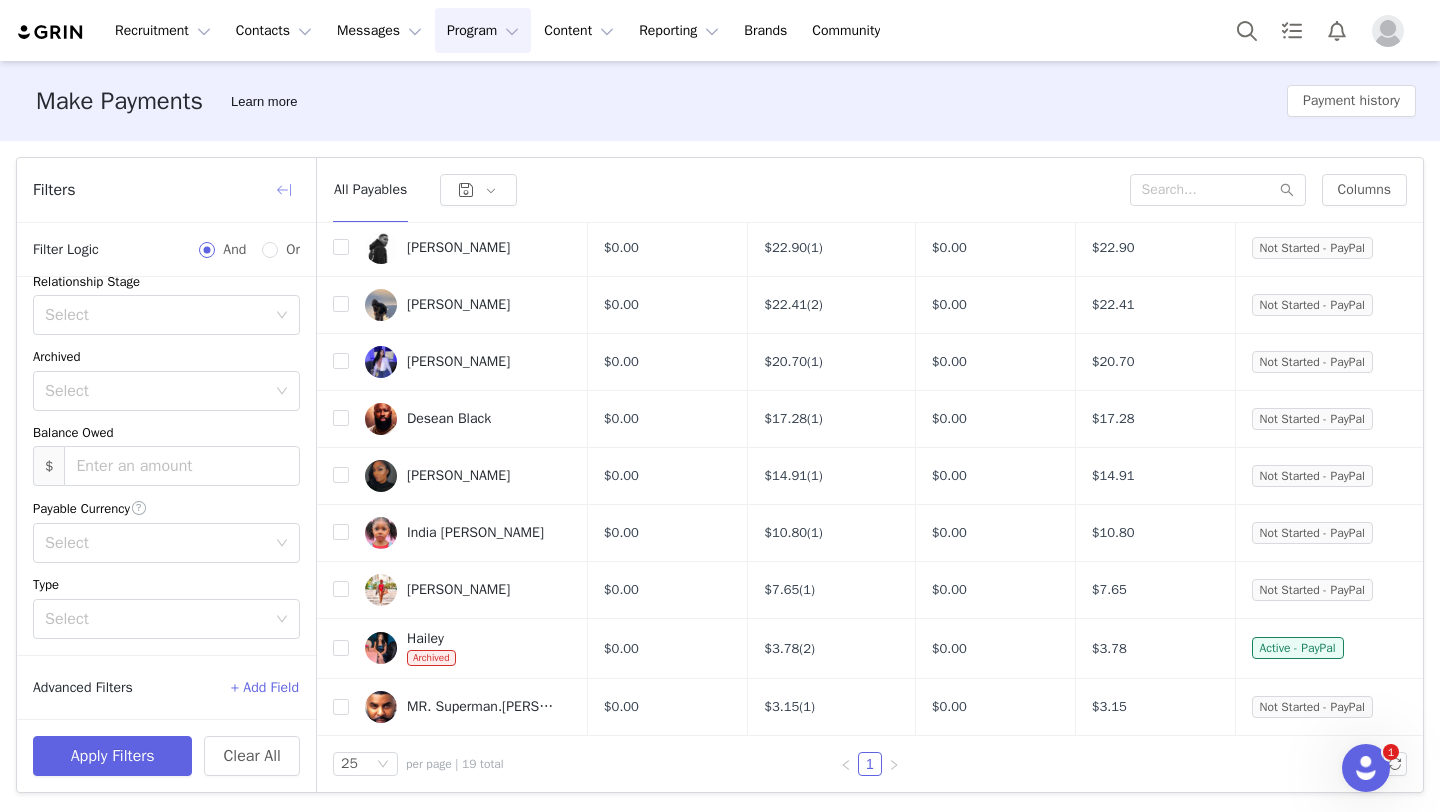 click at bounding box center (284, 190) 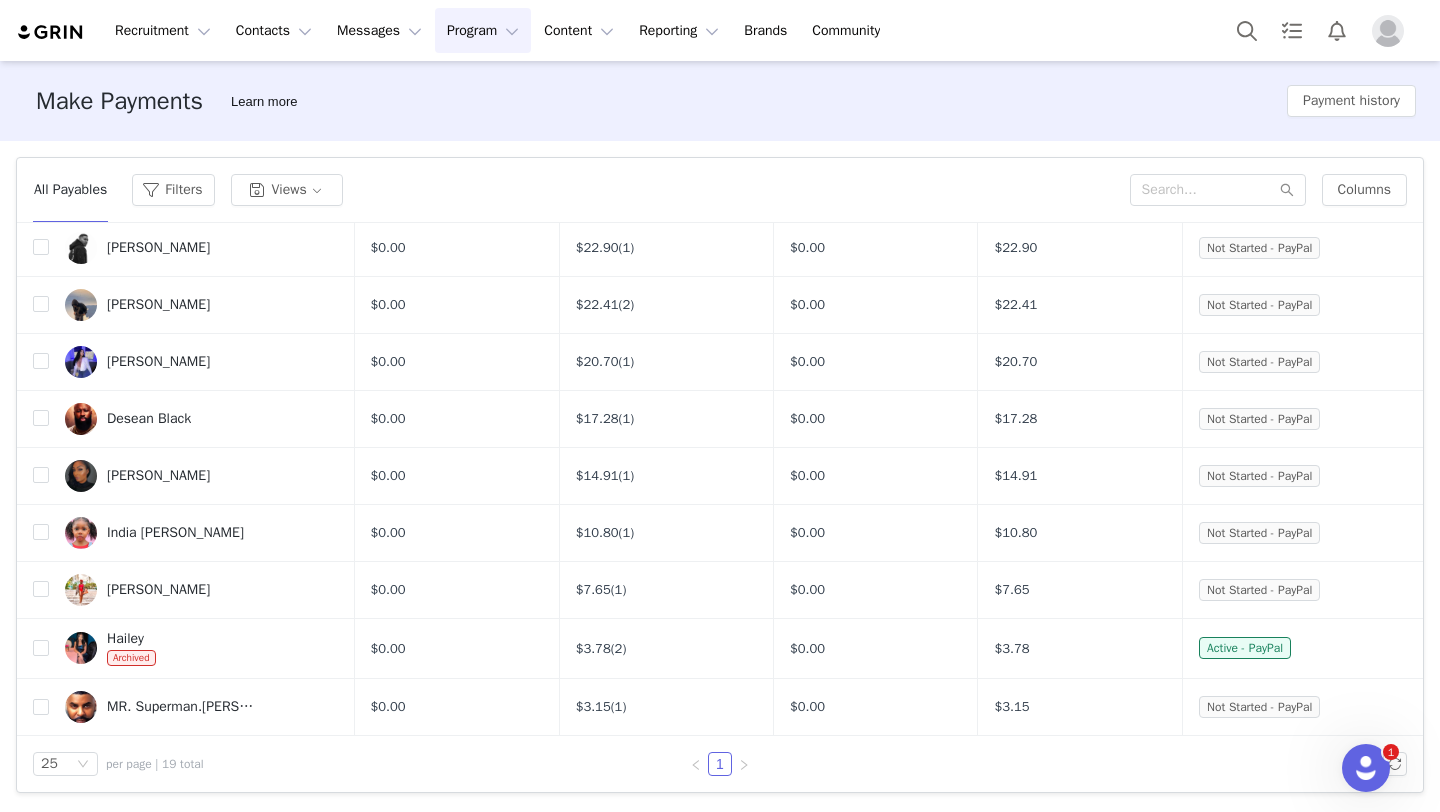 scroll, scrollTop: 1025, scrollLeft: 0, axis: vertical 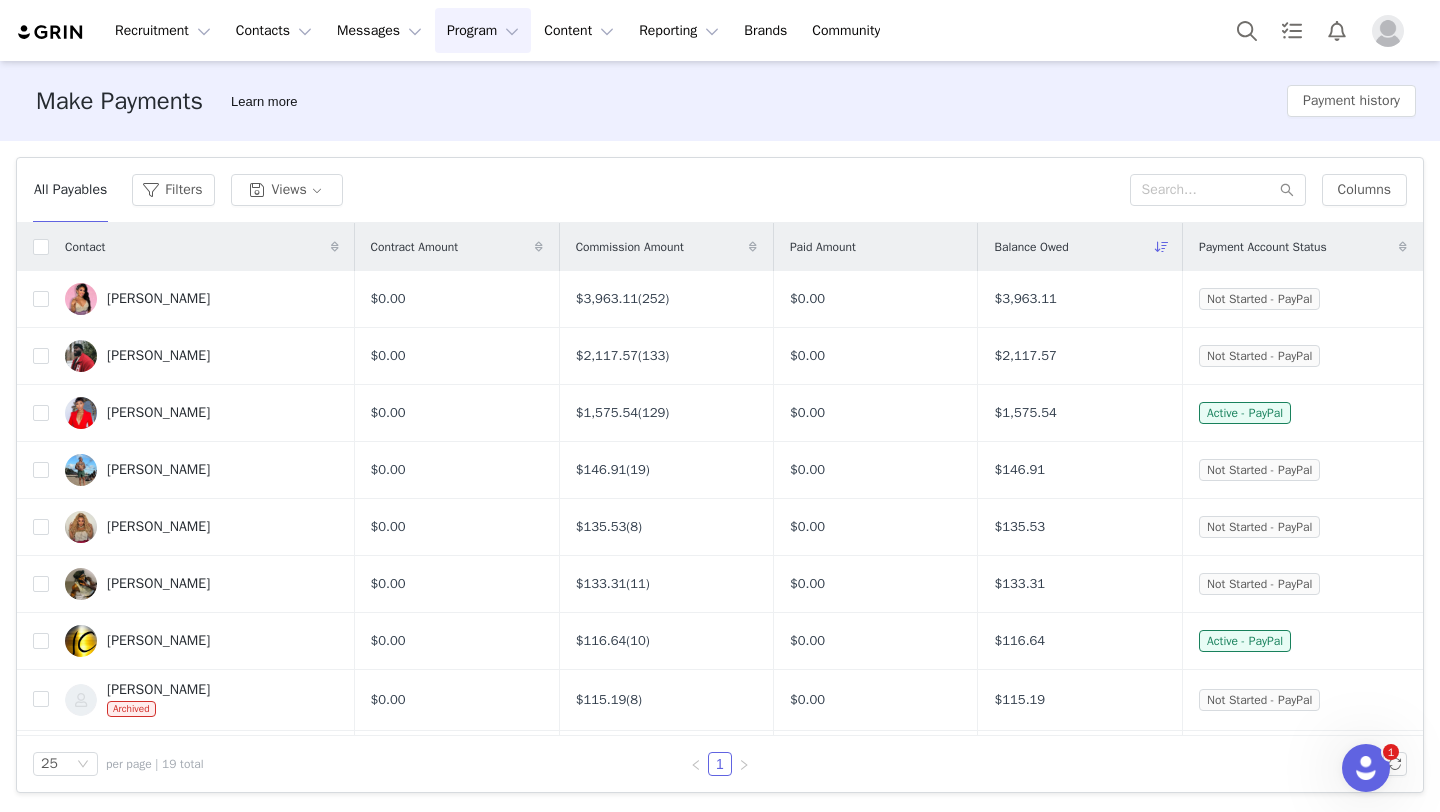 click on "Program Program" at bounding box center (483, 30) 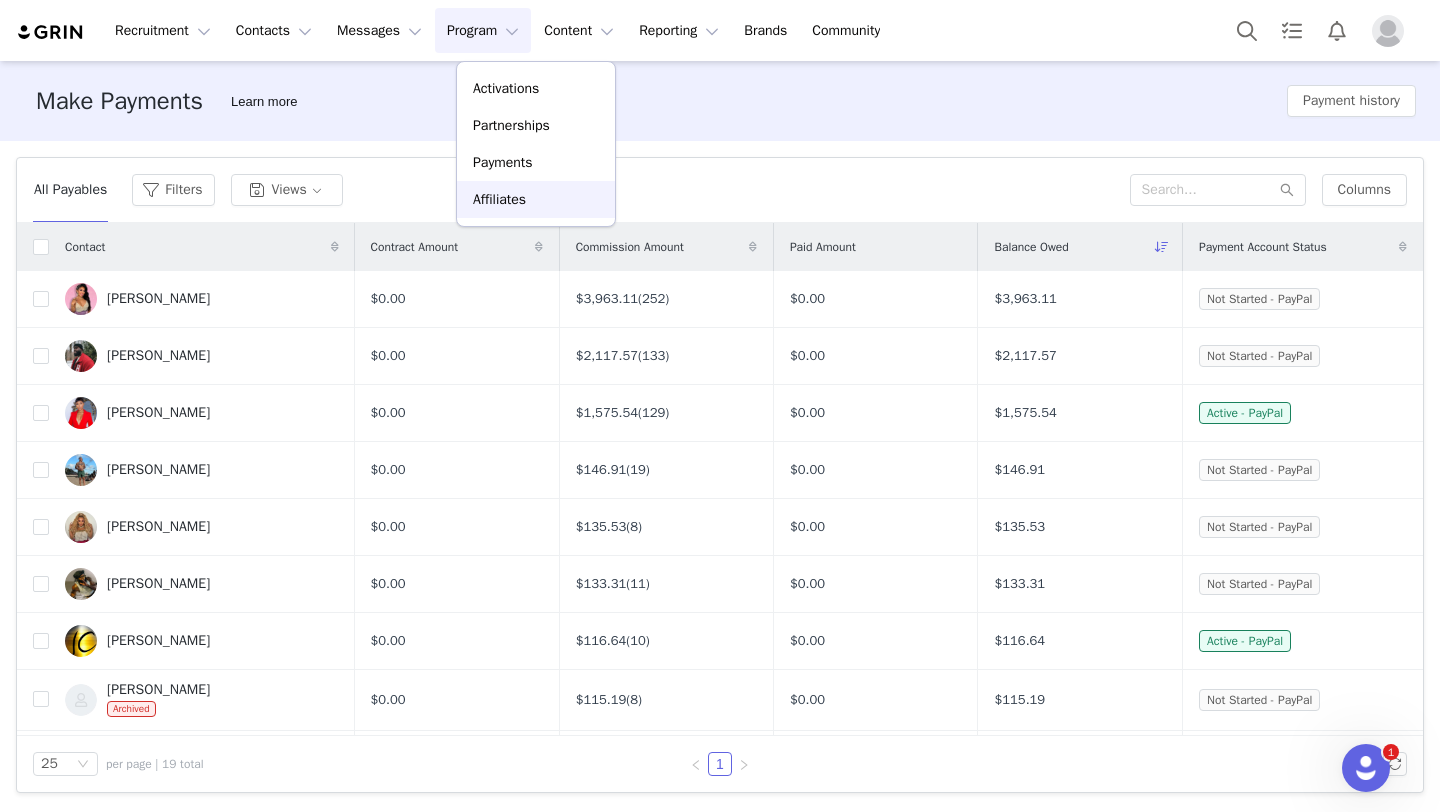 click on "Affiliates" at bounding box center (499, 199) 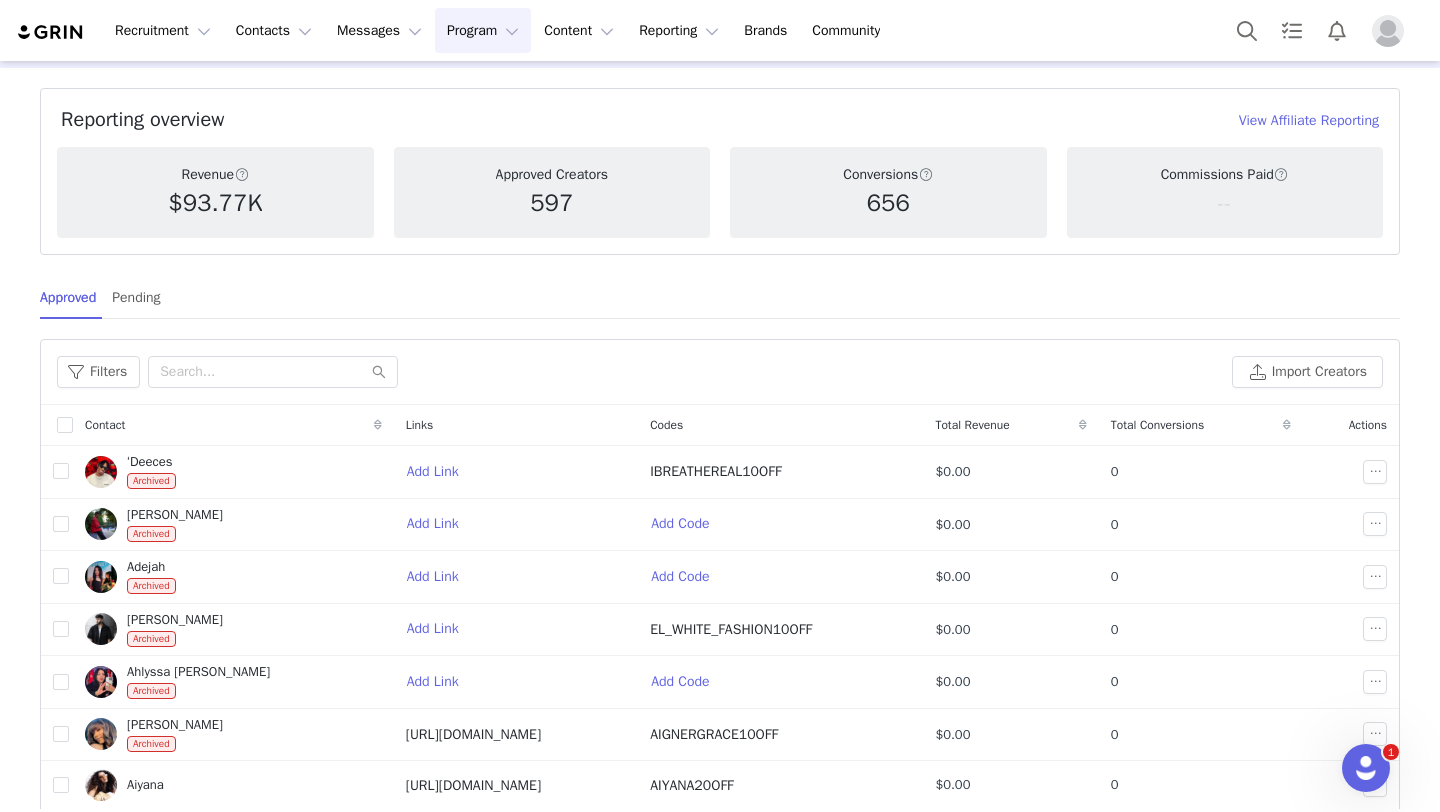 scroll, scrollTop: 76, scrollLeft: 0, axis: vertical 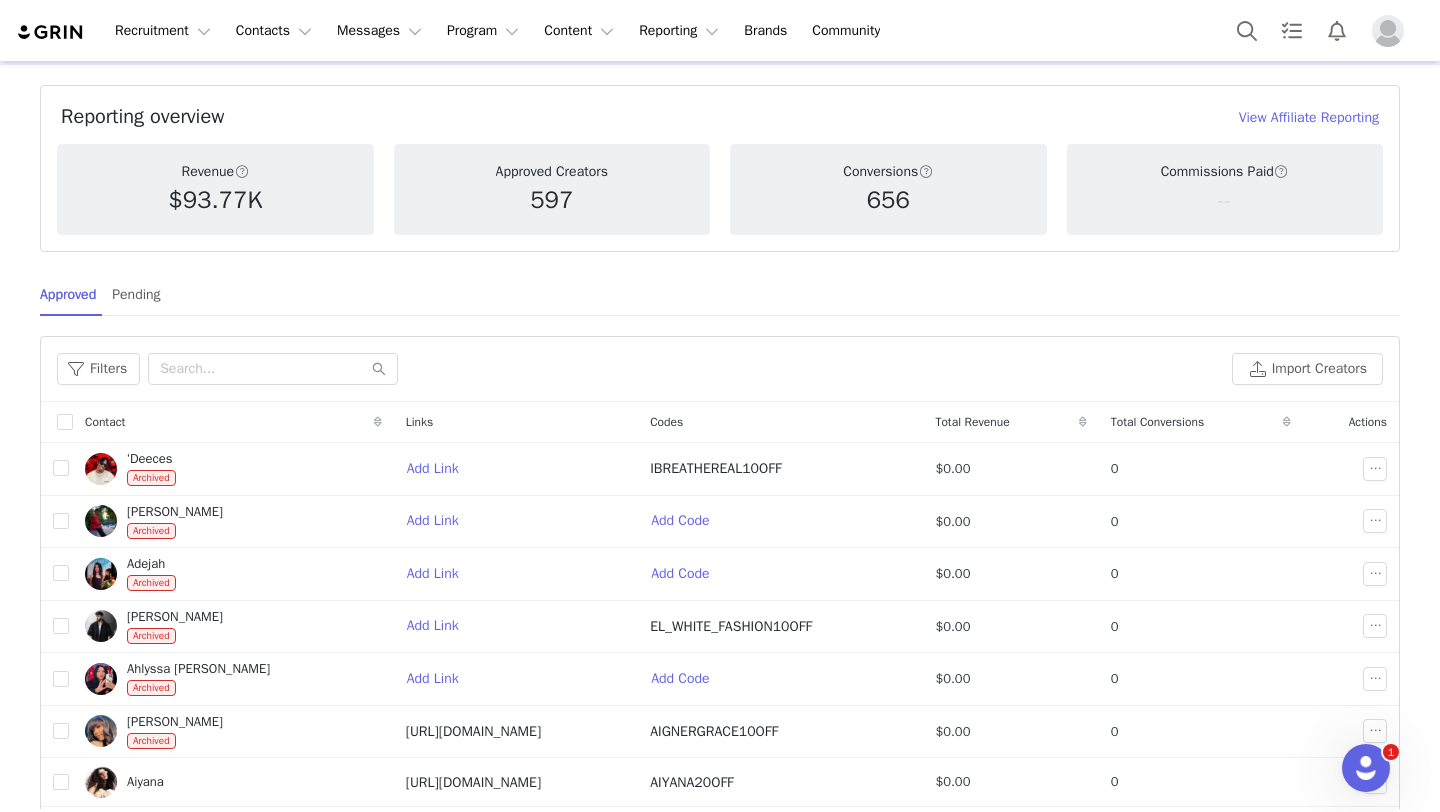 click at bounding box center (1083, 422) 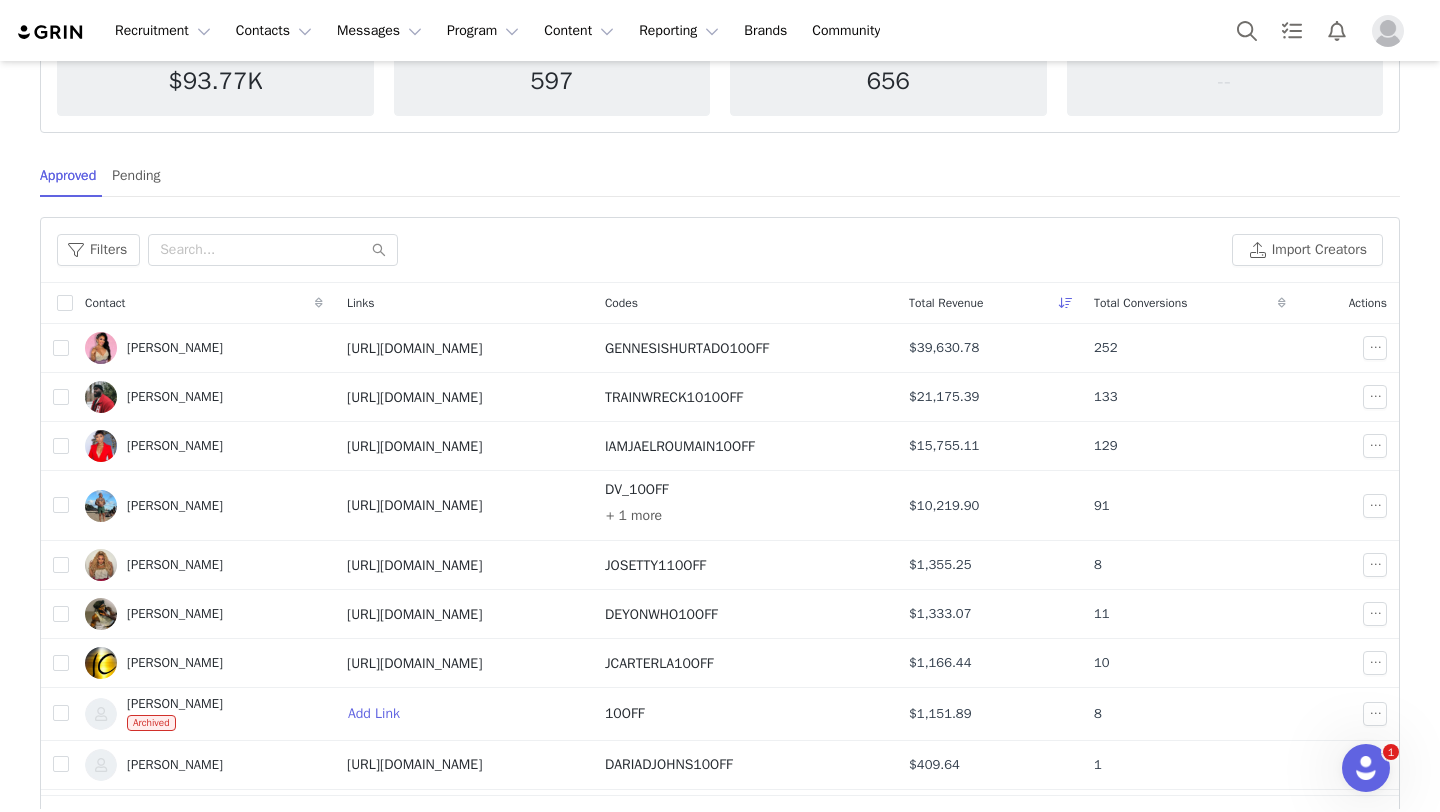 scroll, scrollTop: 239, scrollLeft: 0, axis: vertical 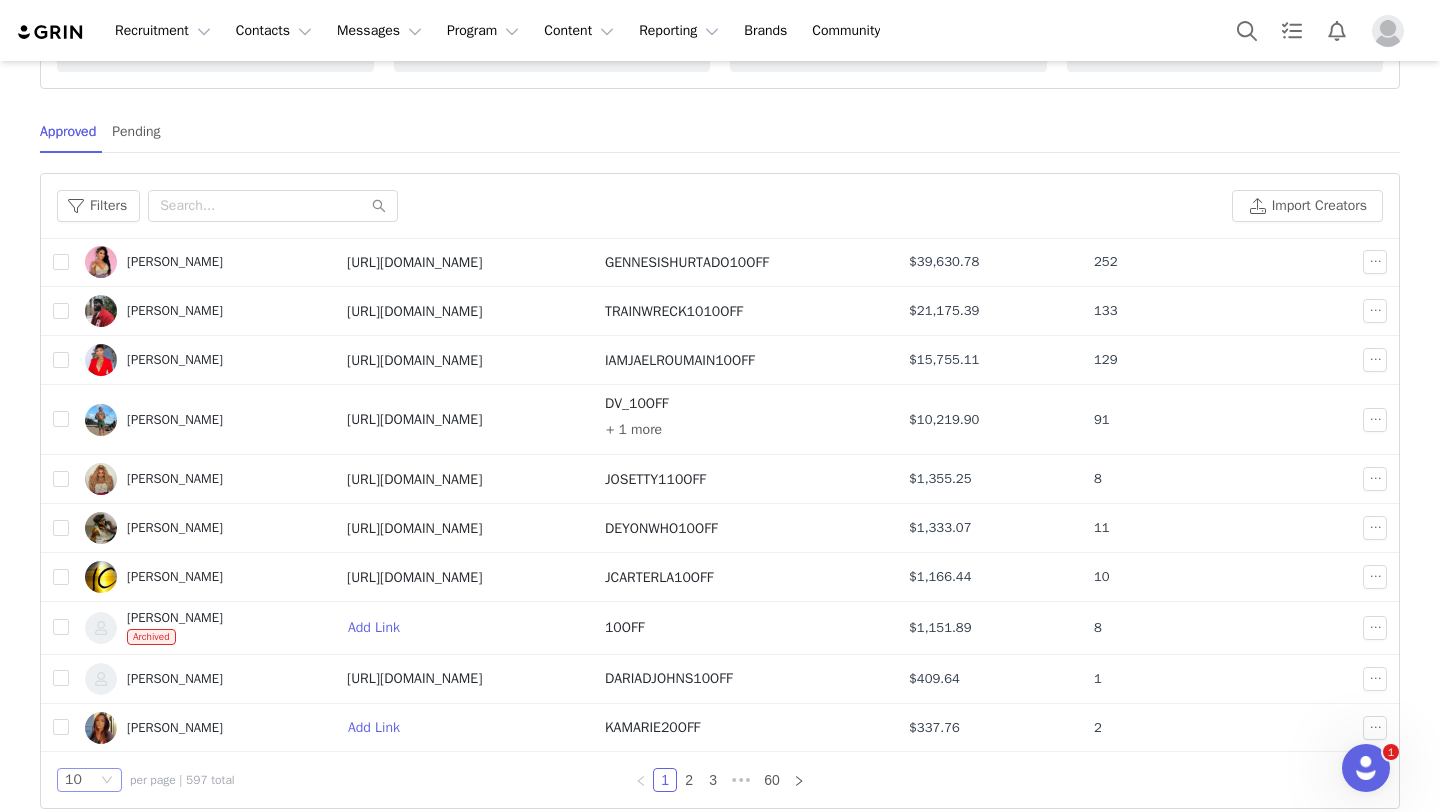 click on "10" at bounding box center (89, 780) 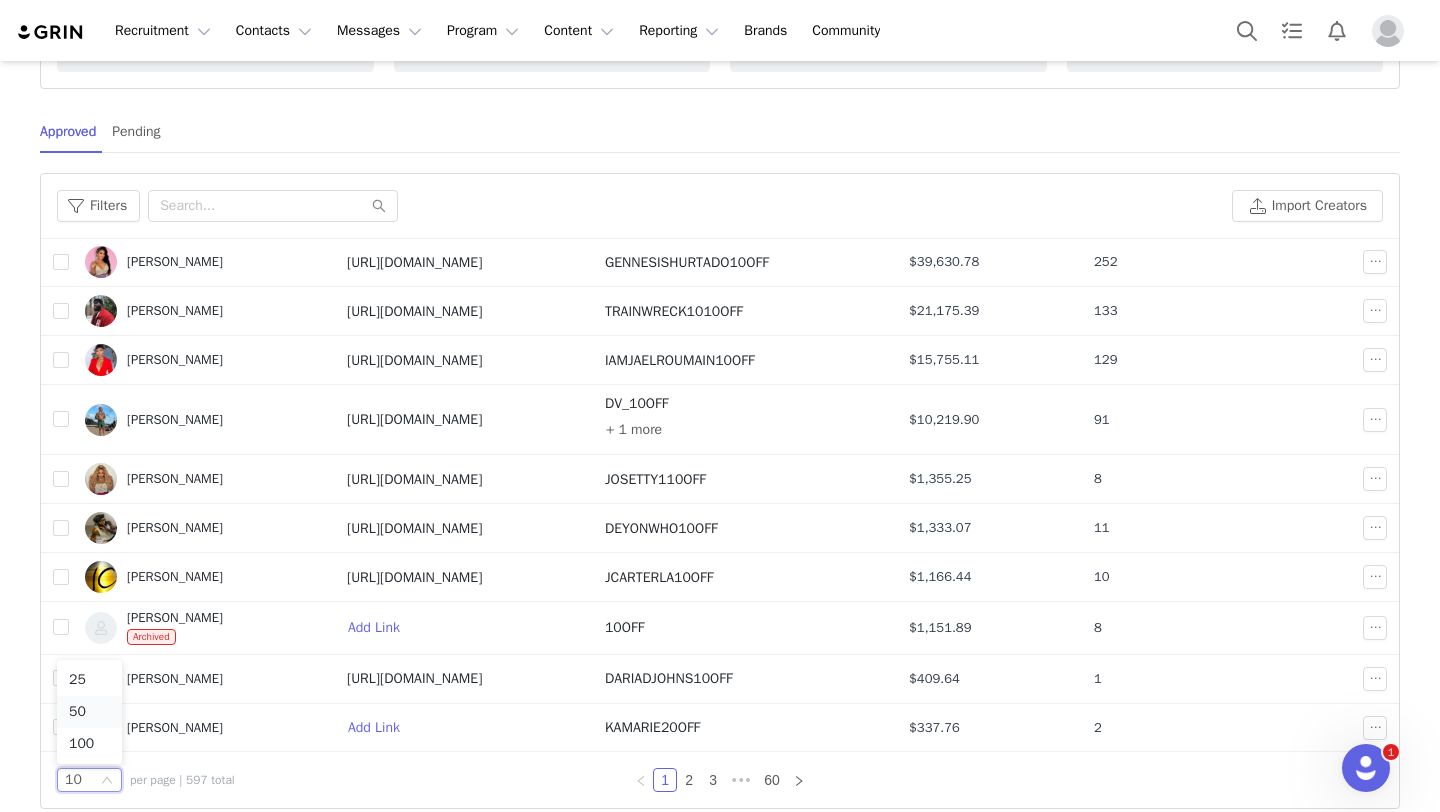 click on "50" at bounding box center [89, 712] 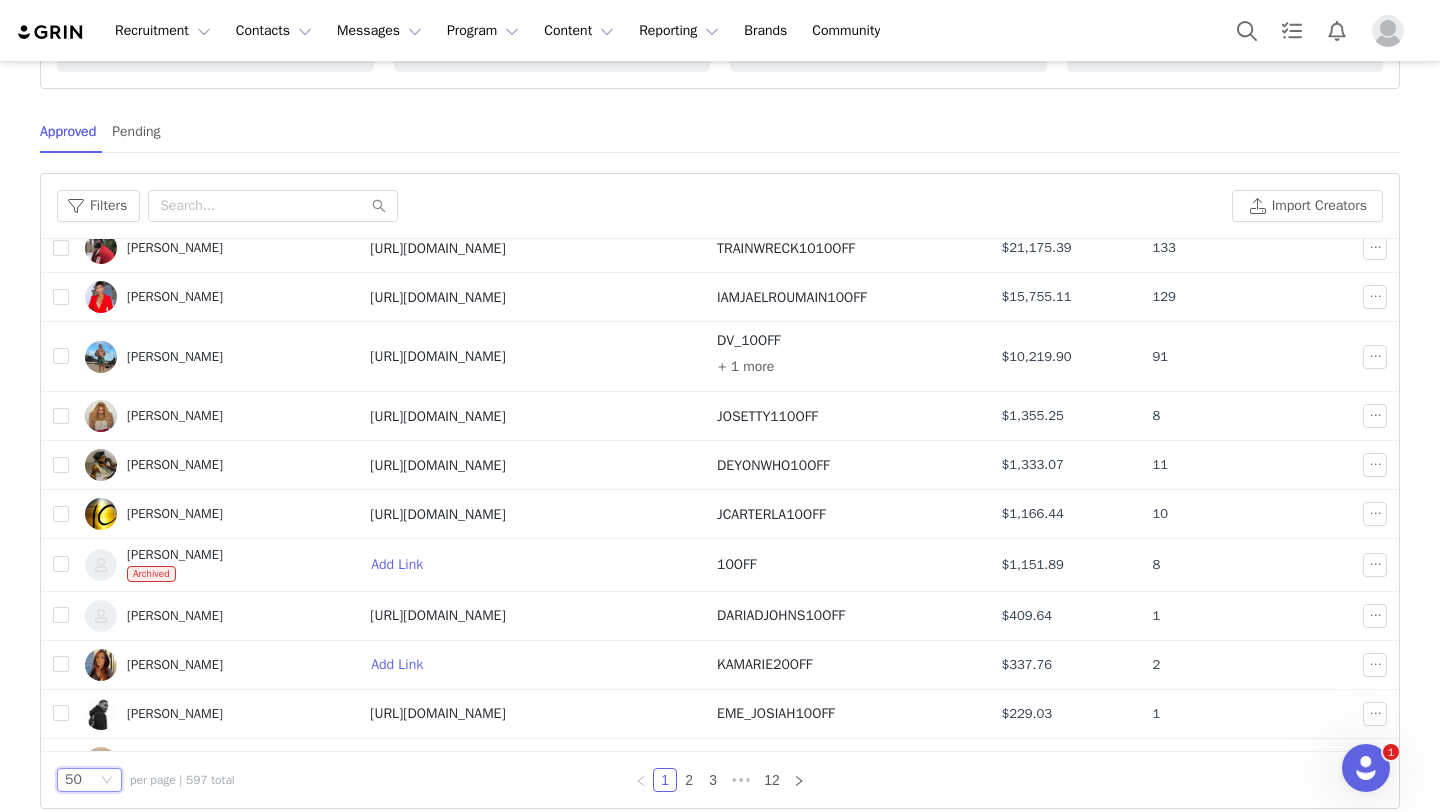 scroll, scrollTop: 0, scrollLeft: 0, axis: both 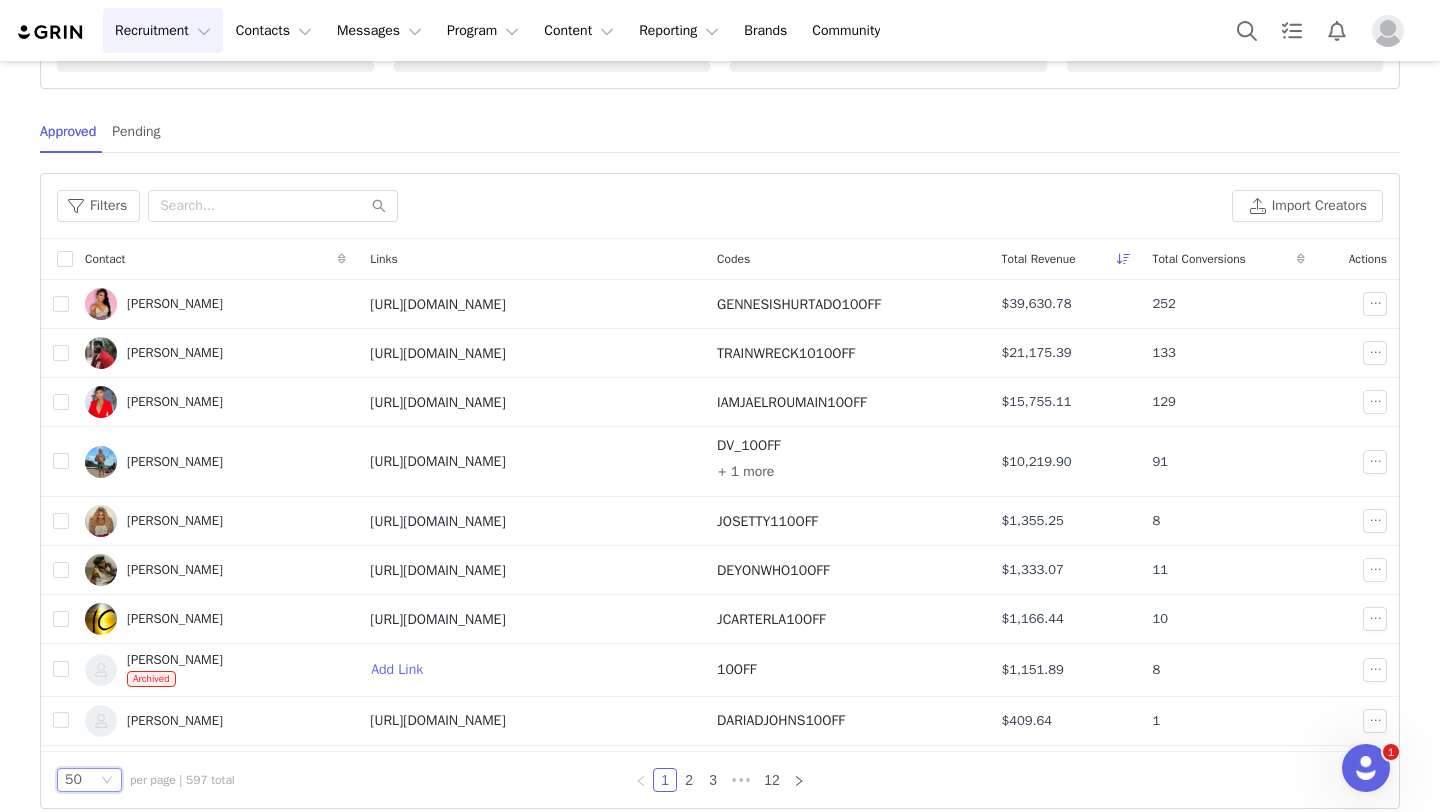 click on "Recruitment Recruitment" at bounding box center [163, 30] 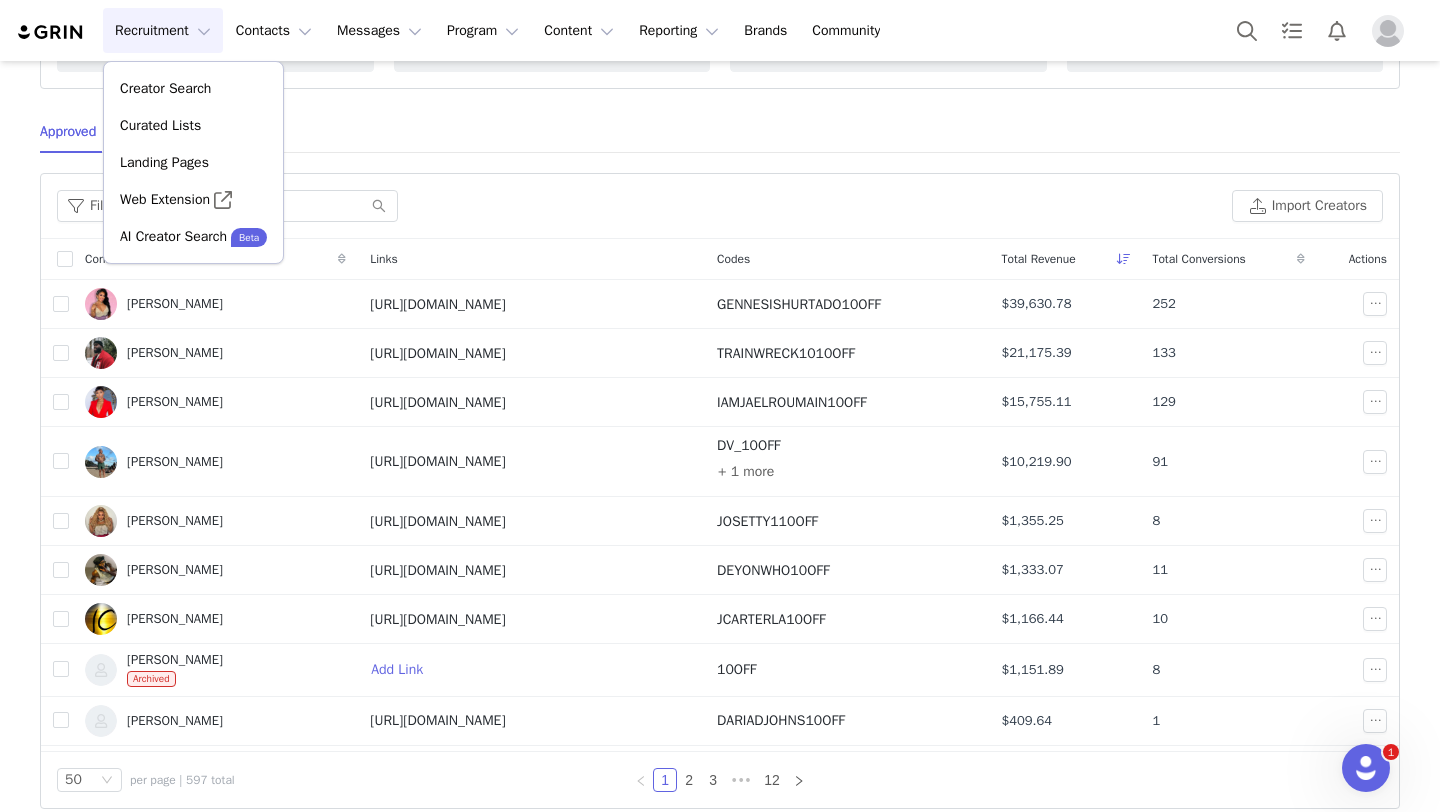 click on "Affiliate Dashboard     Affiliate Settings     Reporting overview View Affiliate Reporting    Revenue        $93.77K      Approved Creators        597      Conversions        656      Commissions Paid        --   Approved Pending  Filters   Filter Logic  And Or  Affiliate Link  Select  Discount Code  Select  Total Revenue  $    Total Spend  $    Total Conversions   Total Affiliate Link Clicks   City   State   Country   Last Conversion Date   ~   Advanced Filters   + Add Field  Apply Filters Clear All Filters     Import Creators      Contact   Links   Codes   Total Revenue   Total Conversions  Actions  Gennesis Hurtado  https://glnk.io/oqr1z/gennesishurtado     GENNESISHURTADO10OFF     $39,630.78 252  Mikhail Dubose  https://glnk.io/oqr1z/trainwreck10     TRAINWRECK1010OFF     $21,175.39 133  Jael  Roumain  https://glnk.io/oqr1z/iamjaelroumain     IAMJAELROUMAIN10OFF     $15,755.11 129  David Vuong  https://glnk.io/oqr1z/davidvuong     DV_10OFF + 1 more     $10,219.90 91  Josetty Hurtado      JOSETTY110OFF" at bounding box center [720, 315] 